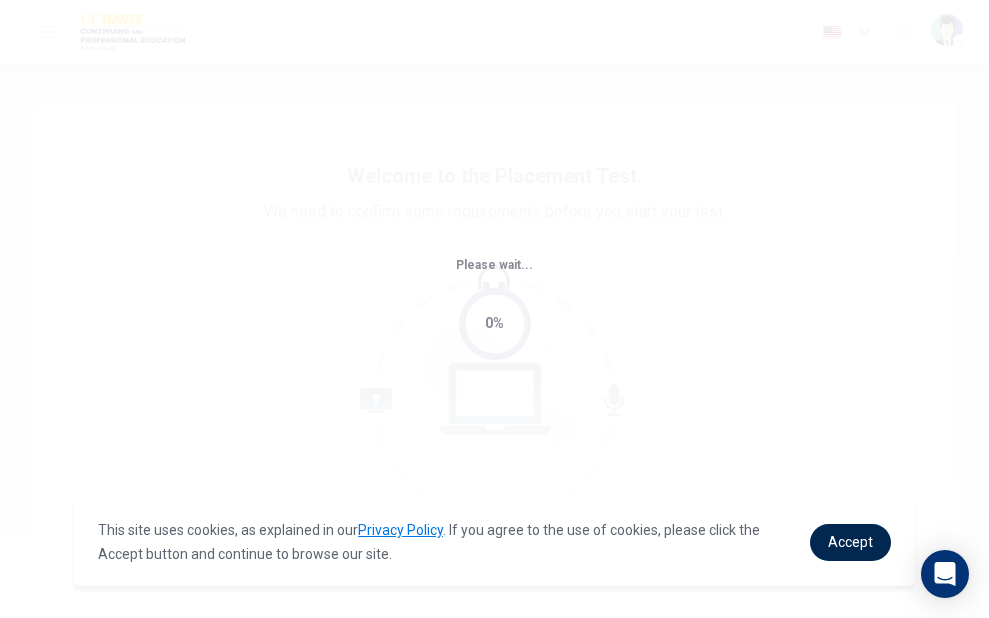 scroll, scrollTop: 0, scrollLeft: 0, axis: both 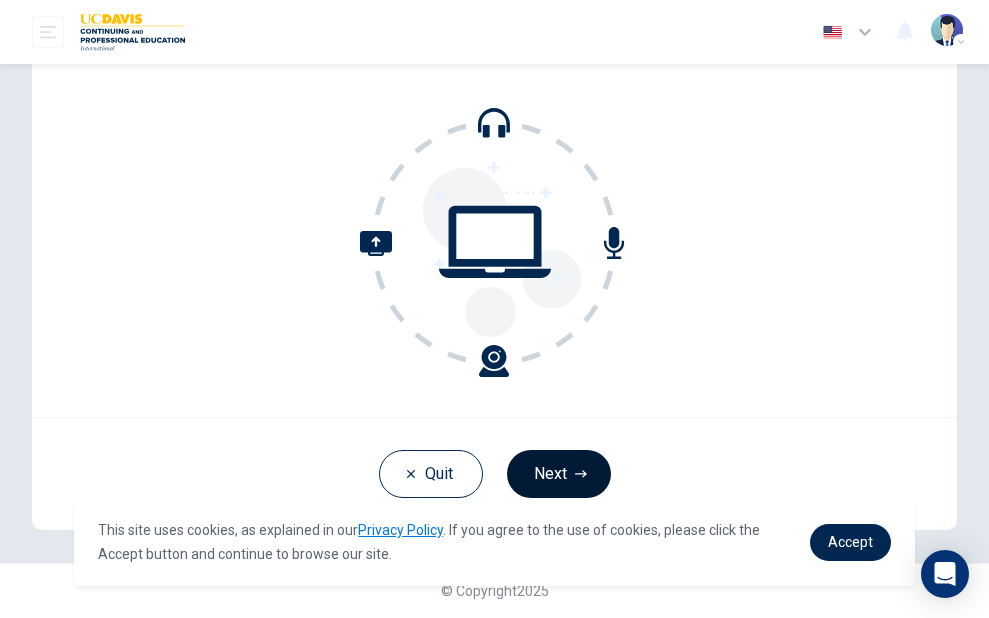 click on "Next" at bounding box center [559, 474] 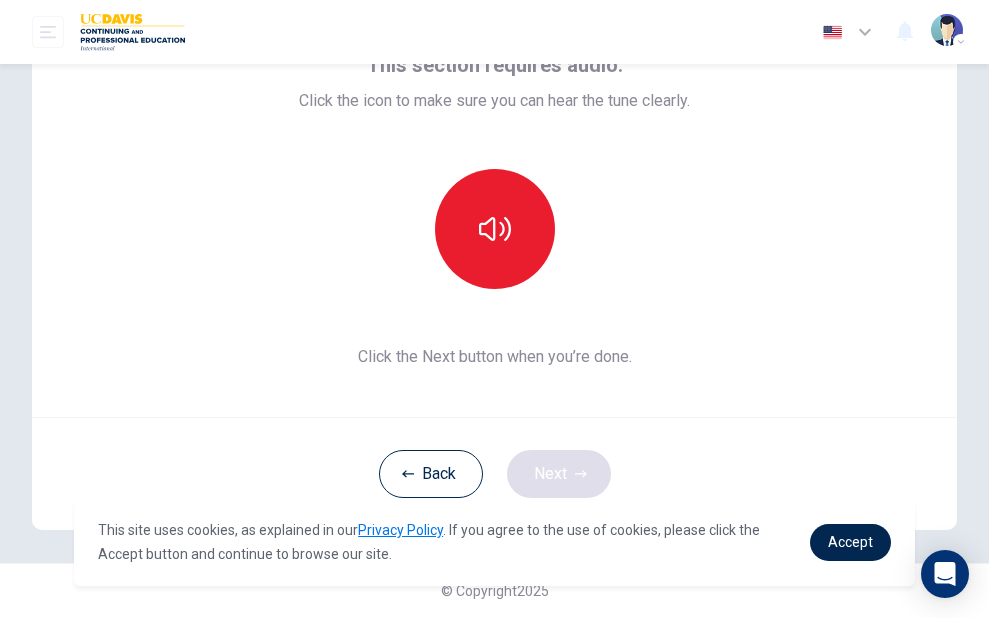 scroll, scrollTop: 135, scrollLeft: 0, axis: vertical 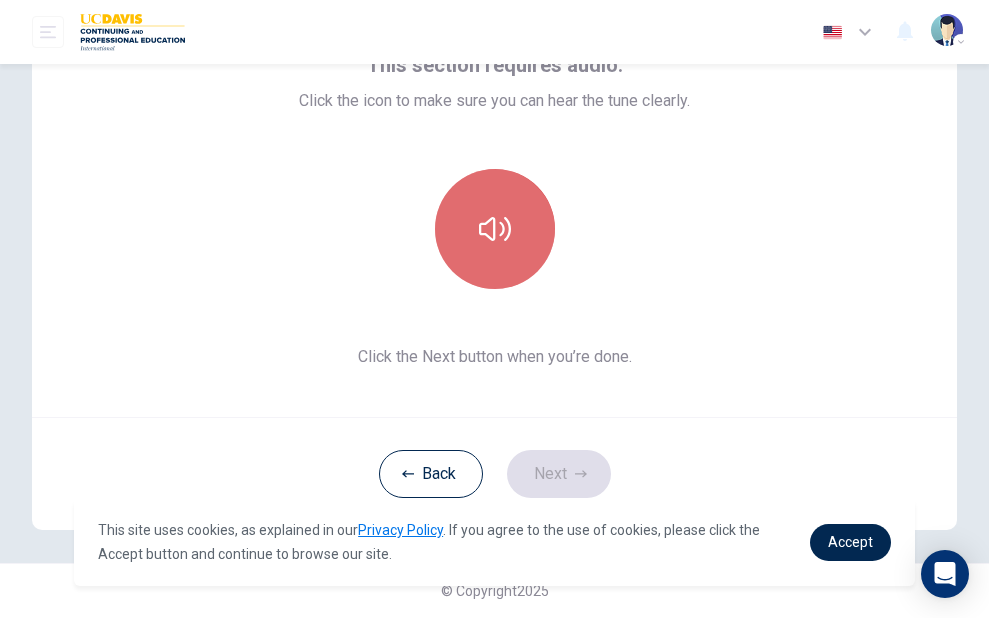 click at bounding box center [495, 229] 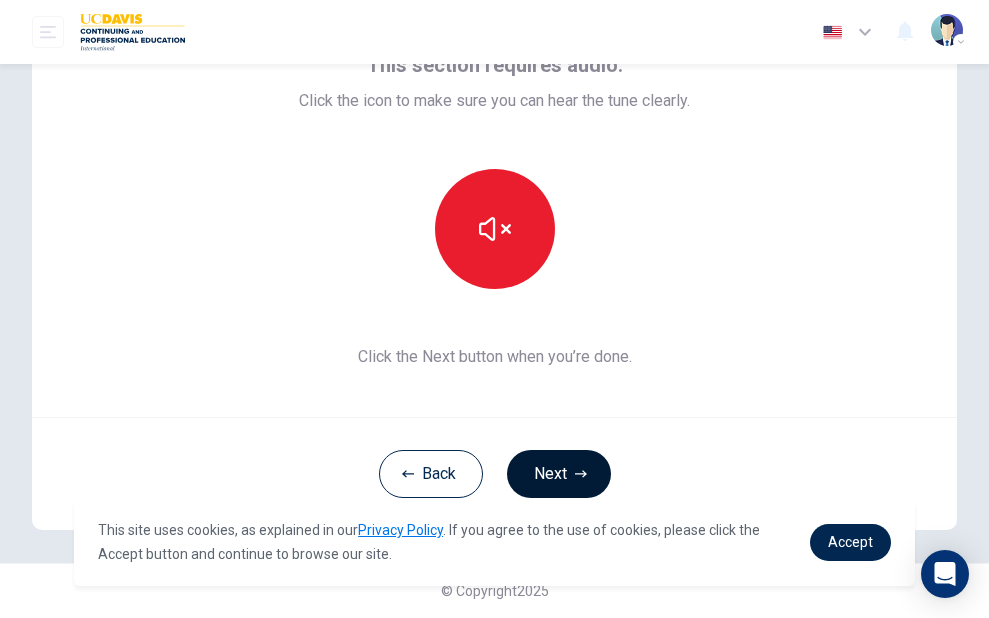 click on "Next" at bounding box center [559, 474] 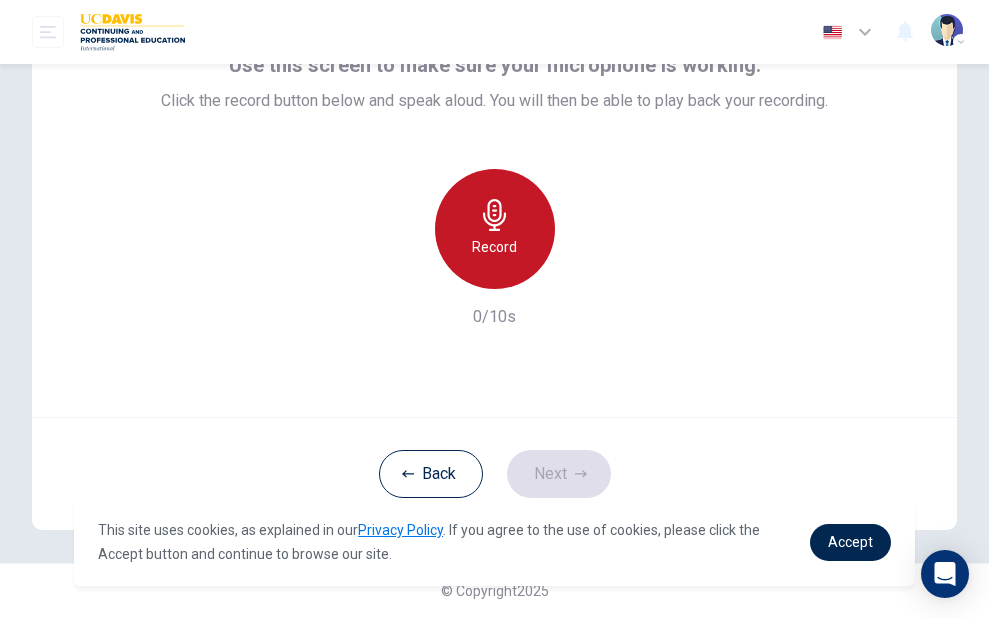 click 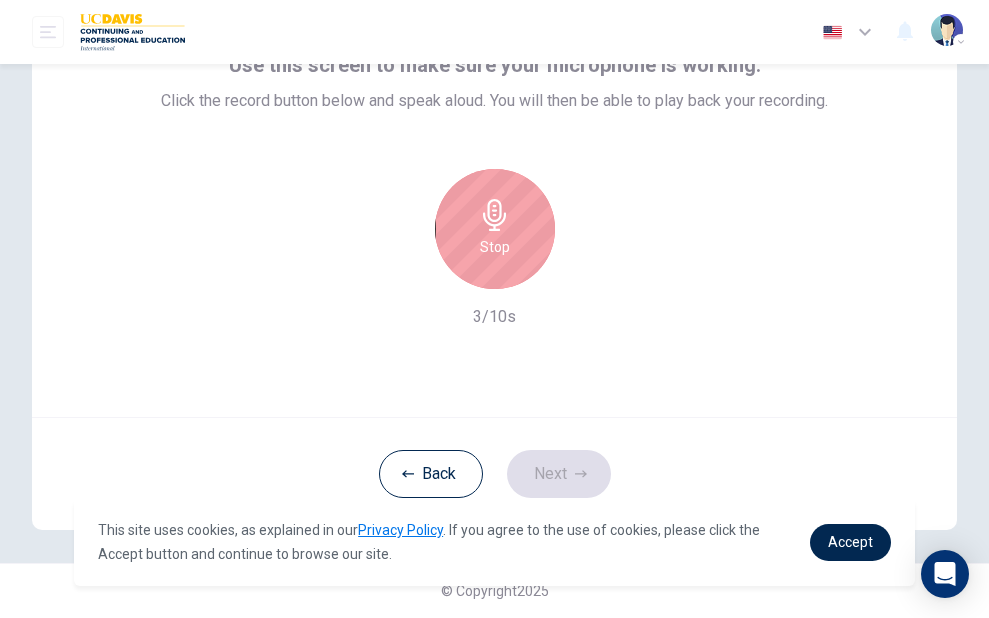 click 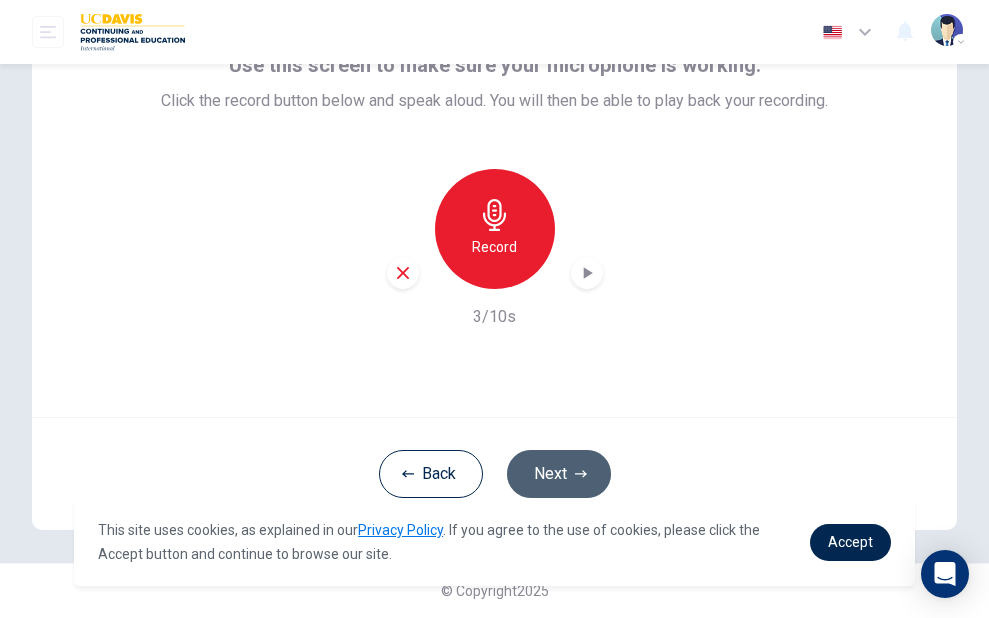 click on "Next" at bounding box center [559, 474] 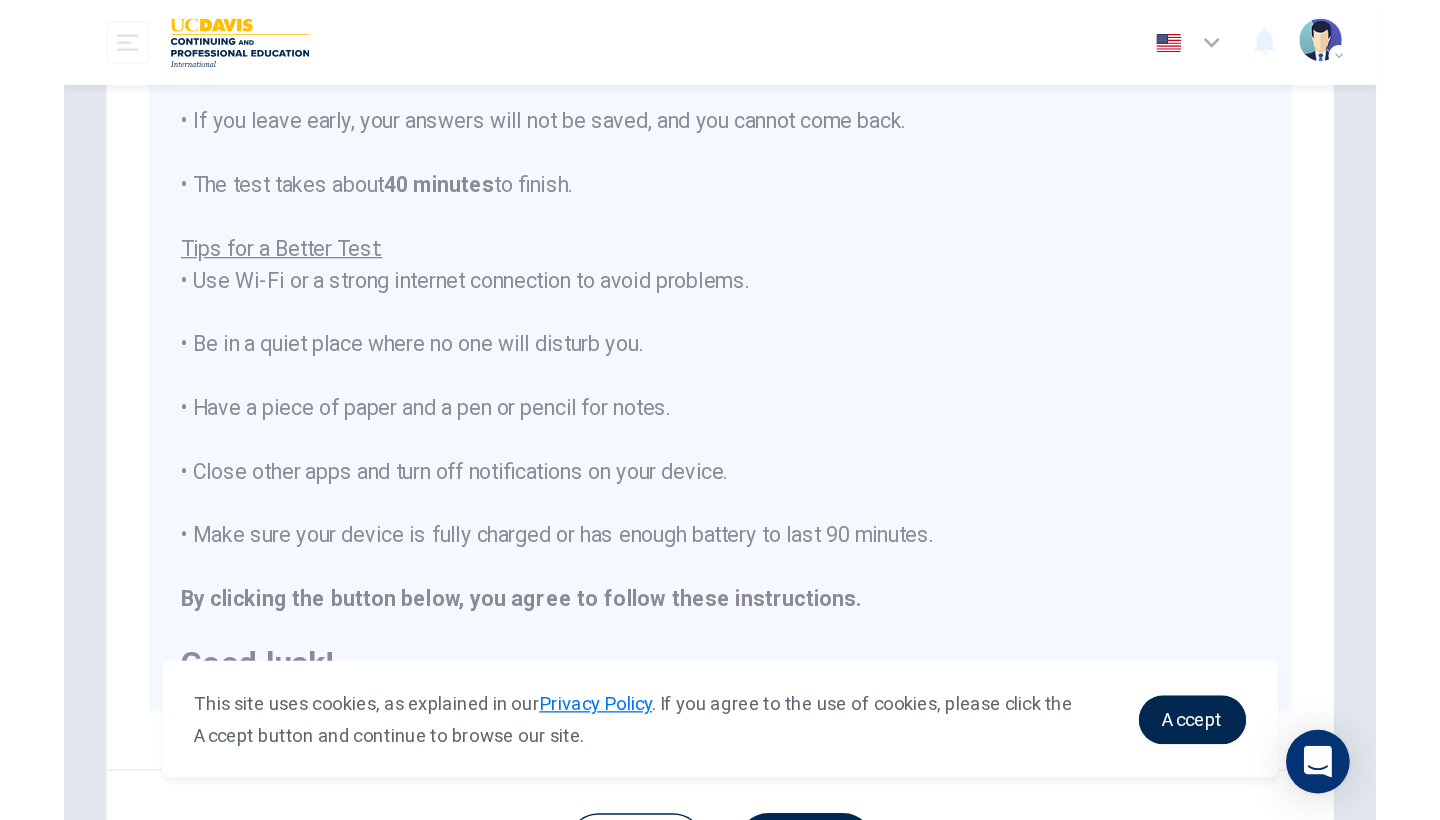scroll, scrollTop: 285, scrollLeft: 0, axis: vertical 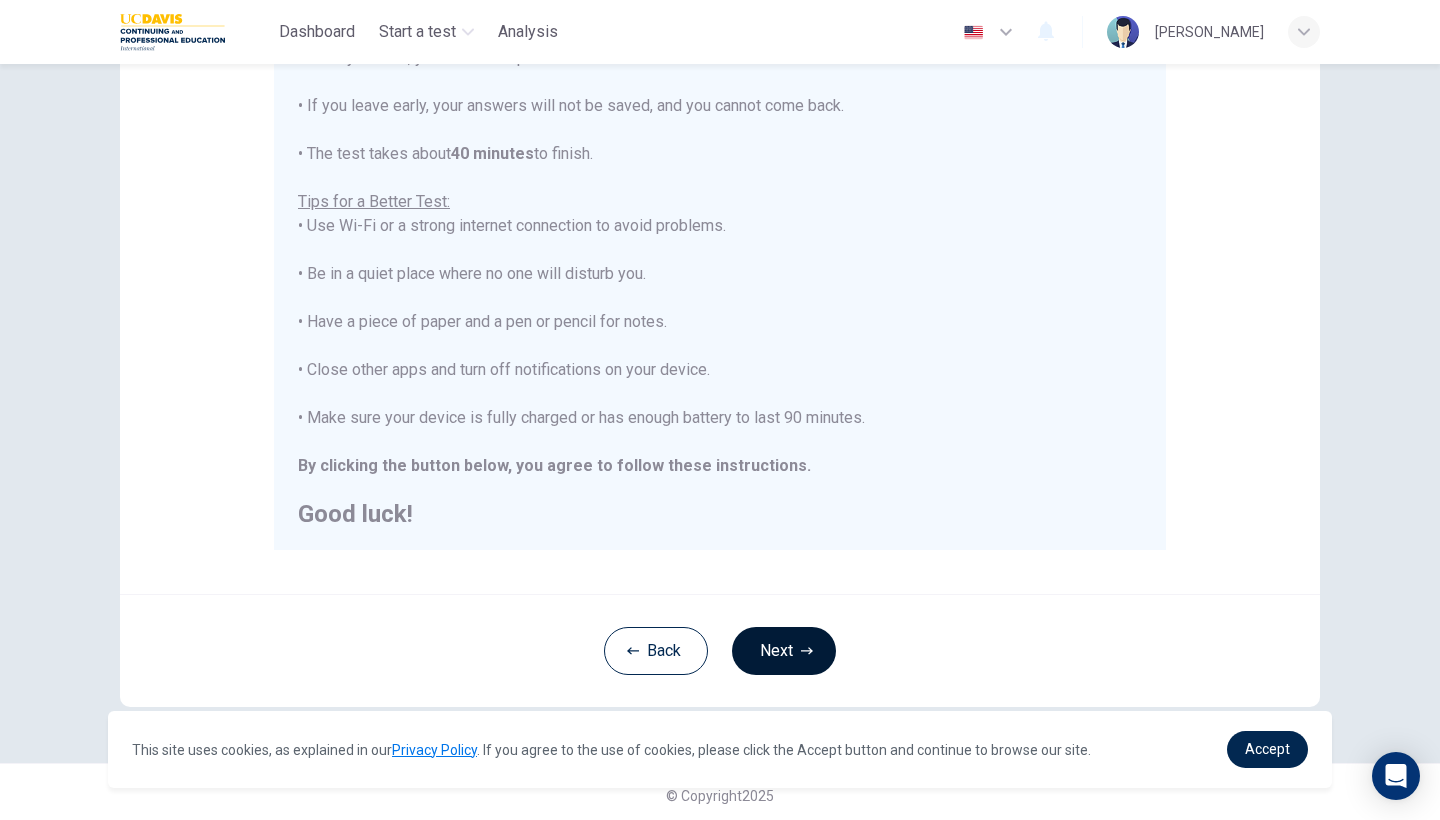 click 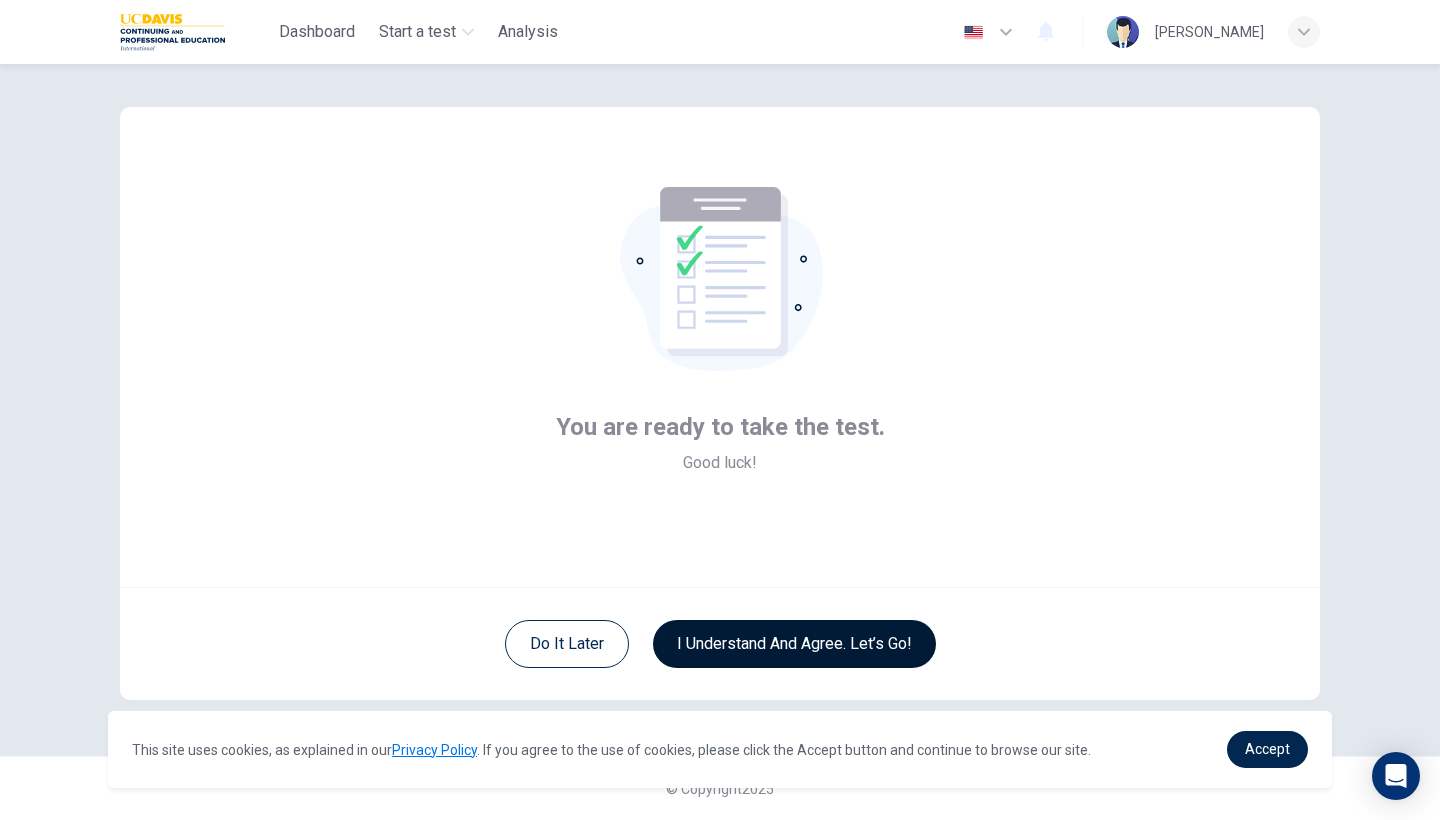 scroll, scrollTop: 13, scrollLeft: 0, axis: vertical 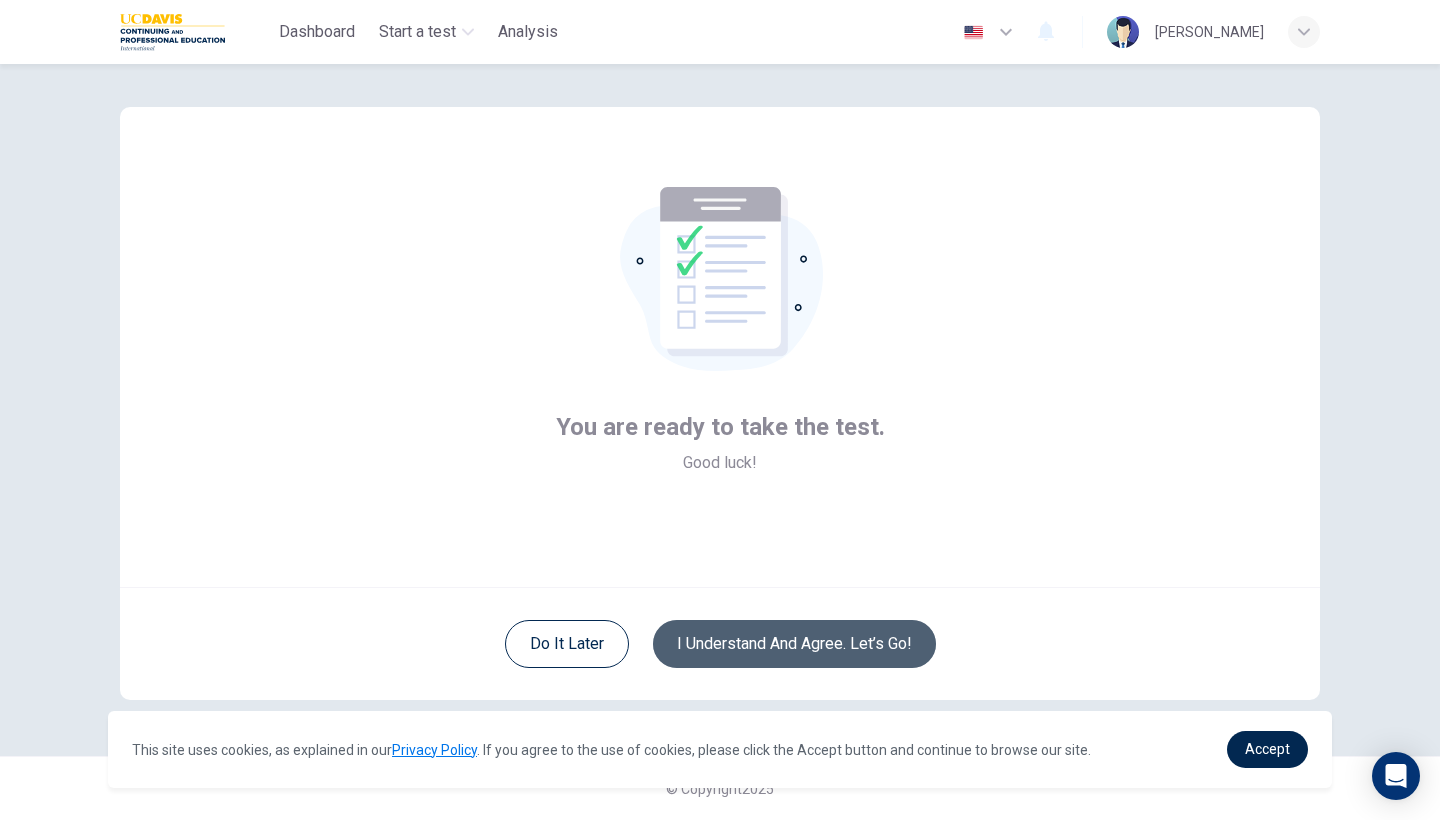 click on "I understand and agree. Let’s go!" at bounding box center (794, 644) 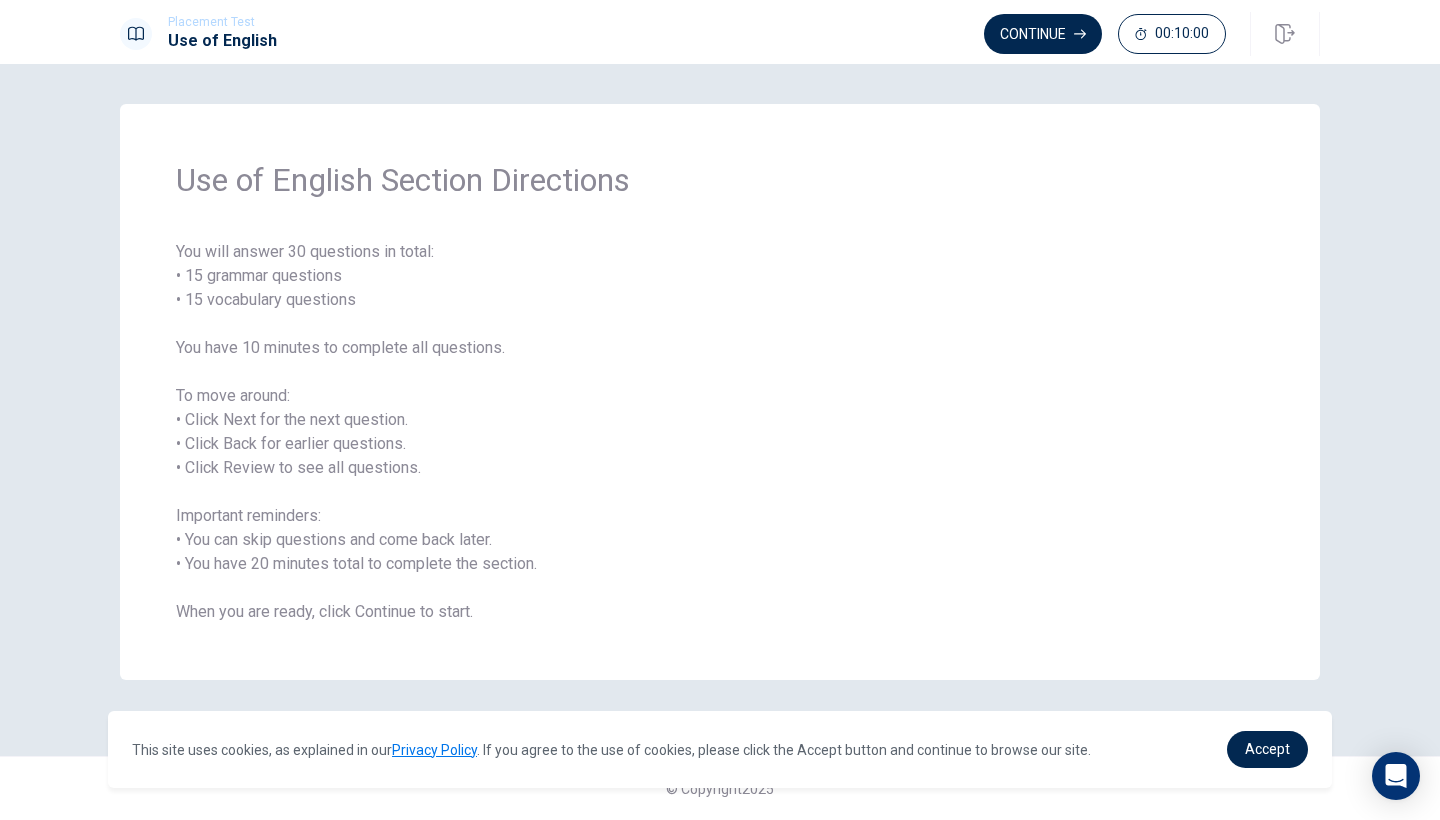 scroll, scrollTop: 0, scrollLeft: 0, axis: both 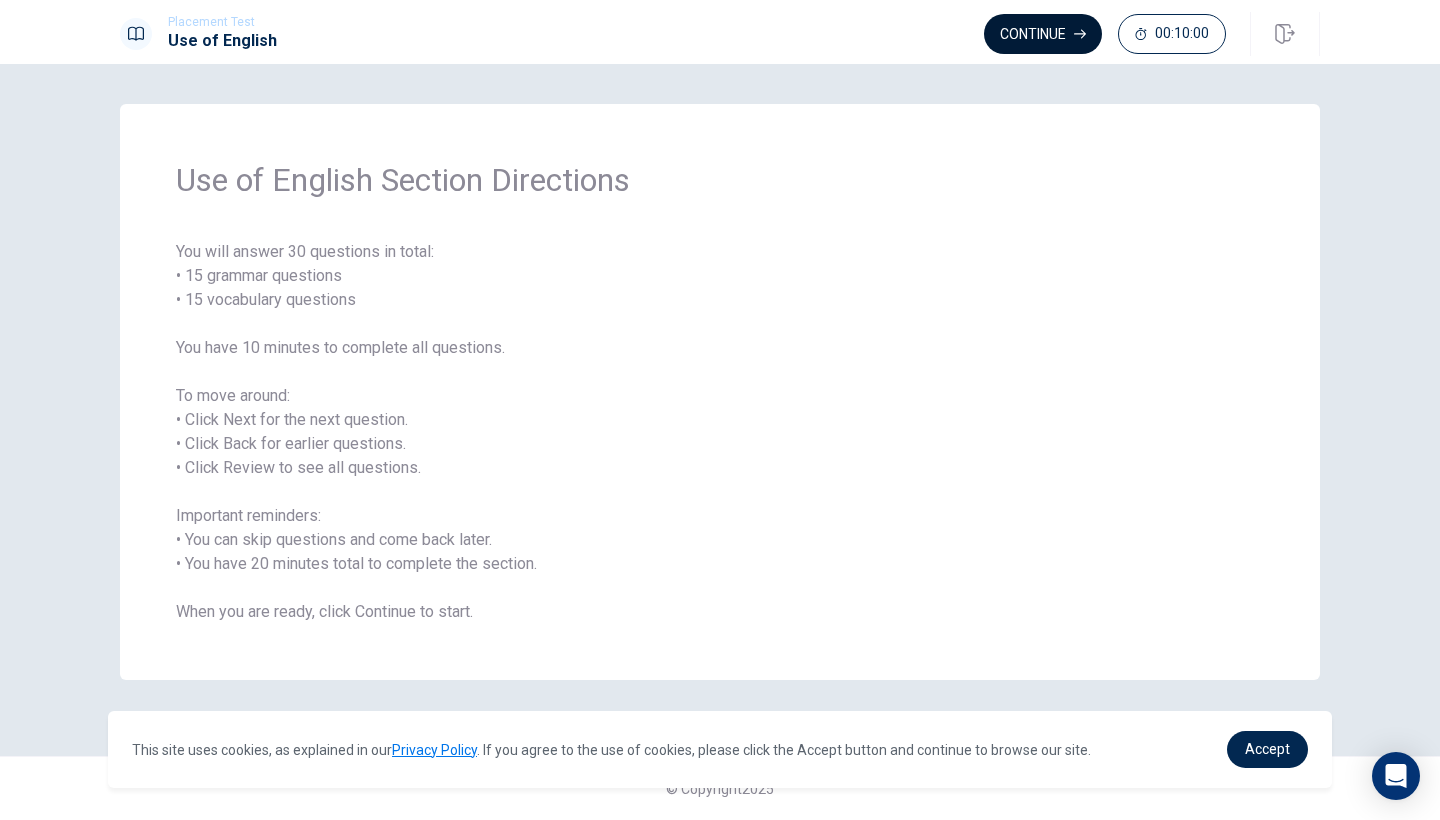 click on "Continue" at bounding box center (1043, 34) 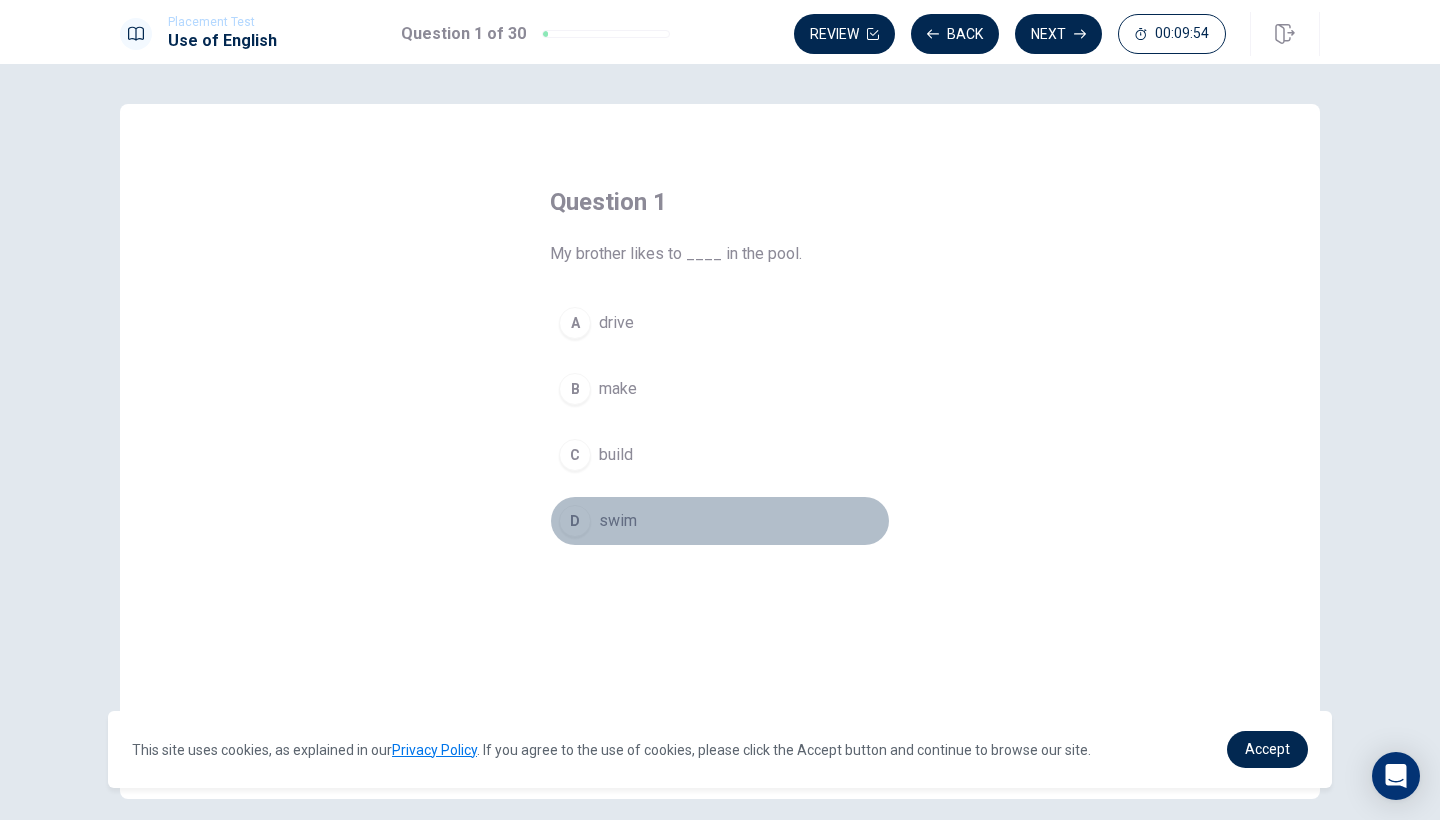 click on "D" at bounding box center [575, 521] 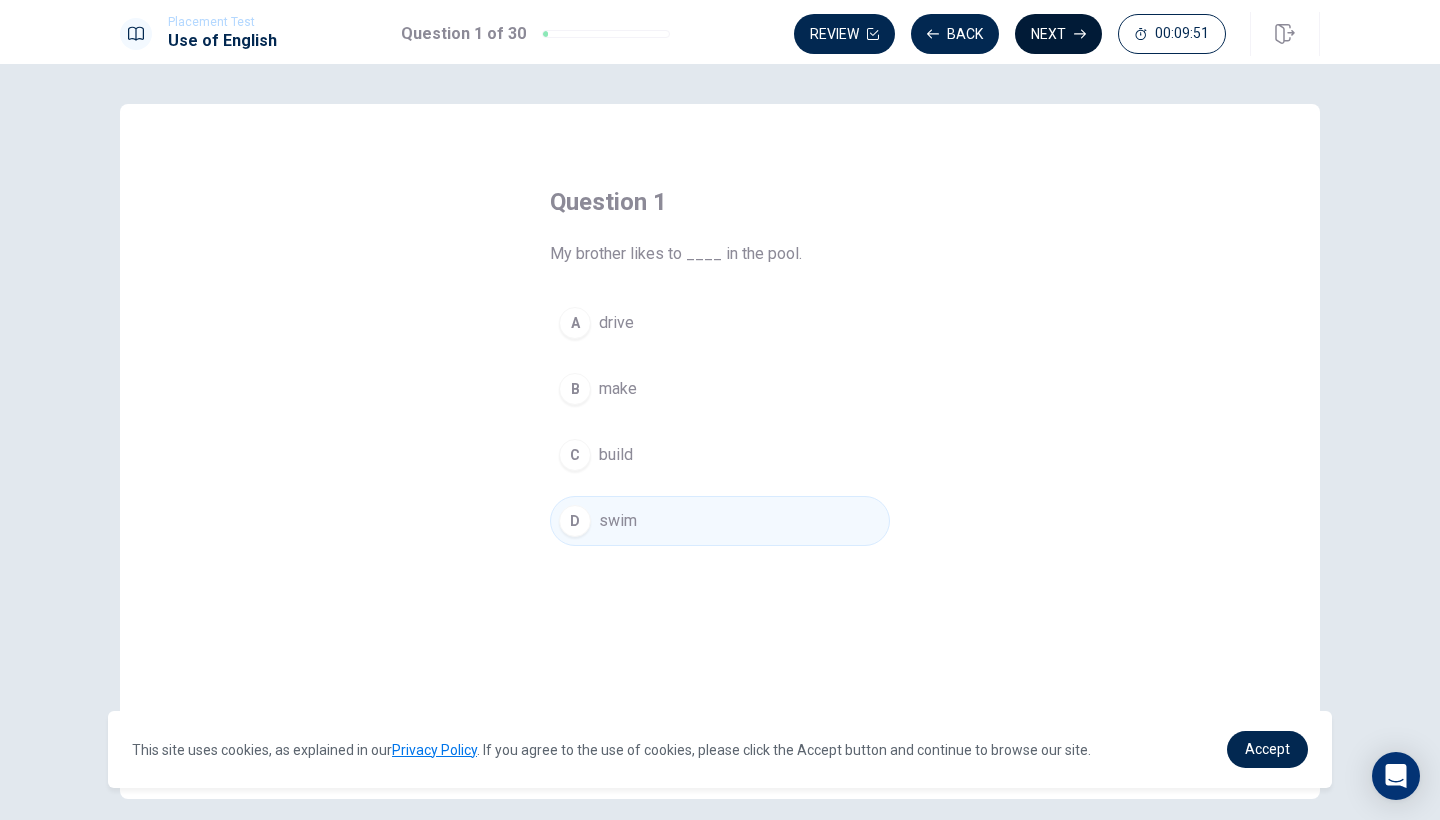 click on "Next" at bounding box center (1058, 34) 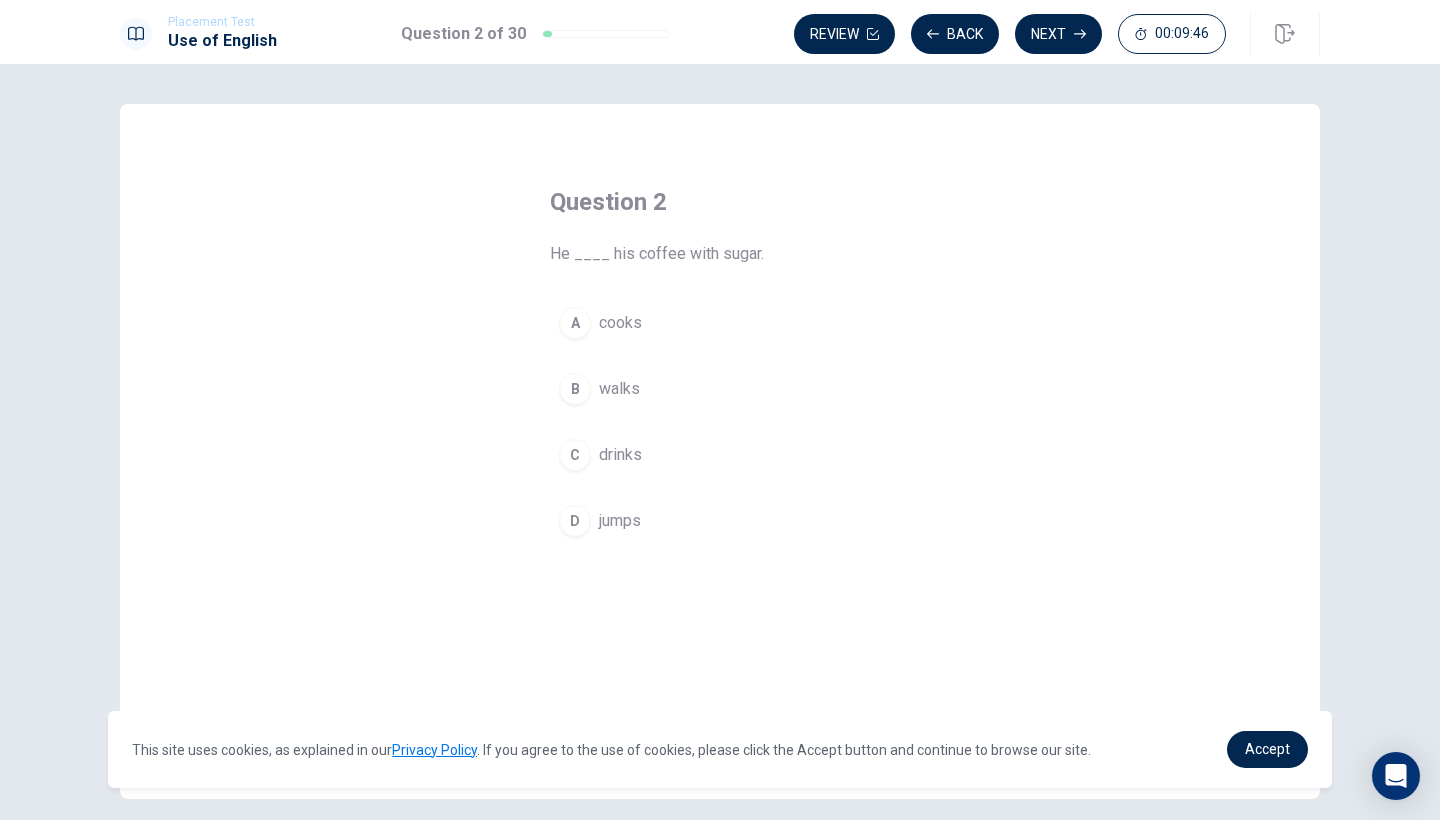 click on "C" at bounding box center [575, 455] 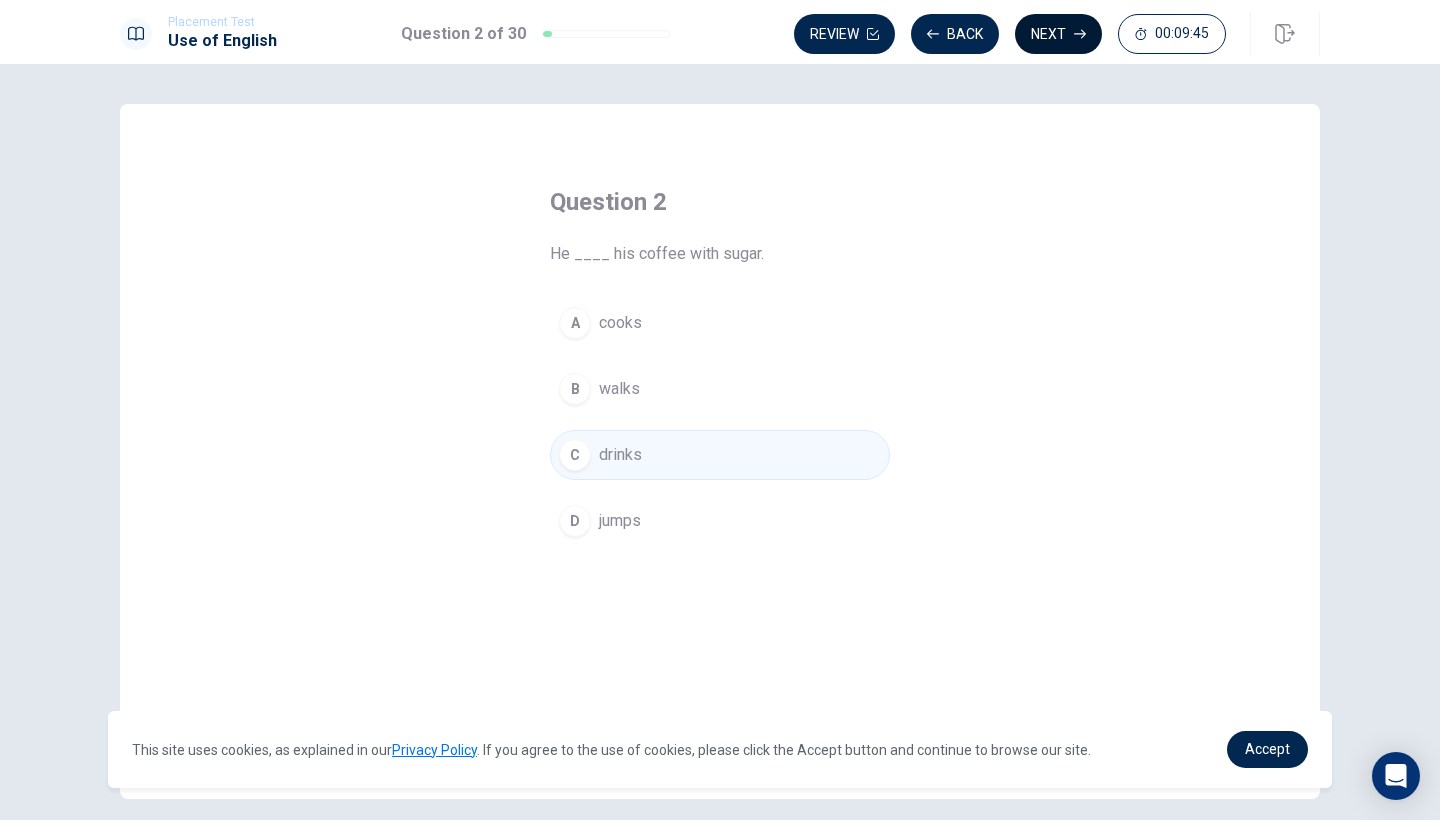 click 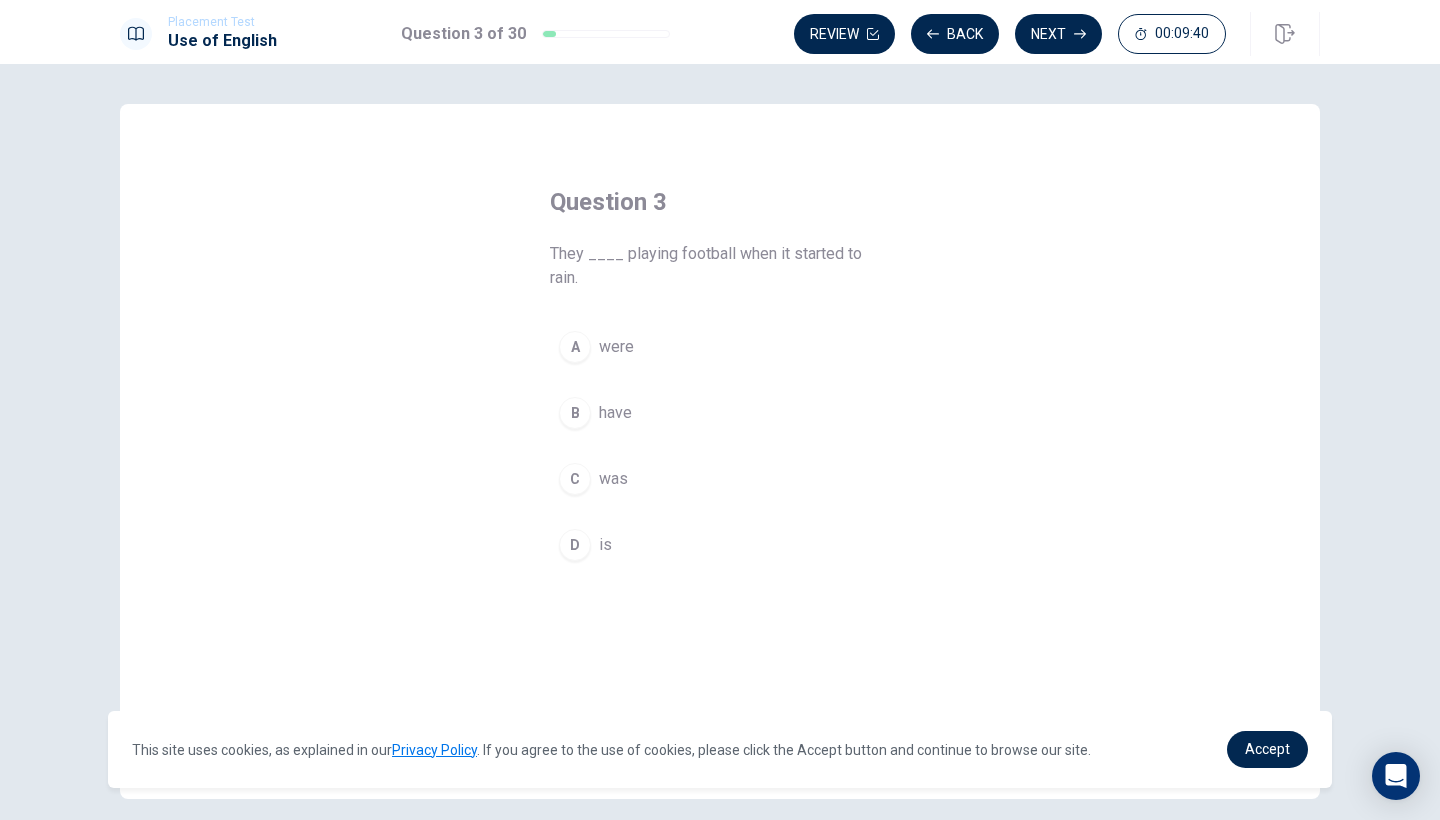click on "A" at bounding box center (575, 347) 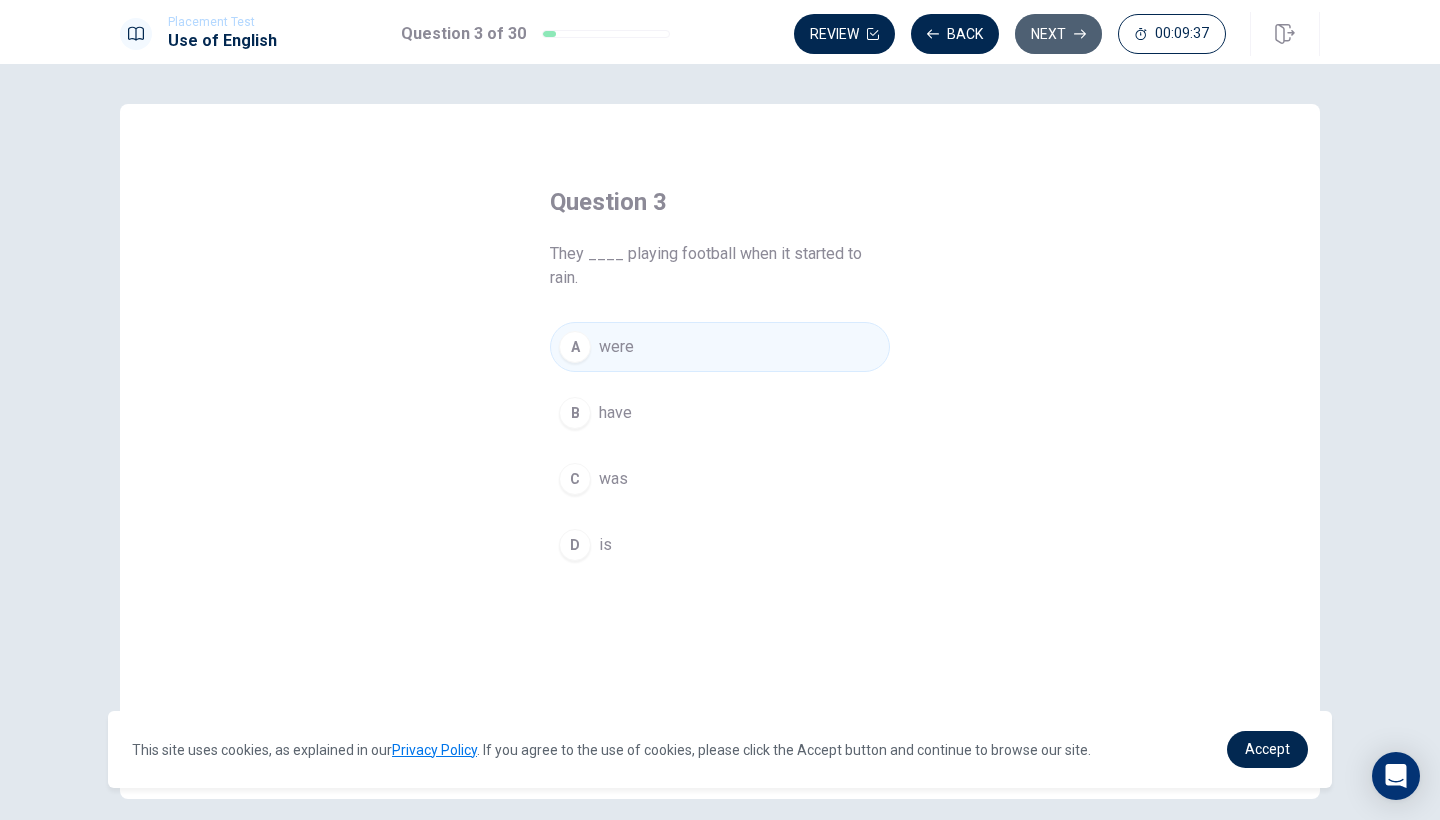 click on "Next" at bounding box center (1058, 34) 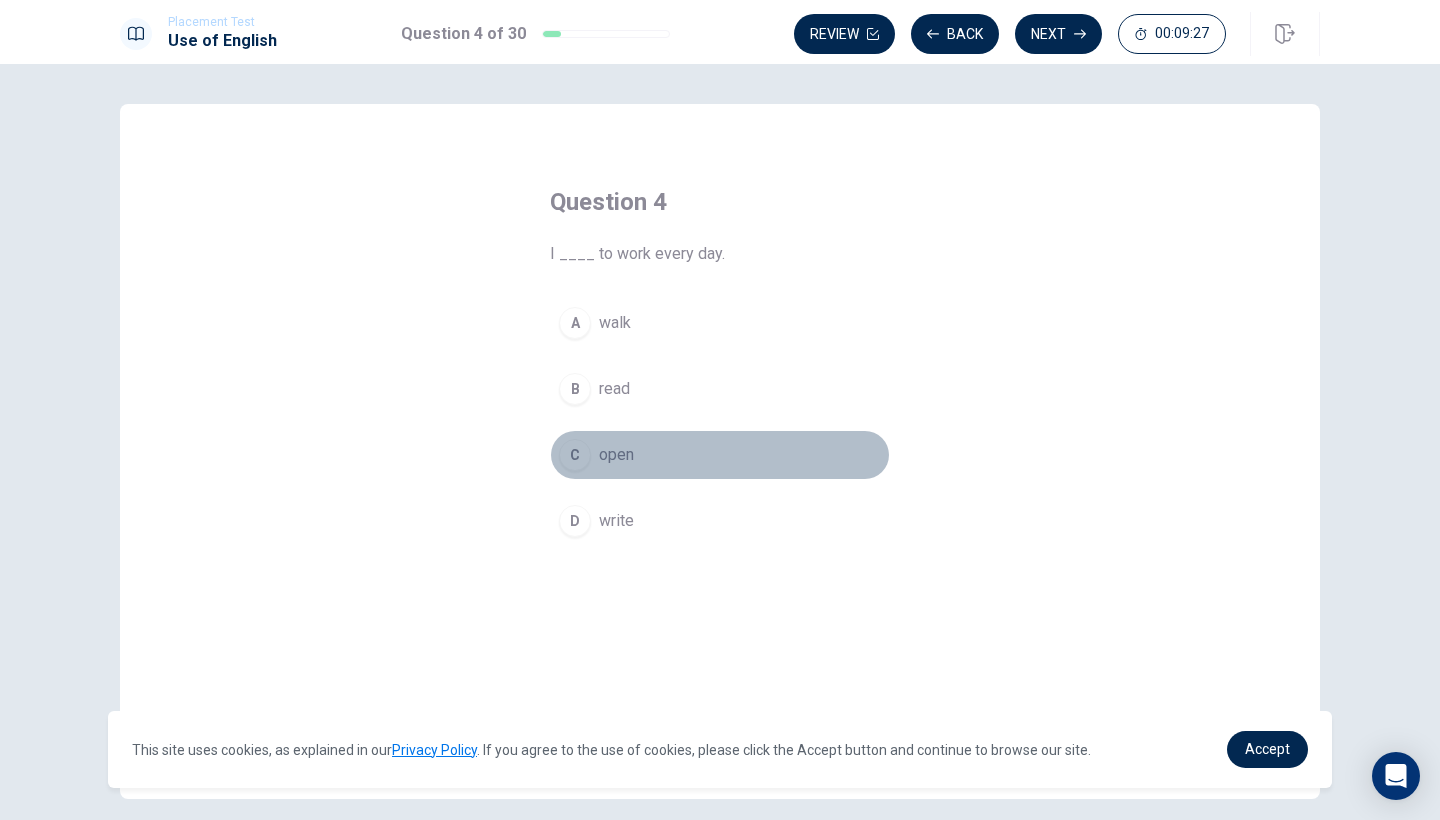 click on "C" at bounding box center (575, 455) 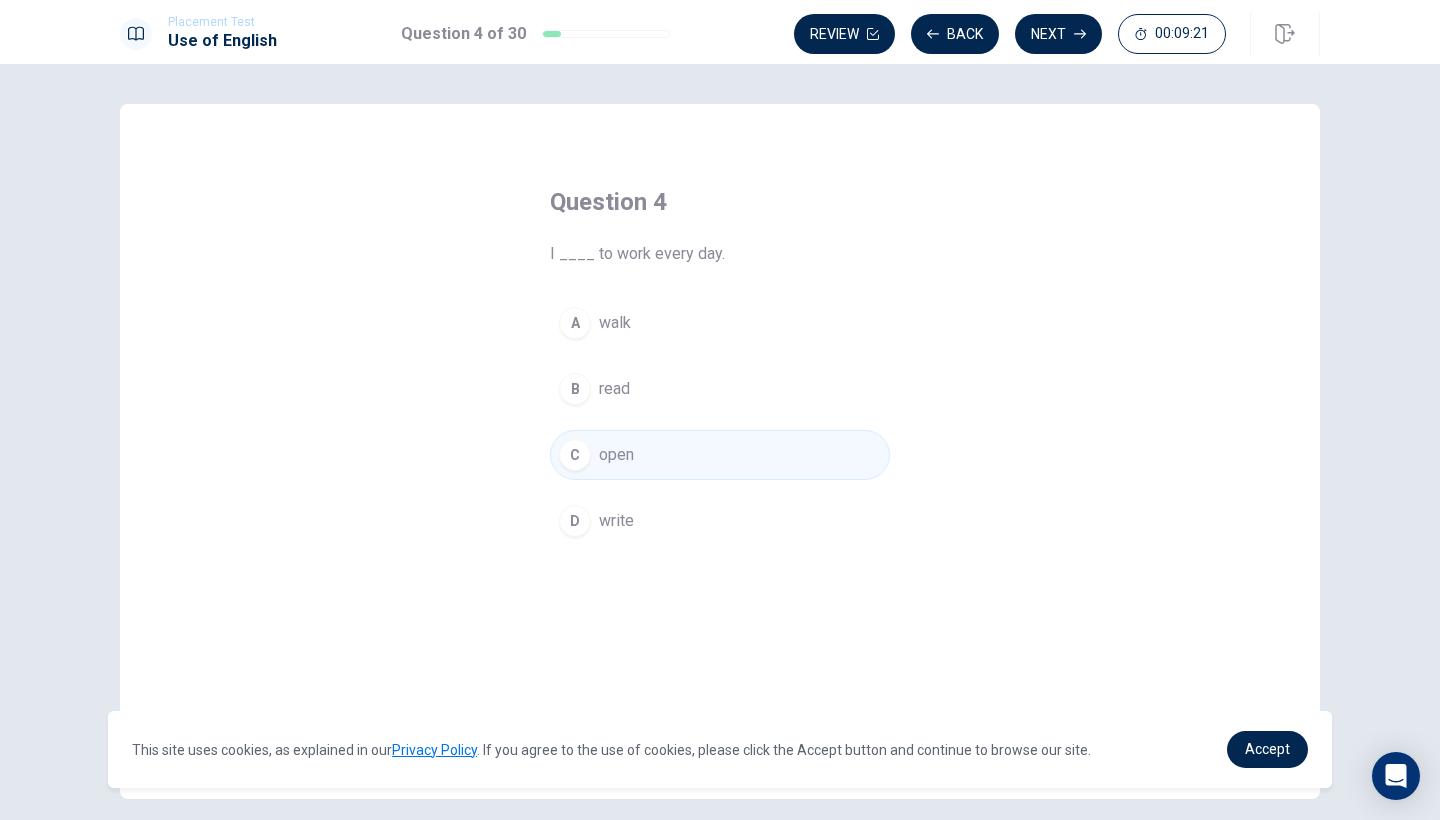 click on "A" at bounding box center (575, 323) 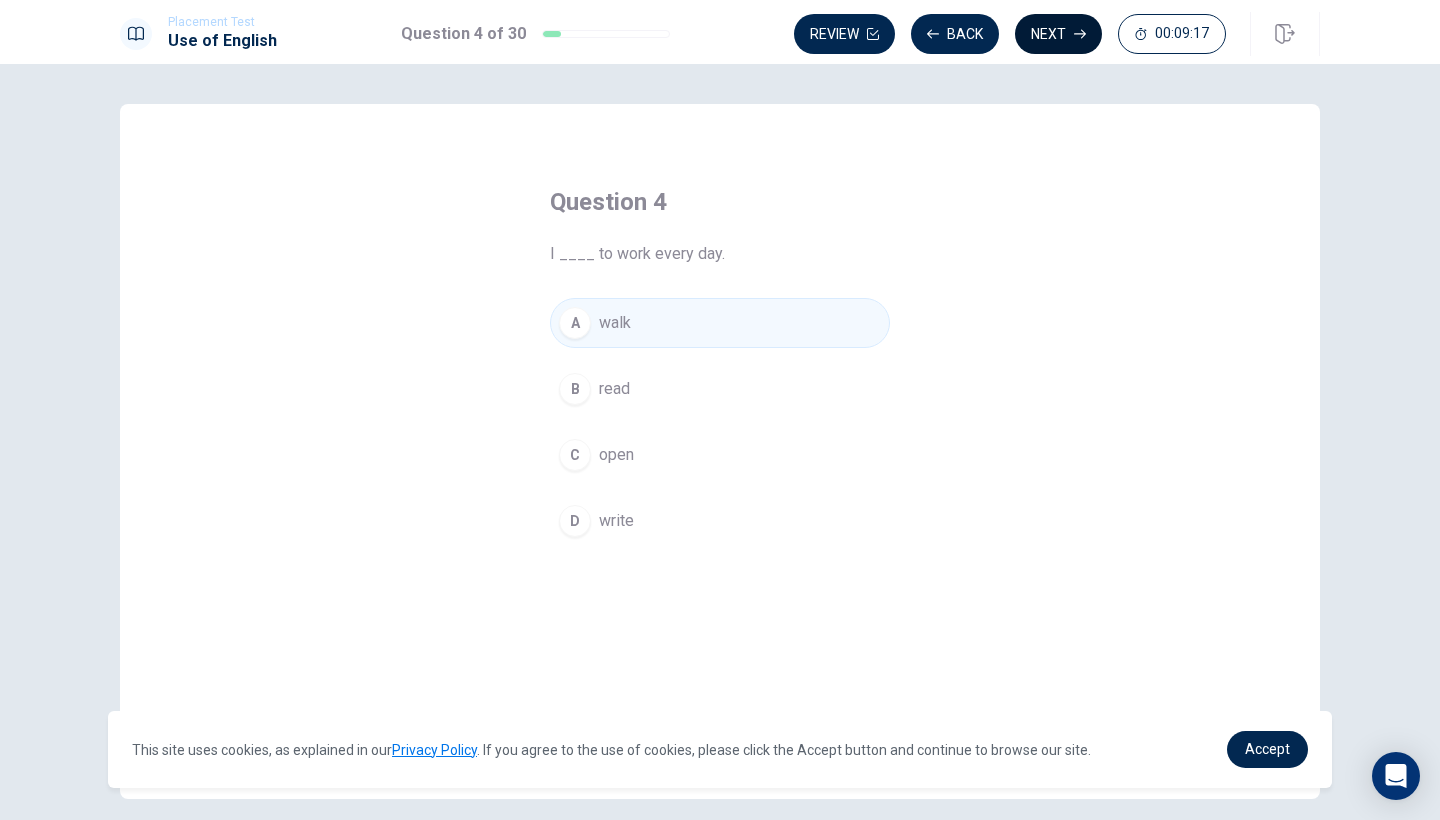 click 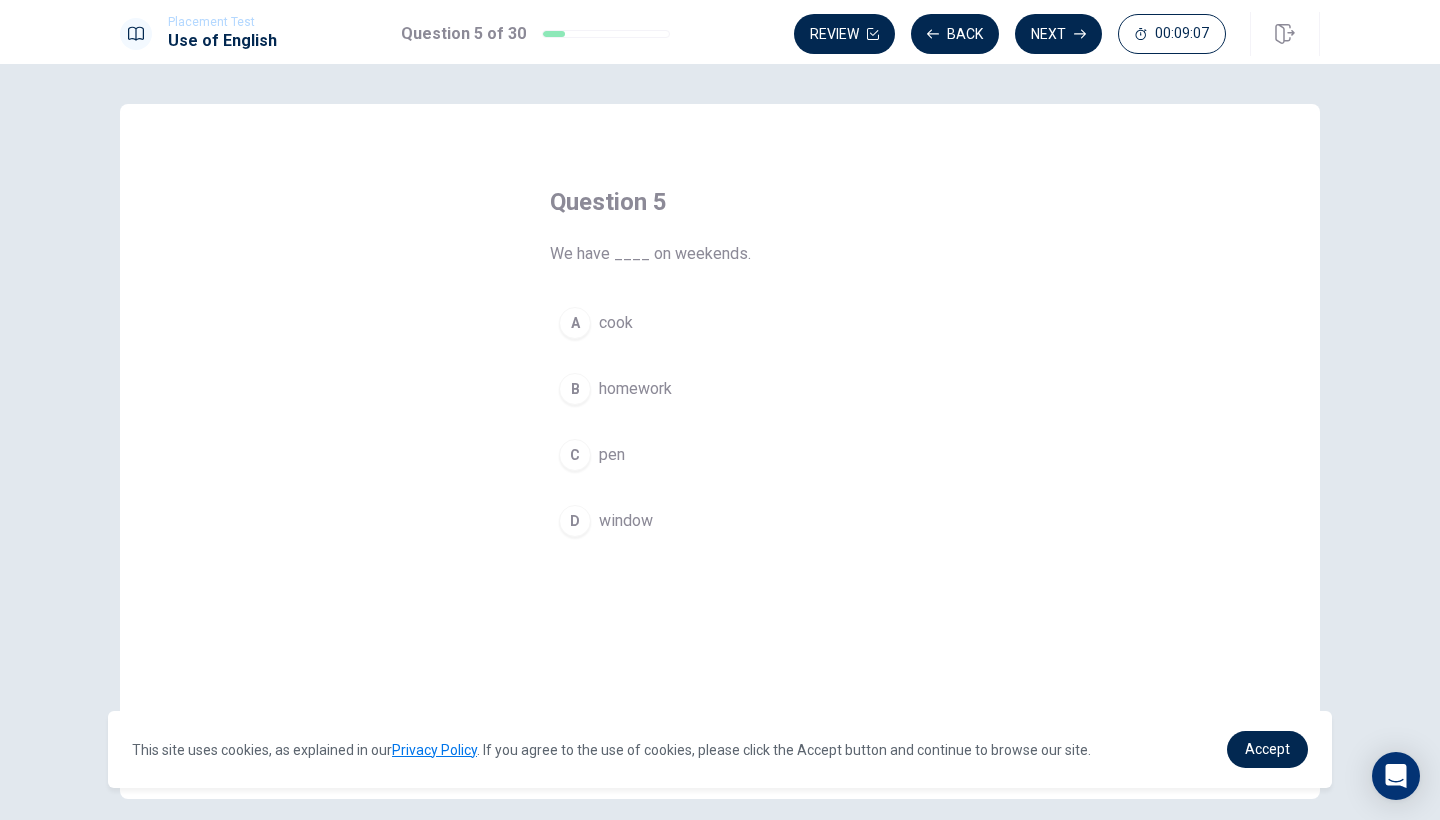 click on "B" at bounding box center (575, 389) 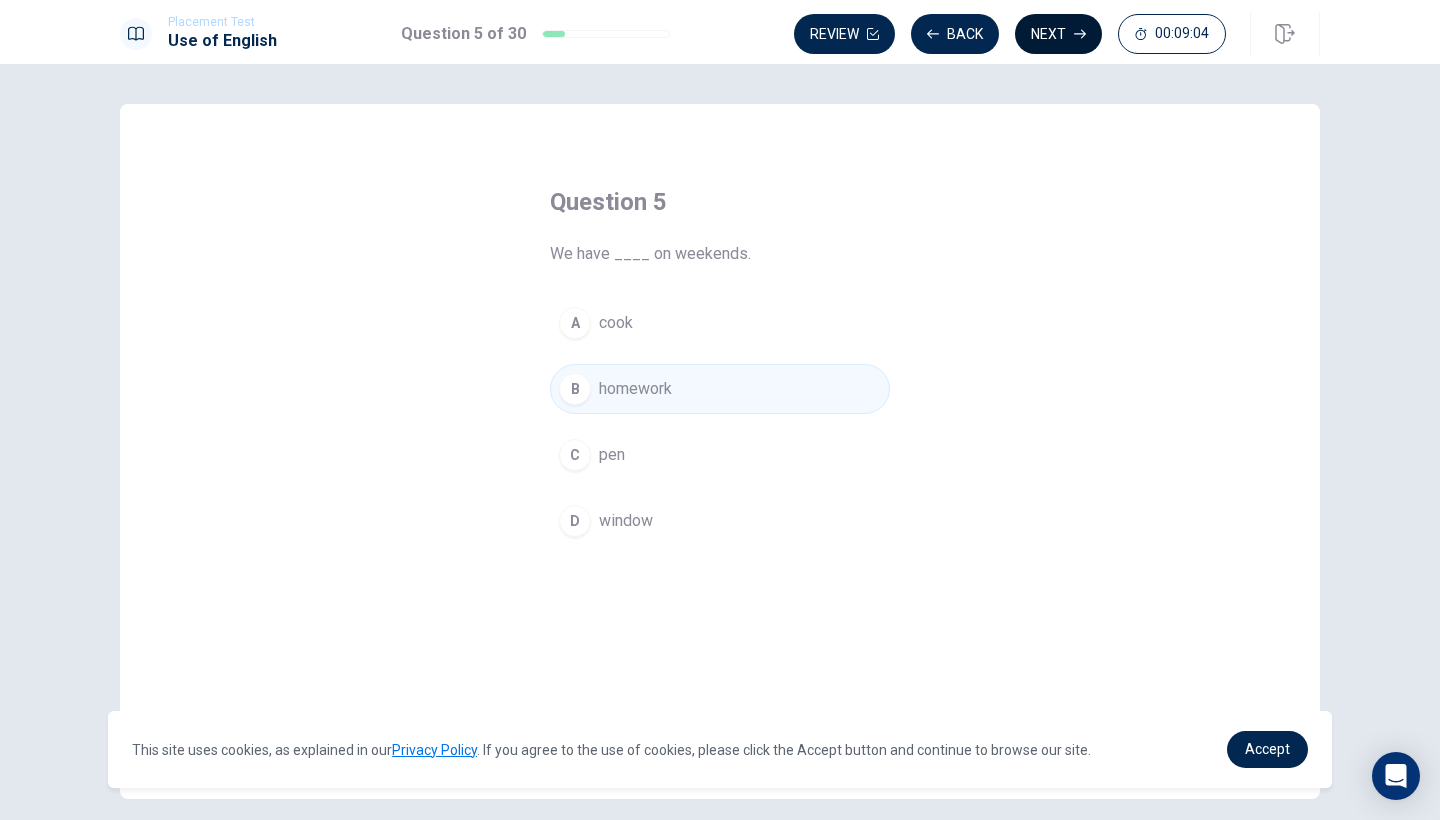 click 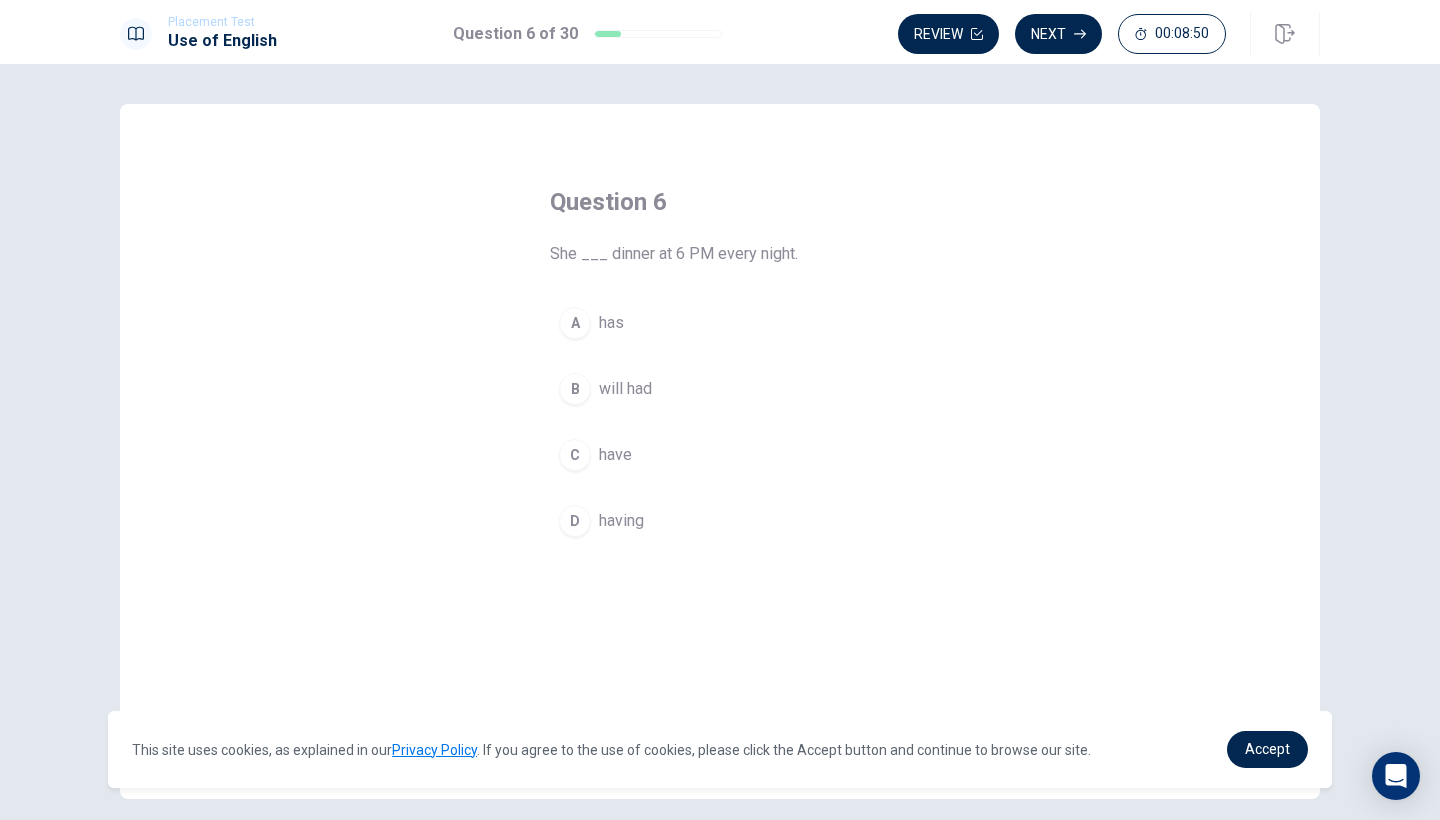click on "A" at bounding box center [575, 323] 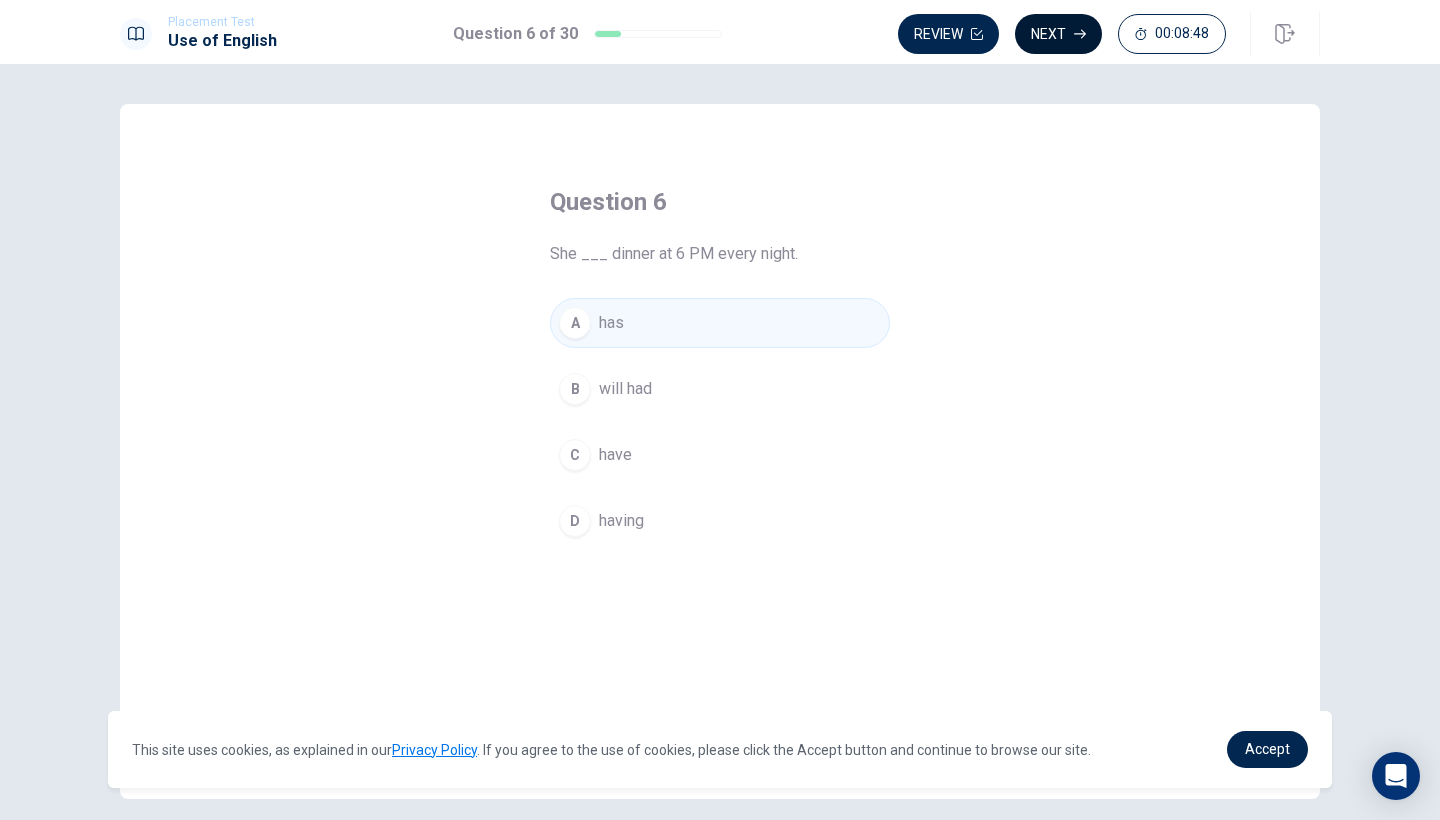 click 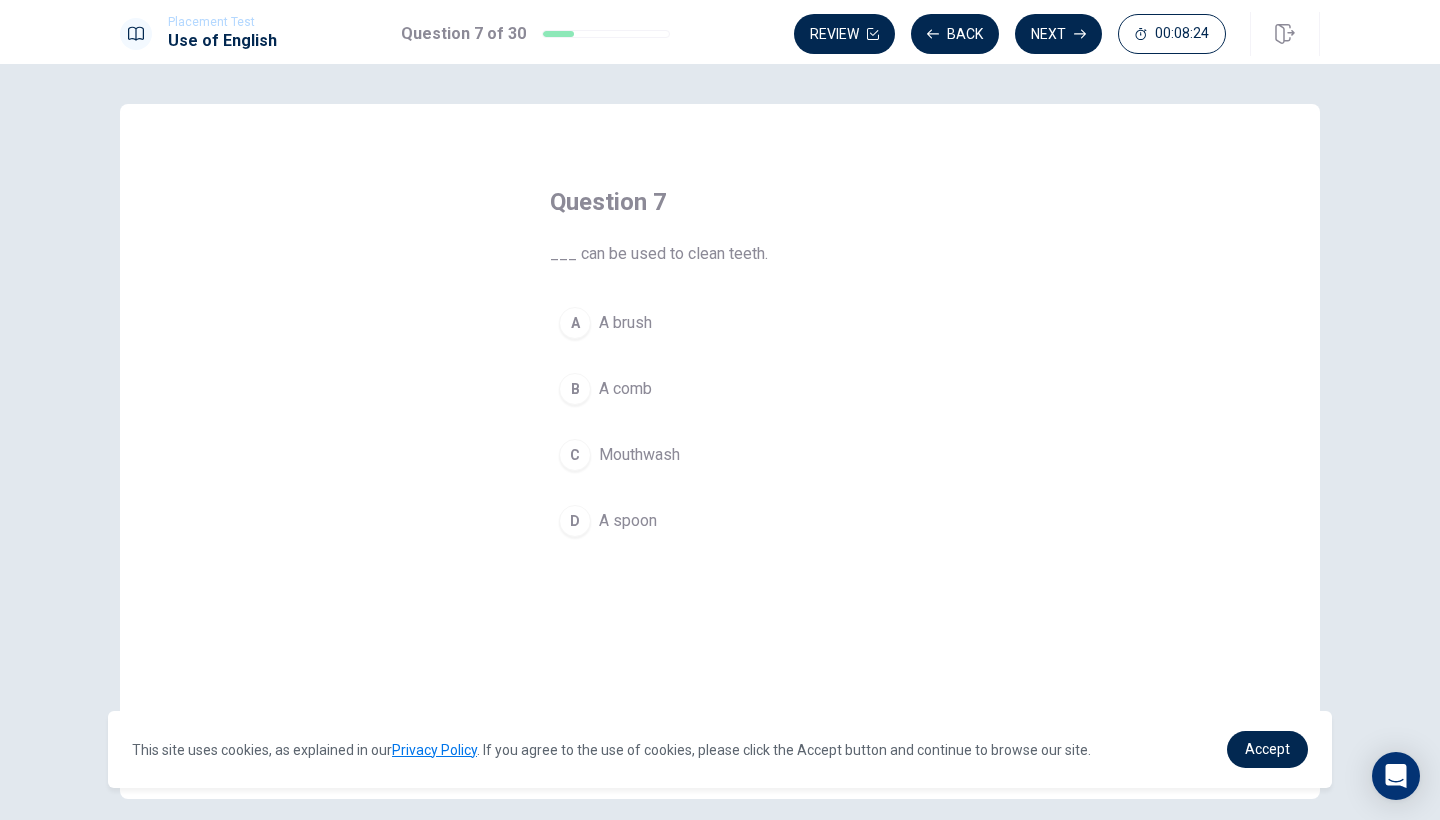 click on "A" at bounding box center (575, 323) 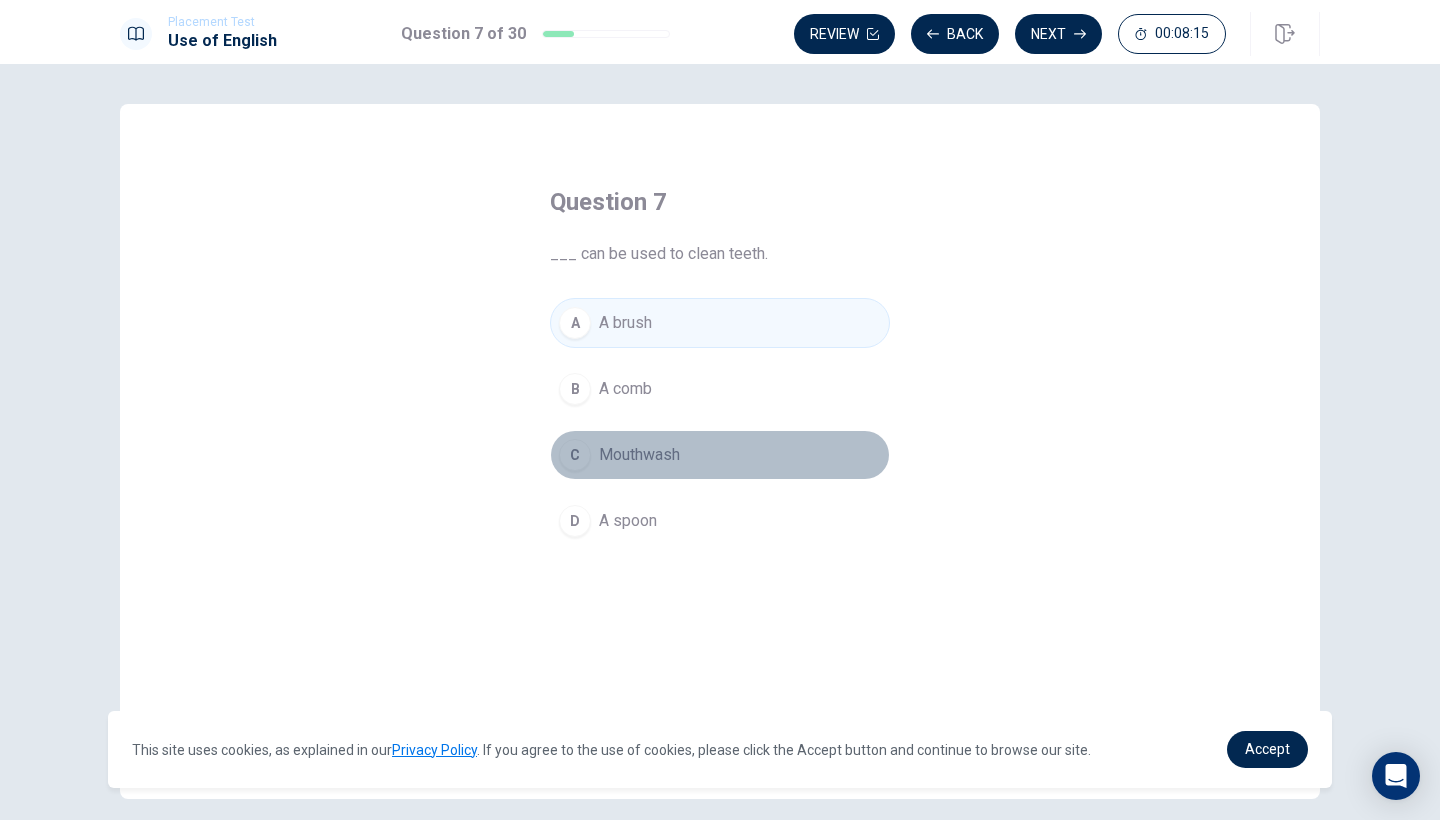 click on "C" at bounding box center [575, 455] 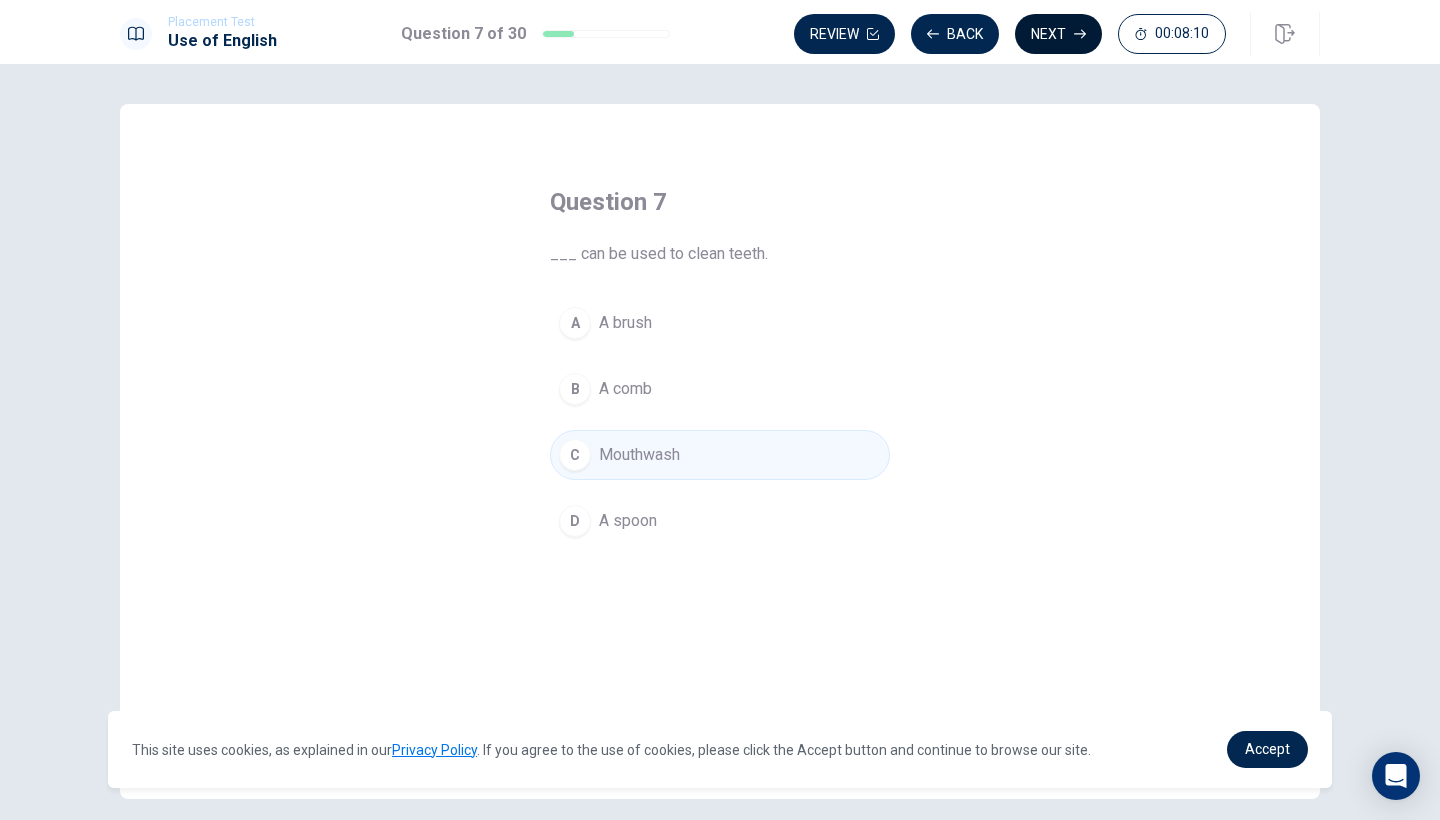 click on "Next" at bounding box center [1058, 34] 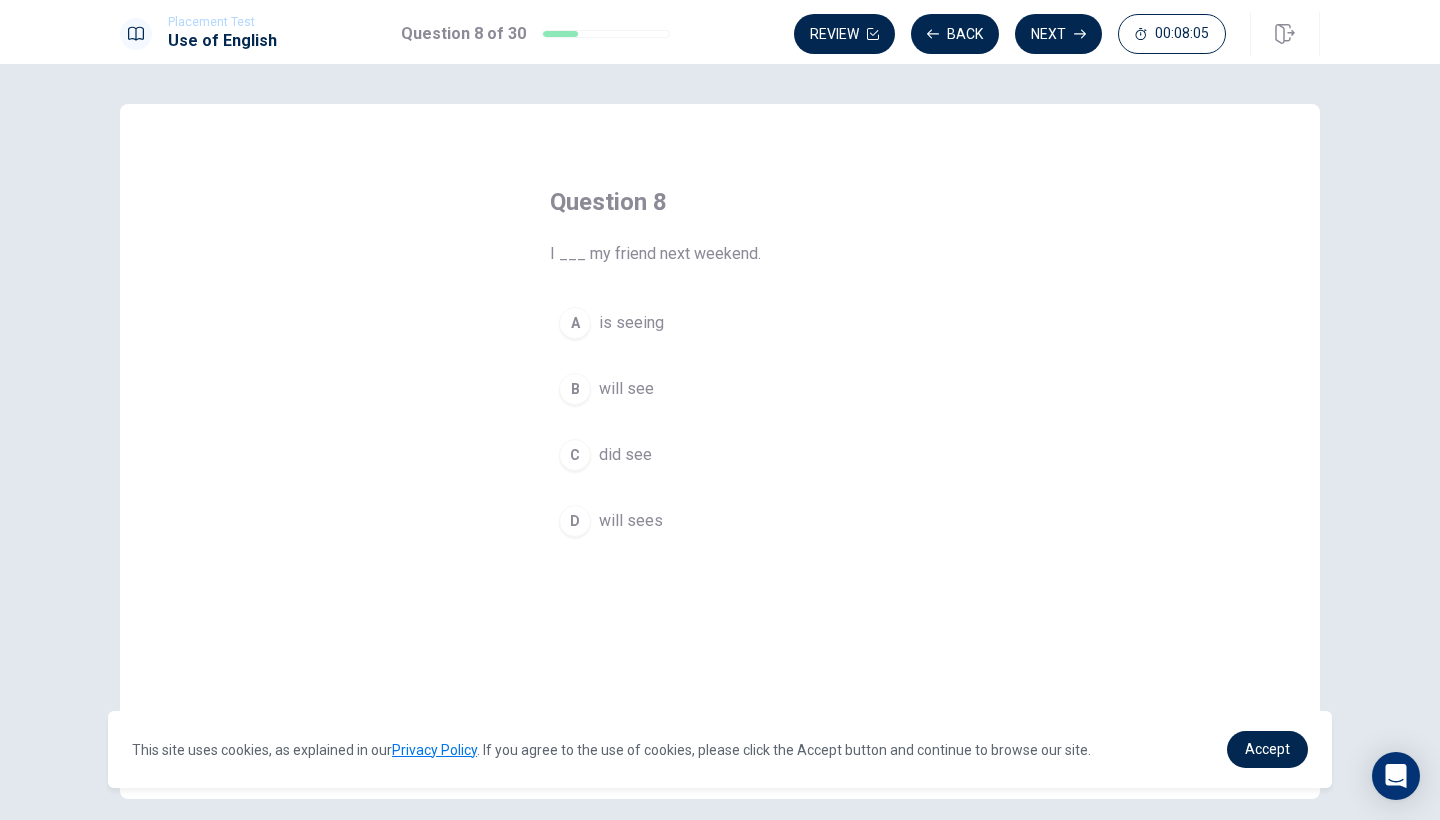 click on "B" at bounding box center (575, 389) 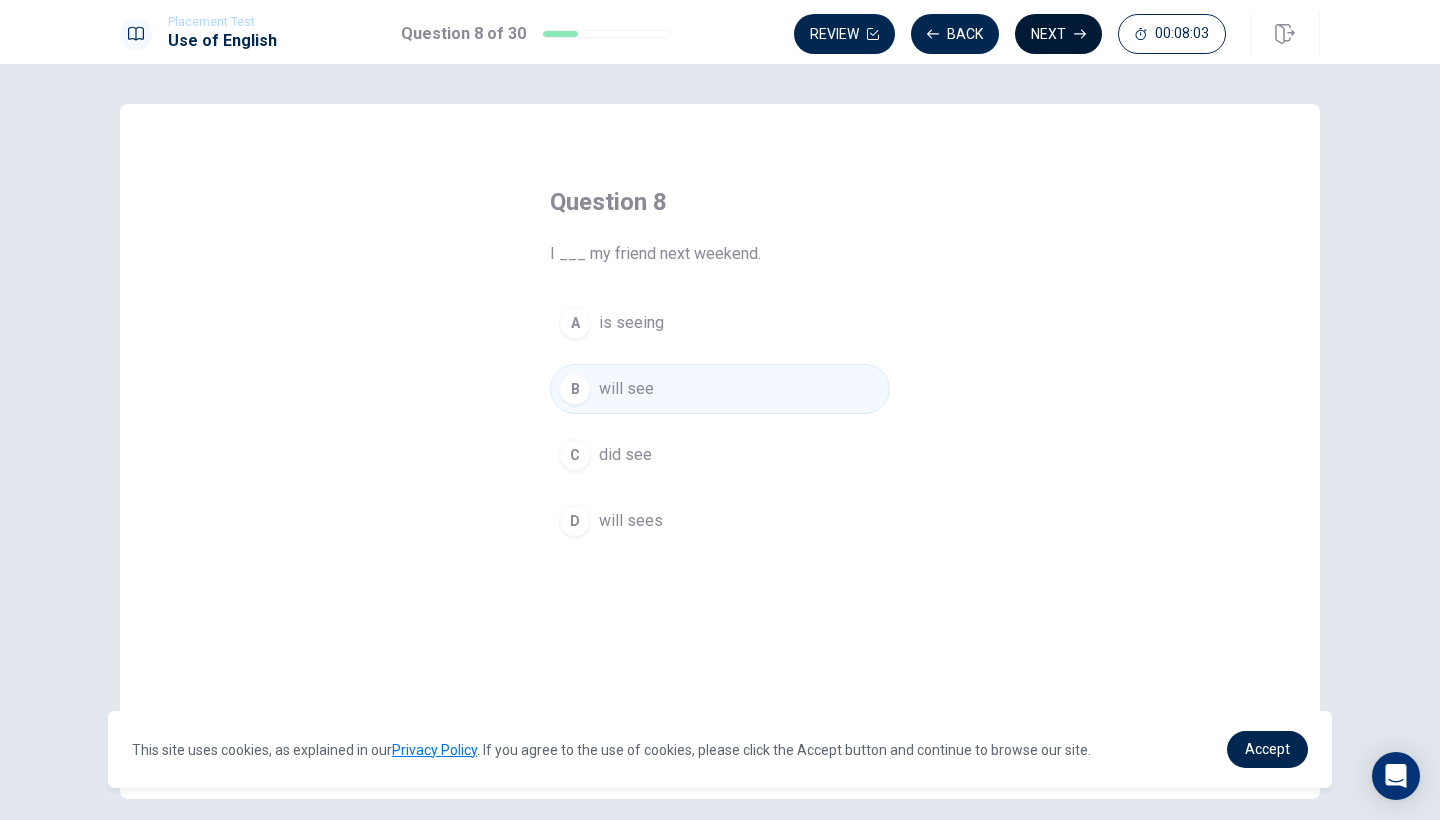 click on "Next" at bounding box center (1058, 34) 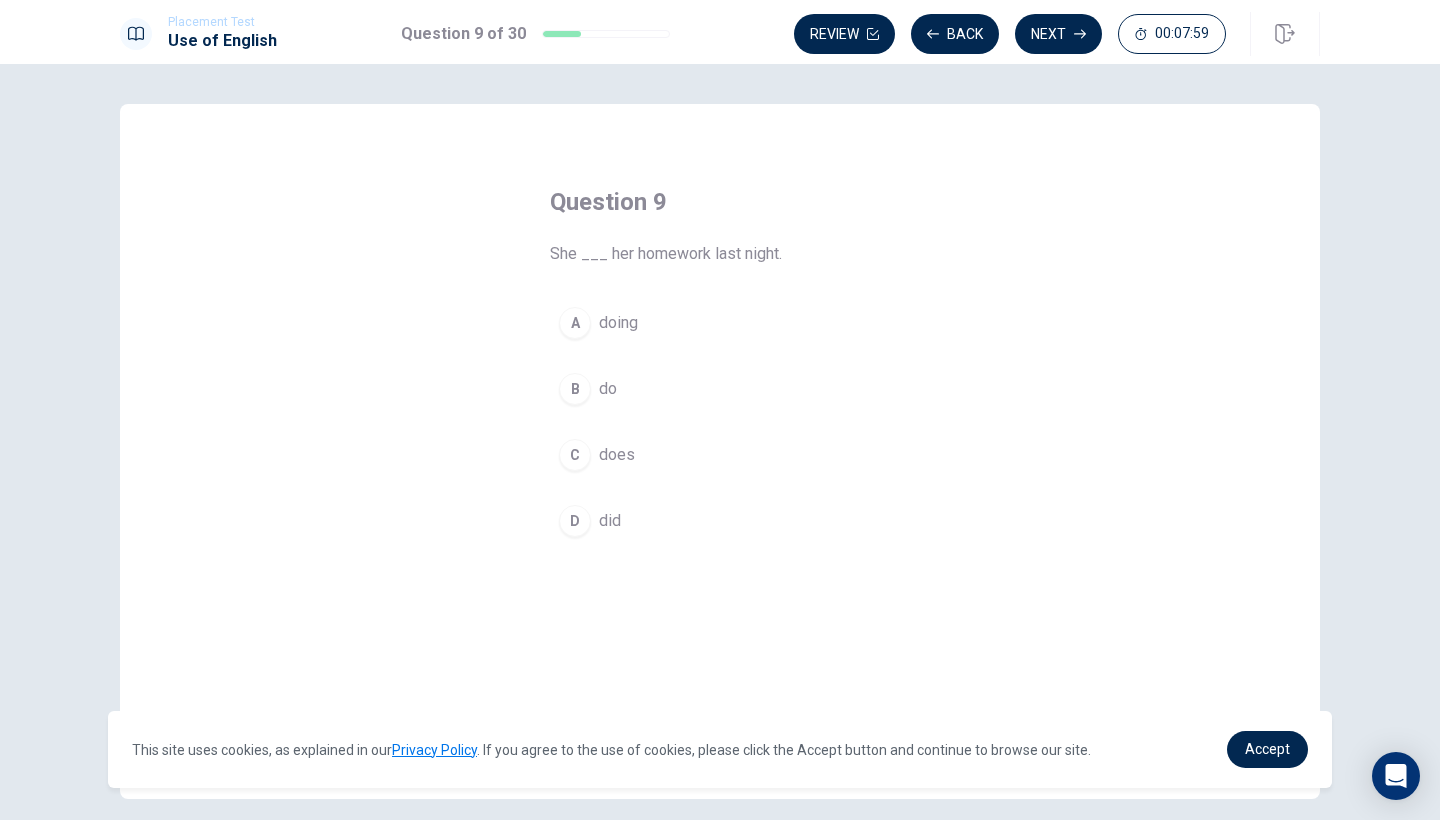 click on "D" at bounding box center [575, 521] 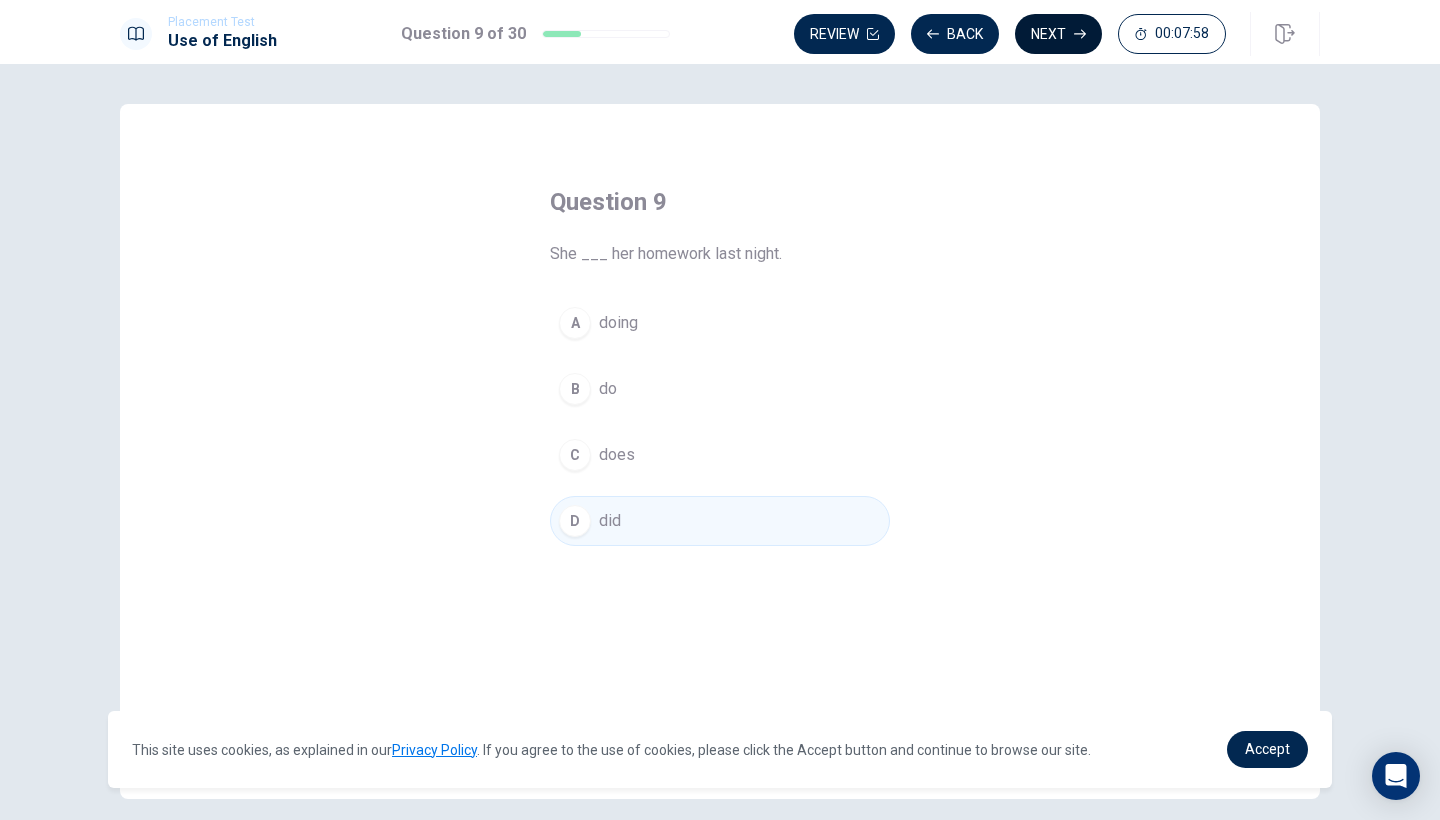 click 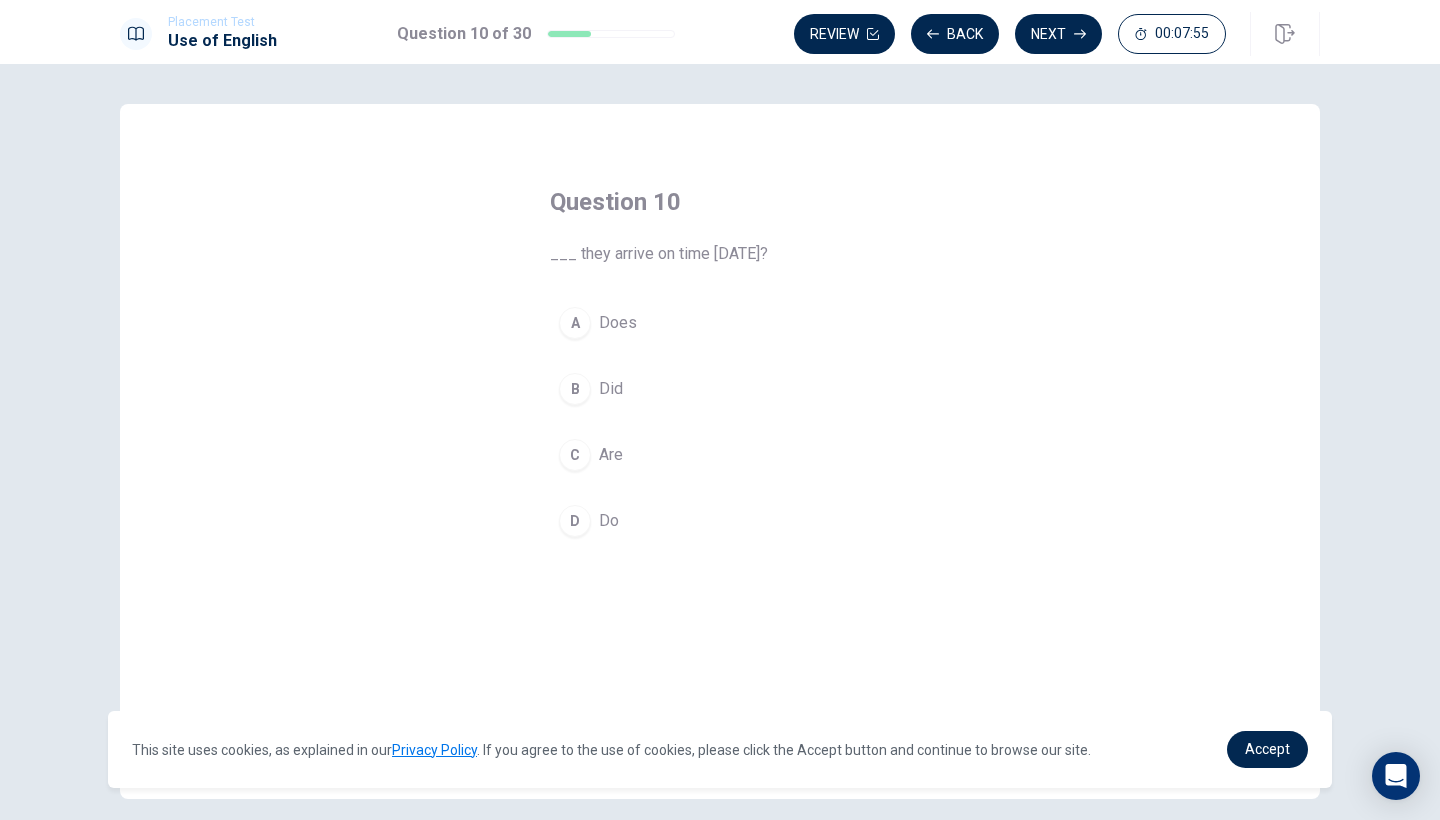 click on "B" at bounding box center [575, 389] 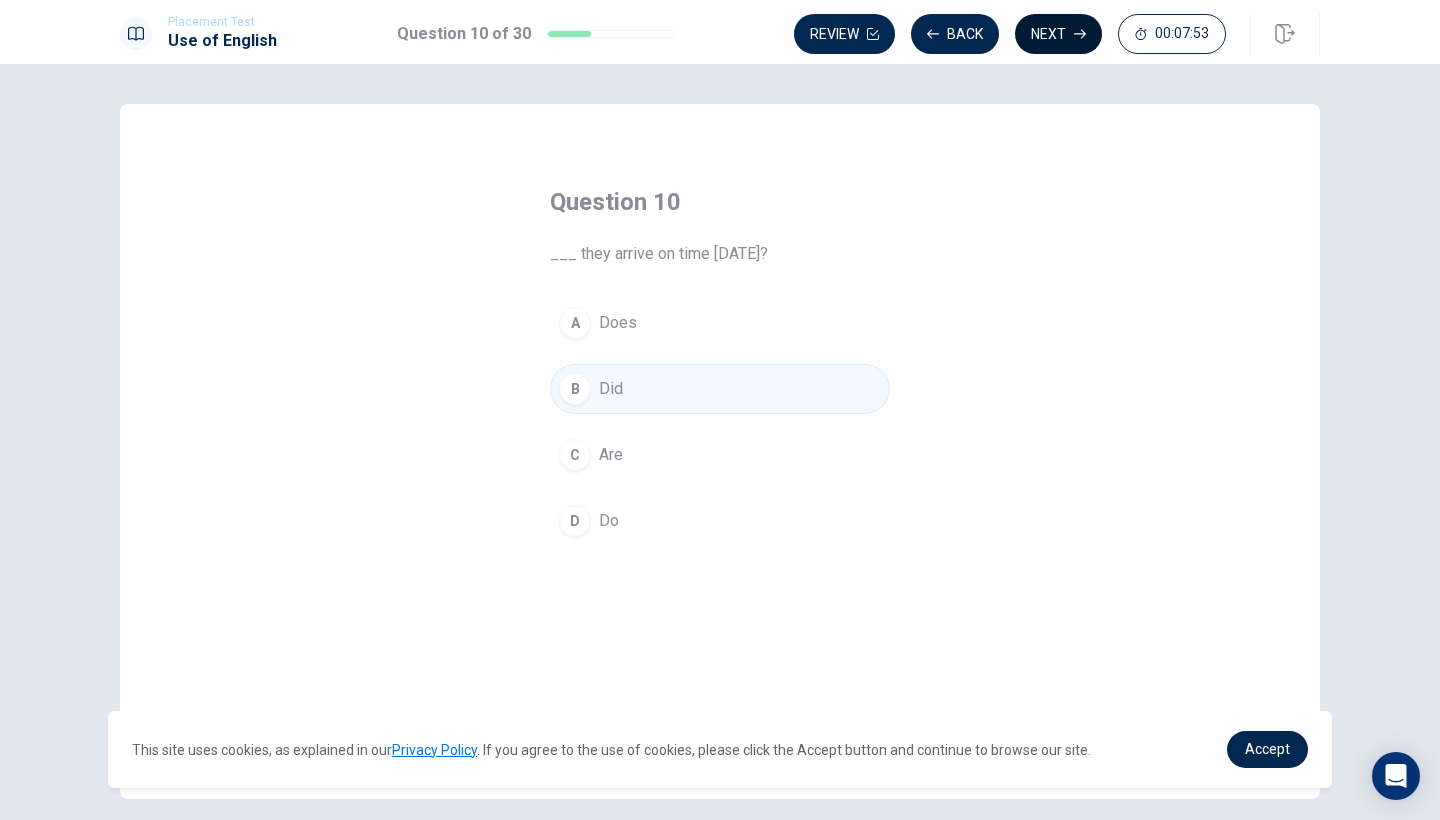 click on "Next" at bounding box center (1058, 34) 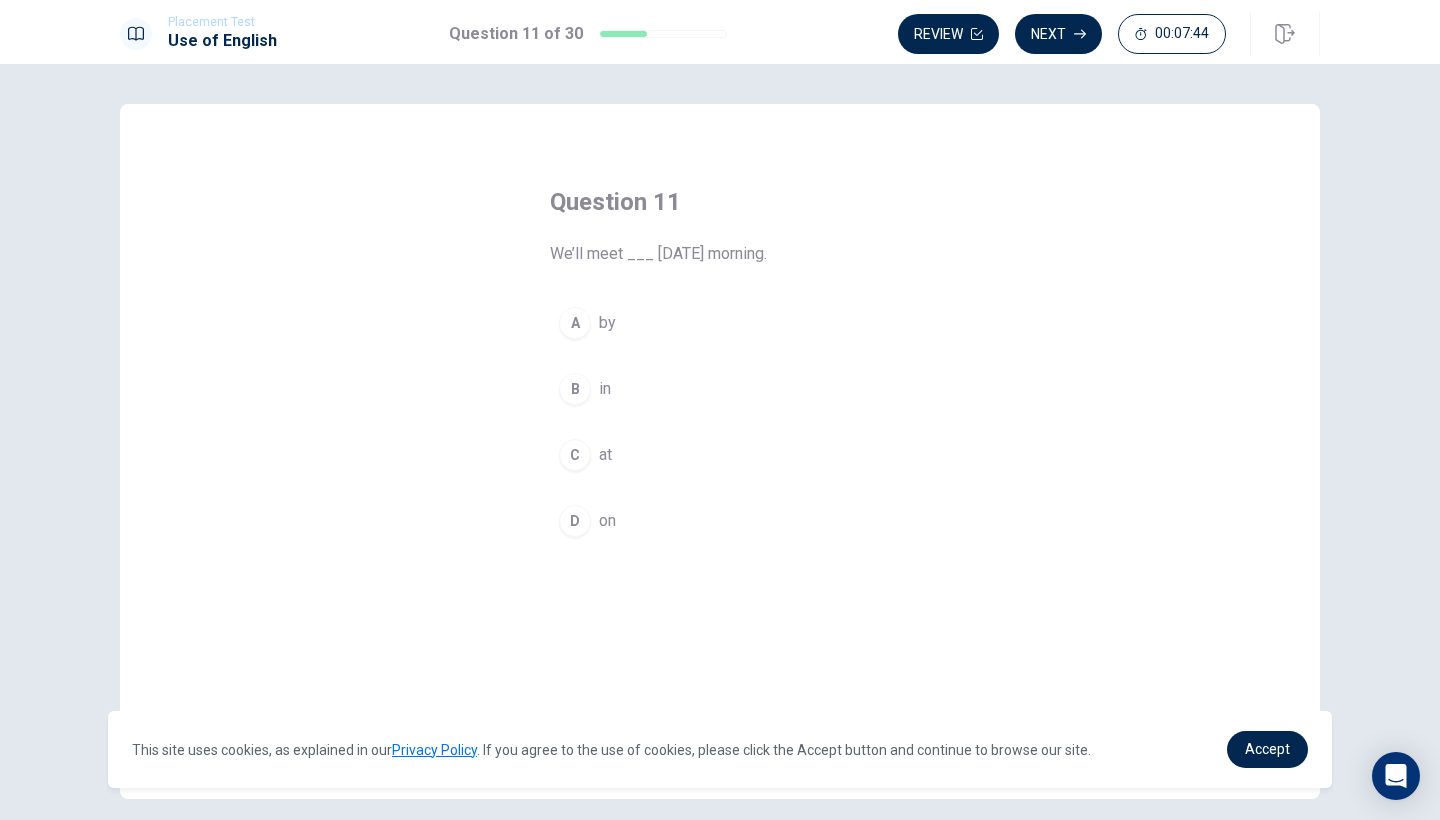 click on "C" at bounding box center [575, 455] 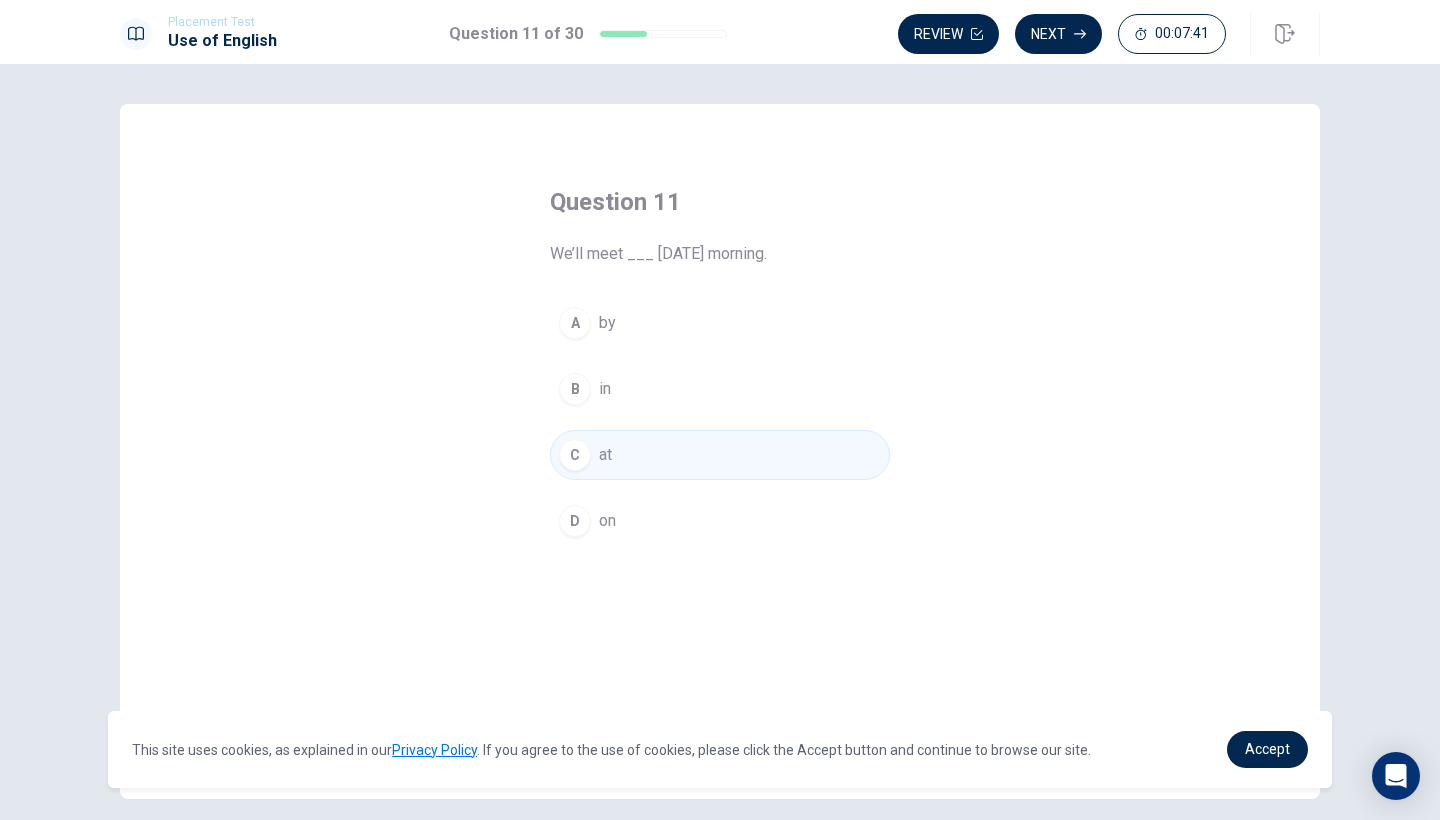 click on "D" at bounding box center (575, 521) 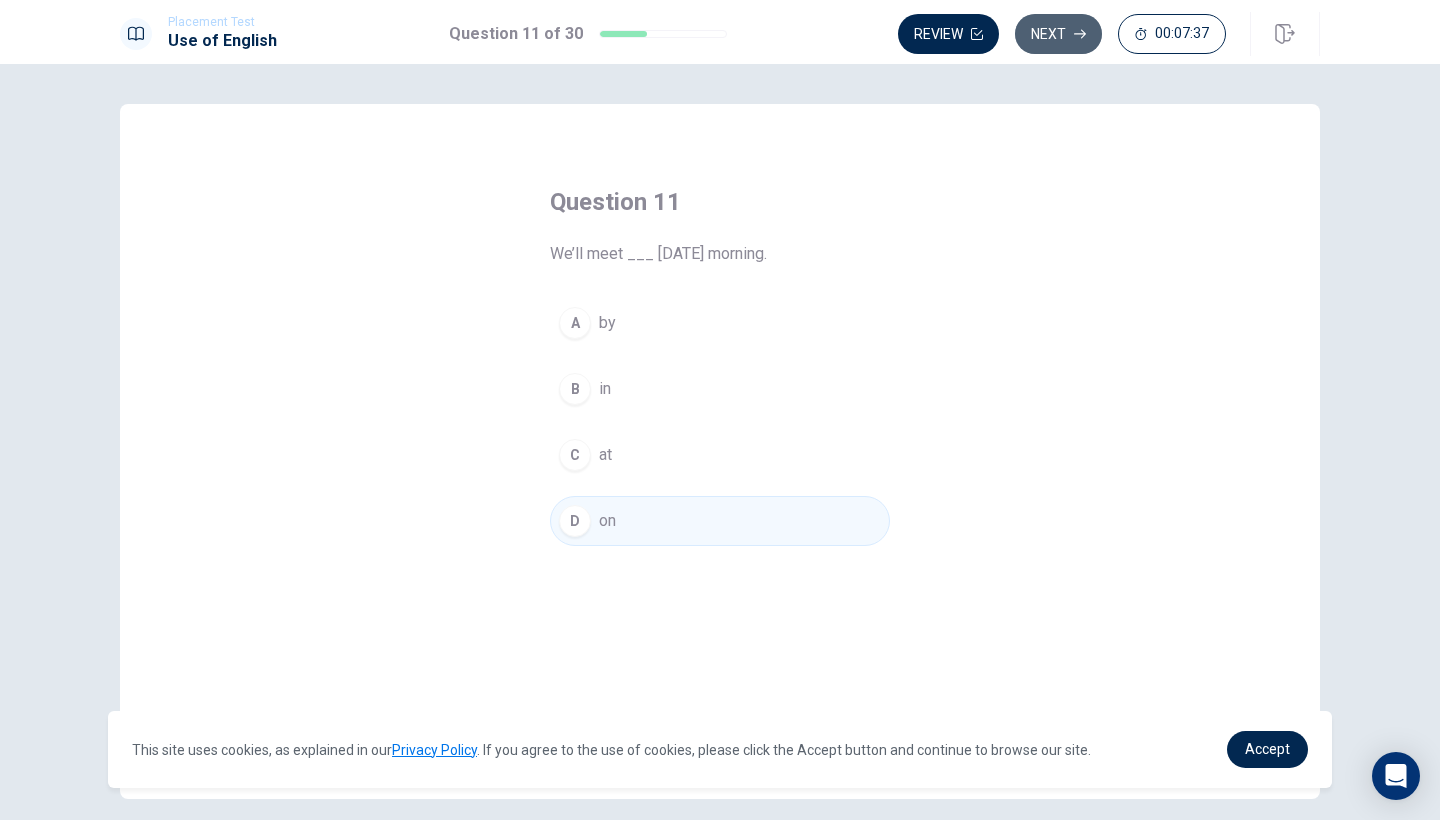 click on "Next" at bounding box center (1058, 34) 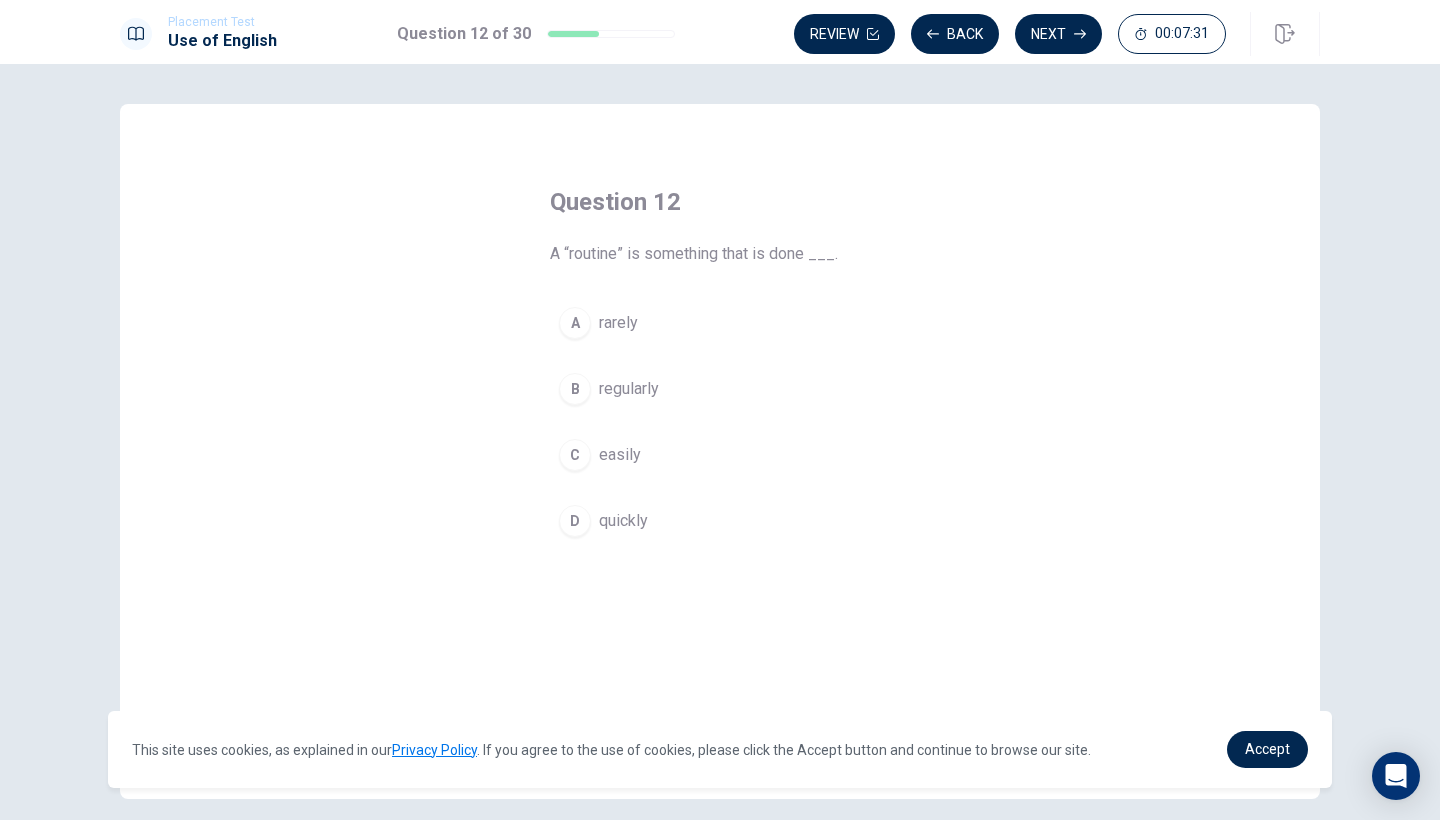 click on "B" at bounding box center [575, 389] 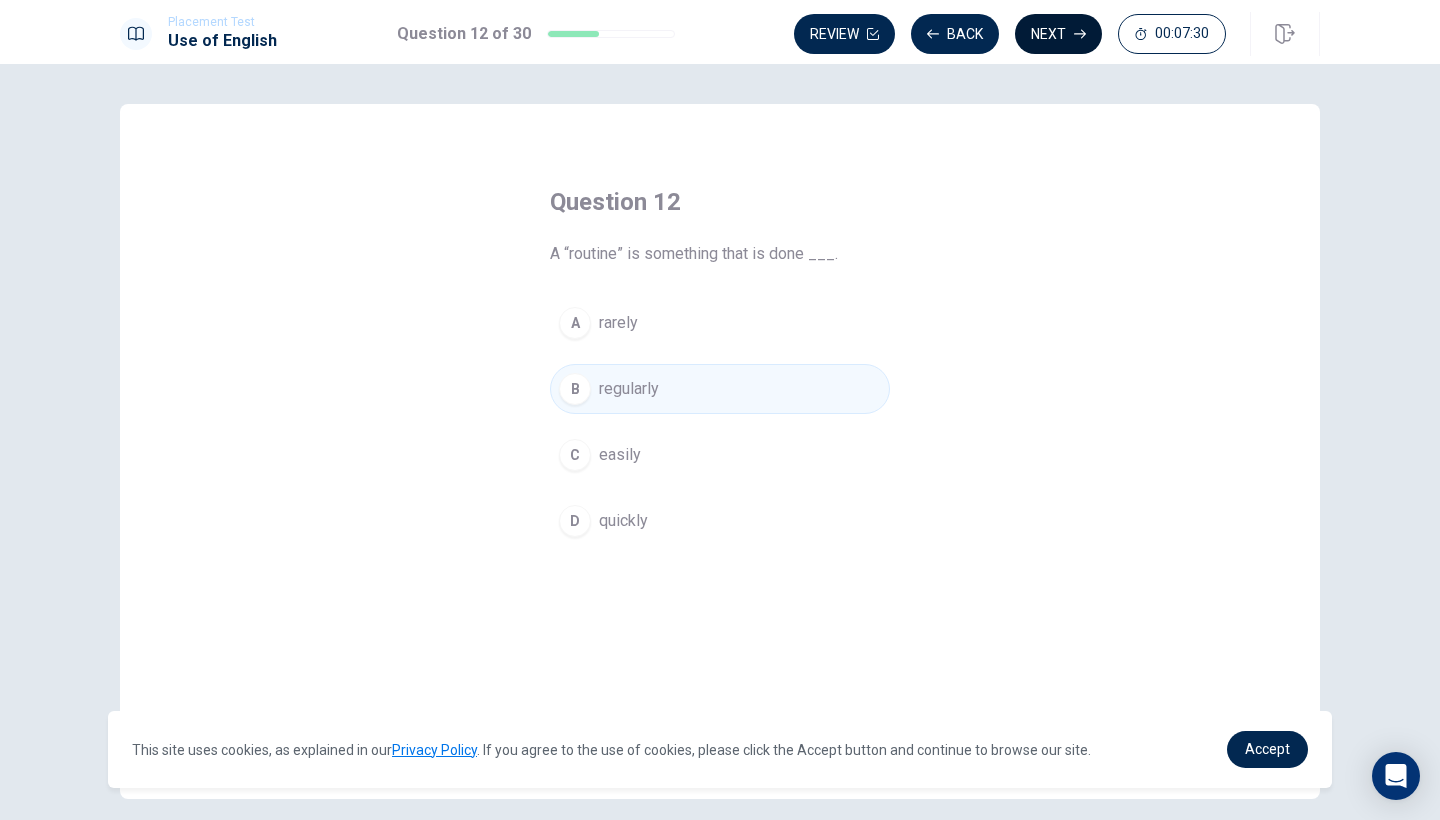 click on "Next" at bounding box center (1058, 34) 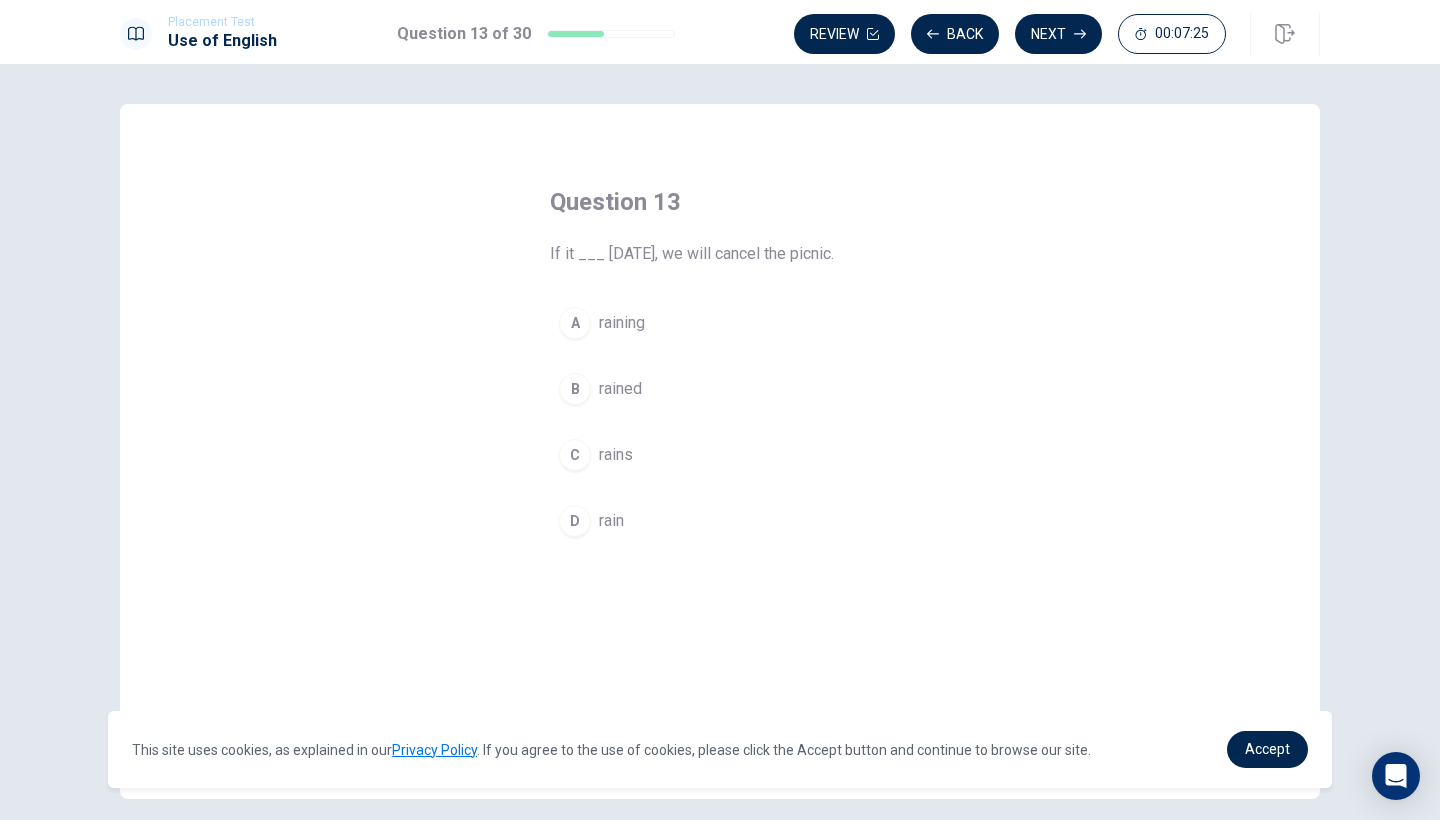 click on "C" at bounding box center (575, 455) 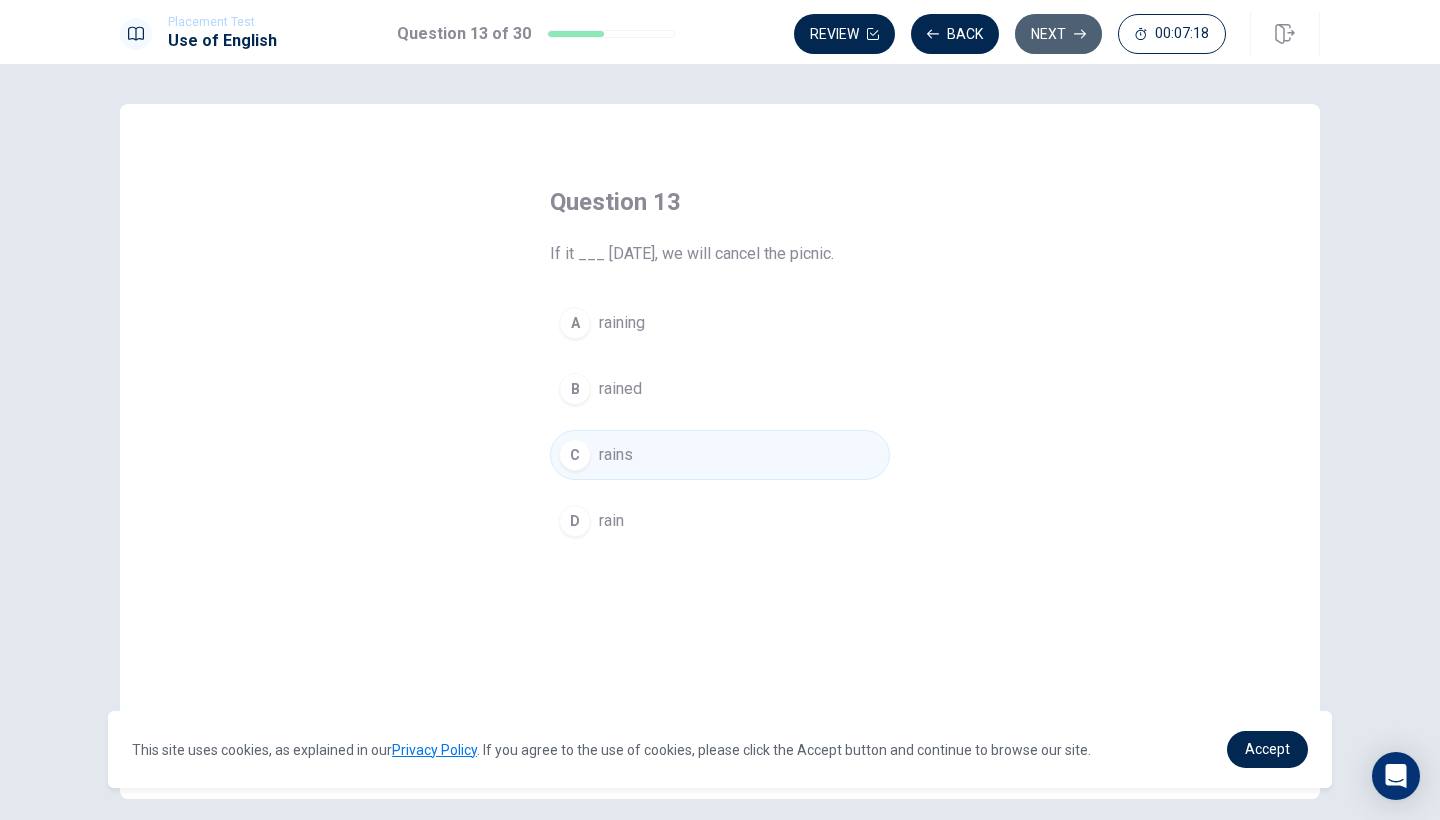 click on "Next" at bounding box center [1058, 34] 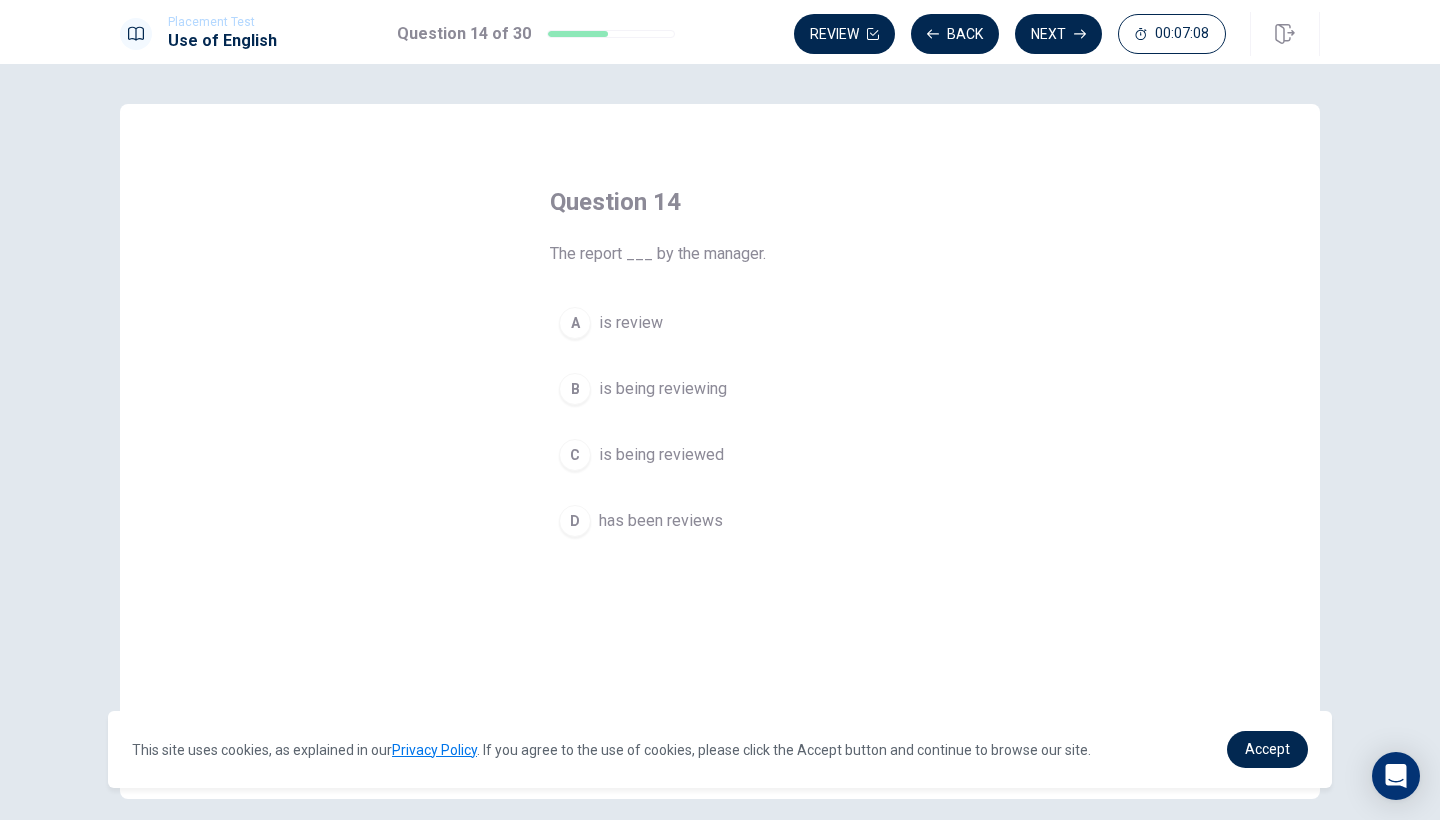 click on "C" at bounding box center (575, 455) 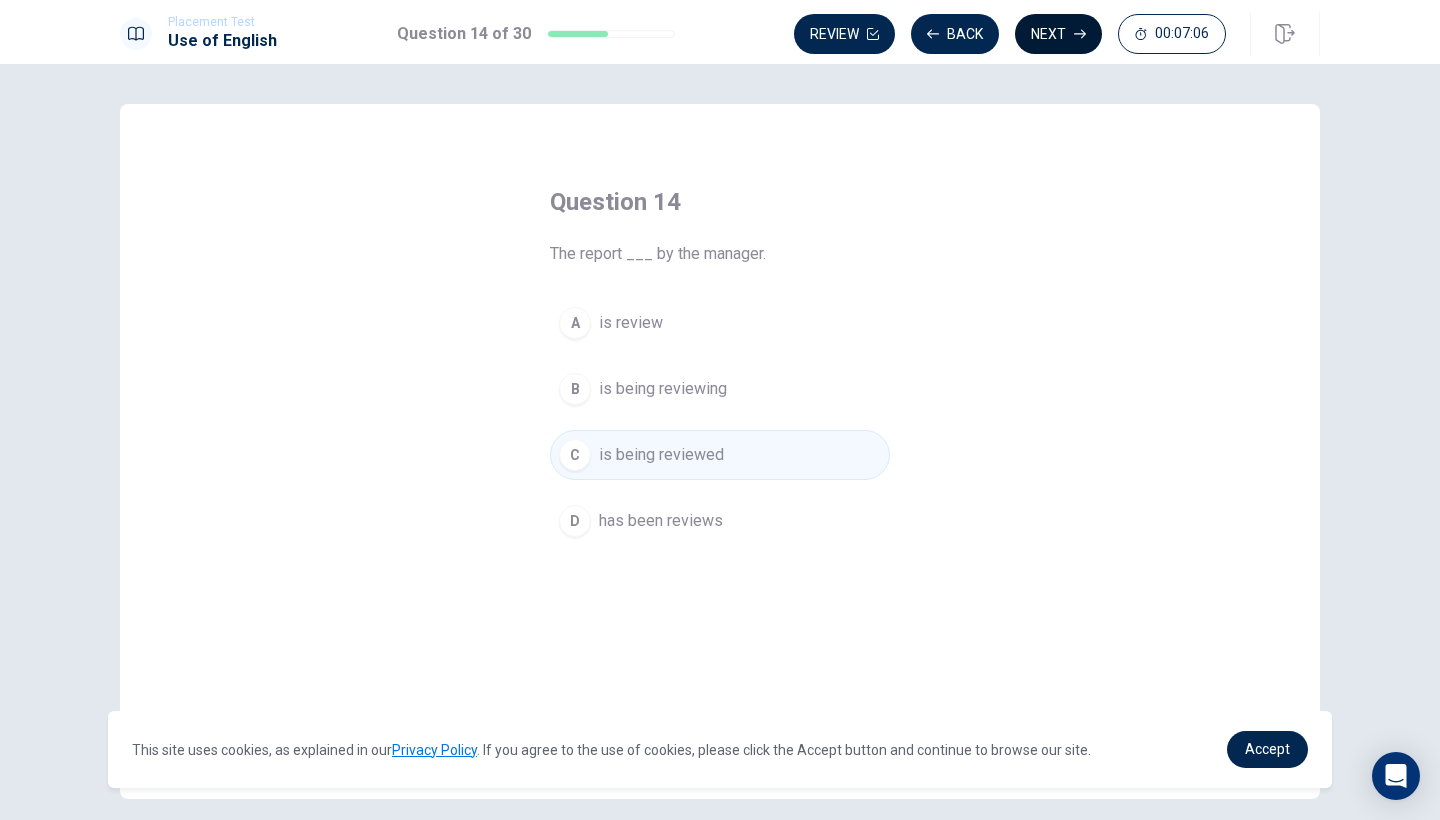 click on "Next" at bounding box center (1058, 34) 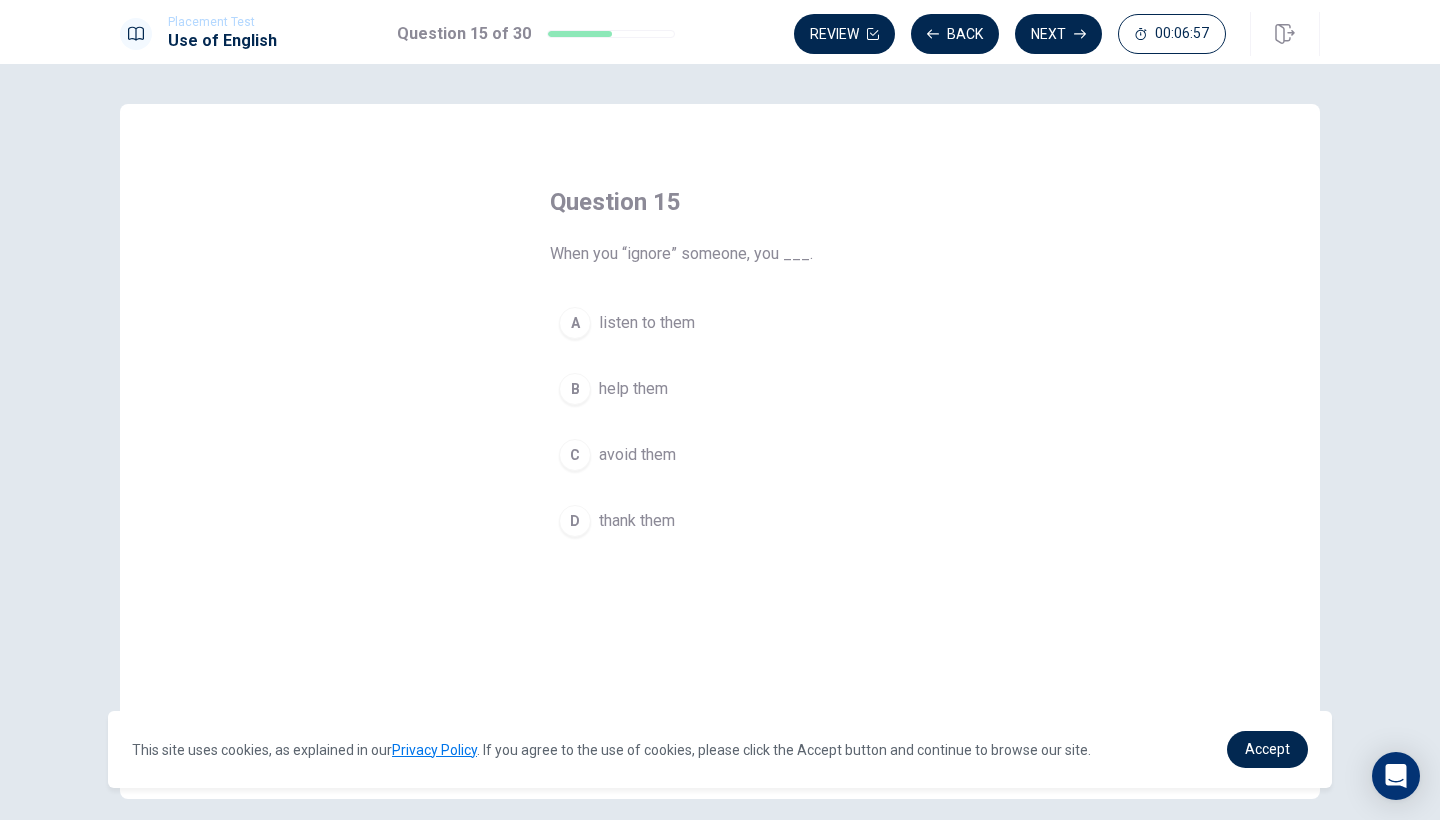 click on "C" at bounding box center [575, 455] 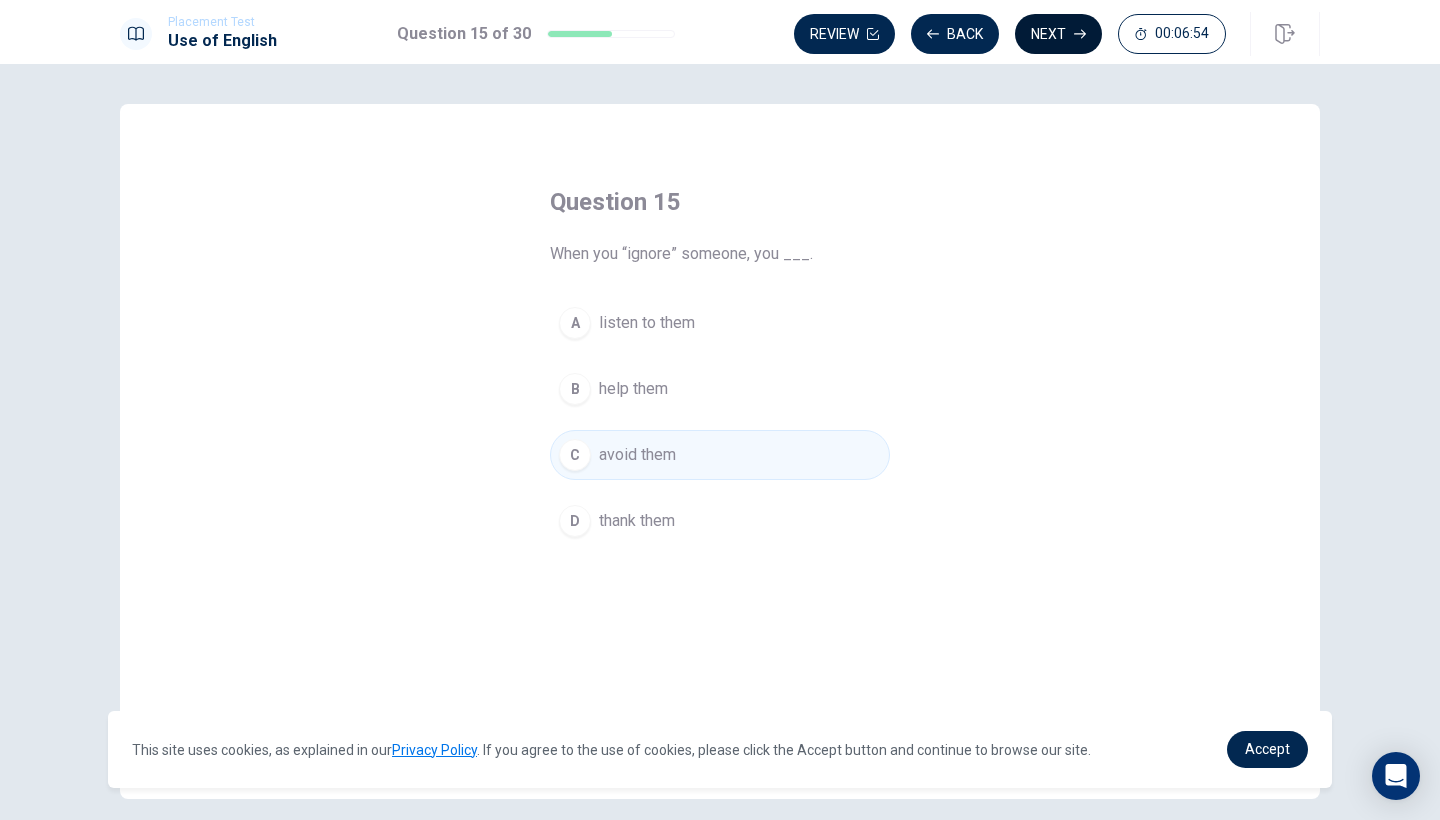 click on "Next" at bounding box center [1058, 34] 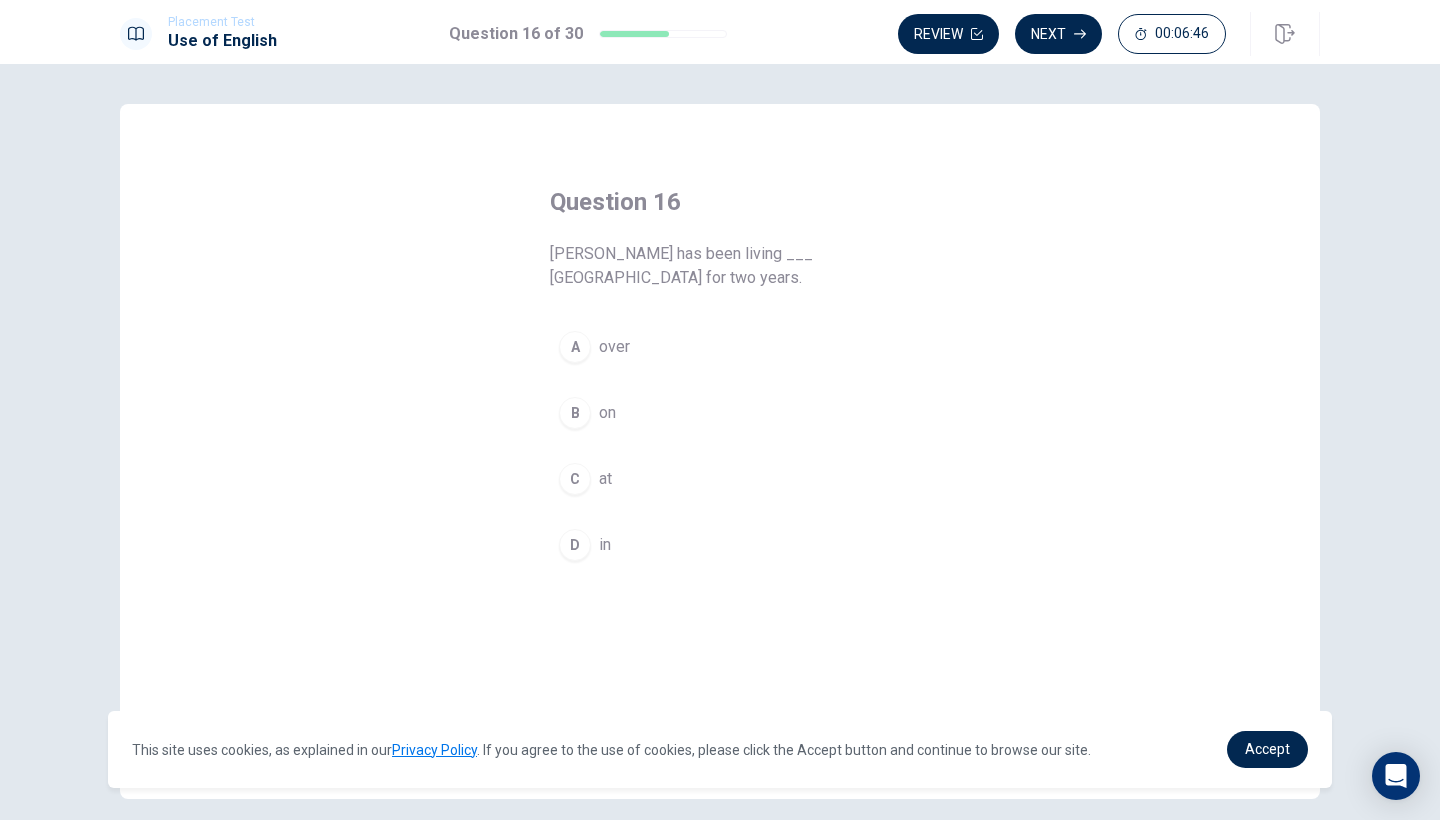 click on "D" at bounding box center [575, 545] 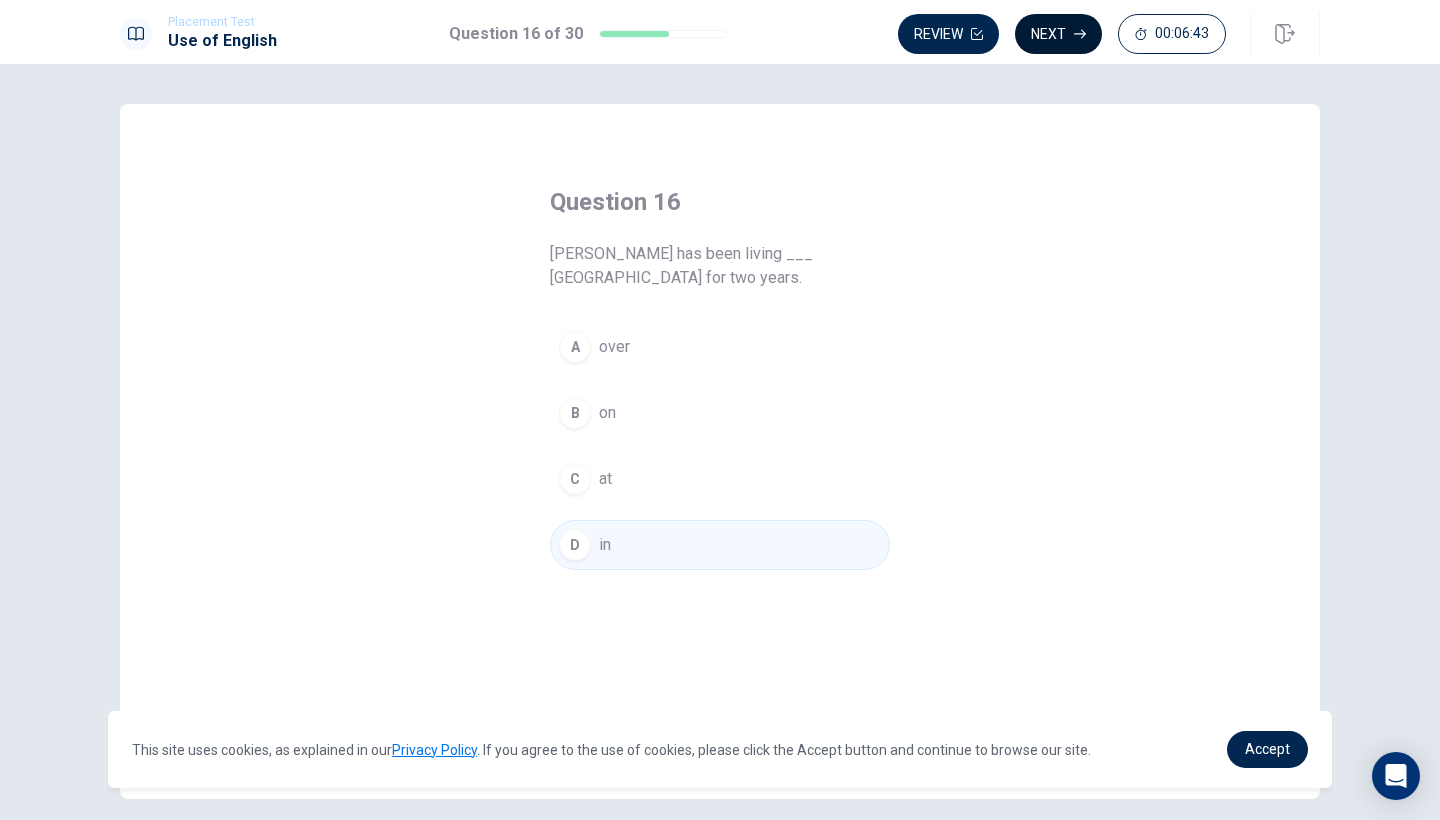 click on "Next" at bounding box center [1058, 34] 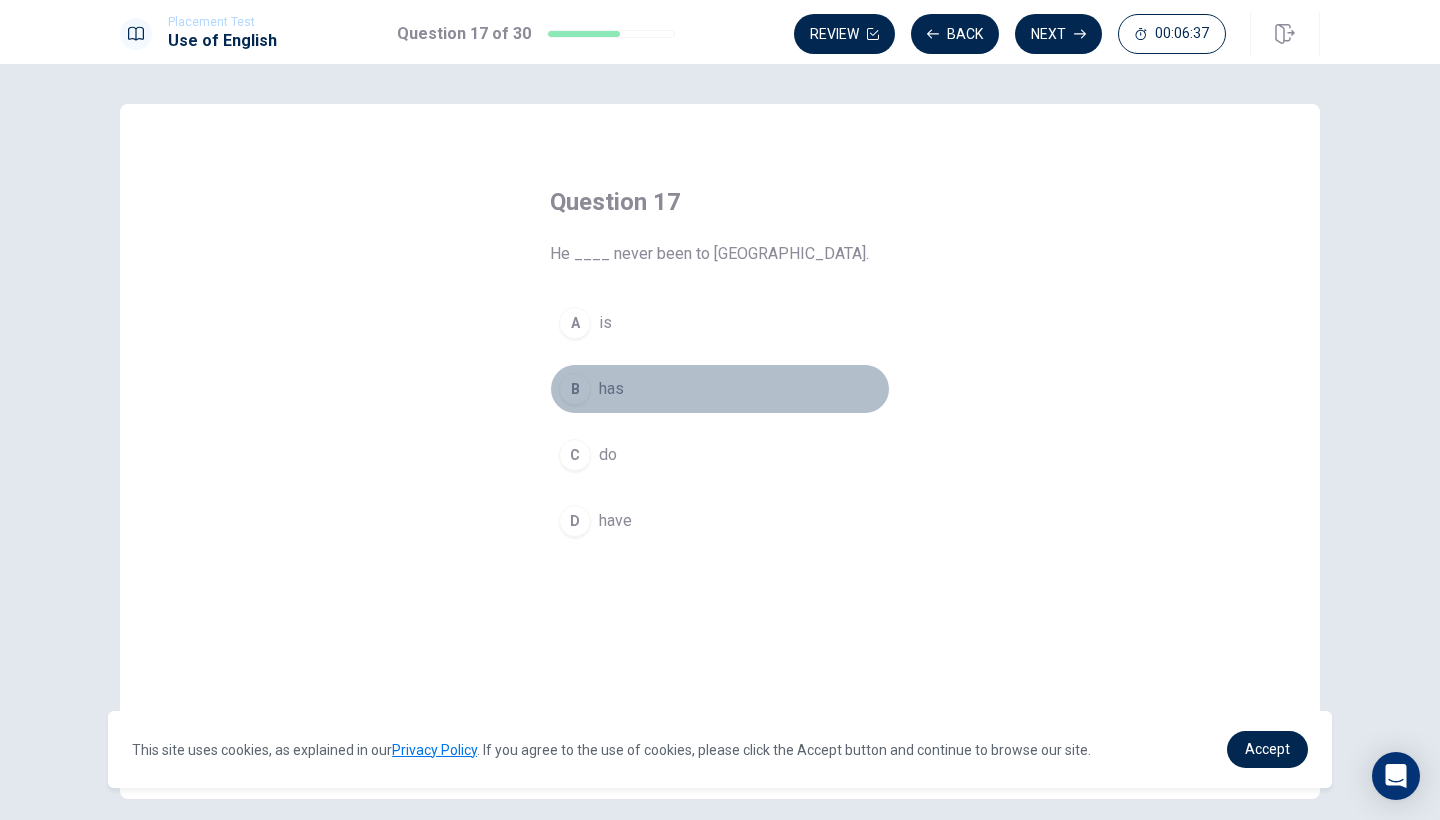 click on "B" at bounding box center [575, 389] 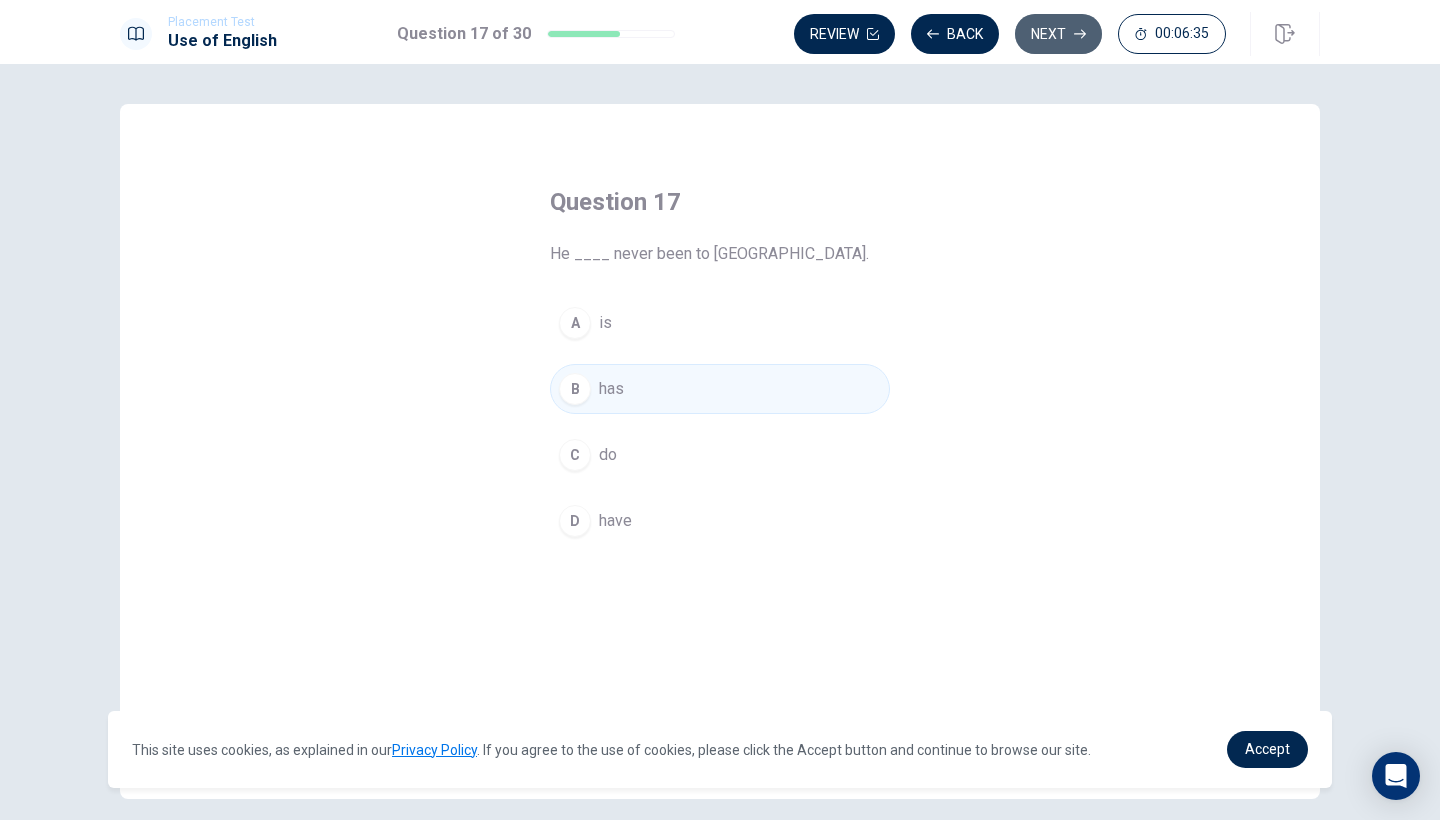 click on "Next" at bounding box center (1058, 34) 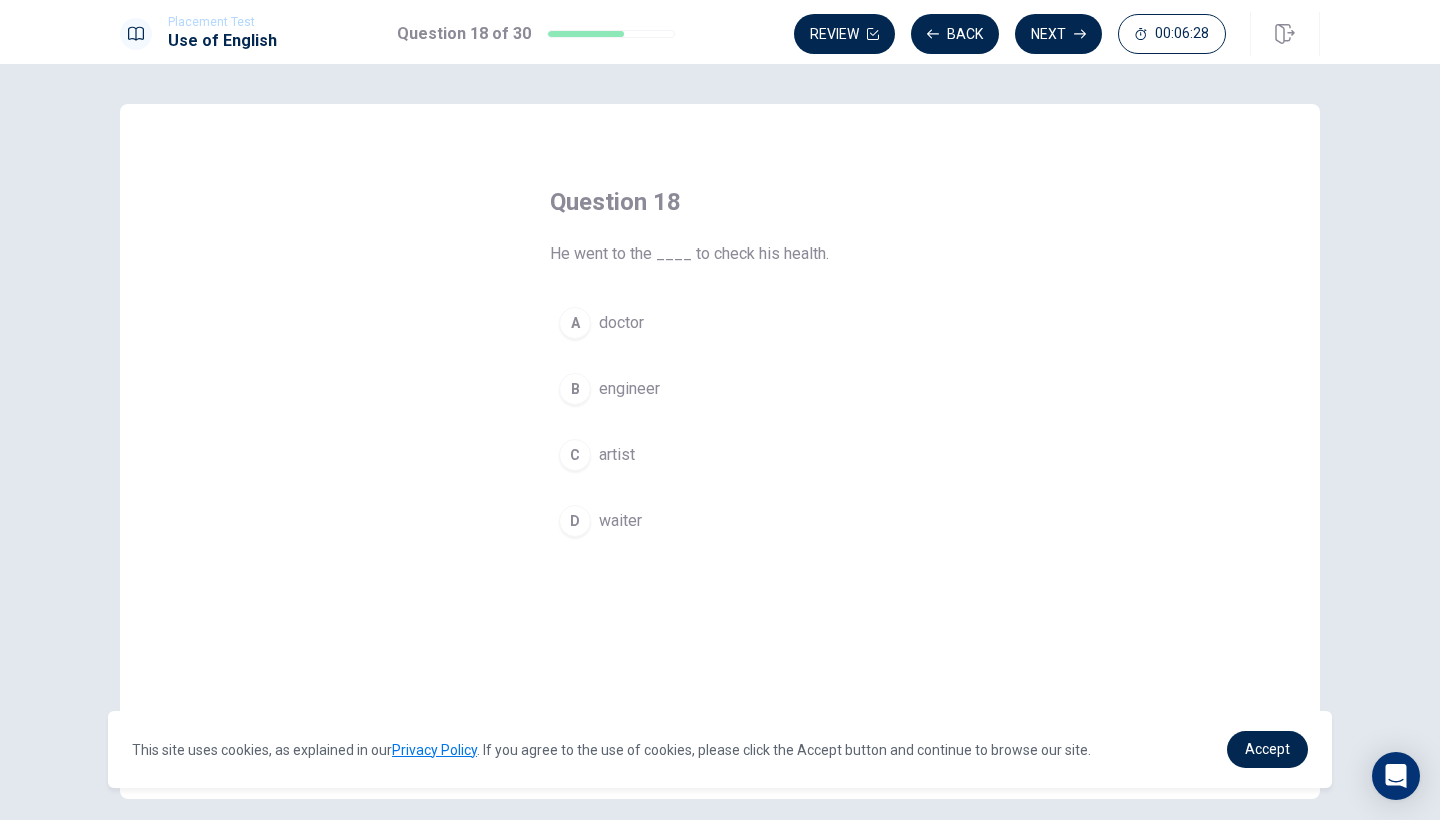click on "A" at bounding box center [575, 323] 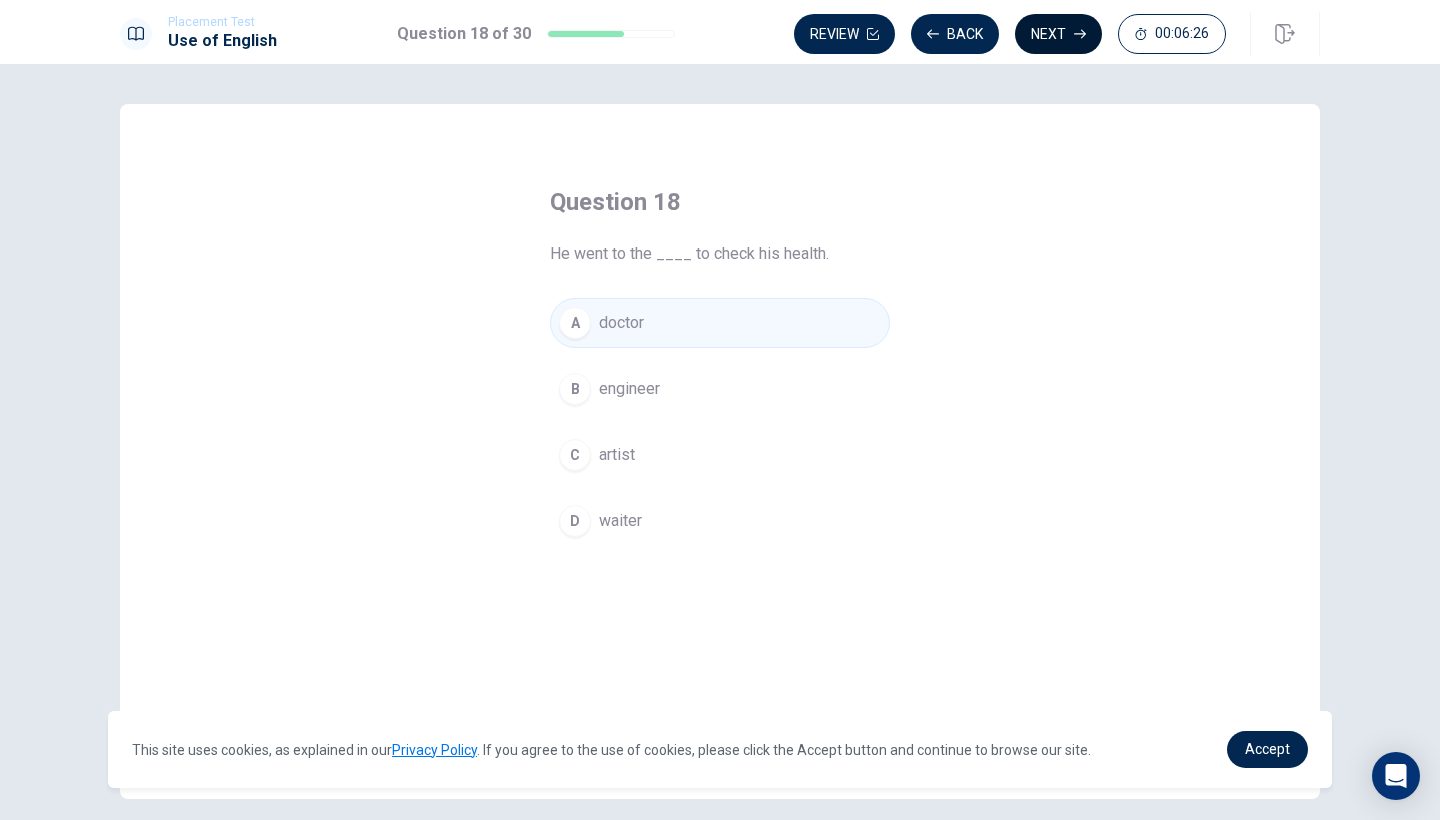 click on "Next" at bounding box center [1058, 34] 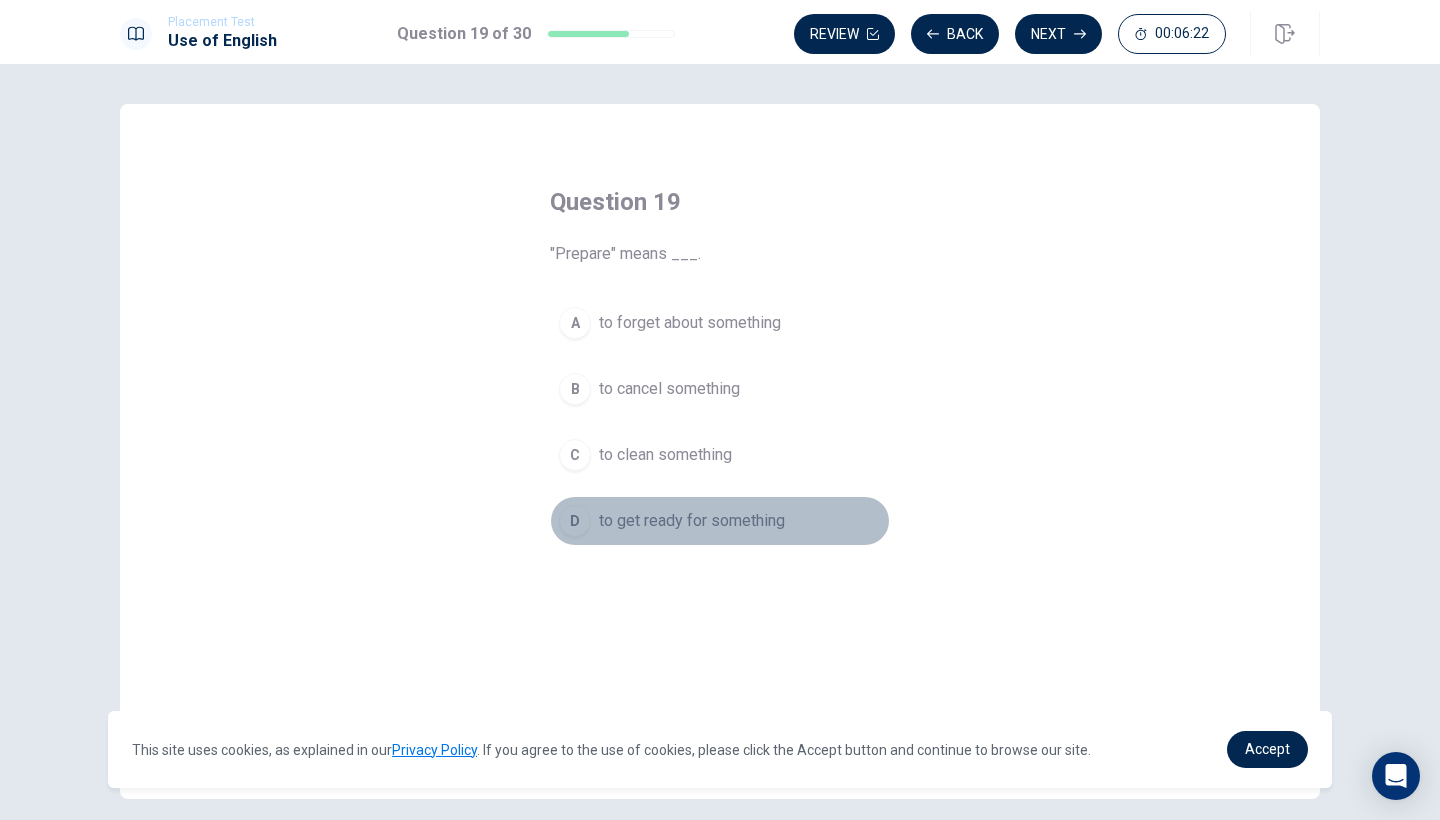 click on "D" at bounding box center [575, 521] 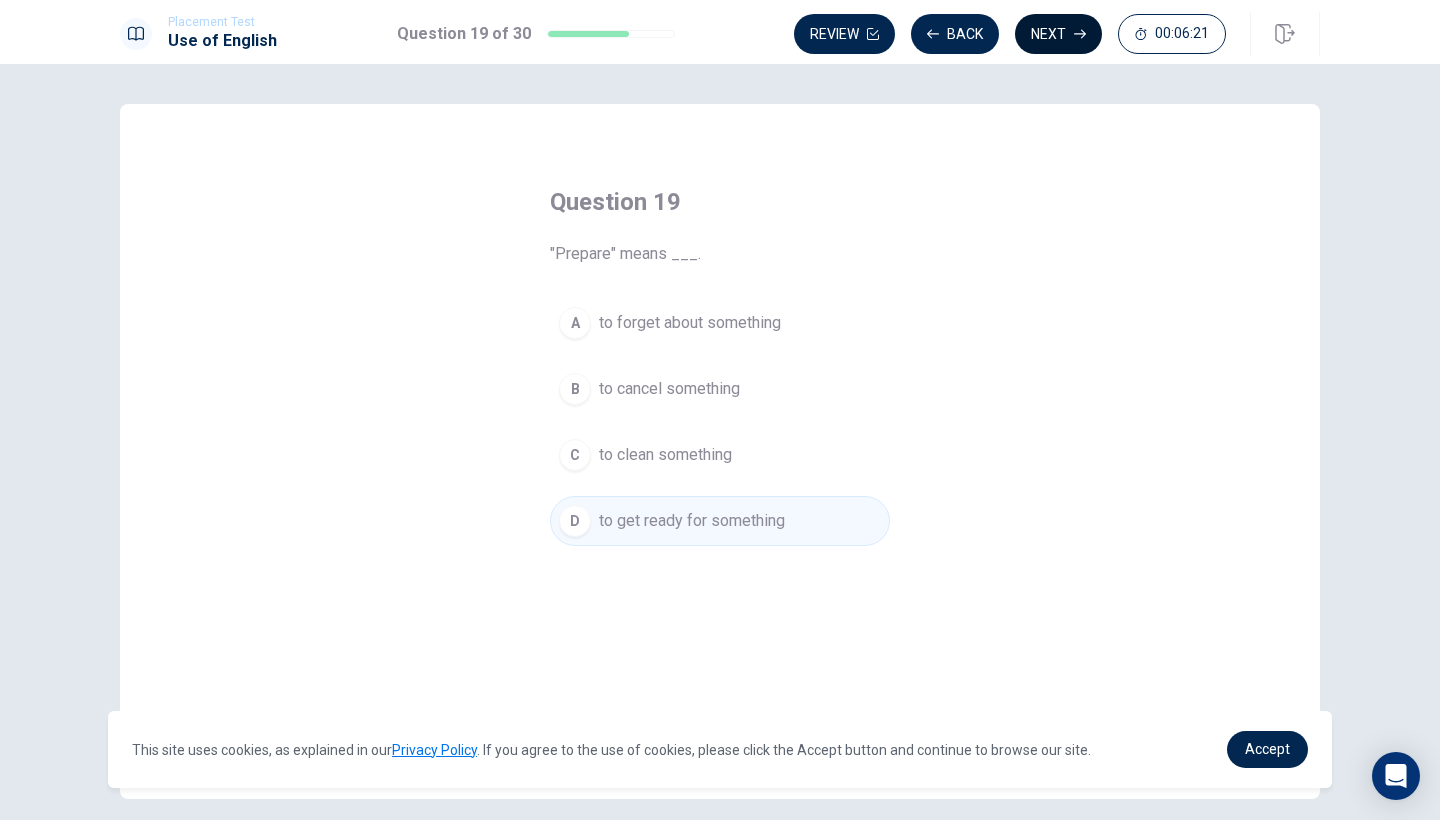 click on "Next" at bounding box center [1058, 34] 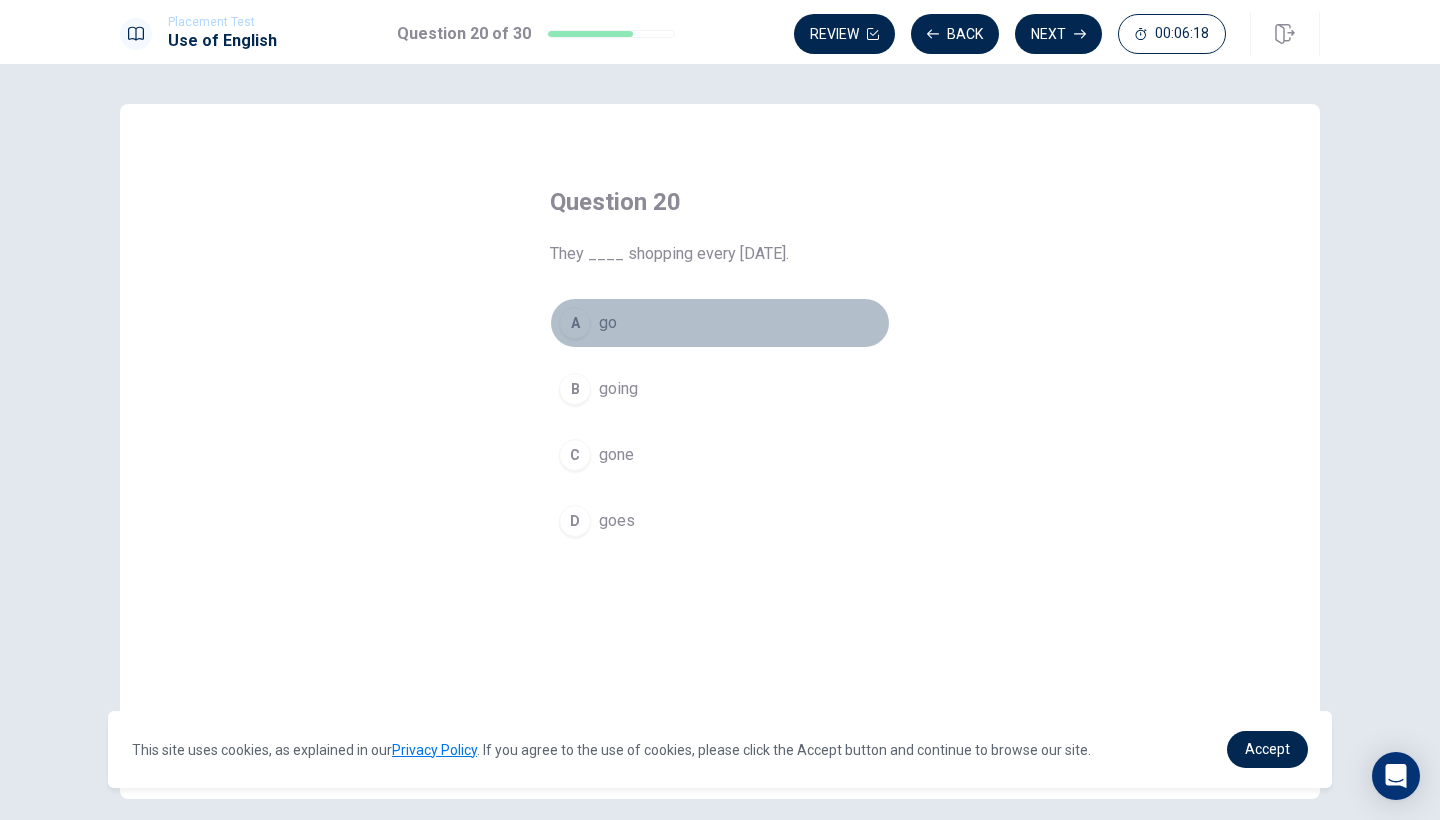 click on "A" at bounding box center (575, 323) 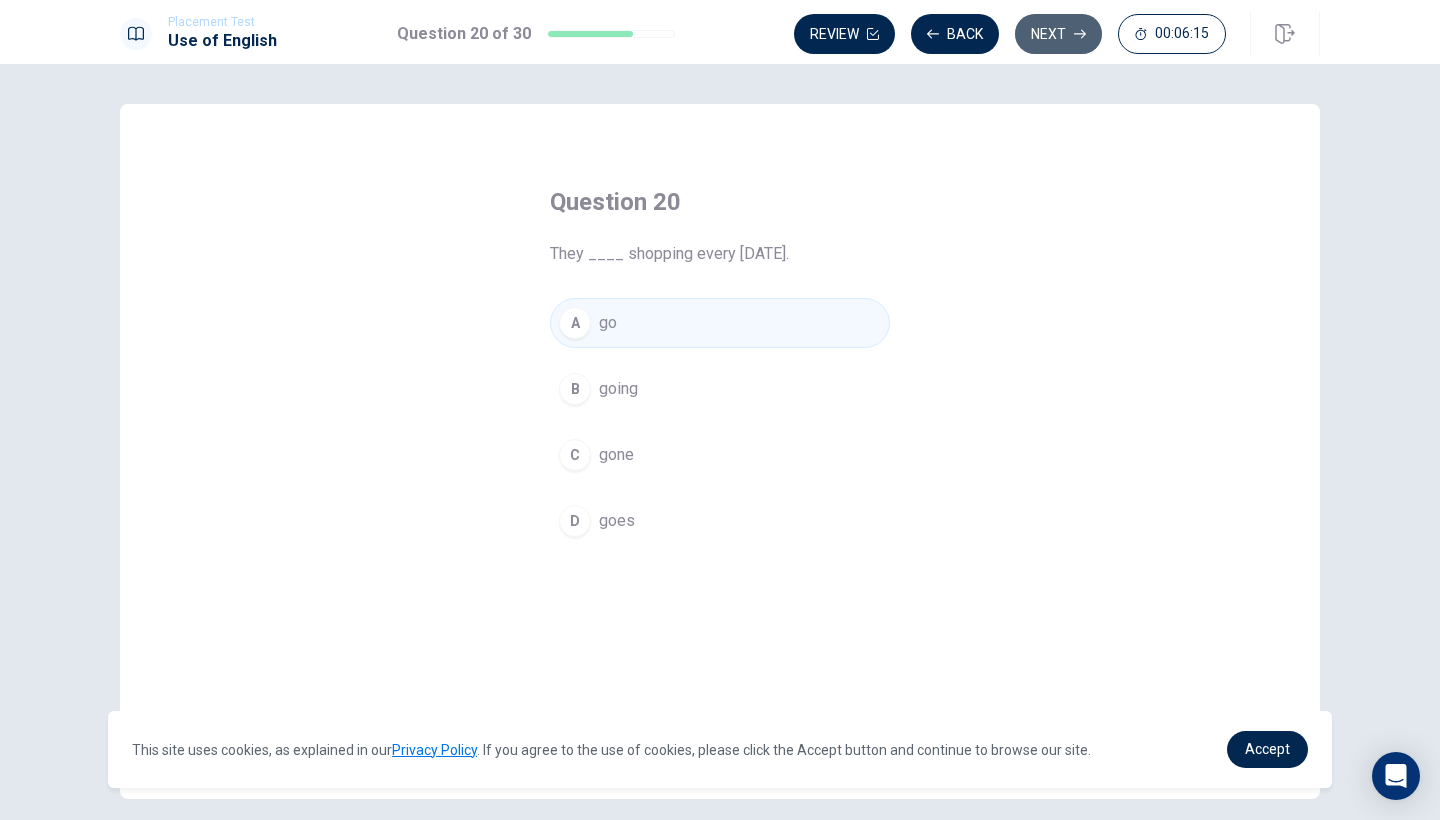 click on "Next" at bounding box center (1058, 34) 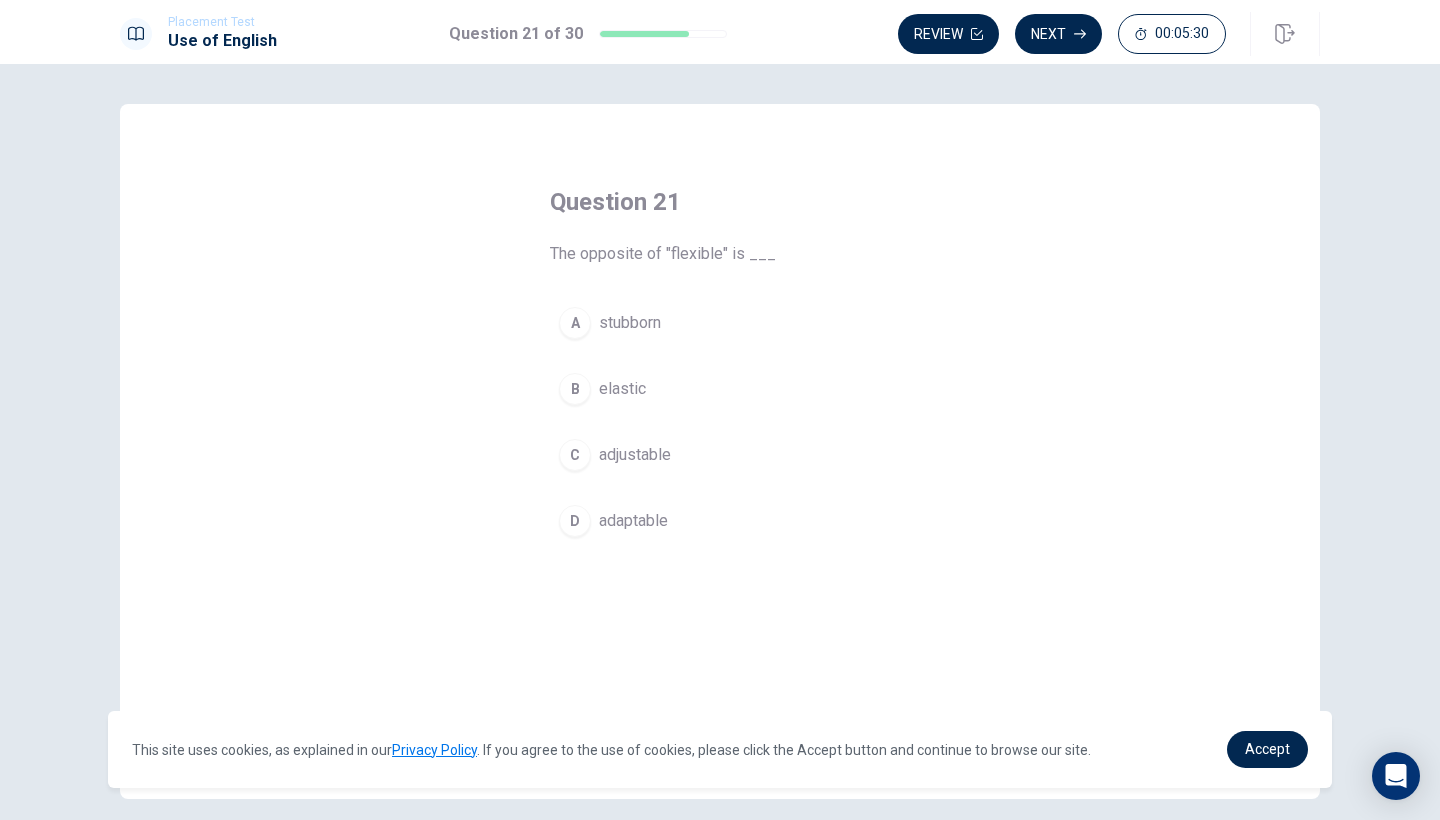 scroll, scrollTop: 18, scrollLeft: 0, axis: vertical 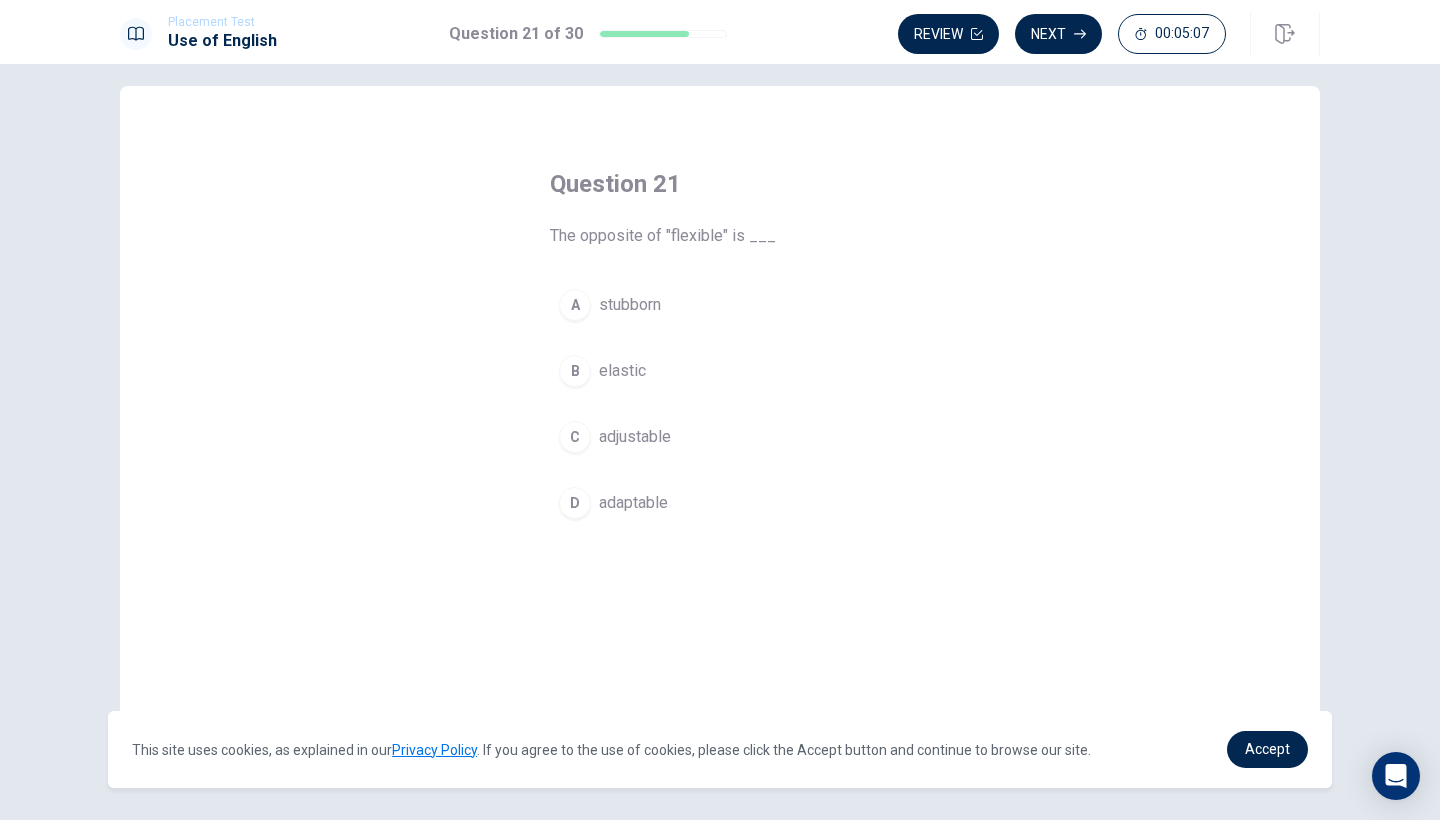 click on "A" at bounding box center [575, 305] 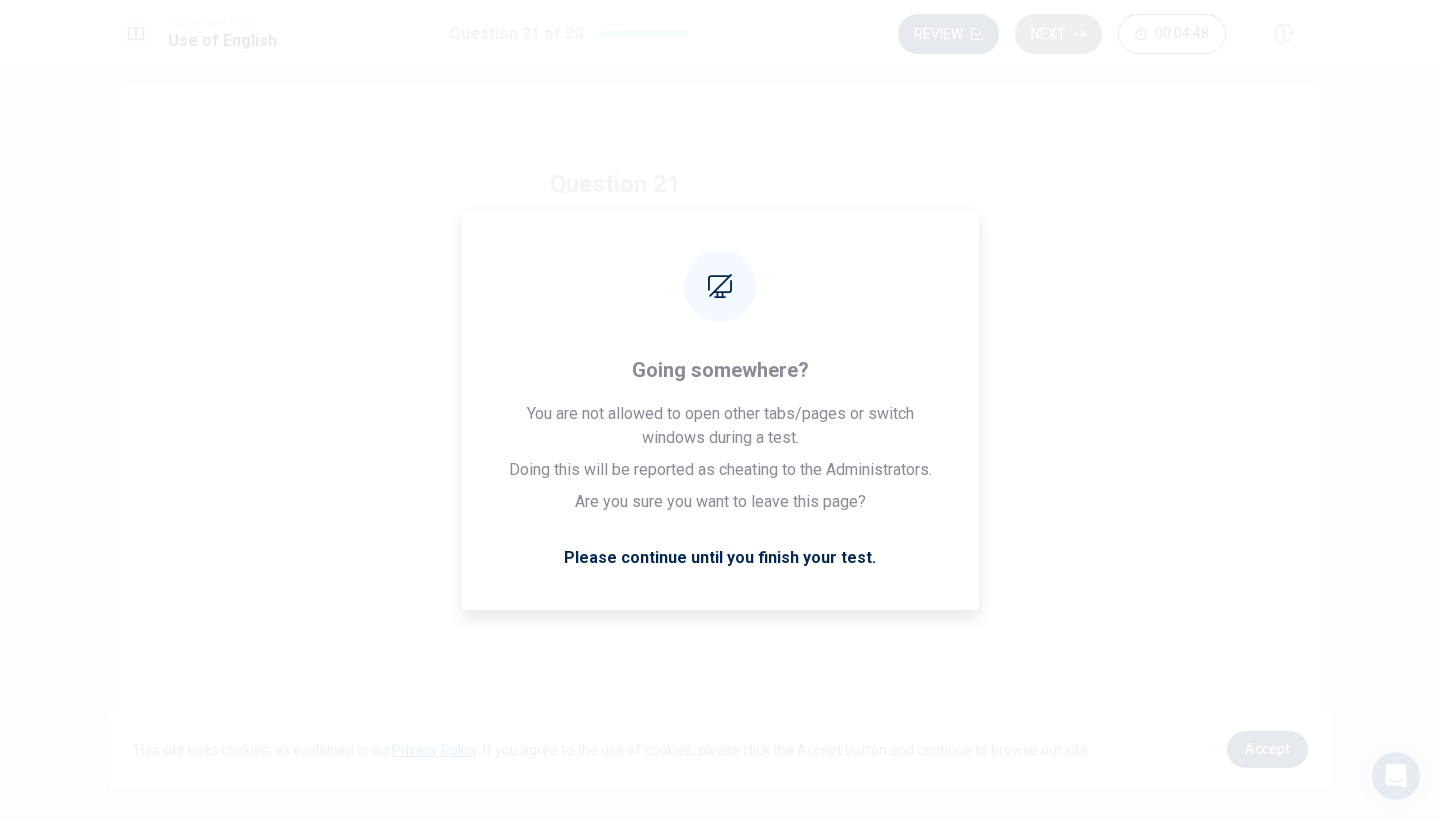 click on "Next" at bounding box center [1058, 34] 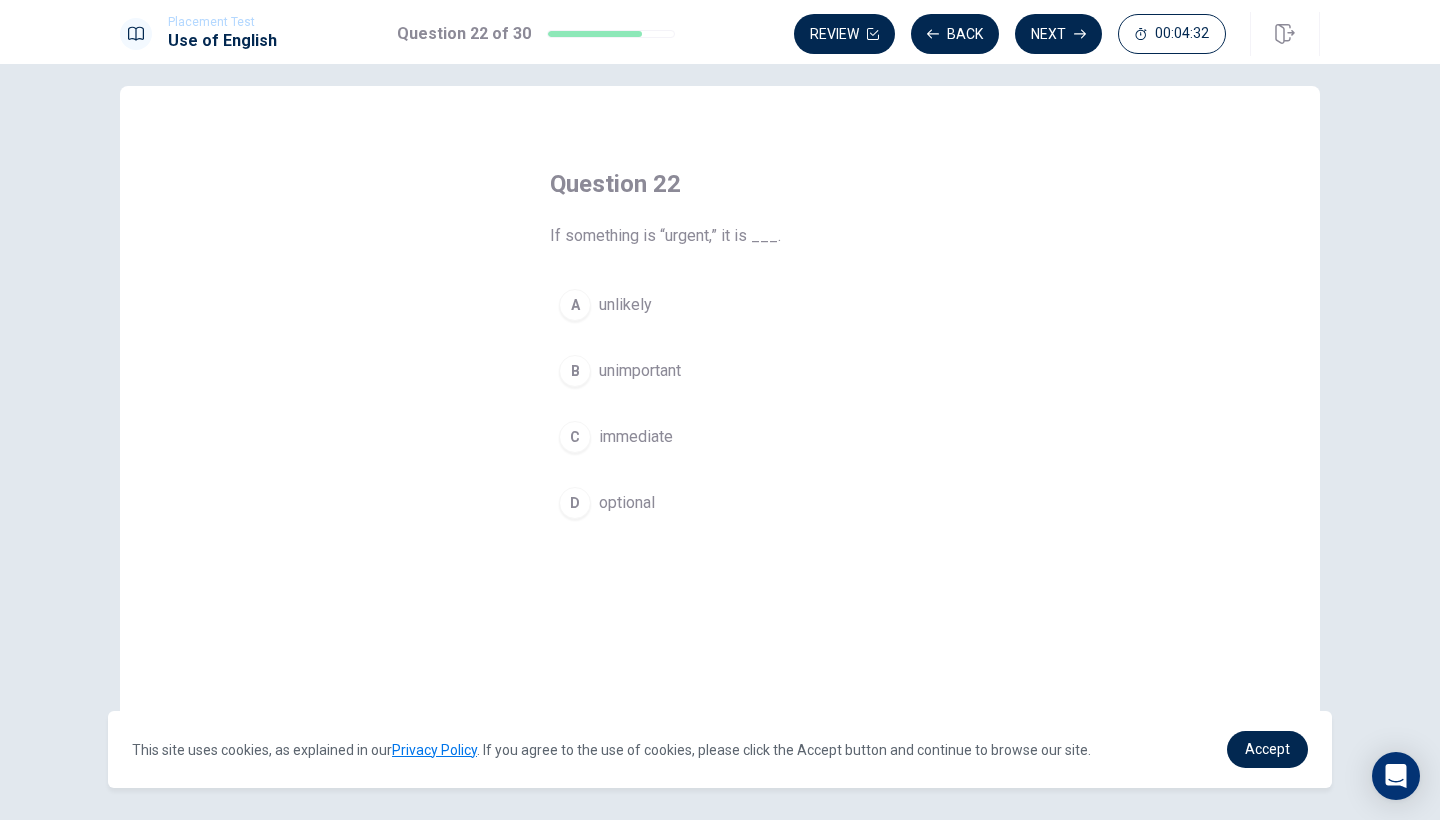 click on "D" at bounding box center [575, 503] 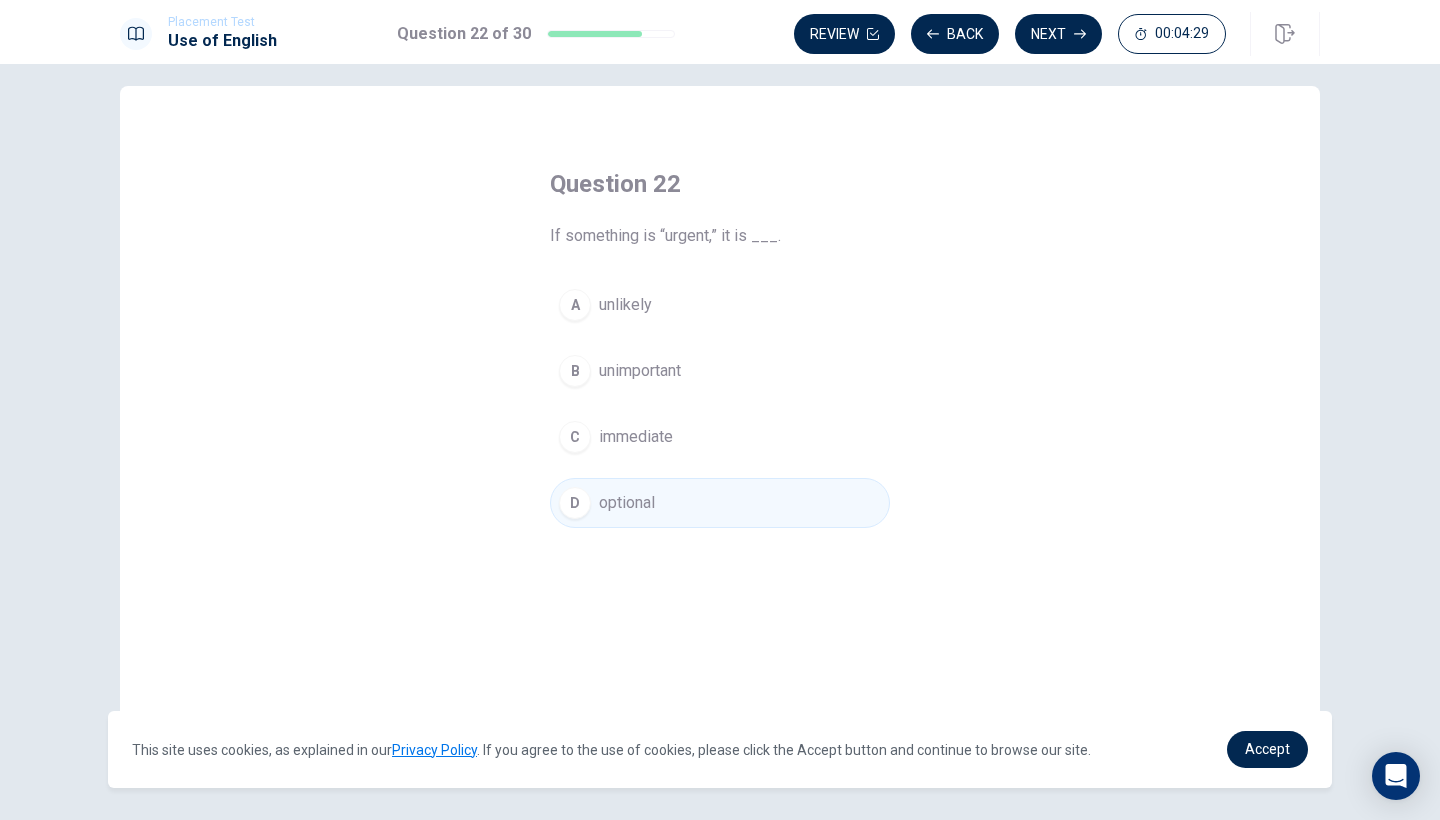 click on "A" at bounding box center (575, 305) 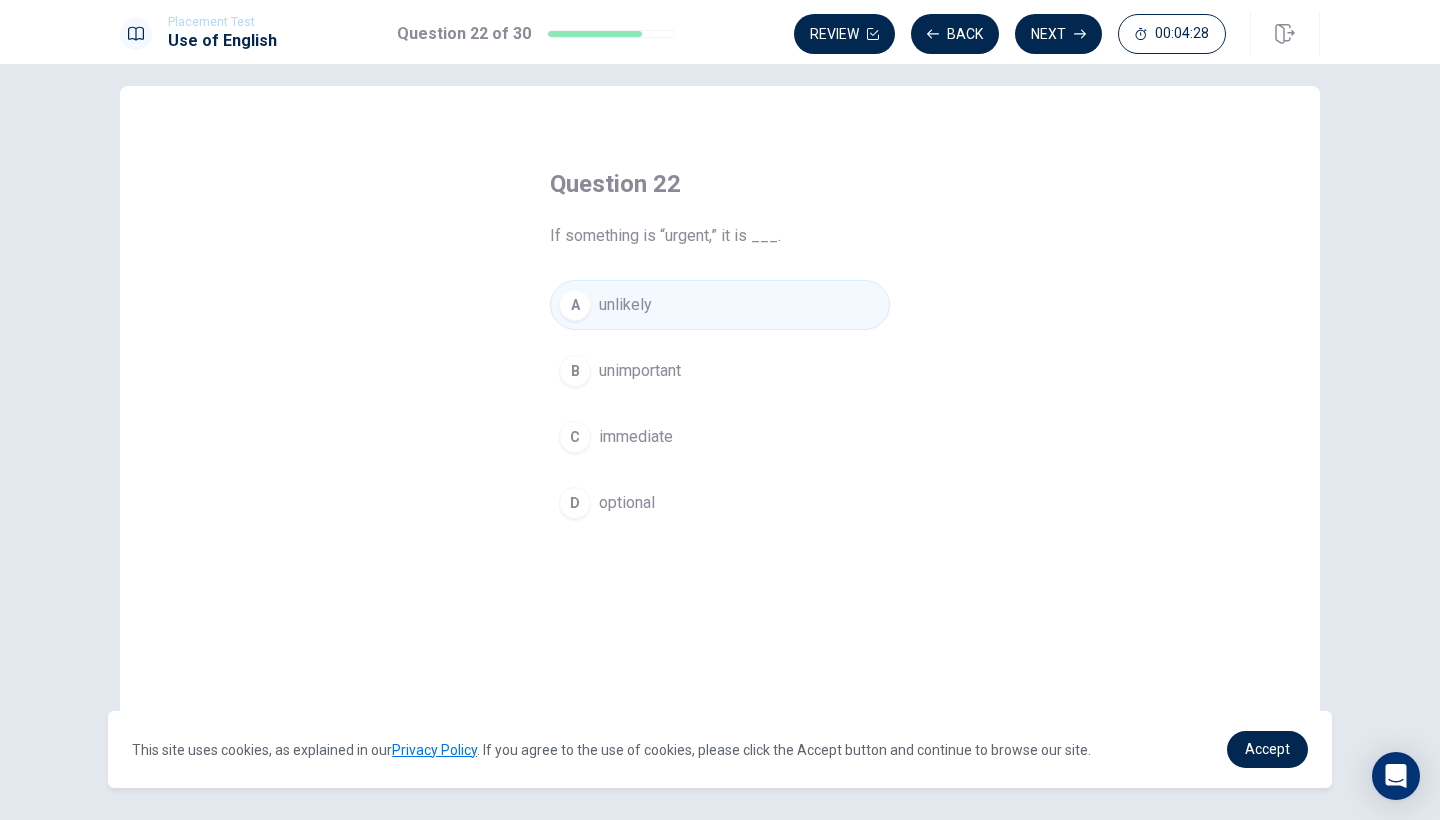 click on "C" at bounding box center (575, 437) 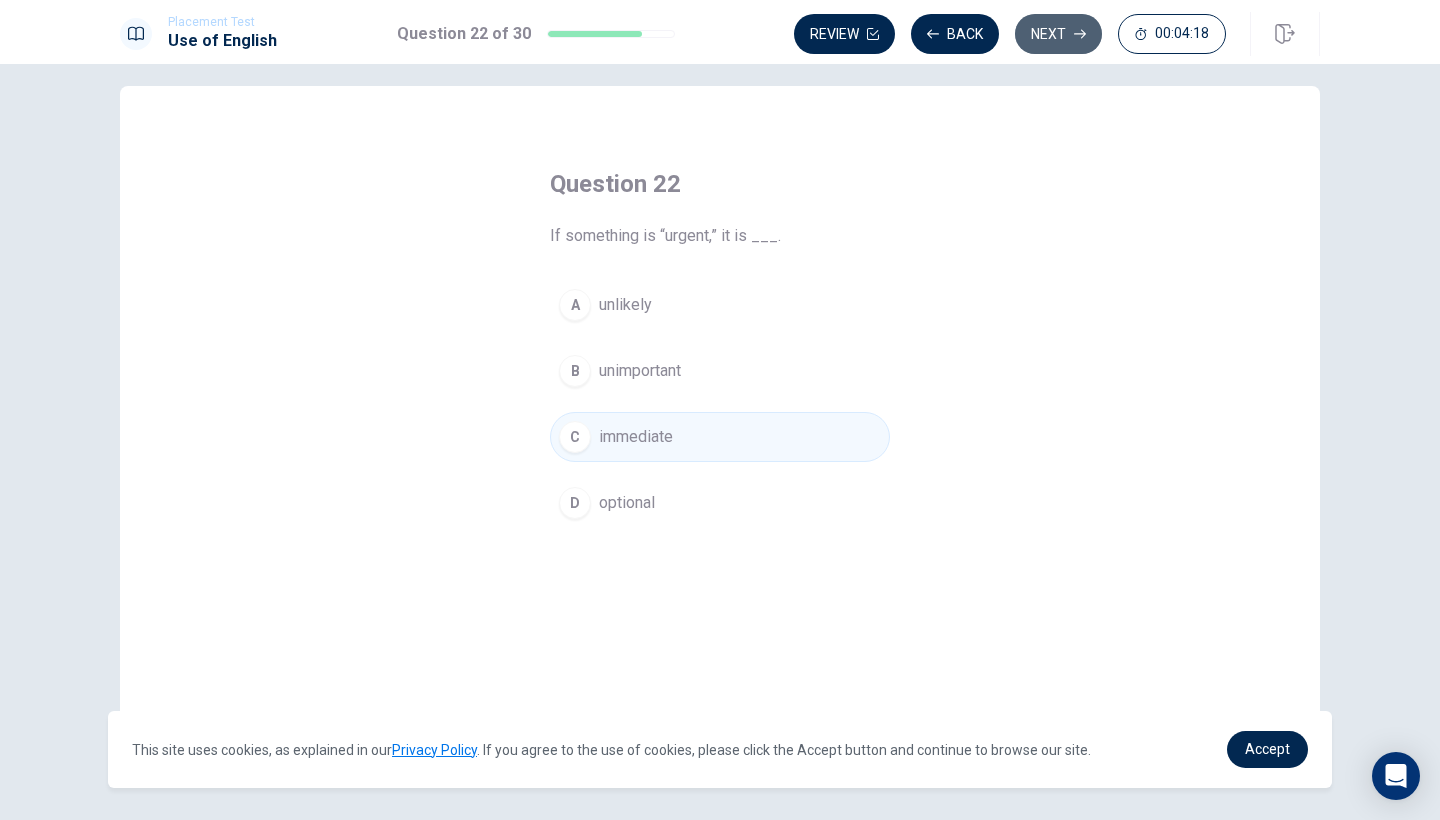 click on "Next" at bounding box center [1058, 34] 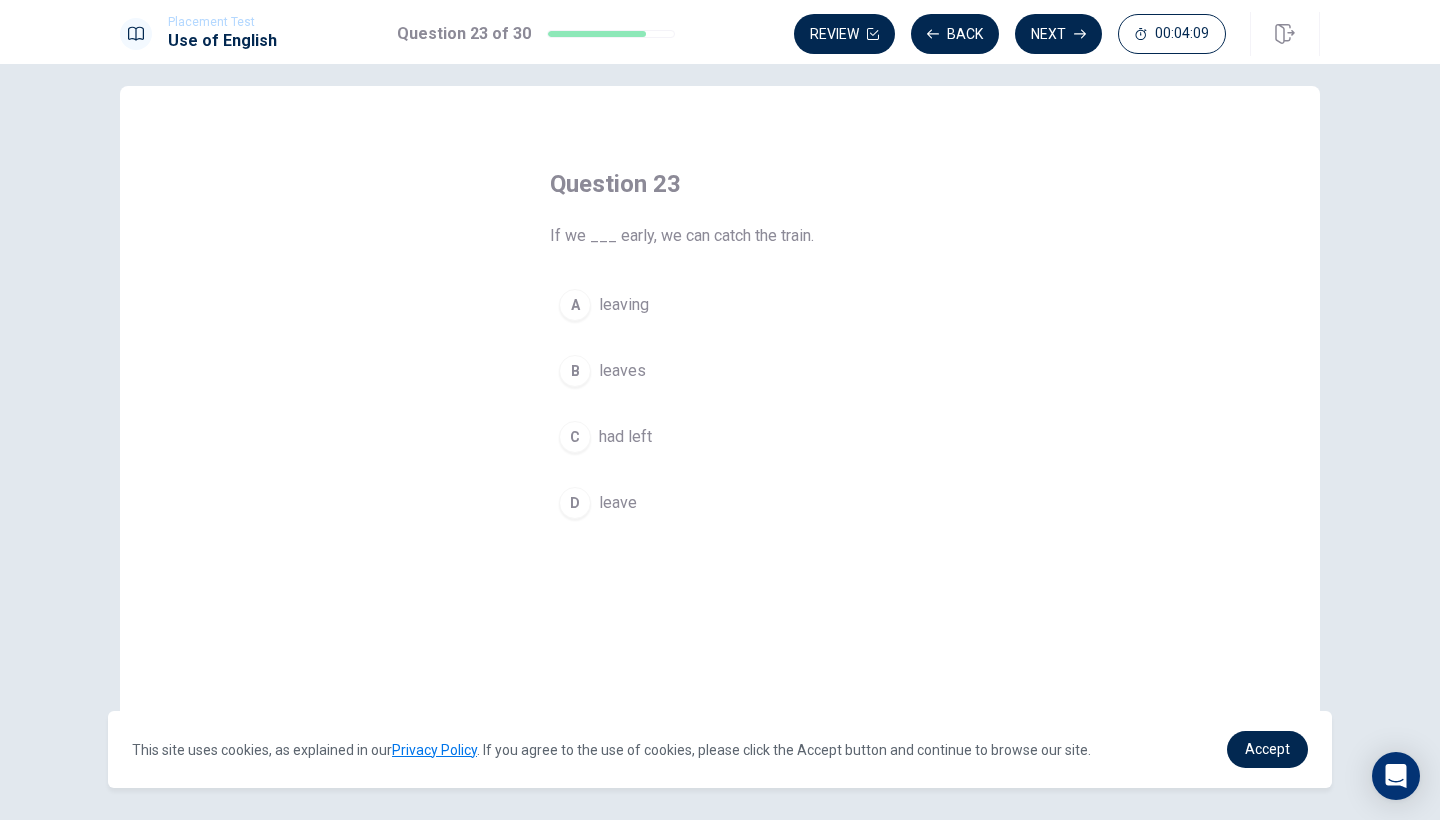 click on "D" at bounding box center (575, 503) 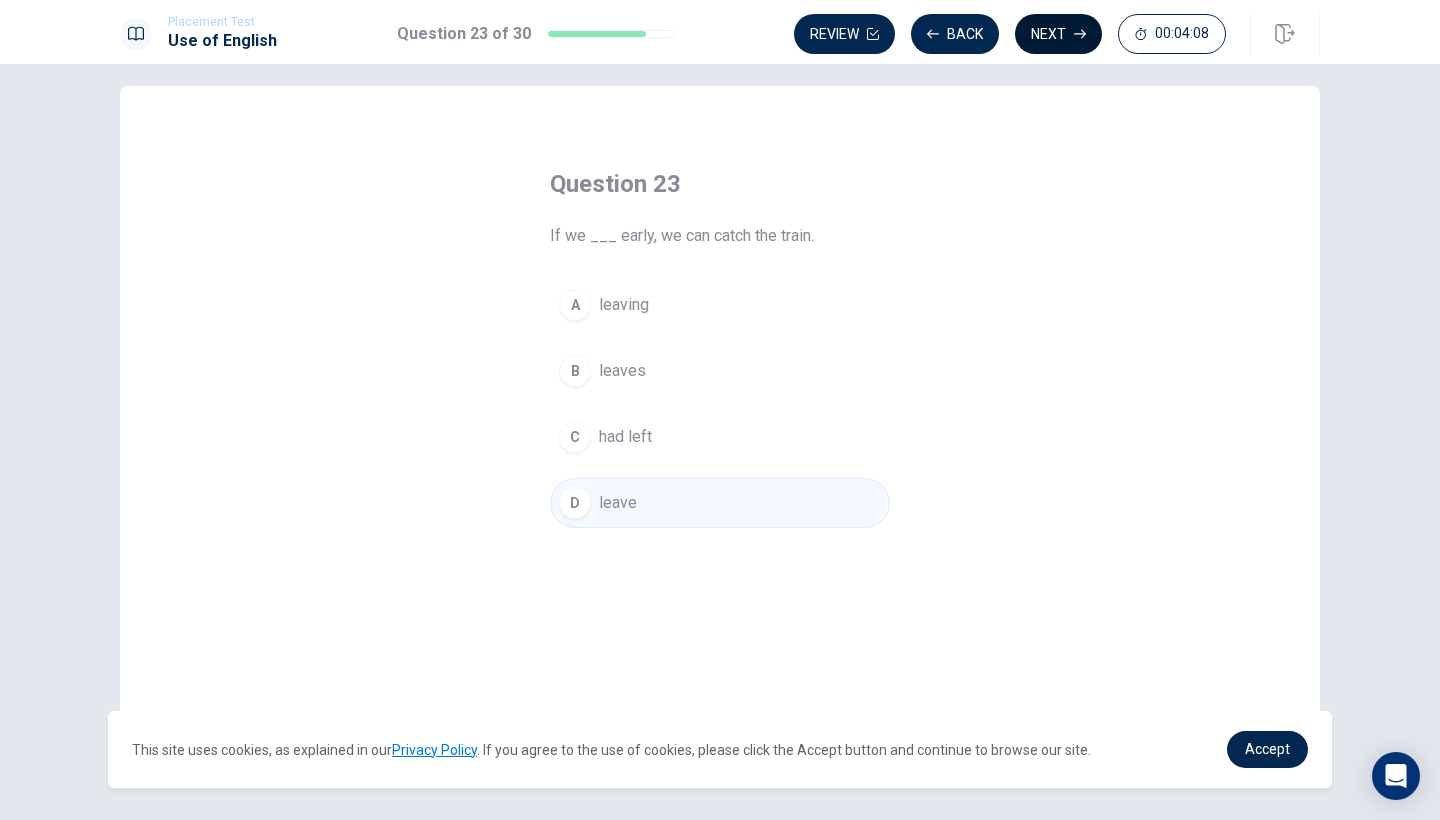 click on "Next" at bounding box center [1058, 34] 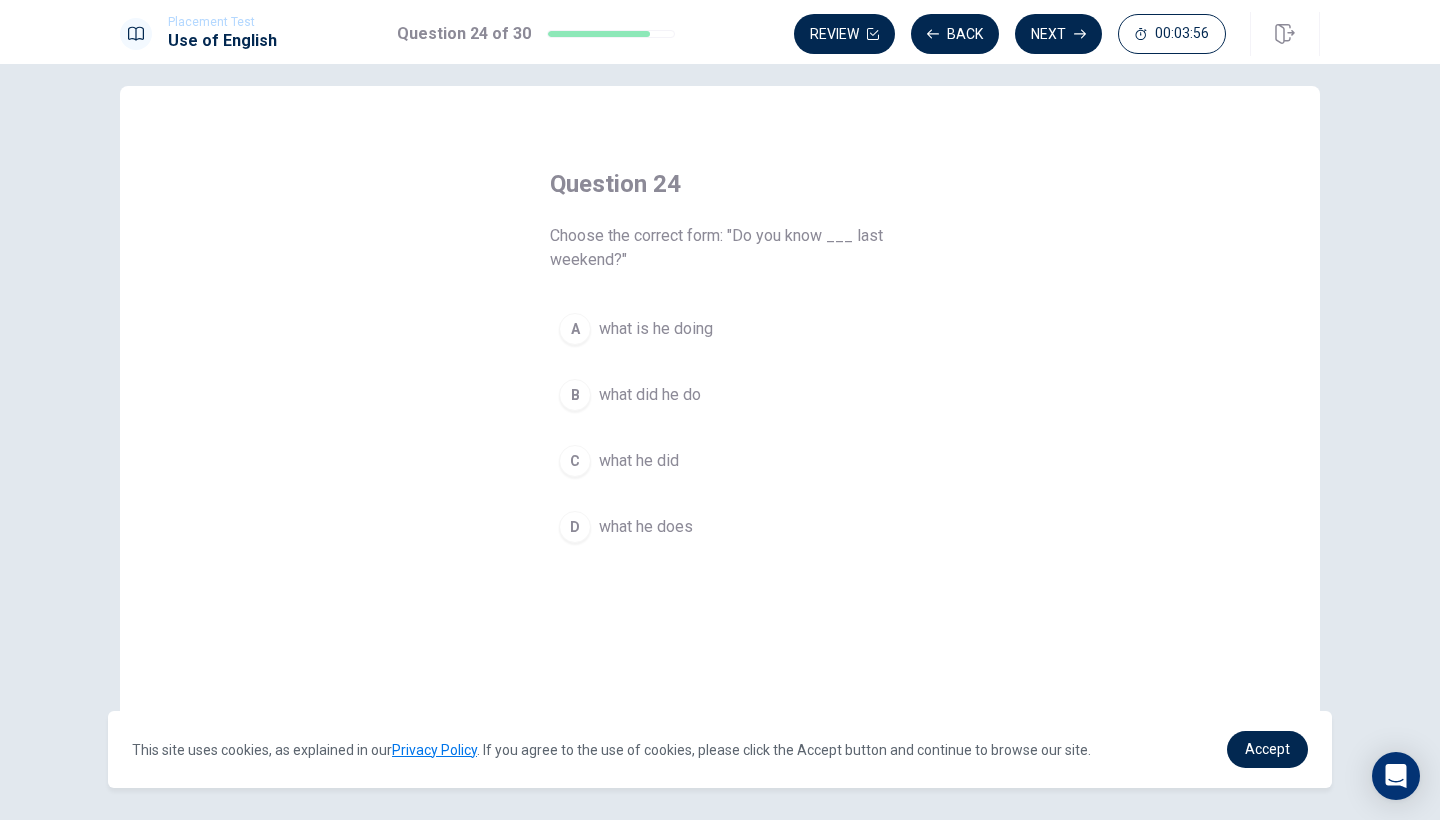 click on "C" at bounding box center (575, 461) 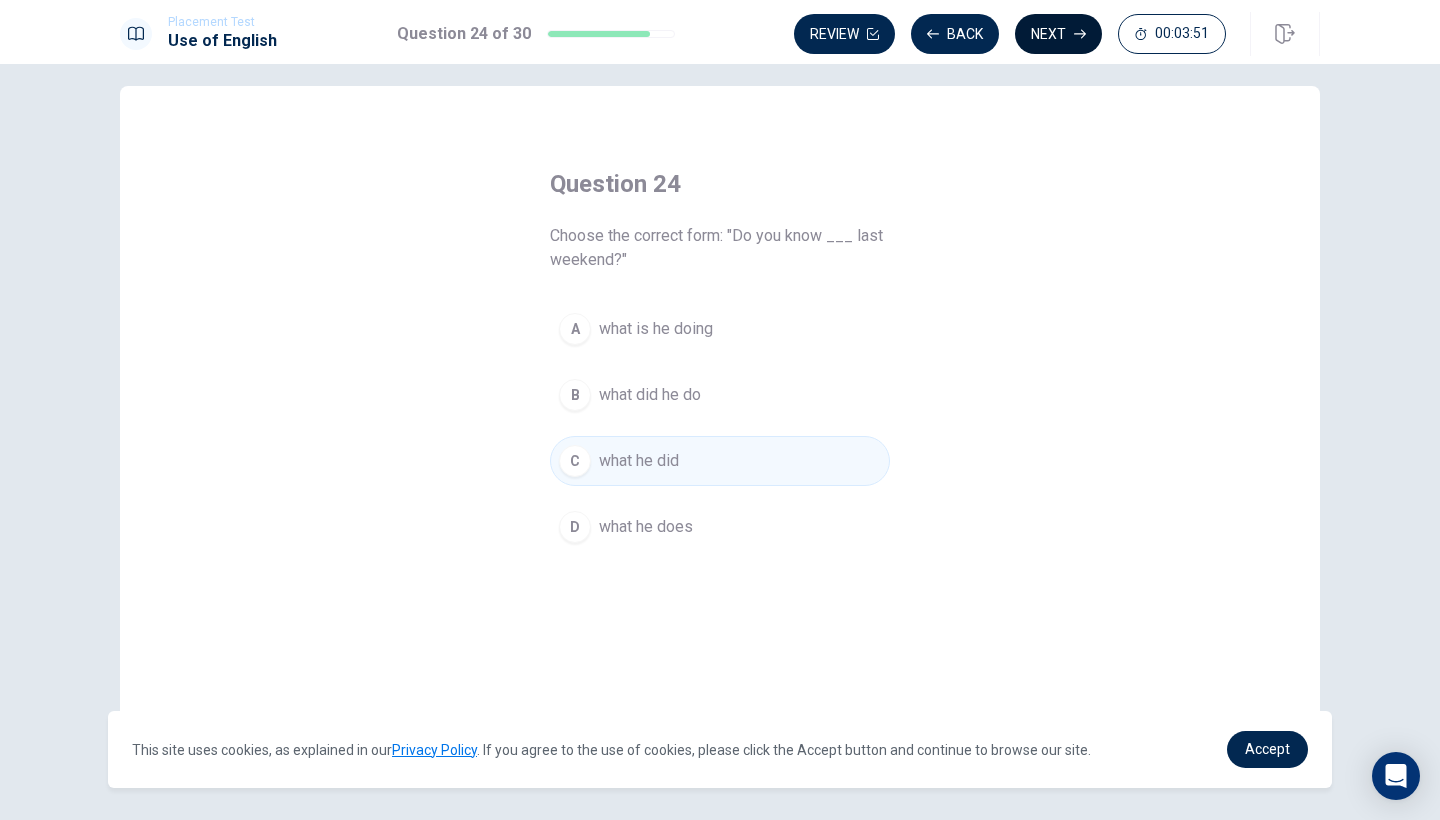 click on "Next" at bounding box center [1058, 34] 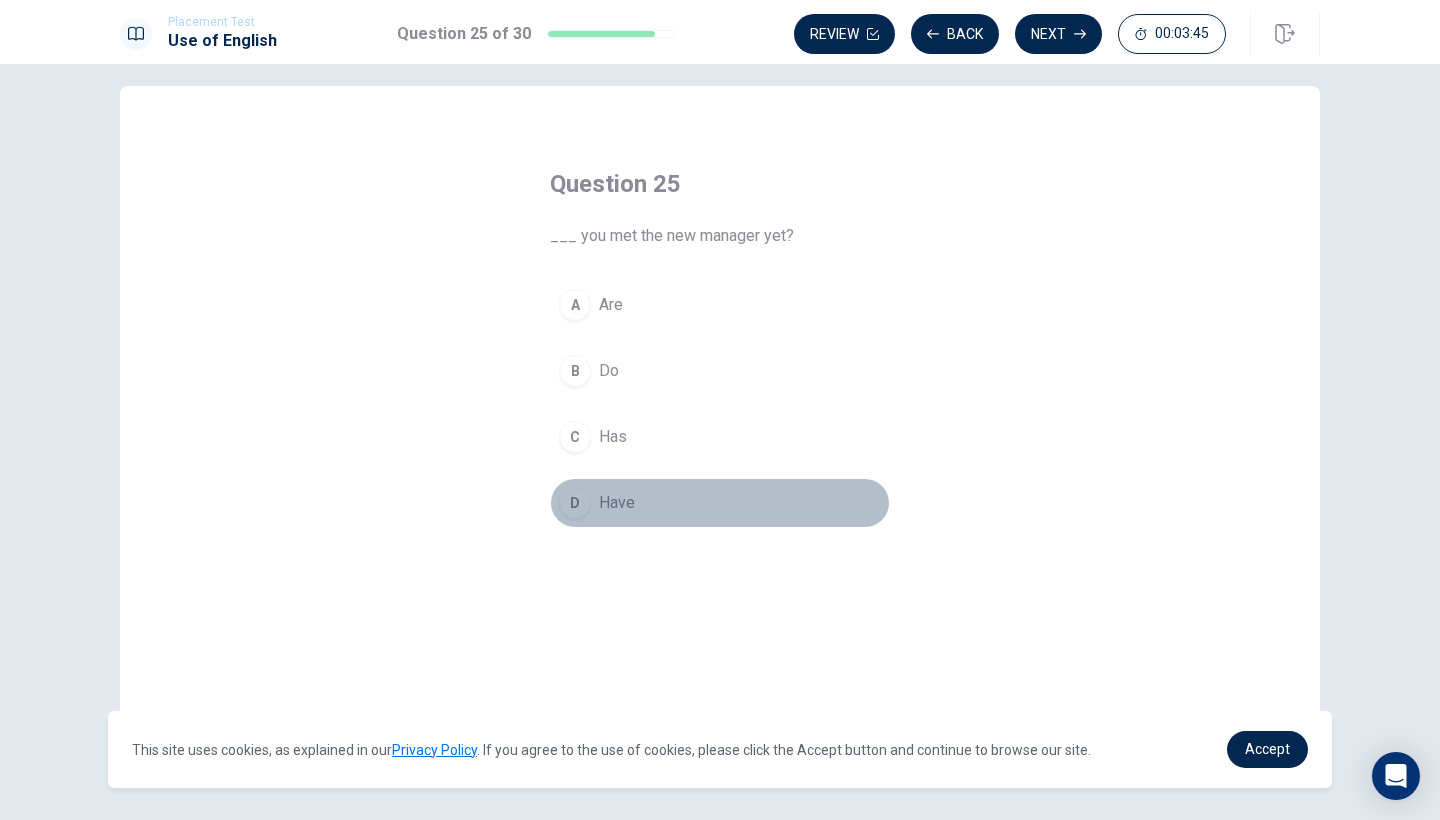 click on "D" at bounding box center [575, 503] 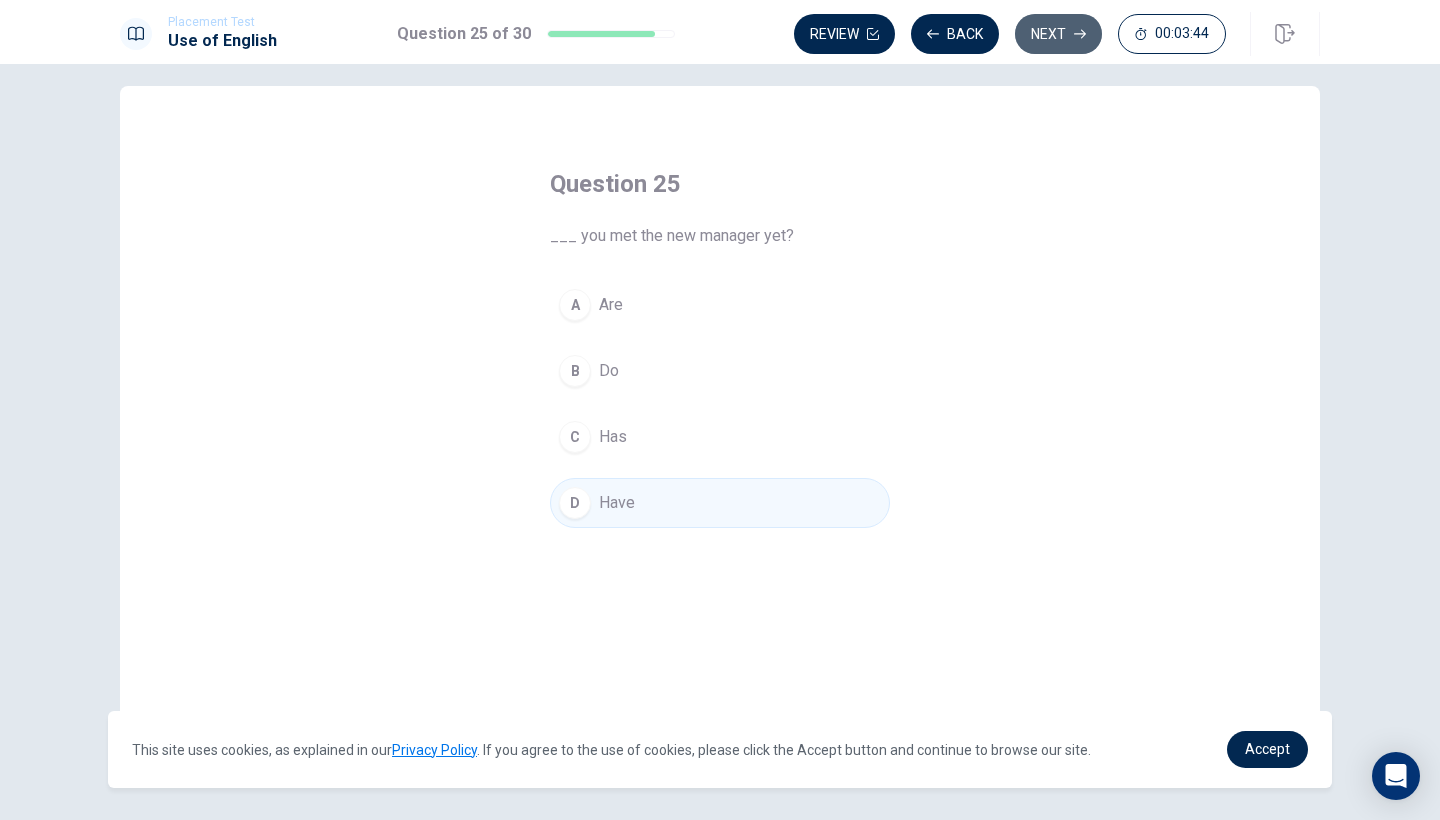 click on "Next" at bounding box center [1058, 34] 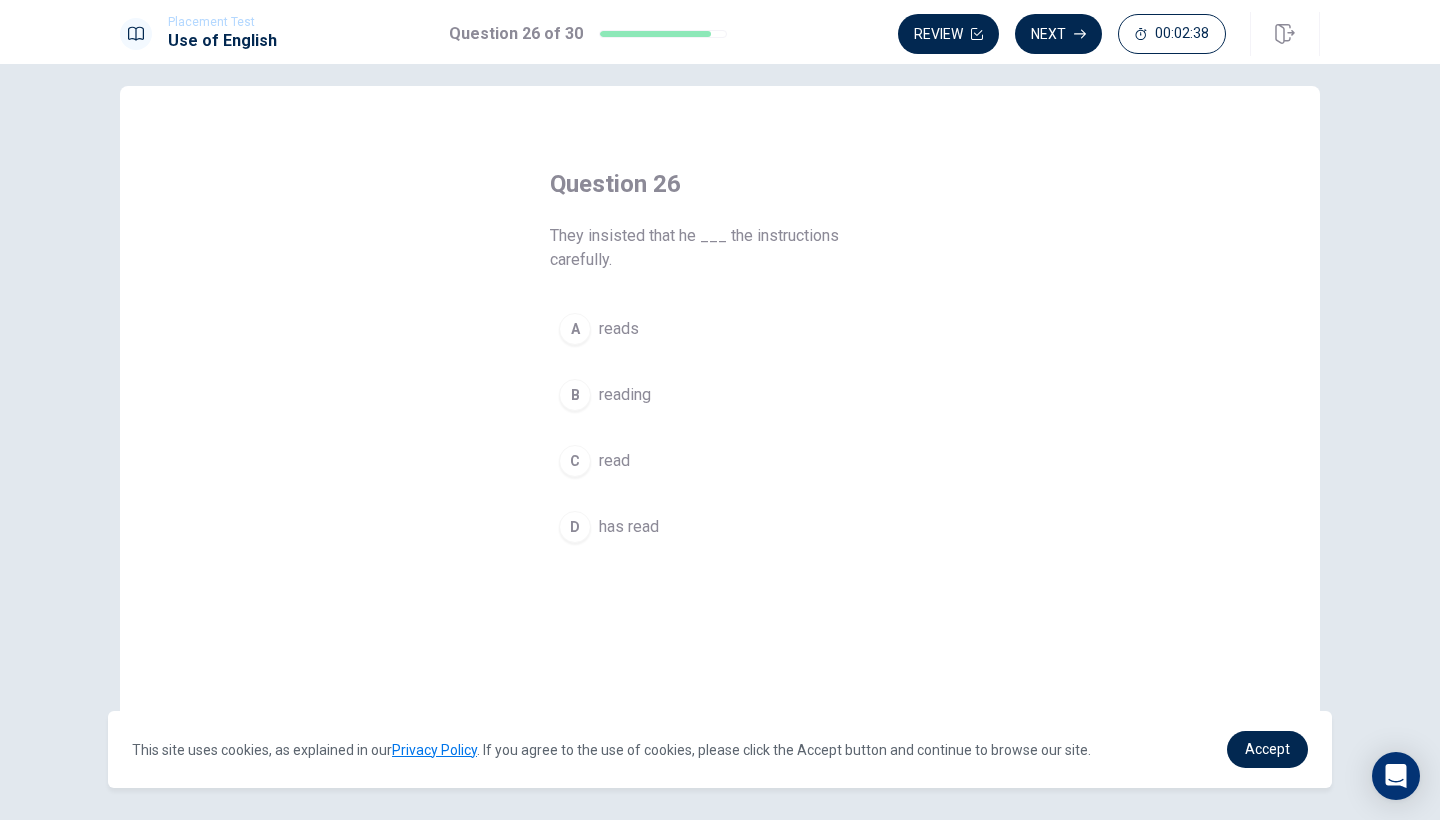 click on "C" at bounding box center [575, 461] 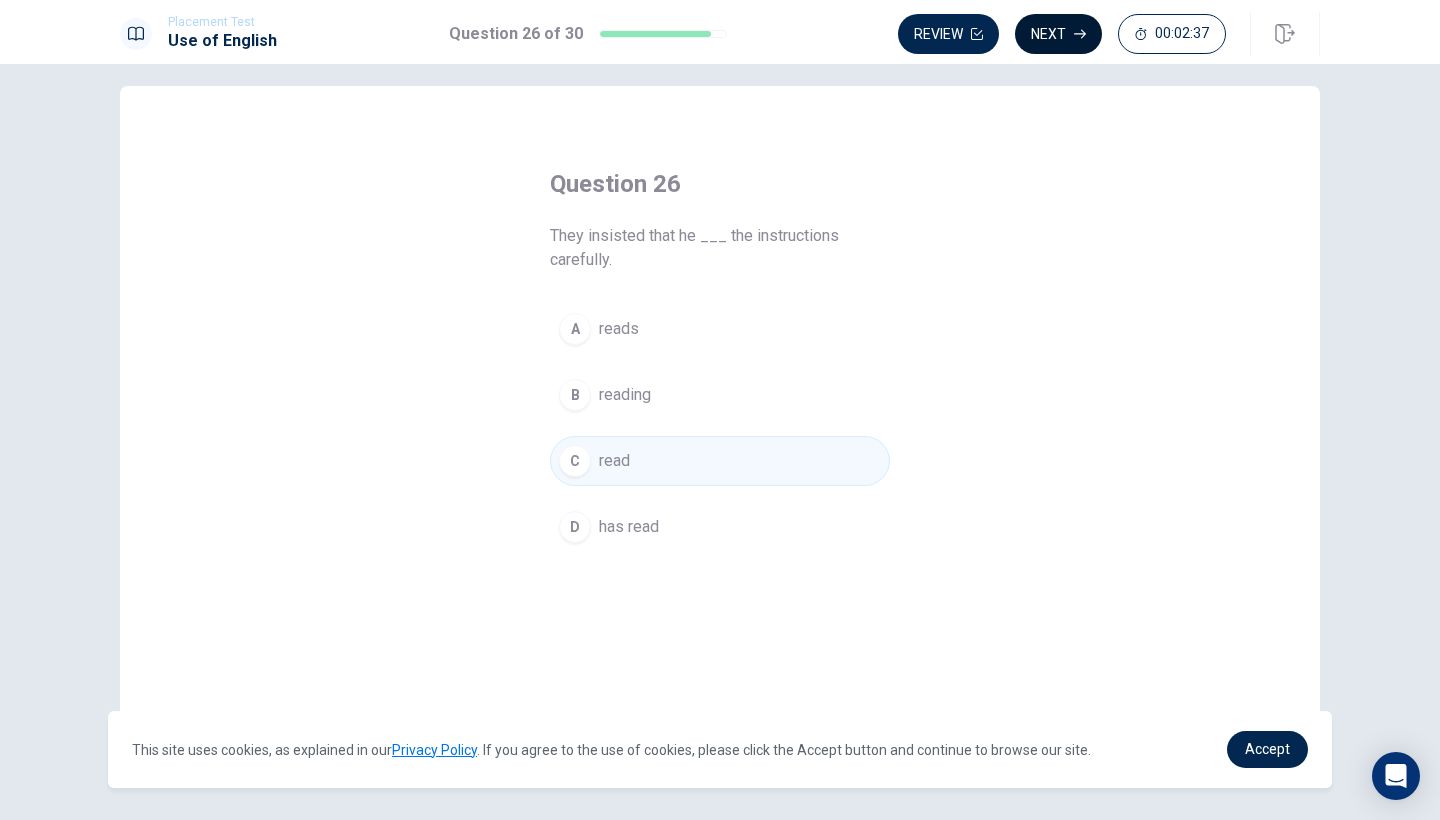 click on "Next" at bounding box center [1058, 34] 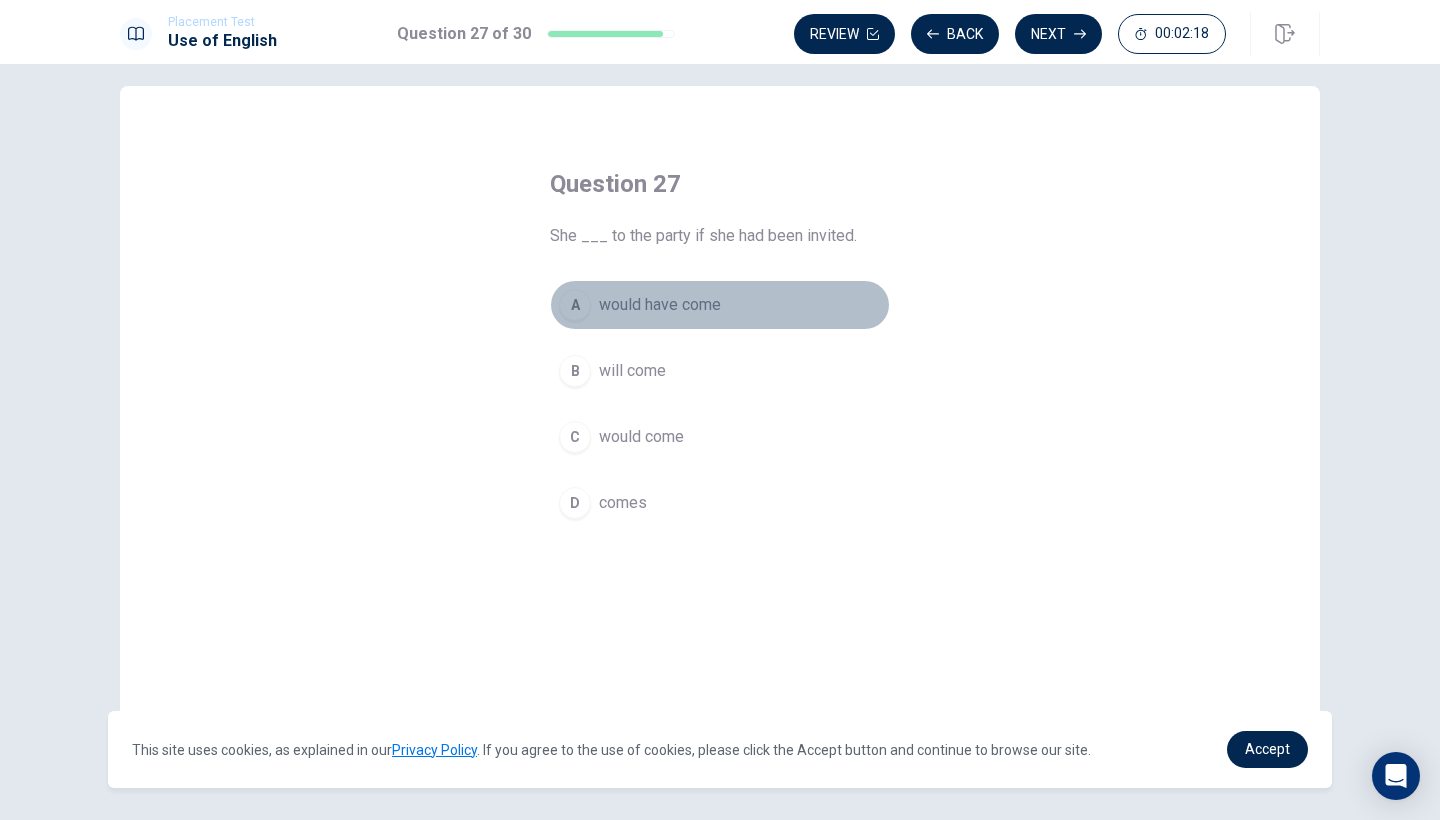 click on "A" at bounding box center (575, 305) 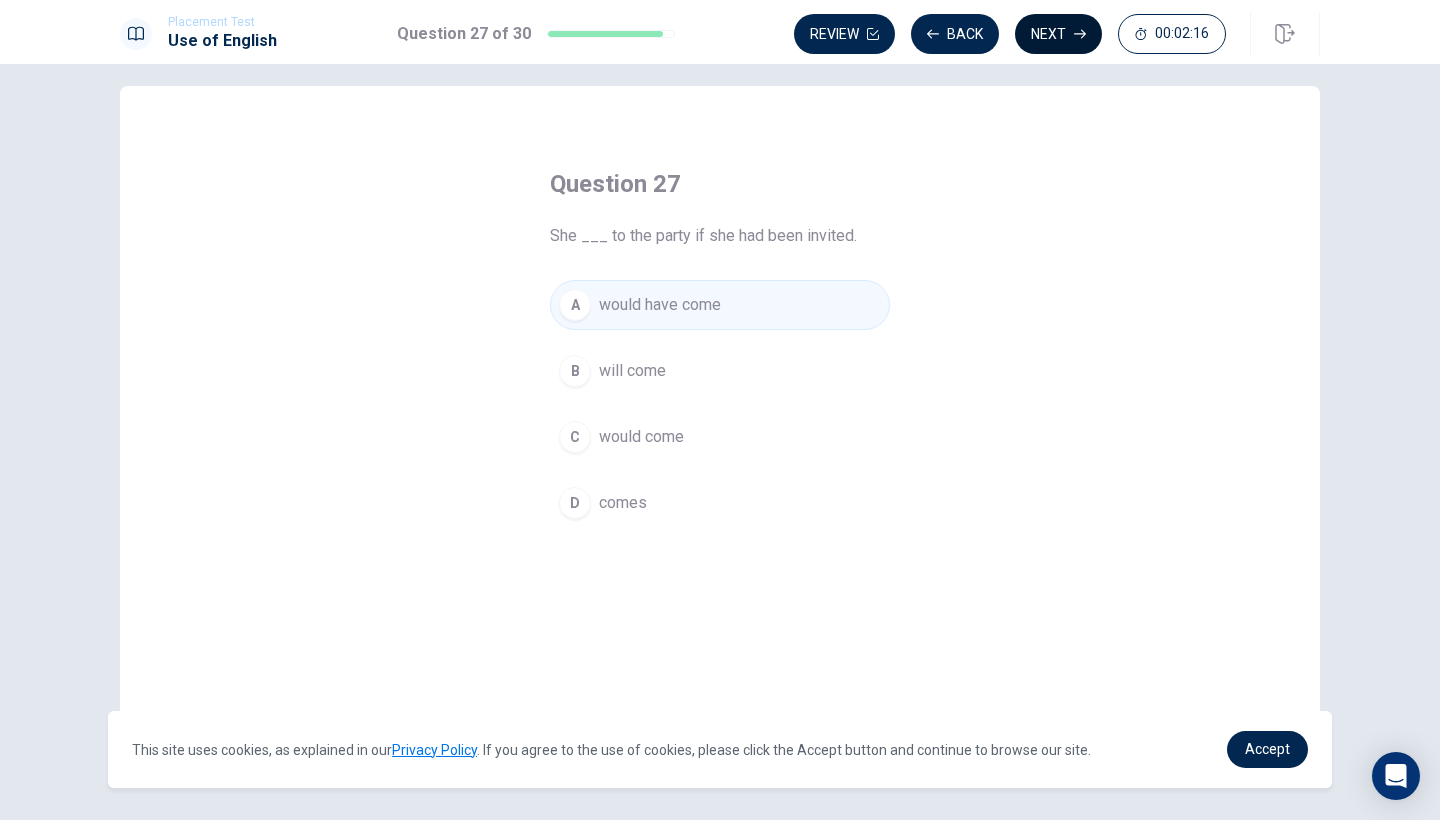 click on "Next" at bounding box center (1058, 34) 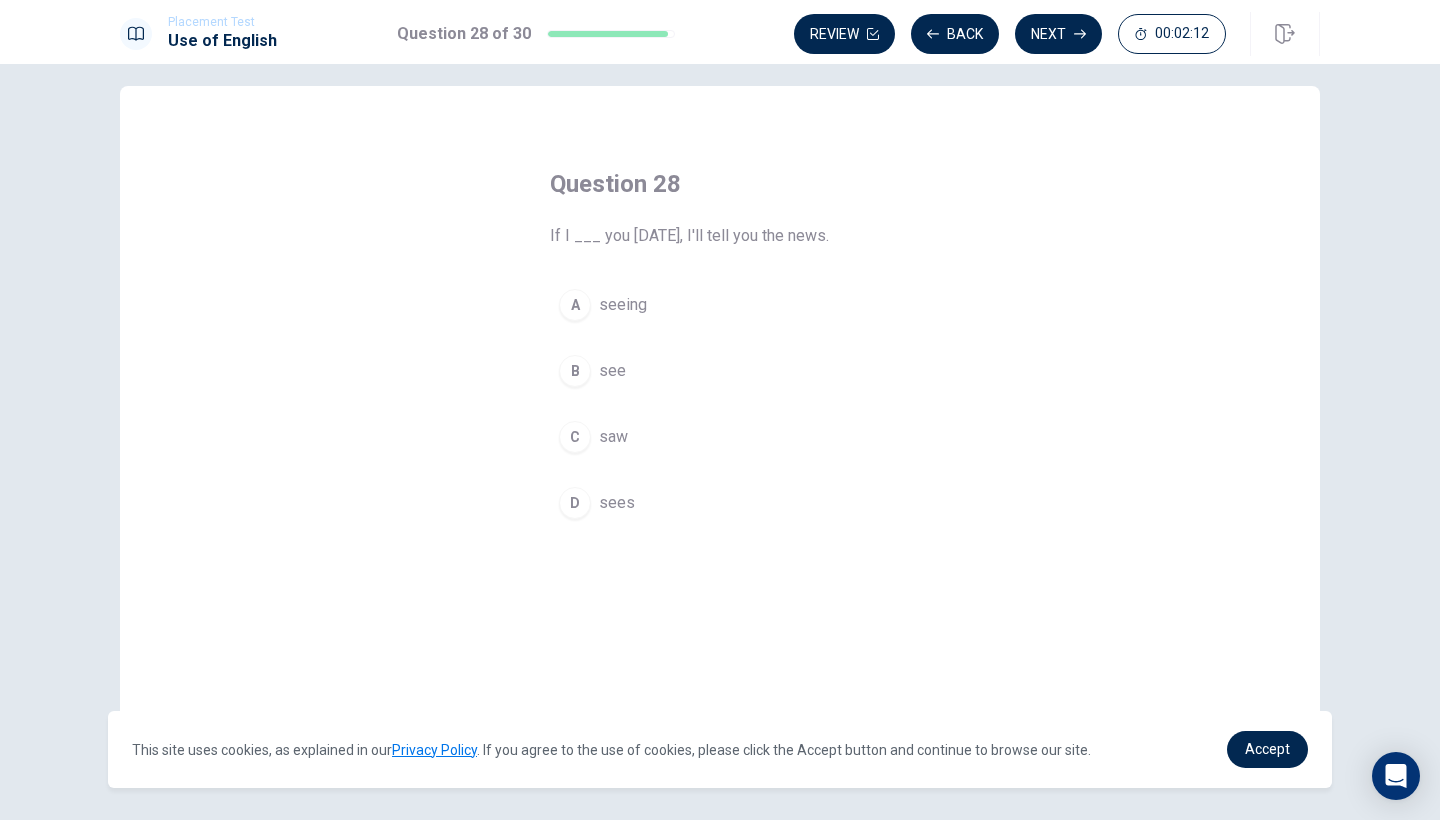 click on "B" at bounding box center (575, 371) 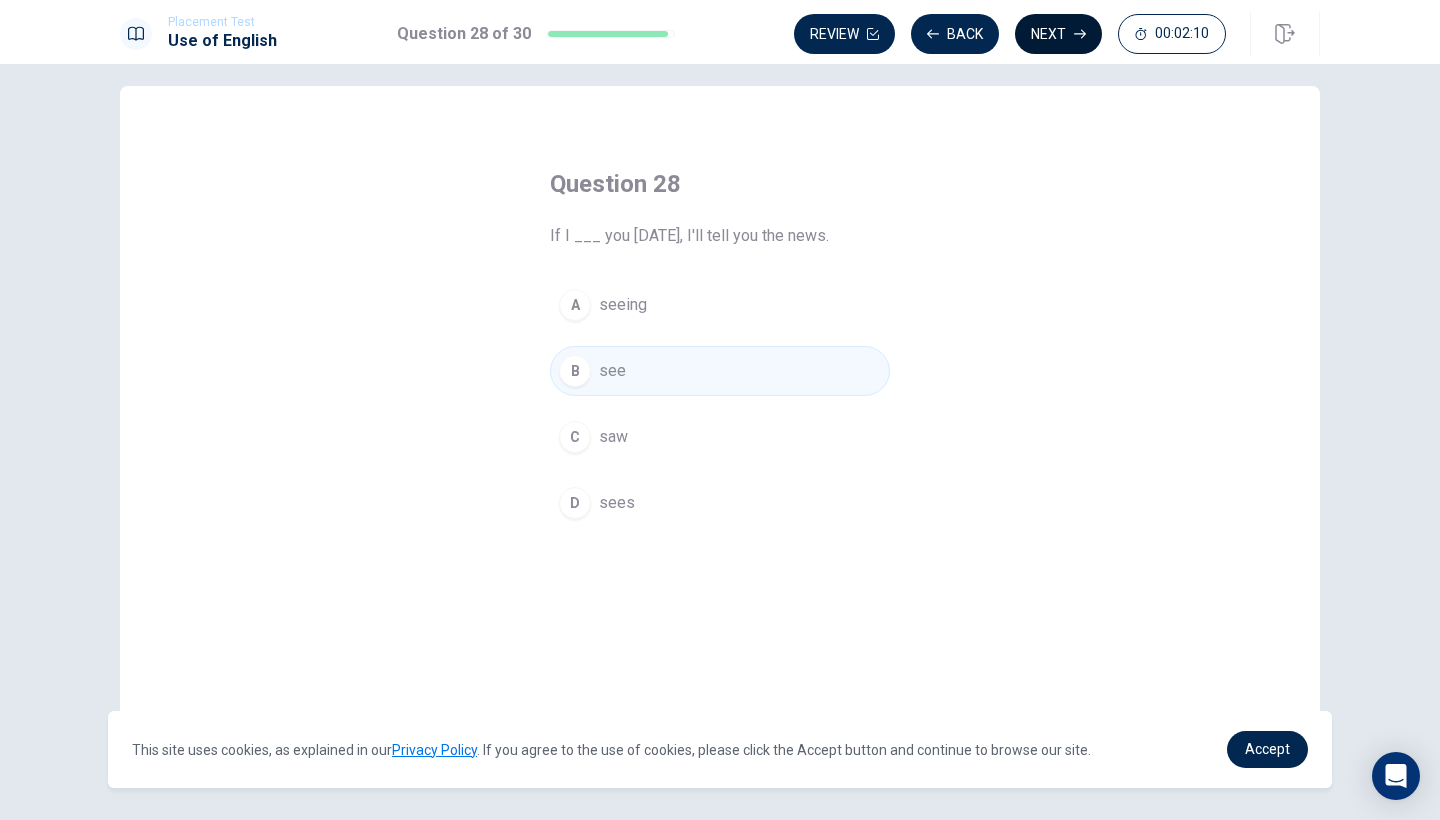 click on "Next" at bounding box center (1058, 34) 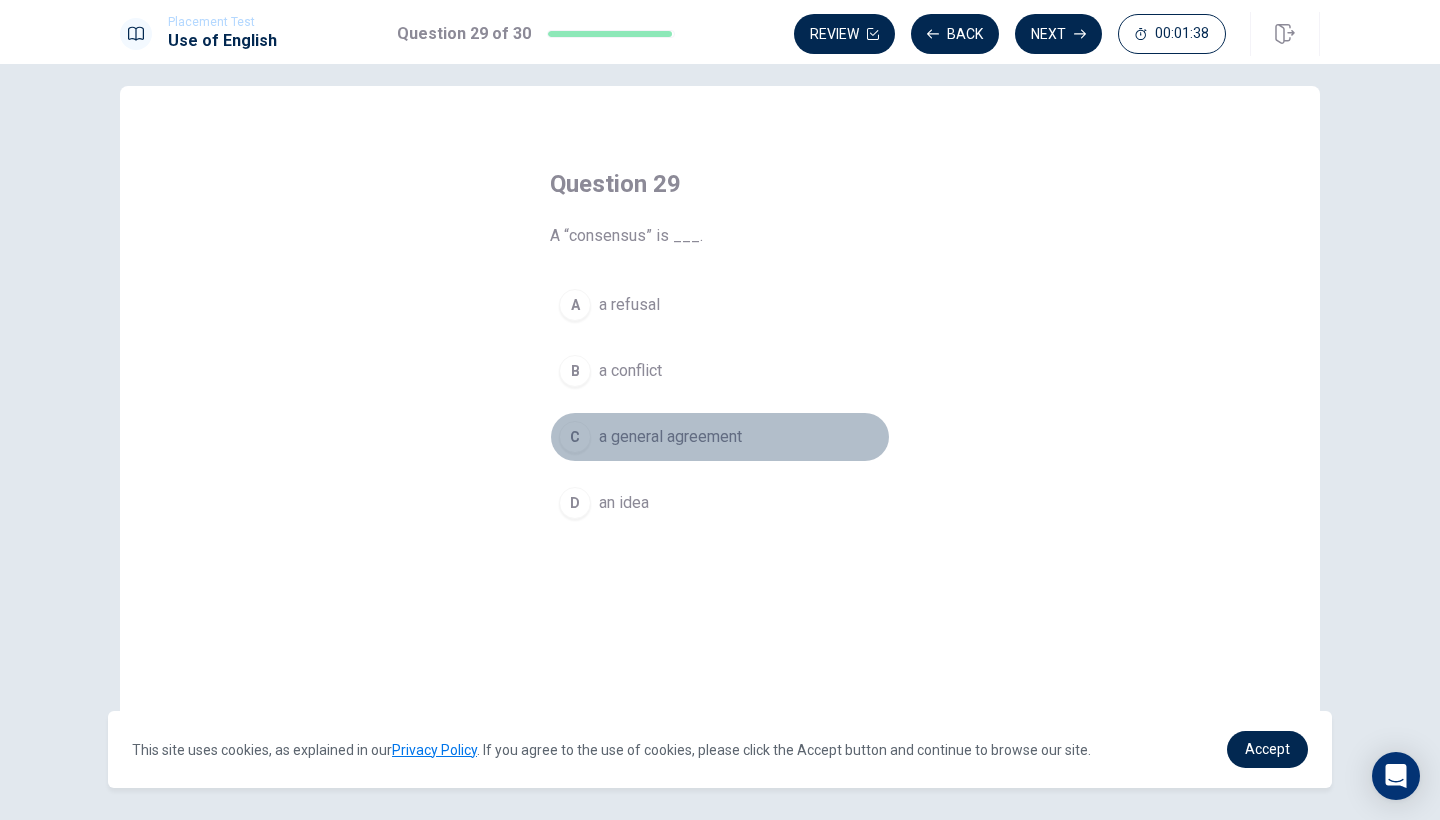 click on "a general agreement" at bounding box center [670, 437] 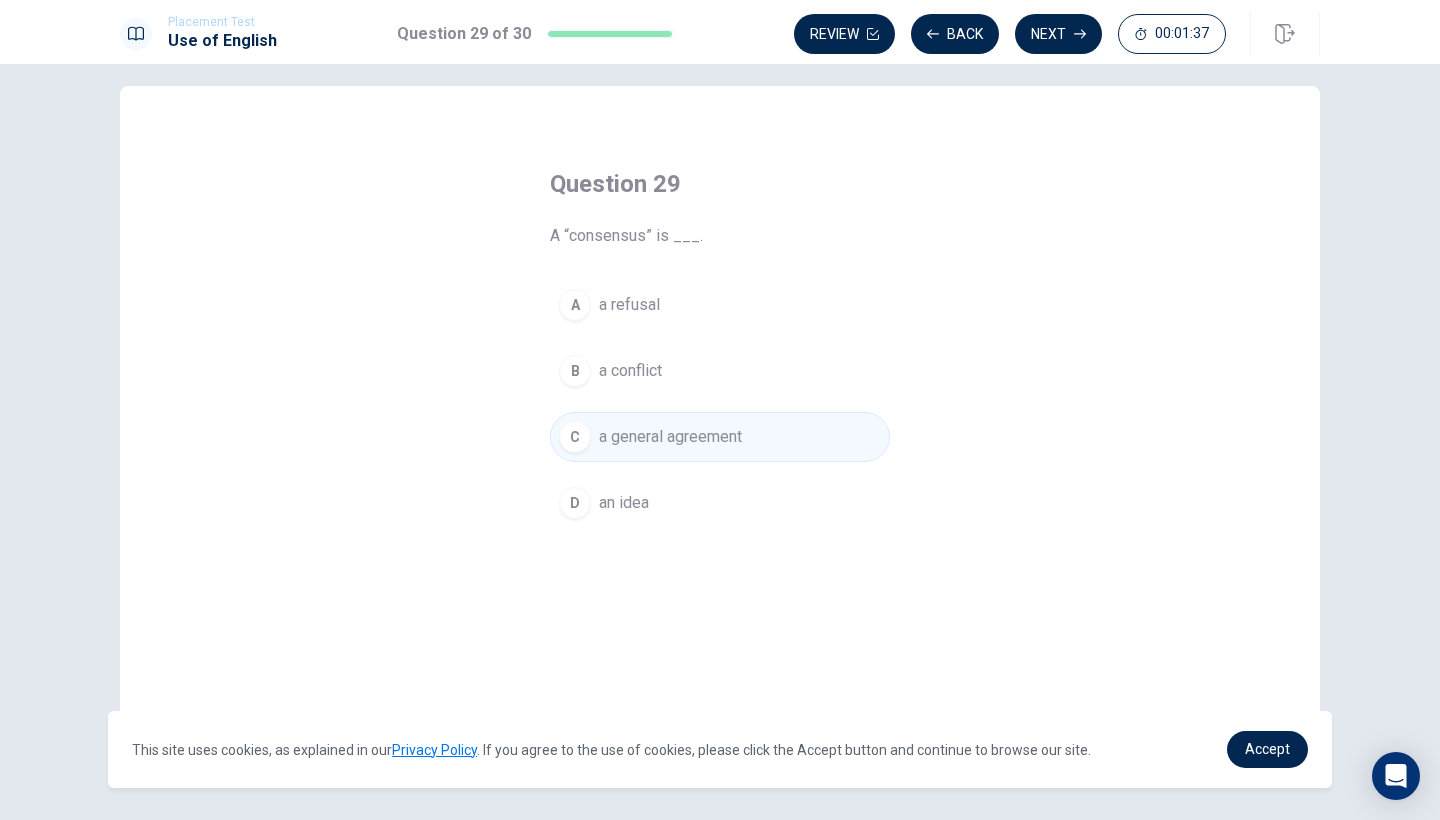 scroll, scrollTop: 8, scrollLeft: 0, axis: vertical 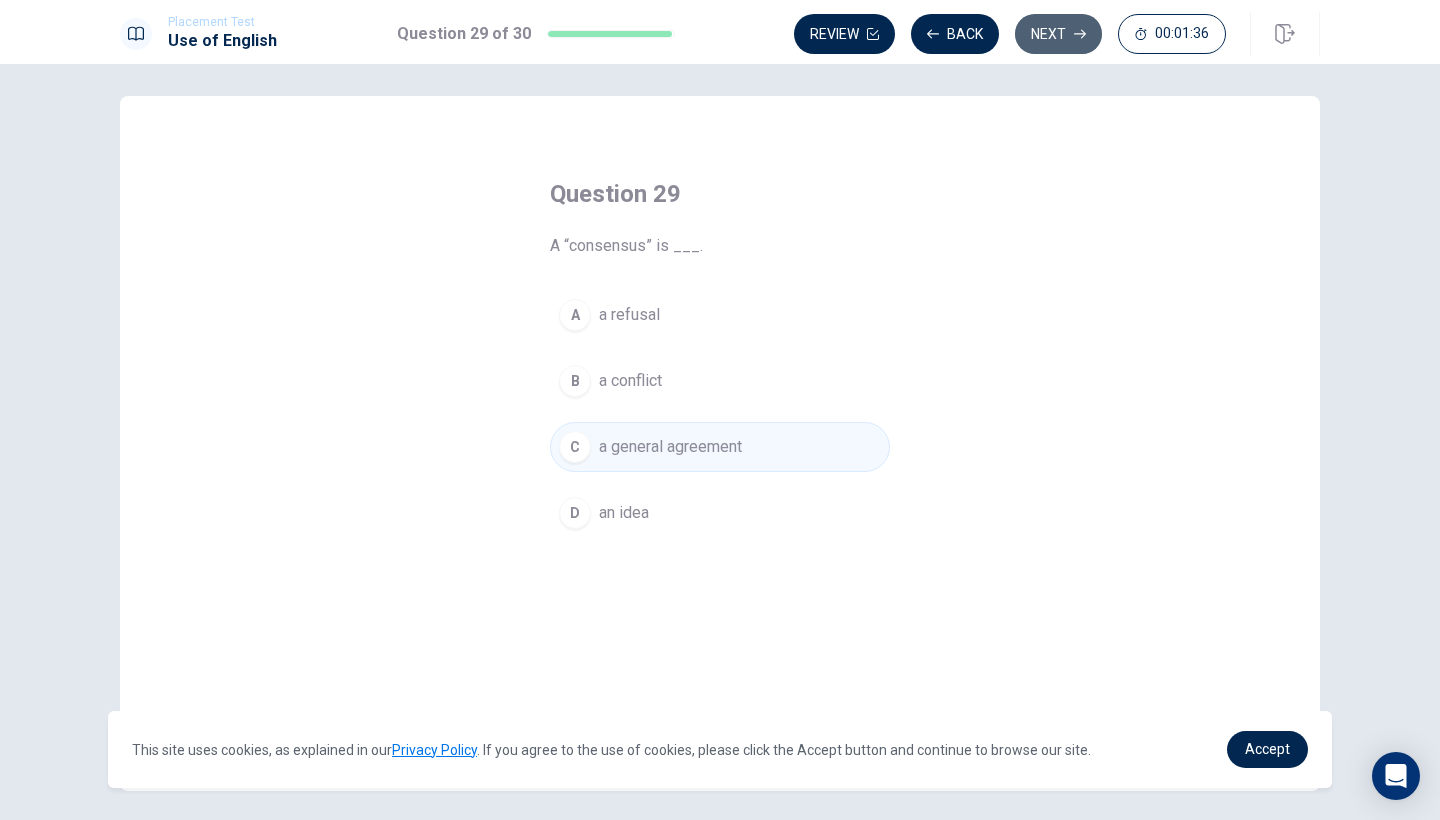 click on "Next" at bounding box center (1058, 34) 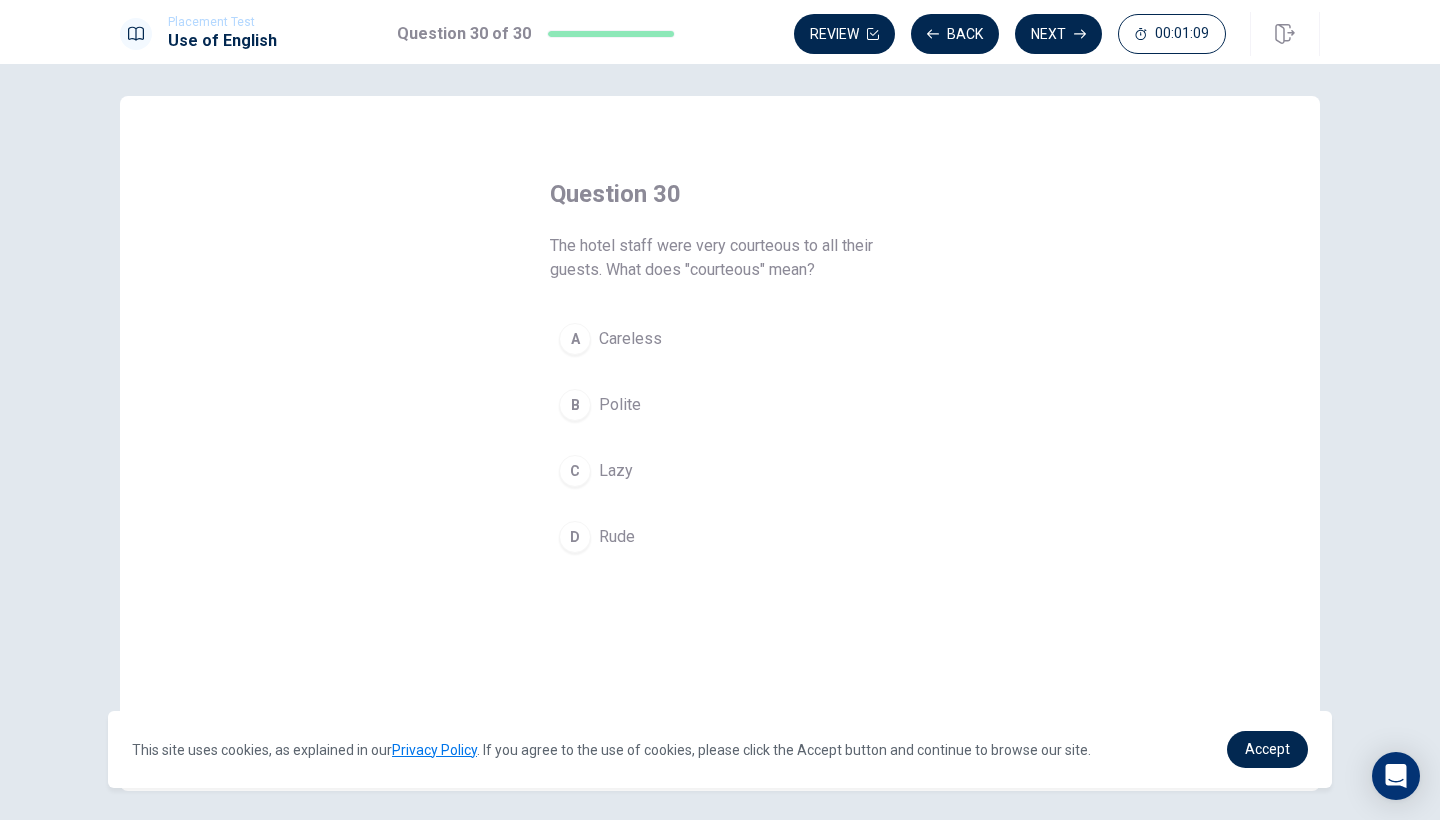 click on "B" at bounding box center (575, 405) 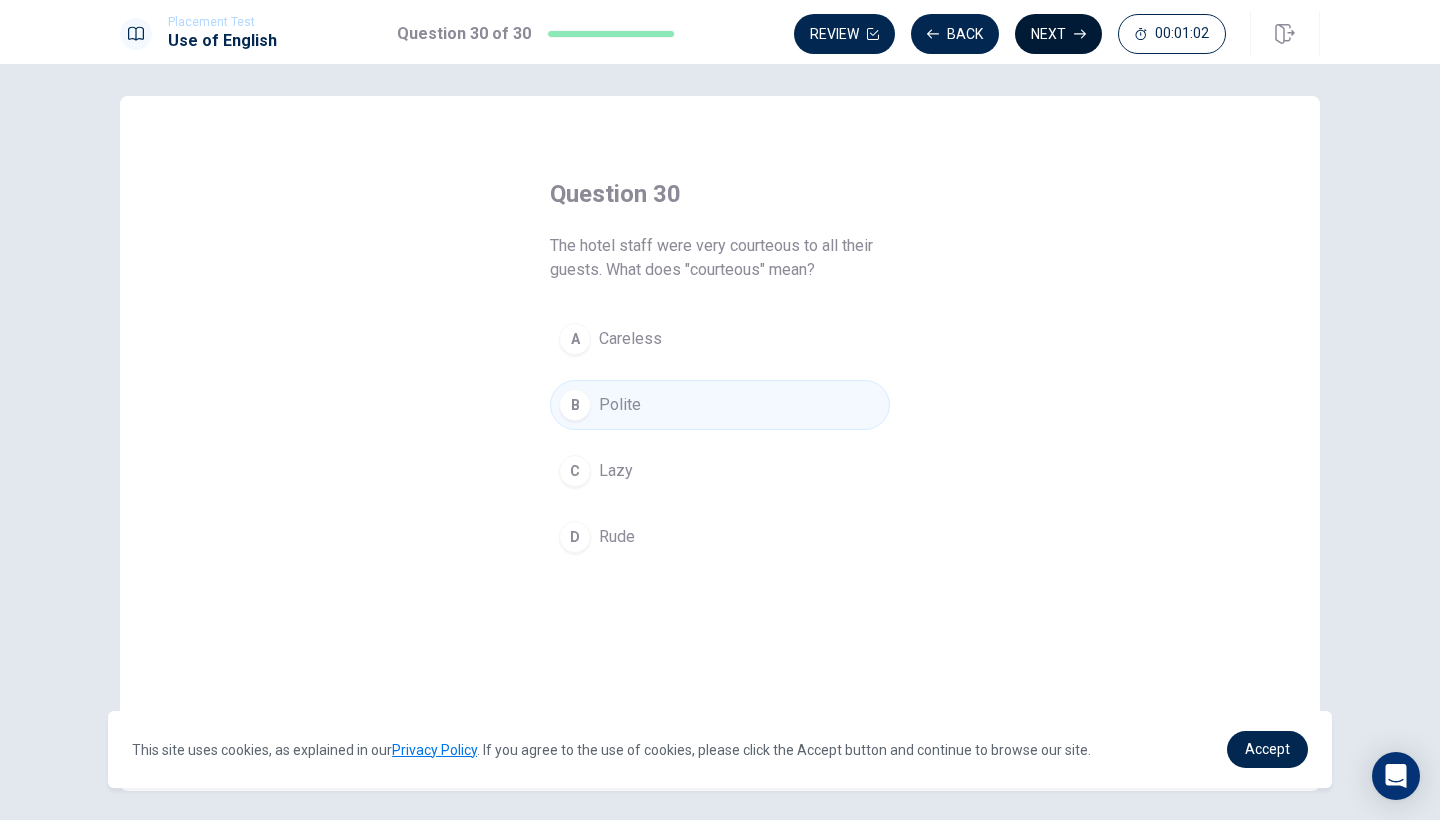 click on "Next" at bounding box center (1058, 34) 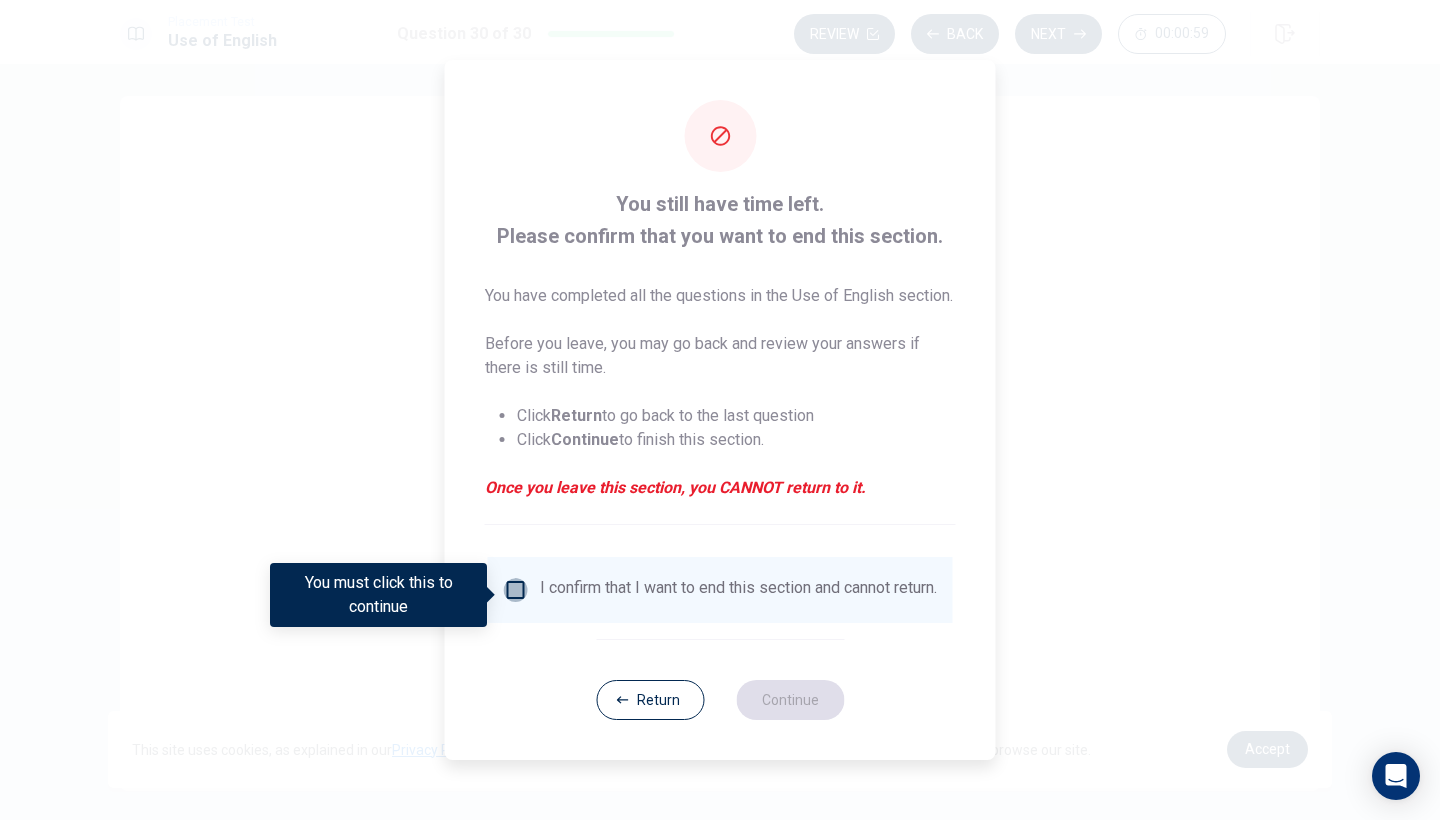 click at bounding box center (516, 590) 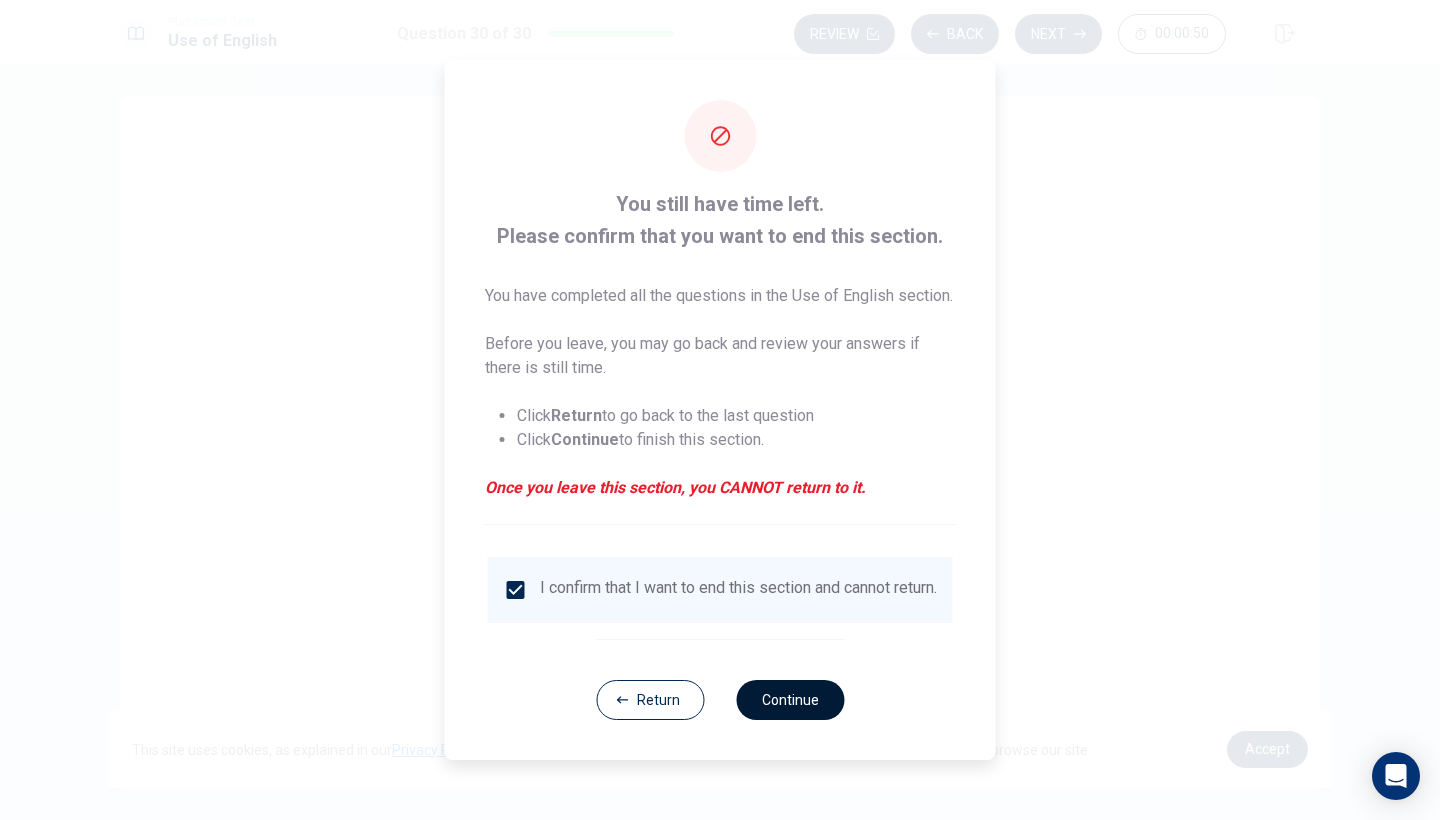 click on "Continue" at bounding box center [790, 700] 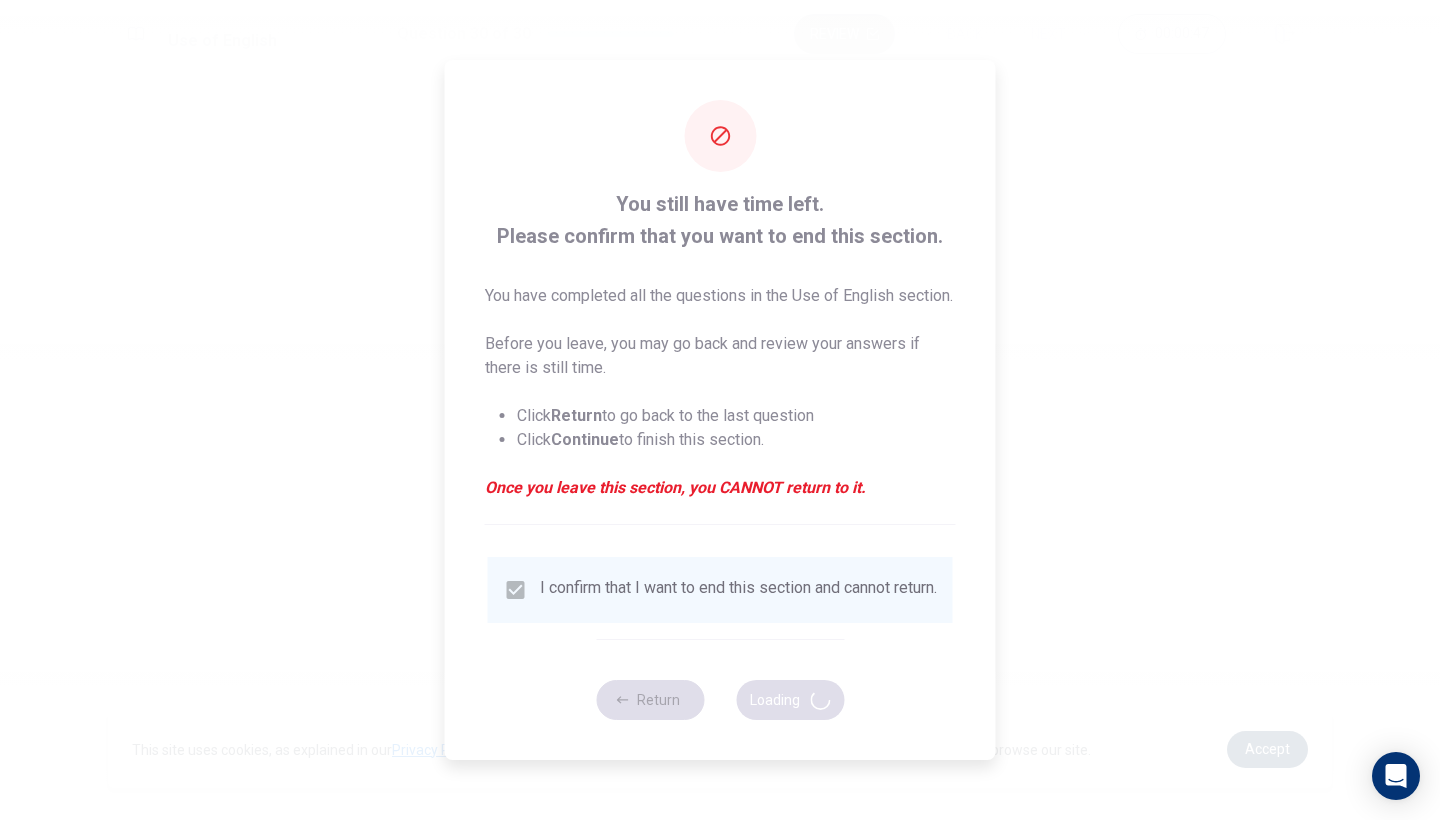 scroll, scrollTop: 0, scrollLeft: 0, axis: both 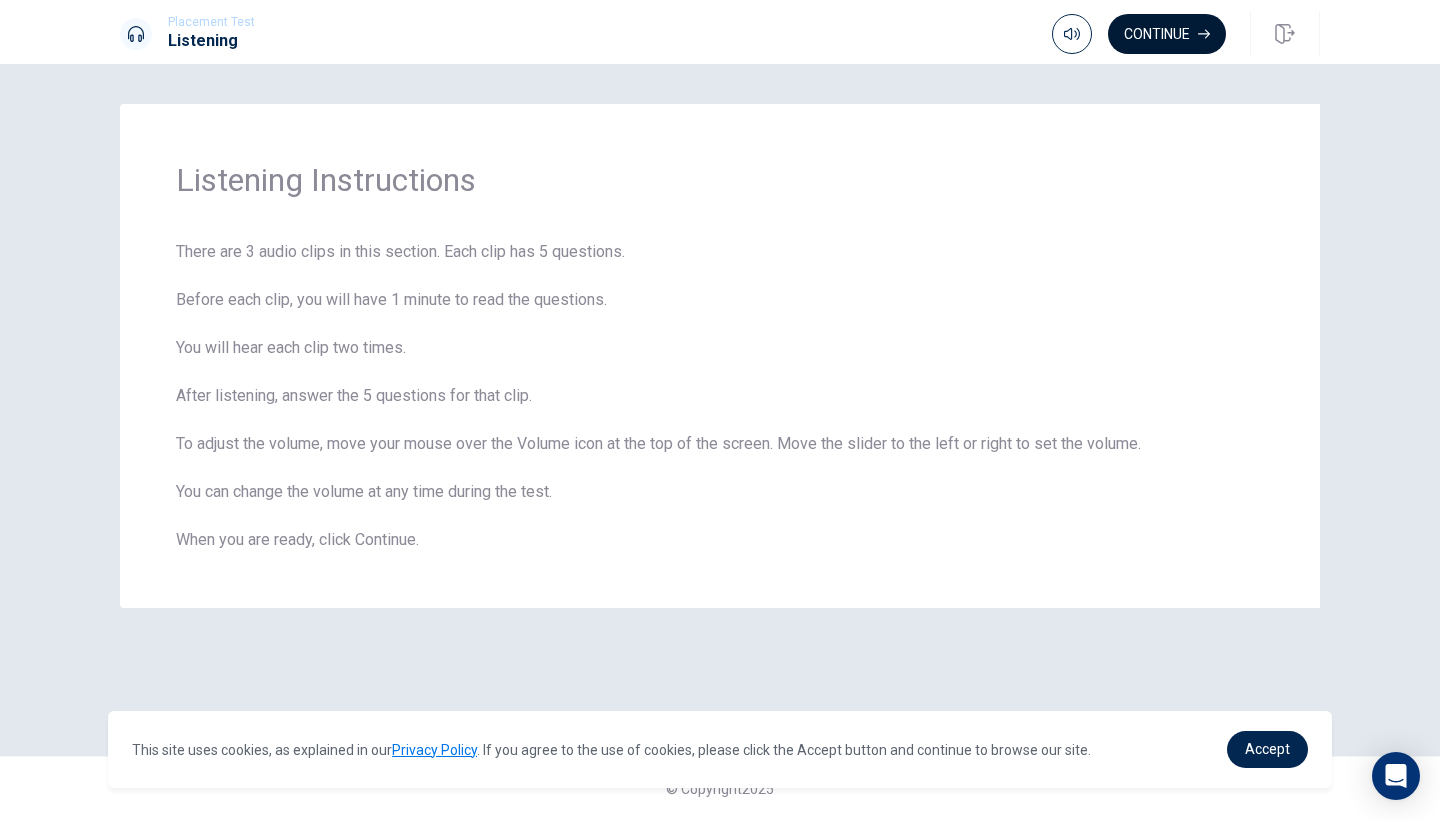 click on "Continue" at bounding box center [1167, 34] 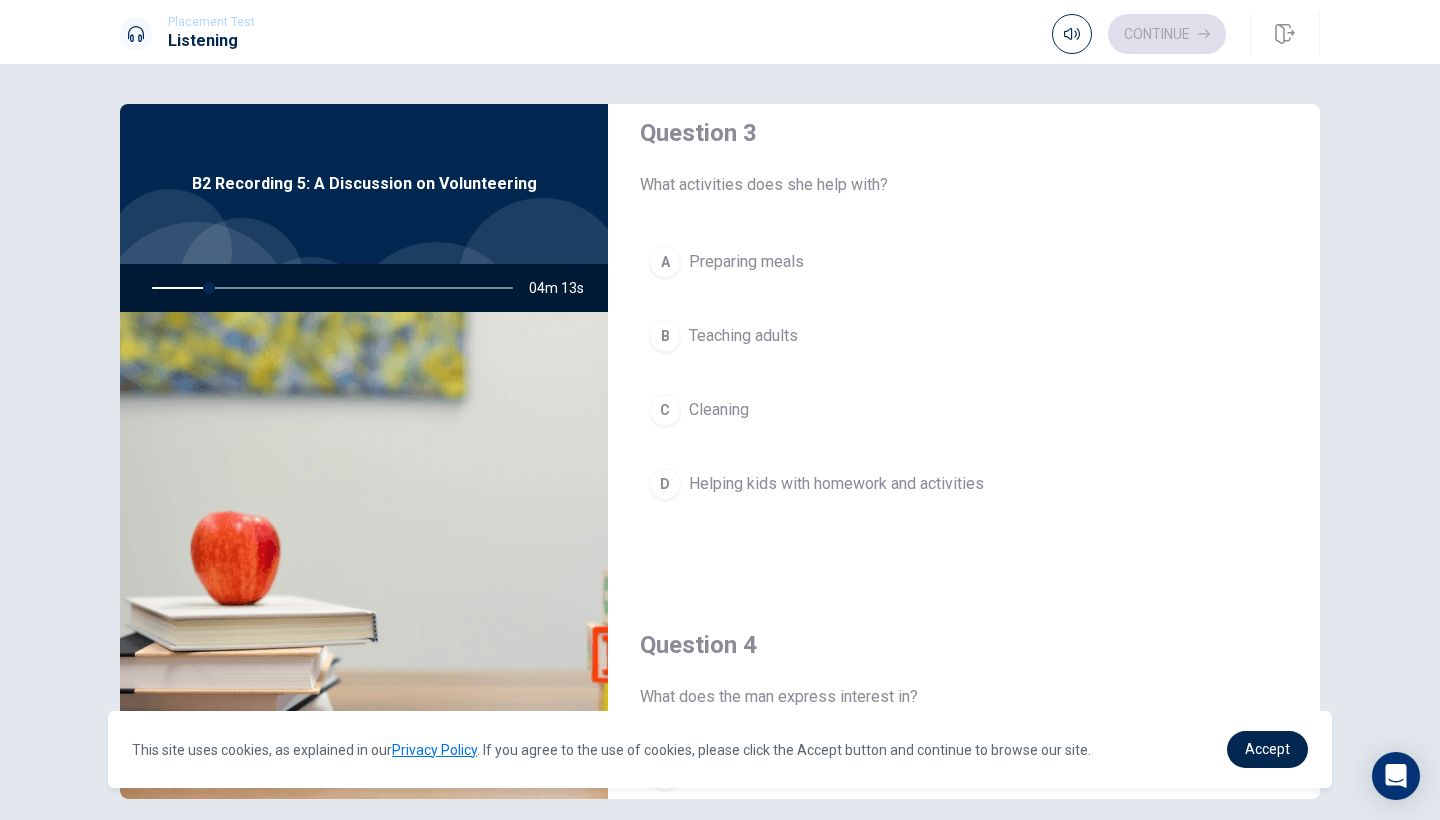 scroll, scrollTop: 1451, scrollLeft: 0, axis: vertical 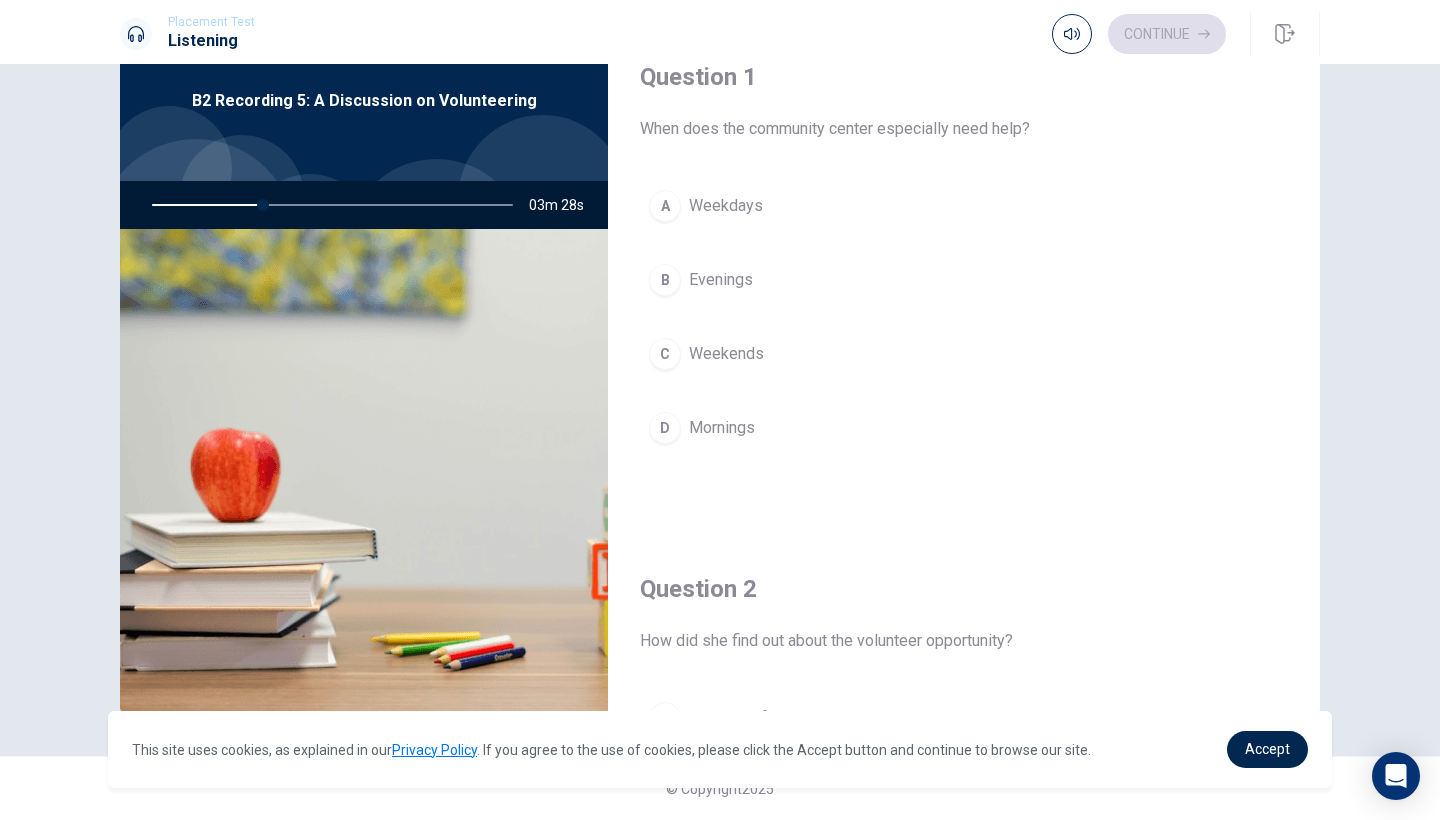 click on "A" at bounding box center [665, 206] 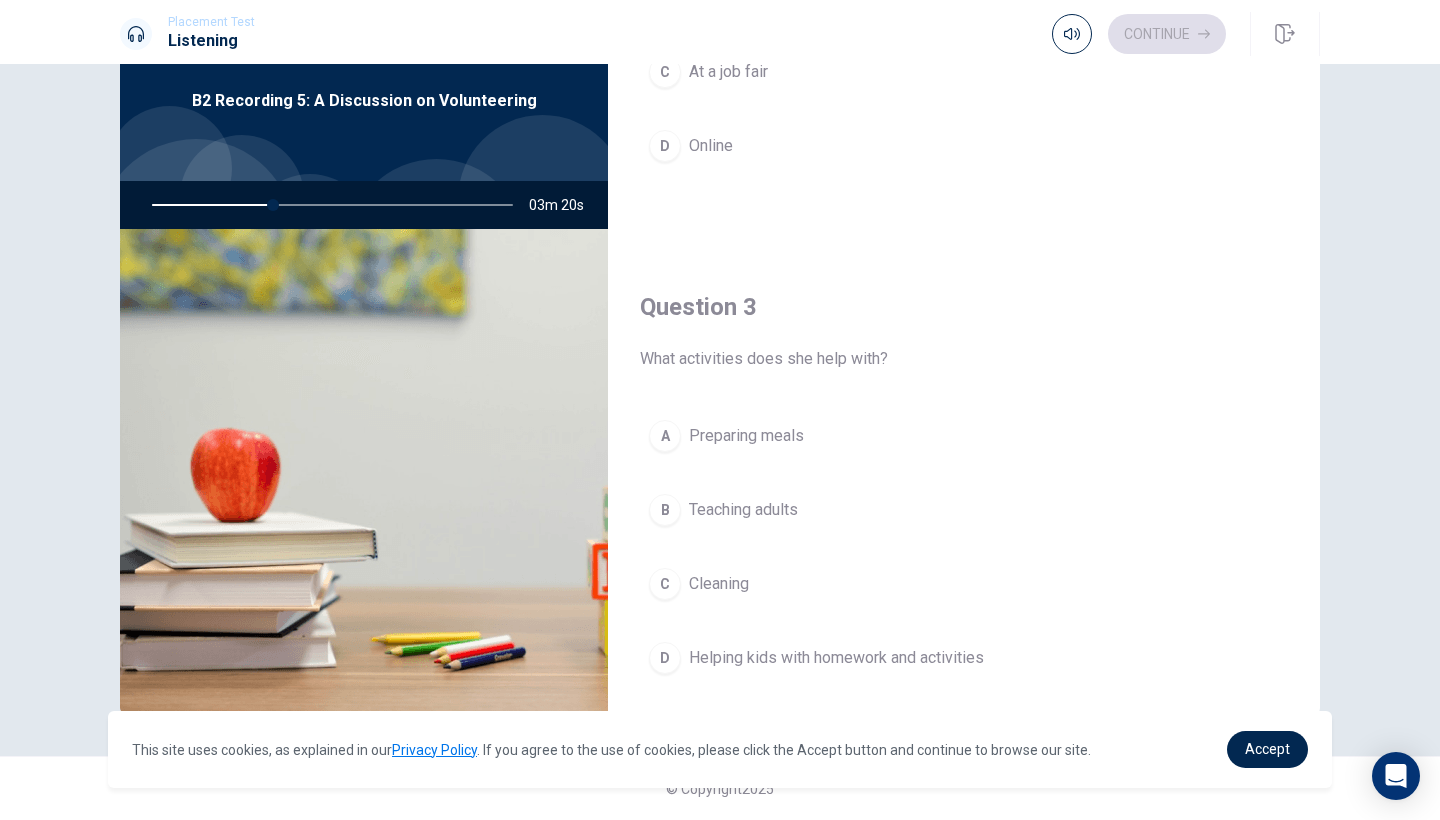 scroll, scrollTop: 795, scrollLeft: 0, axis: vertical 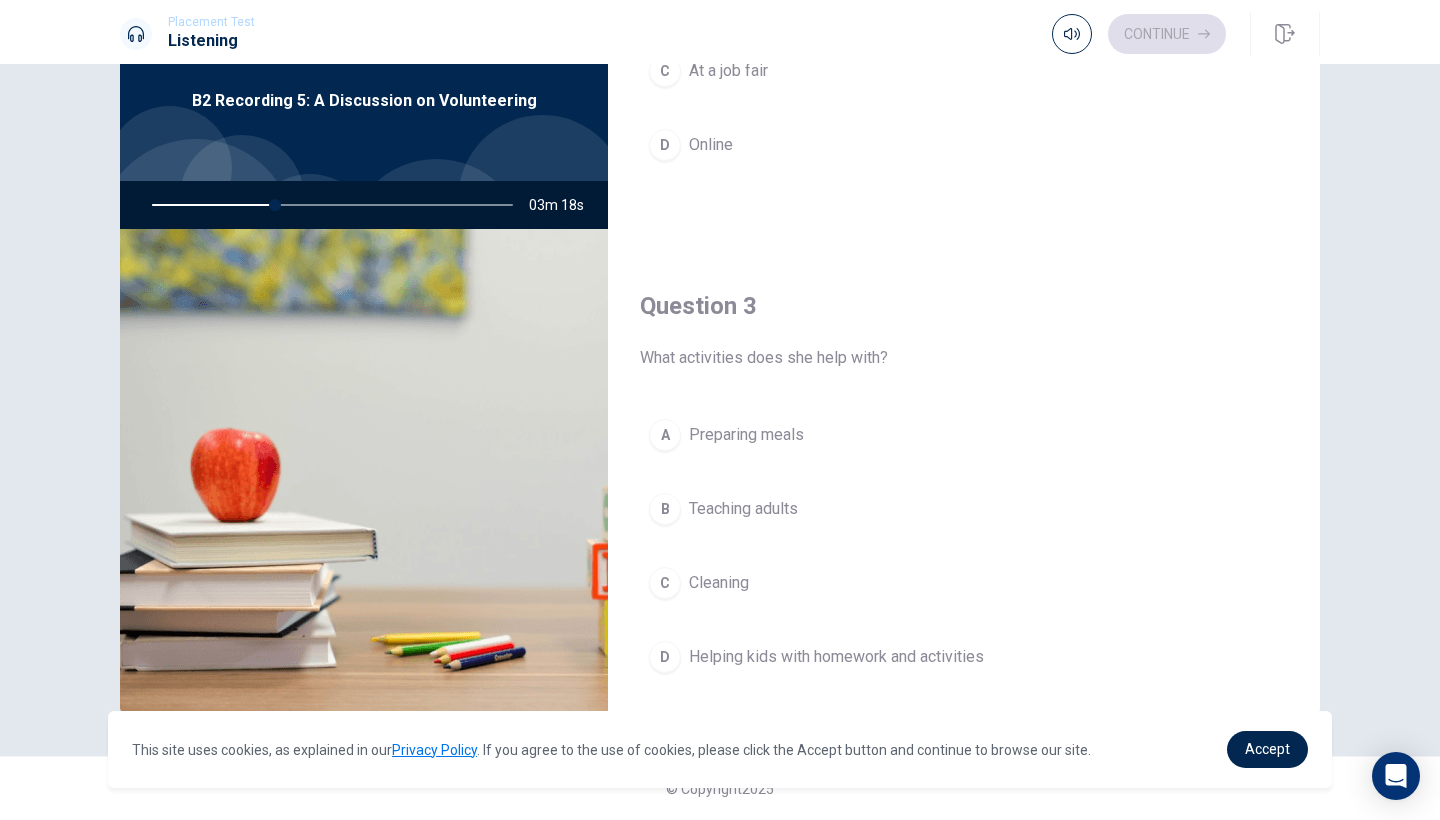 click on "D" at bounding box center (665, 657) 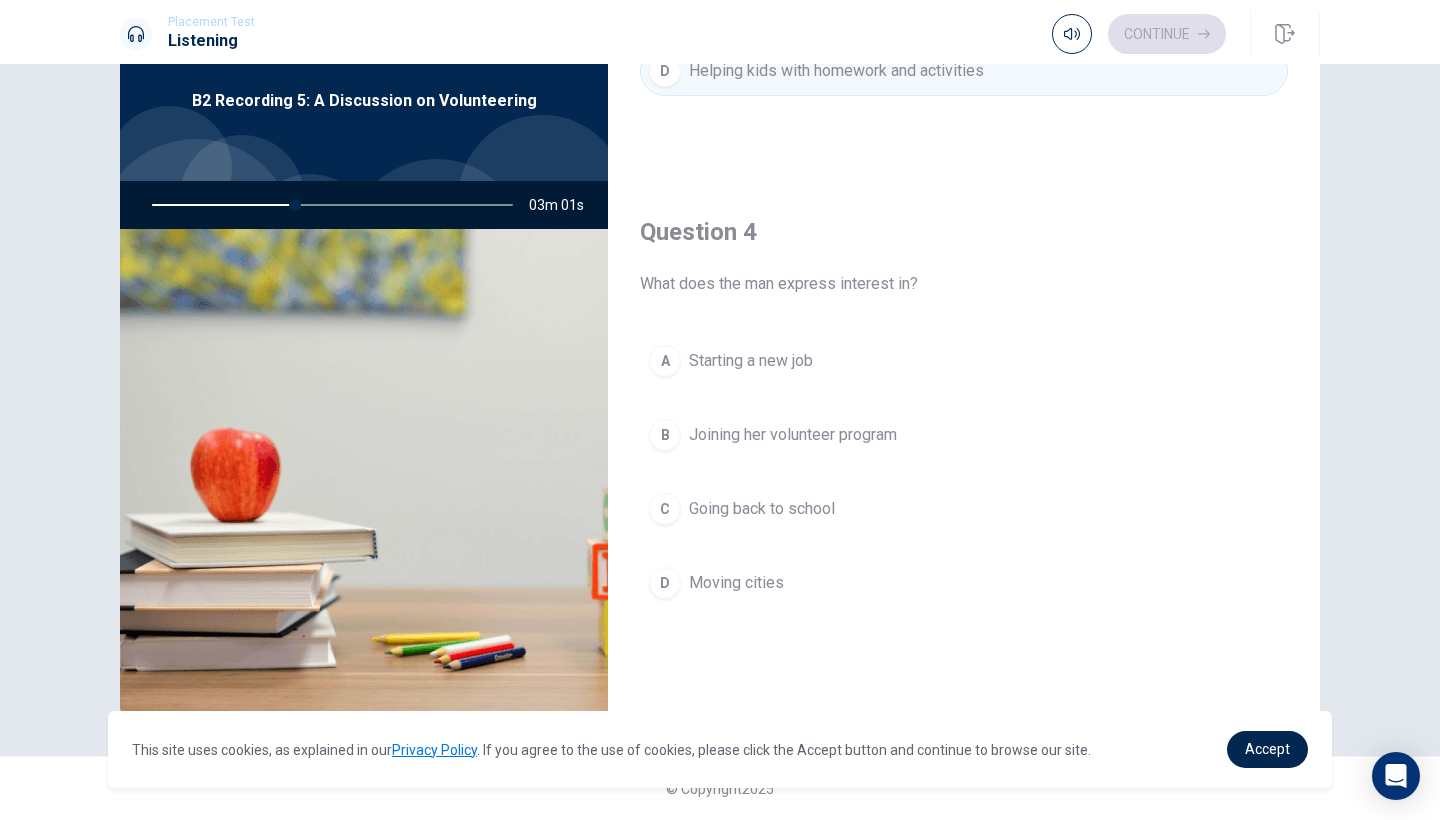 scroll, scrollTop: 1388, scrollLeft: 0, axis: vertical 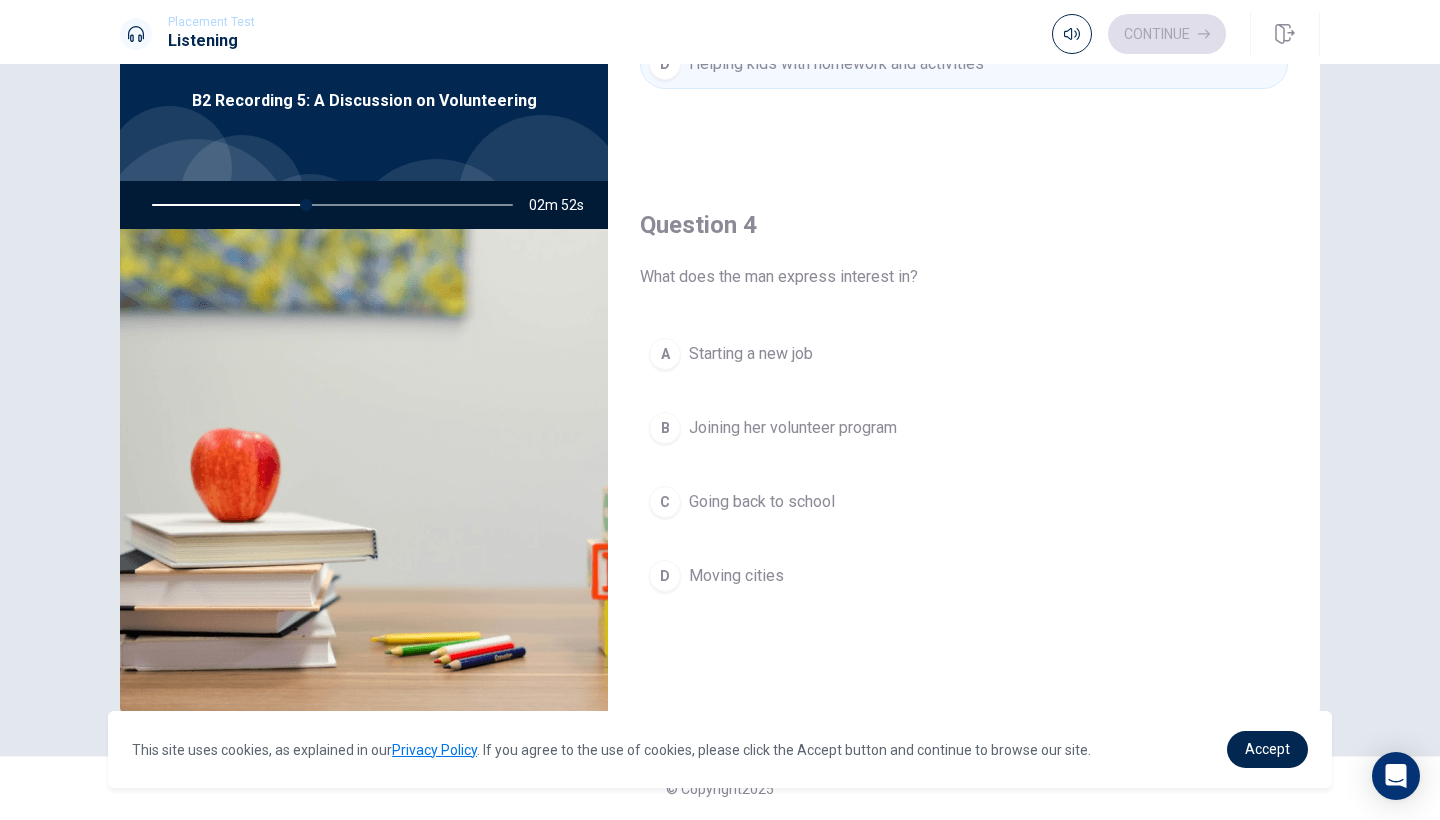 click on "B" at bounding box center [665, 428] 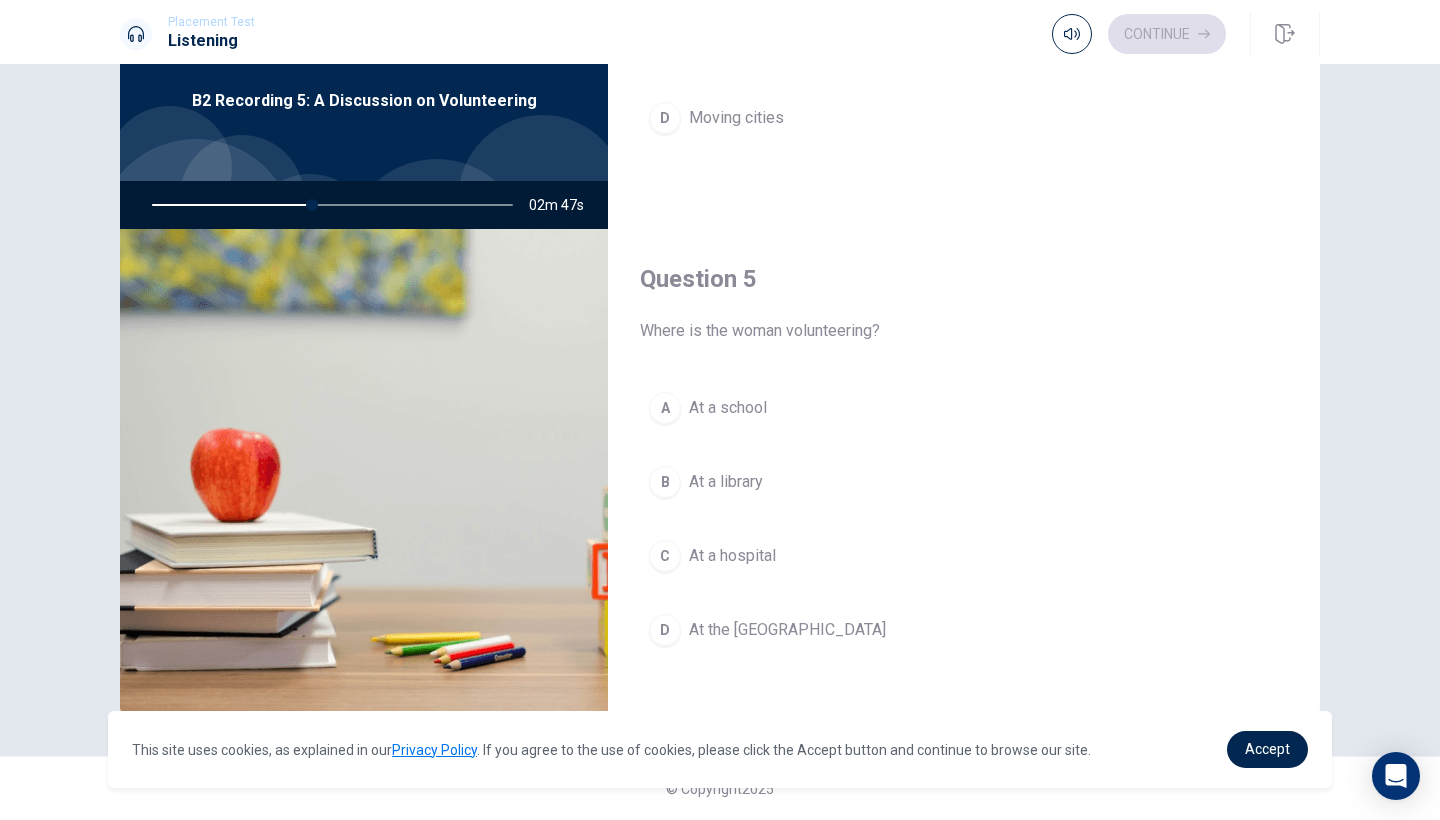 scroll, scrollTop: 1836, scrollLeft: 0, axis: vertical 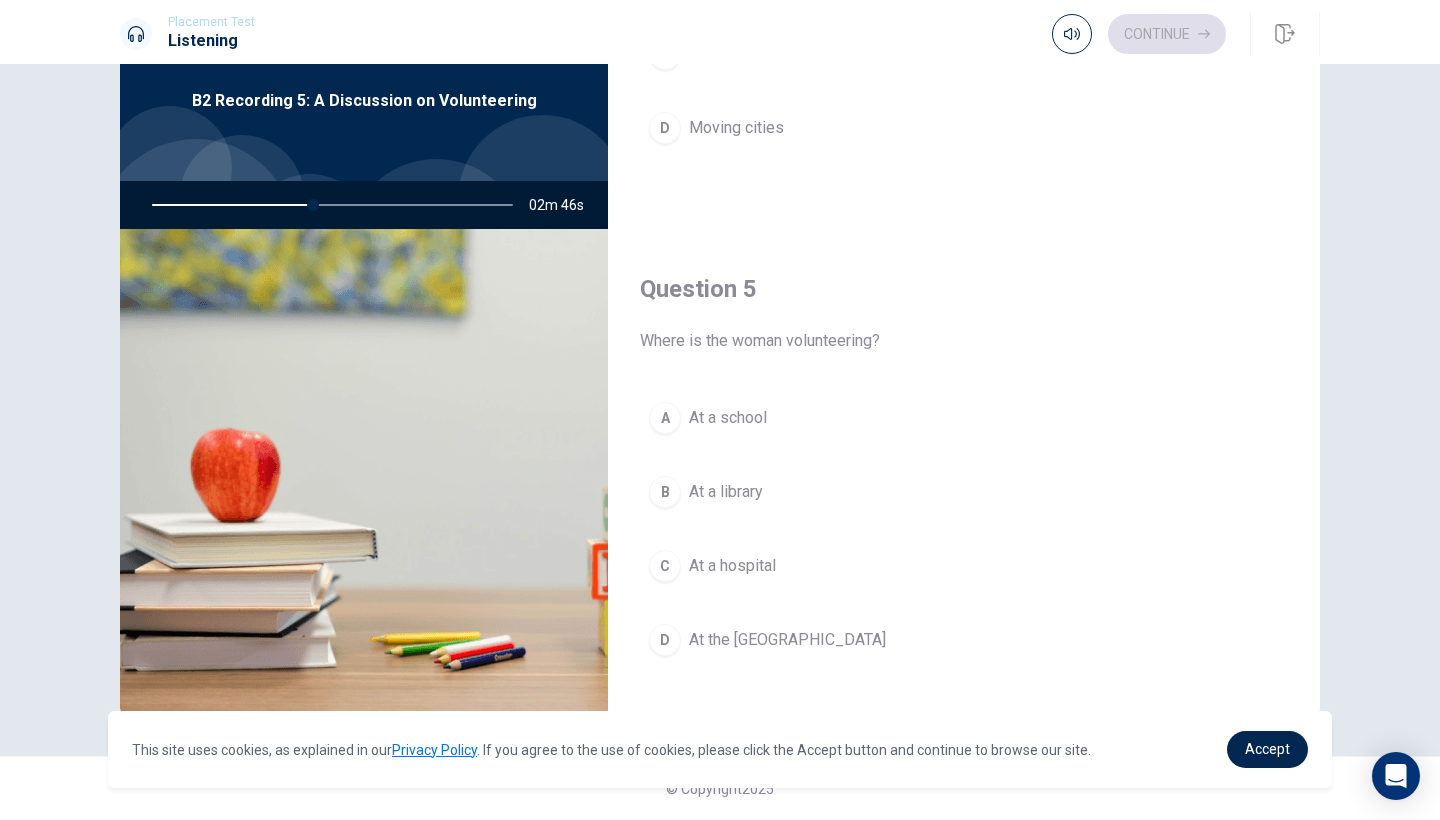 click on "A At a school" at bounding box center (964, 418) 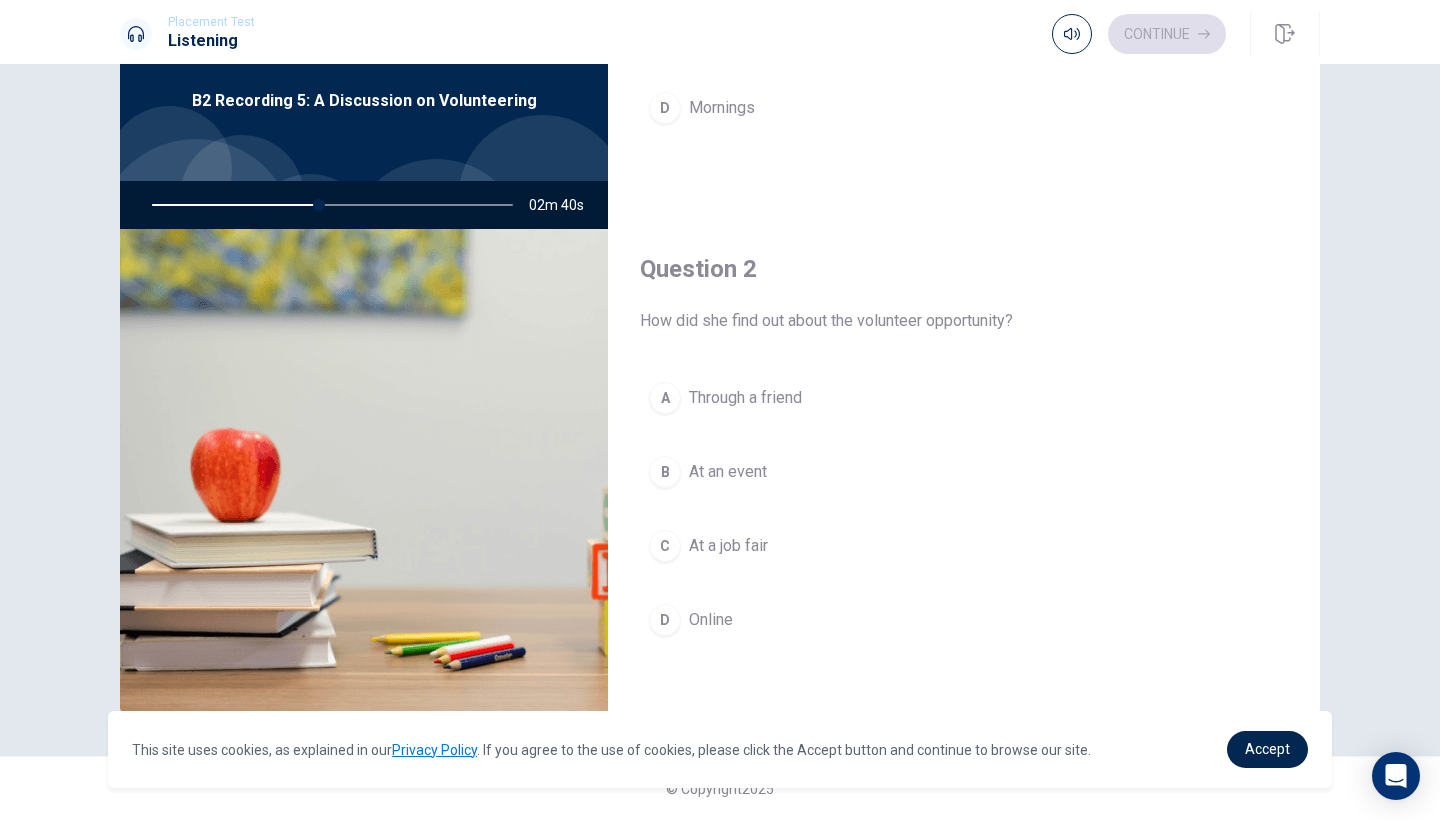 scroll, scrollTop: 97, scrollLeft: 0, axis: vertical 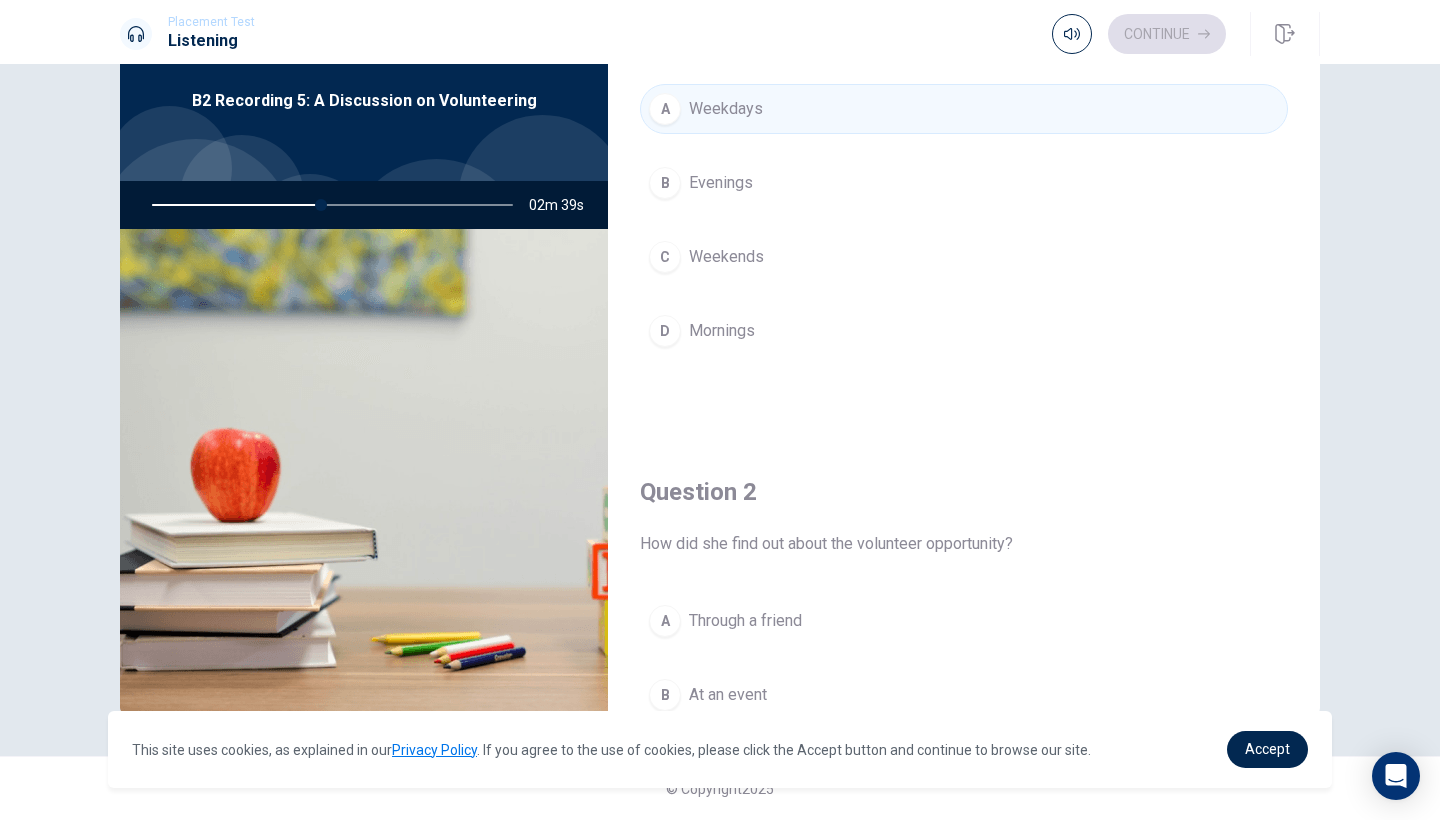 click on "C" at bounding box center [665, 257] 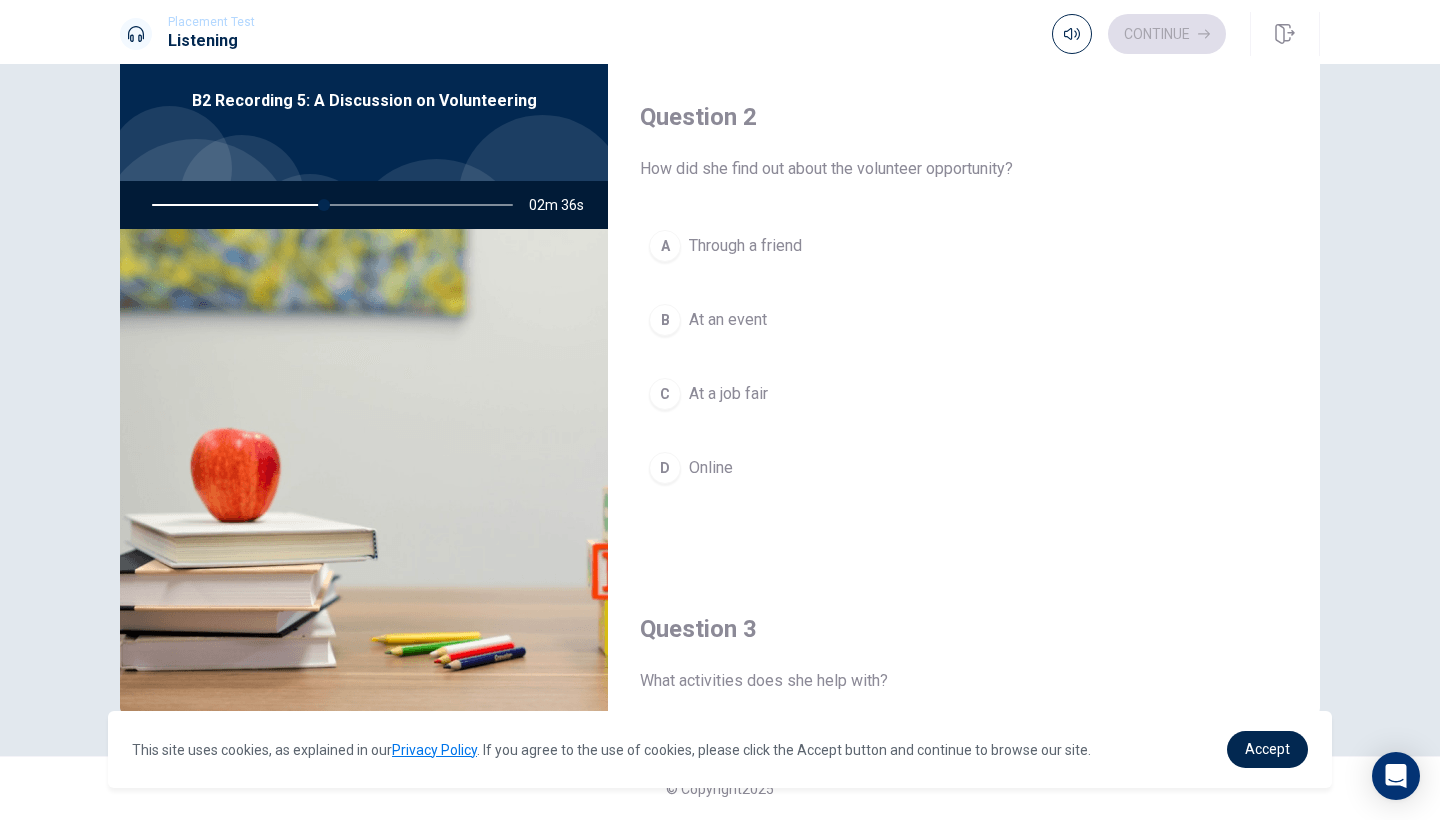 scroll, scrollTop: 511, scrollLeft: 0, axis: vertical 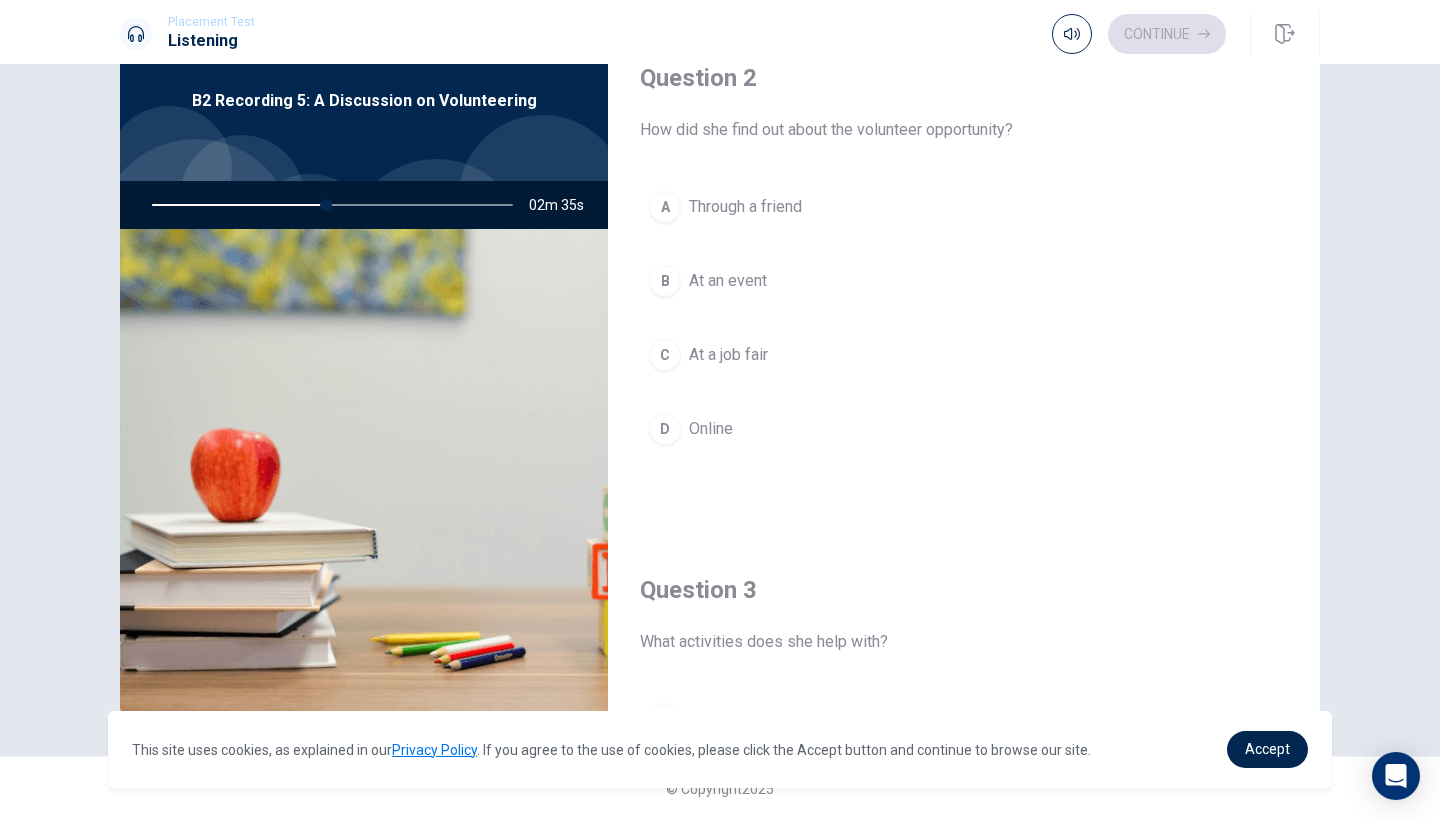 click on "D" at bounding box center [665, 429] 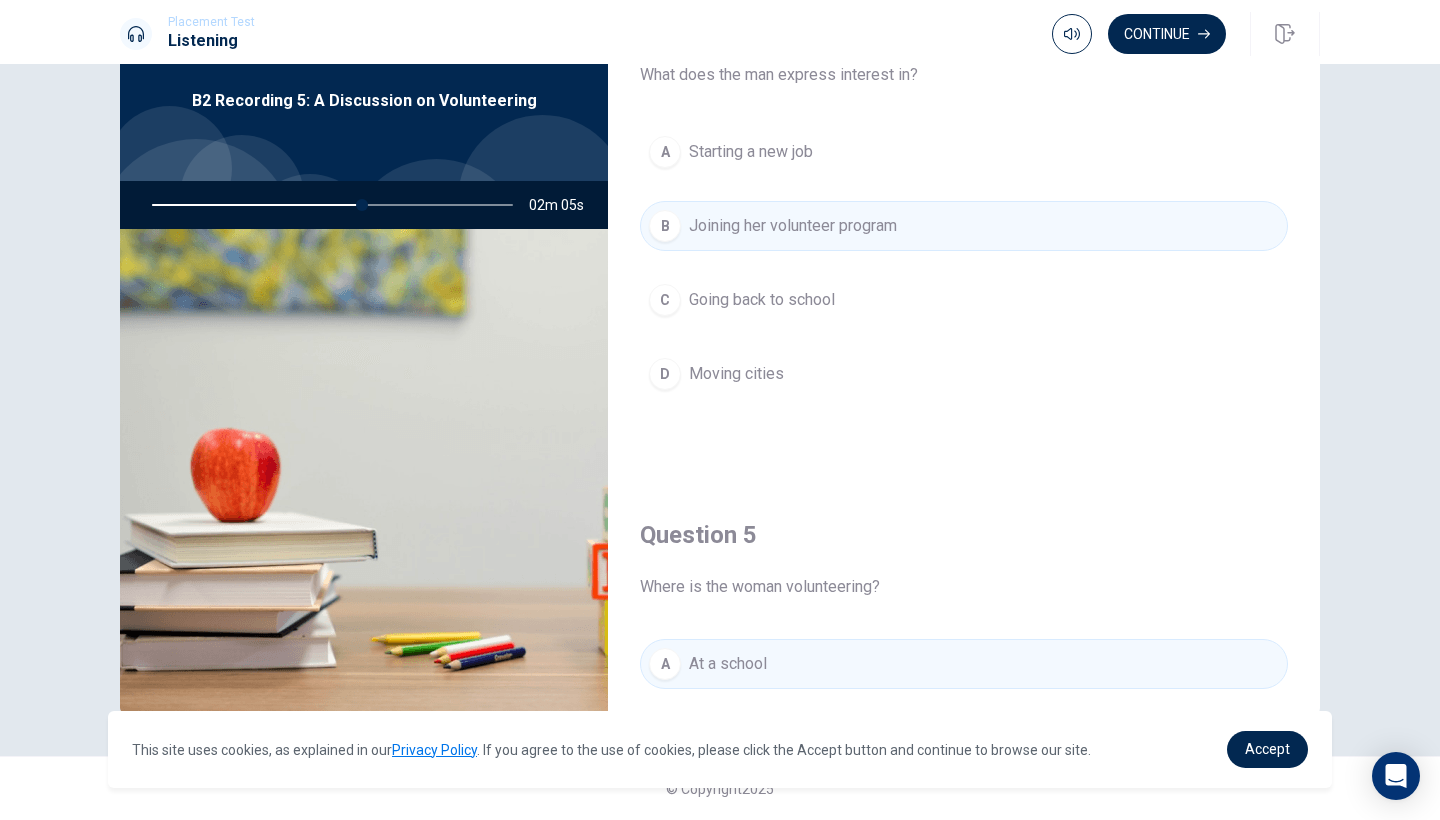 scroll, scrollTop: 1589, scrollLeft: 0, axis: vertical 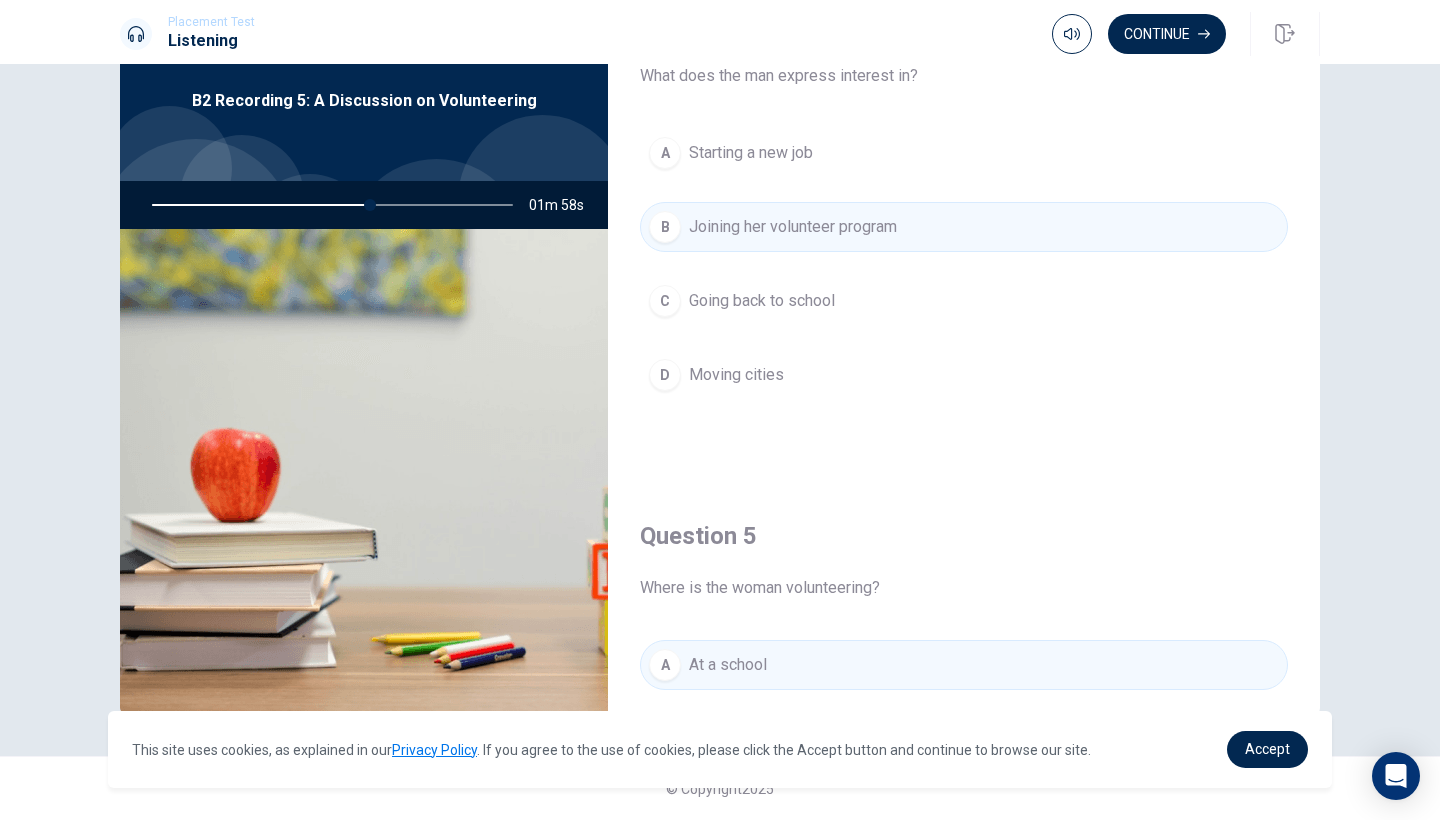 click on "C" at bounding box center [665, 301] 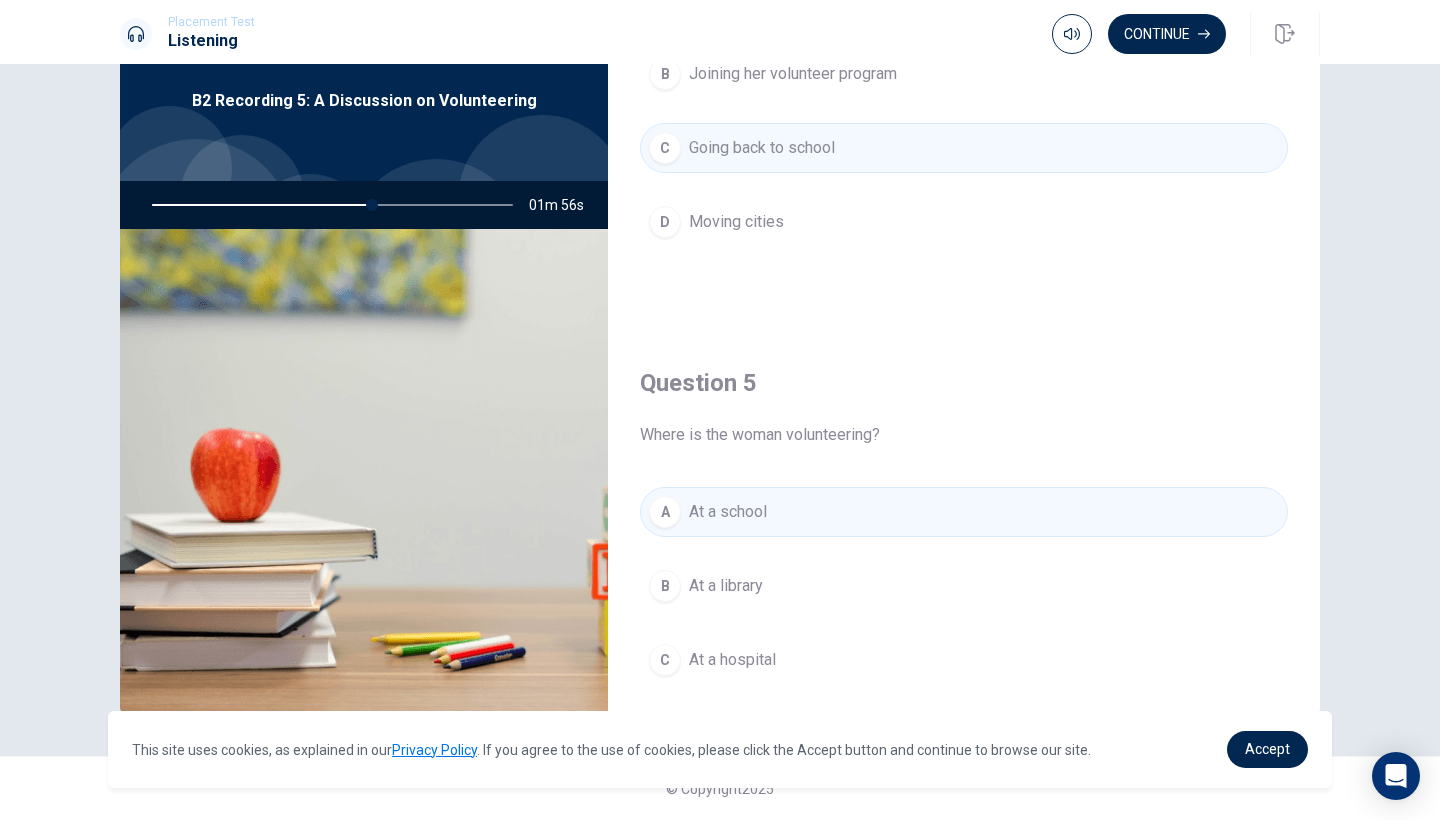 scroll, scrollTop: 1806, scrollLeft: 0, axis: vertical 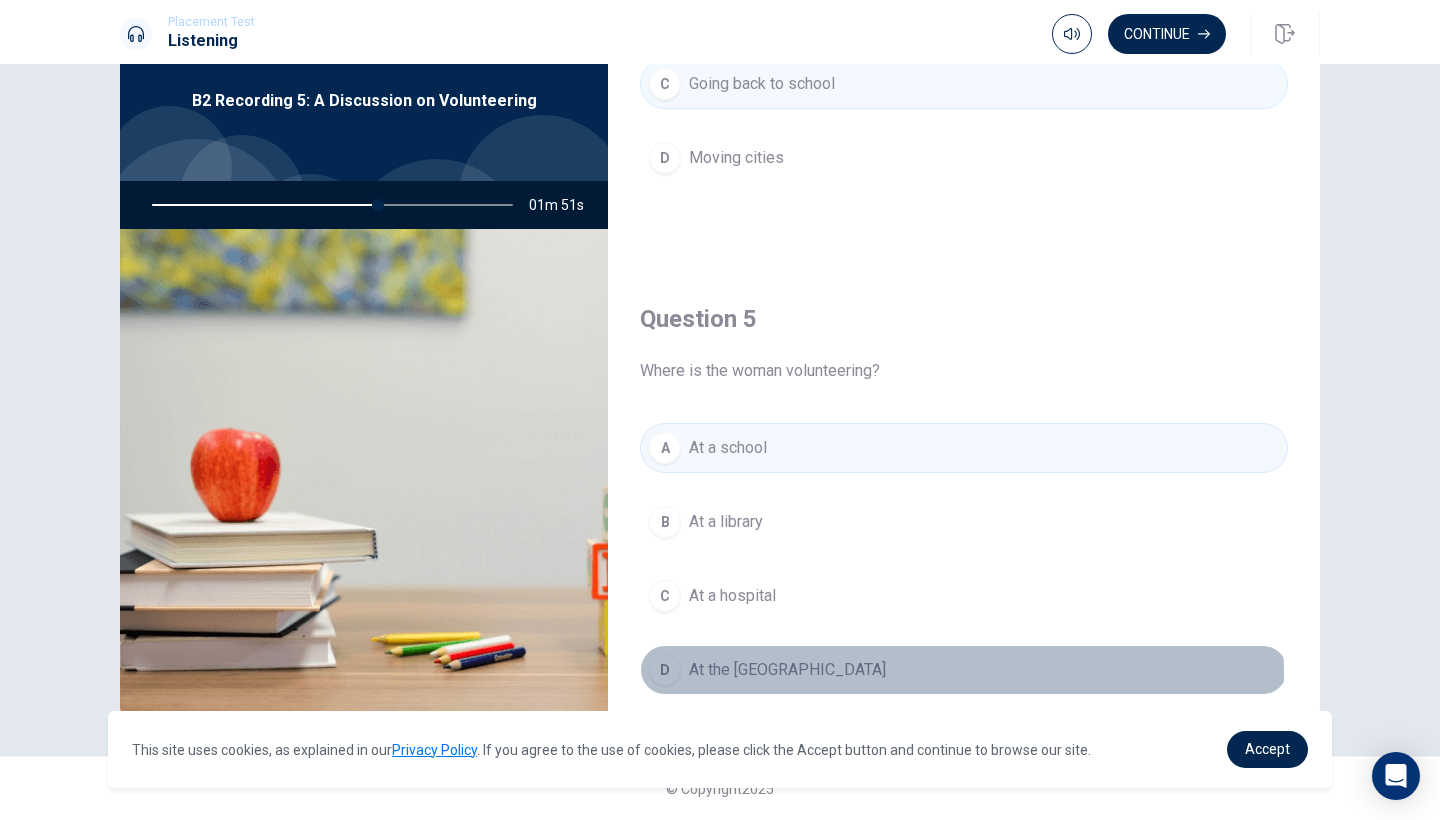 click on "D At the [GEOGRAPHIC_DATA]" at bounding box center (964, 670) 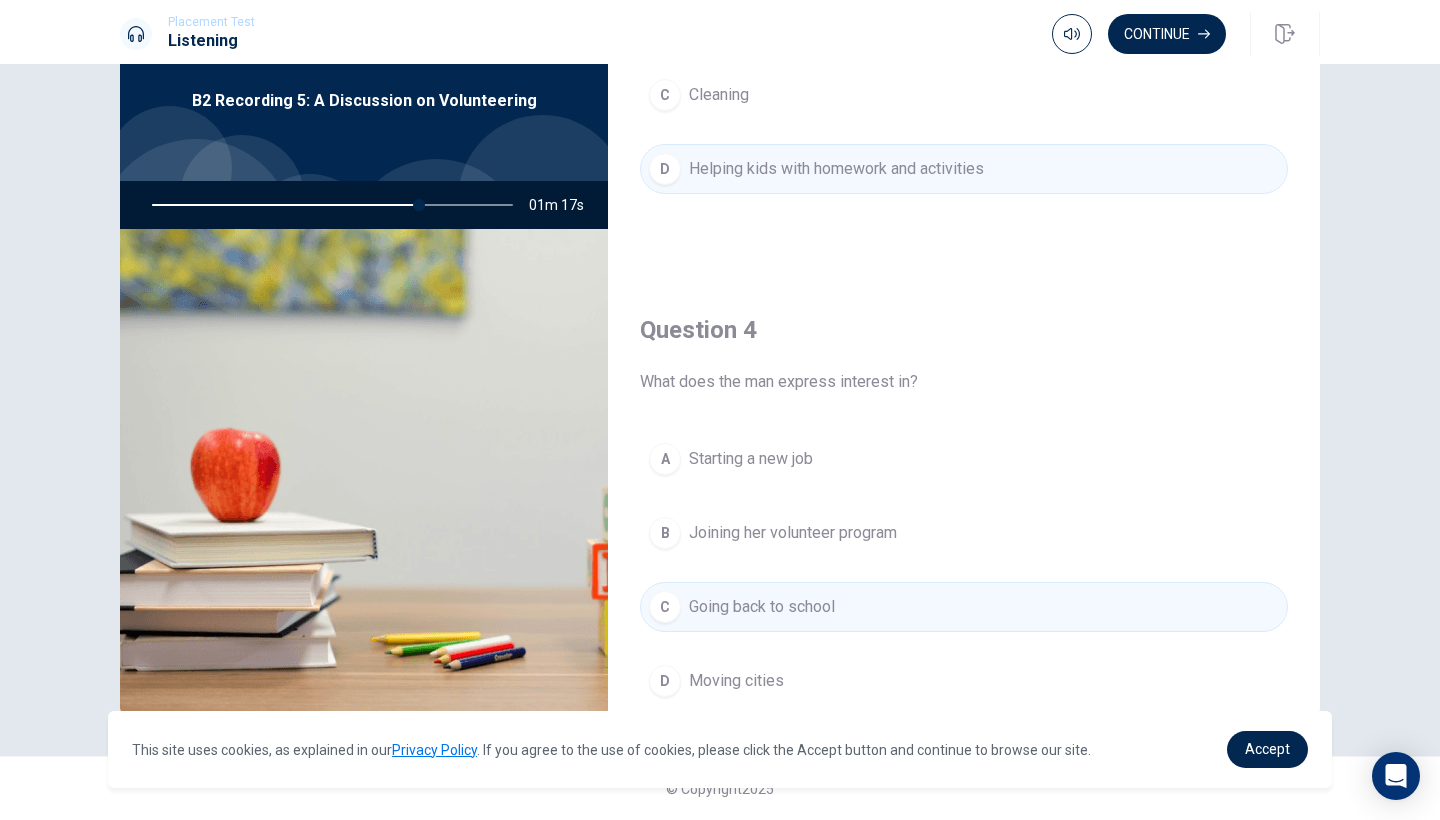 scroll, scrollTop: 1177, scrollLeft: 0, axis: vertical 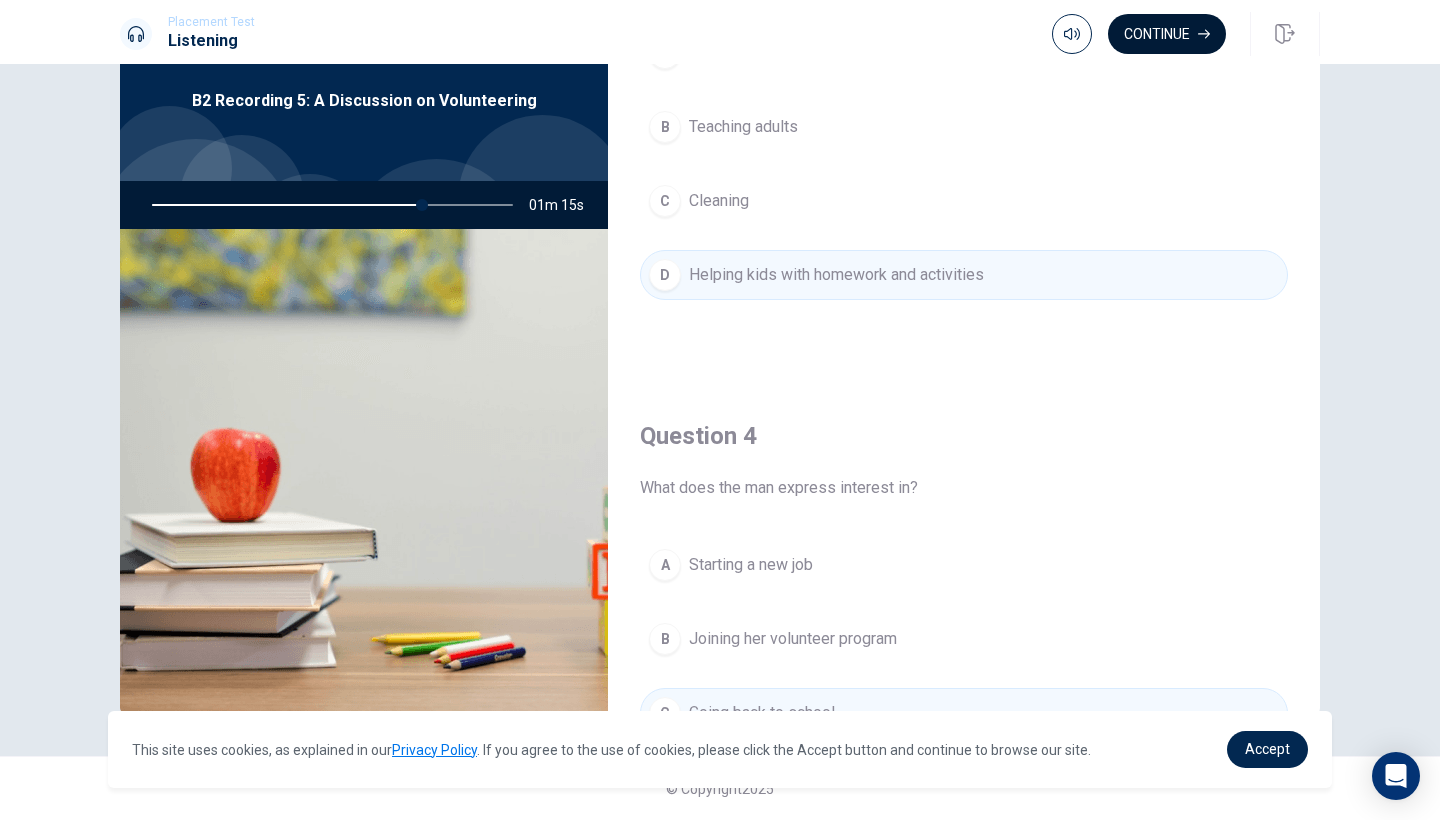 click on "Continue" at bounding box center (1167, 34) 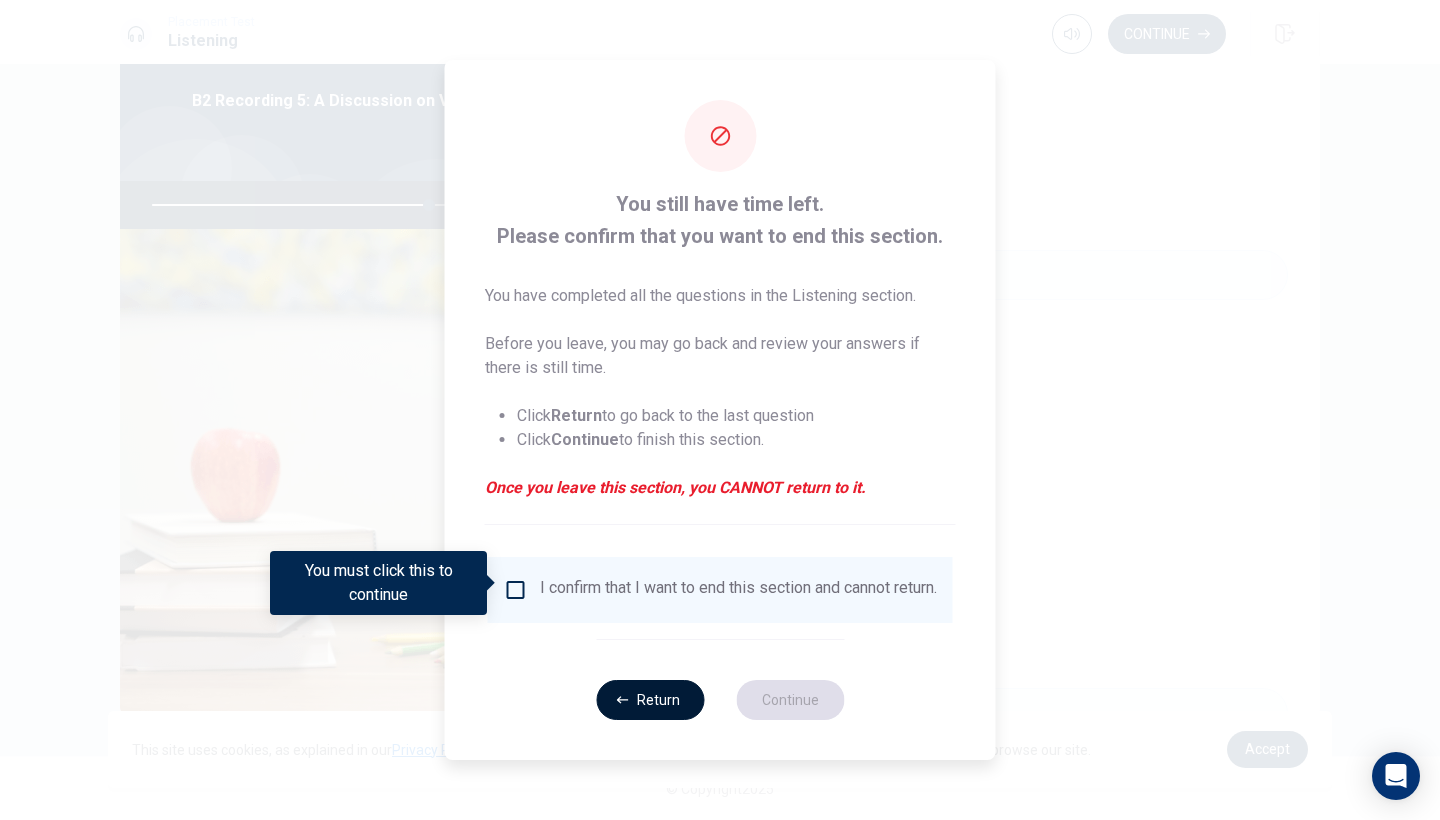 click on "Return" at bounding box center [650, 700] 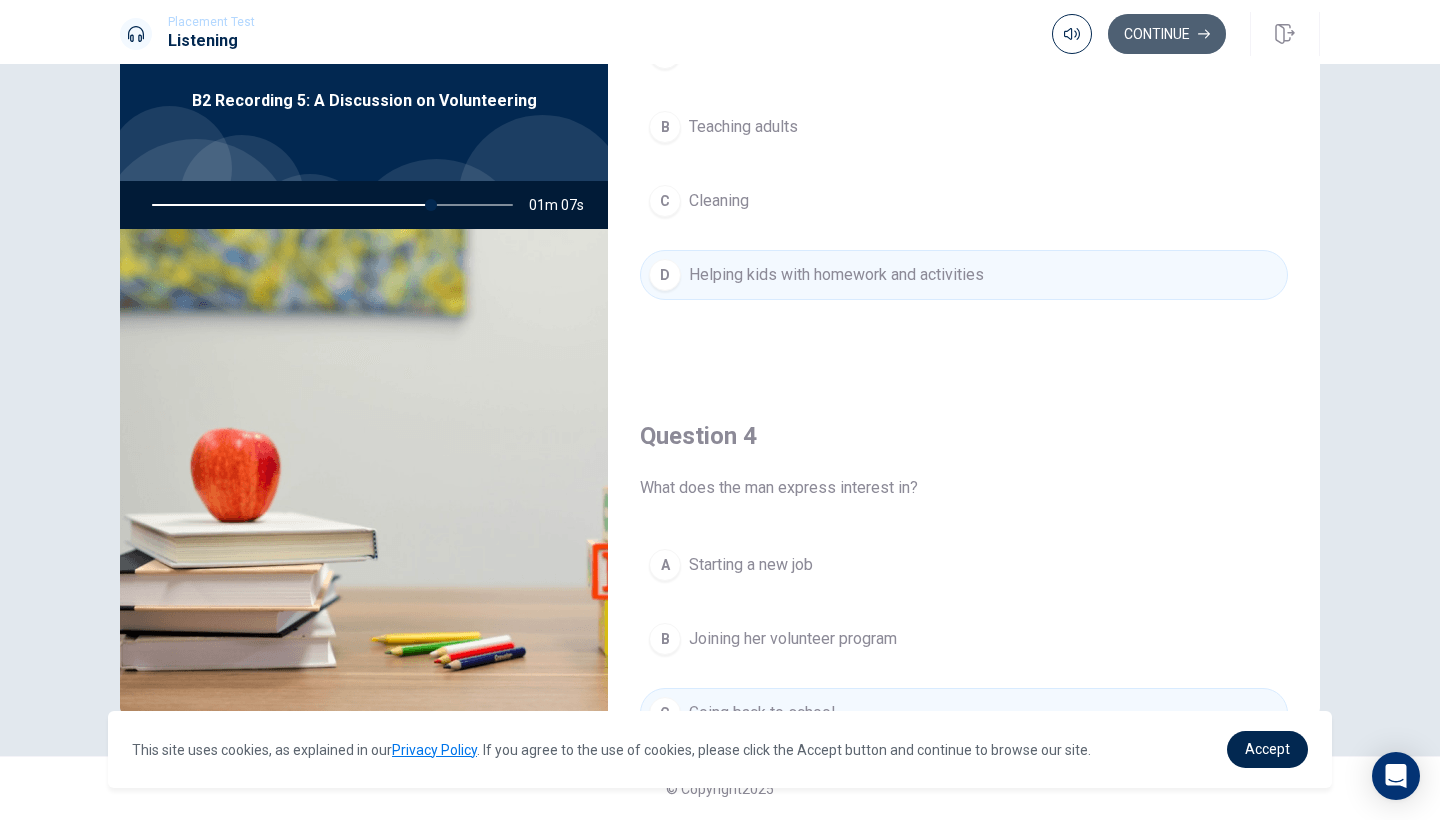 click on "Continue" at bounding box center (1167, 34) 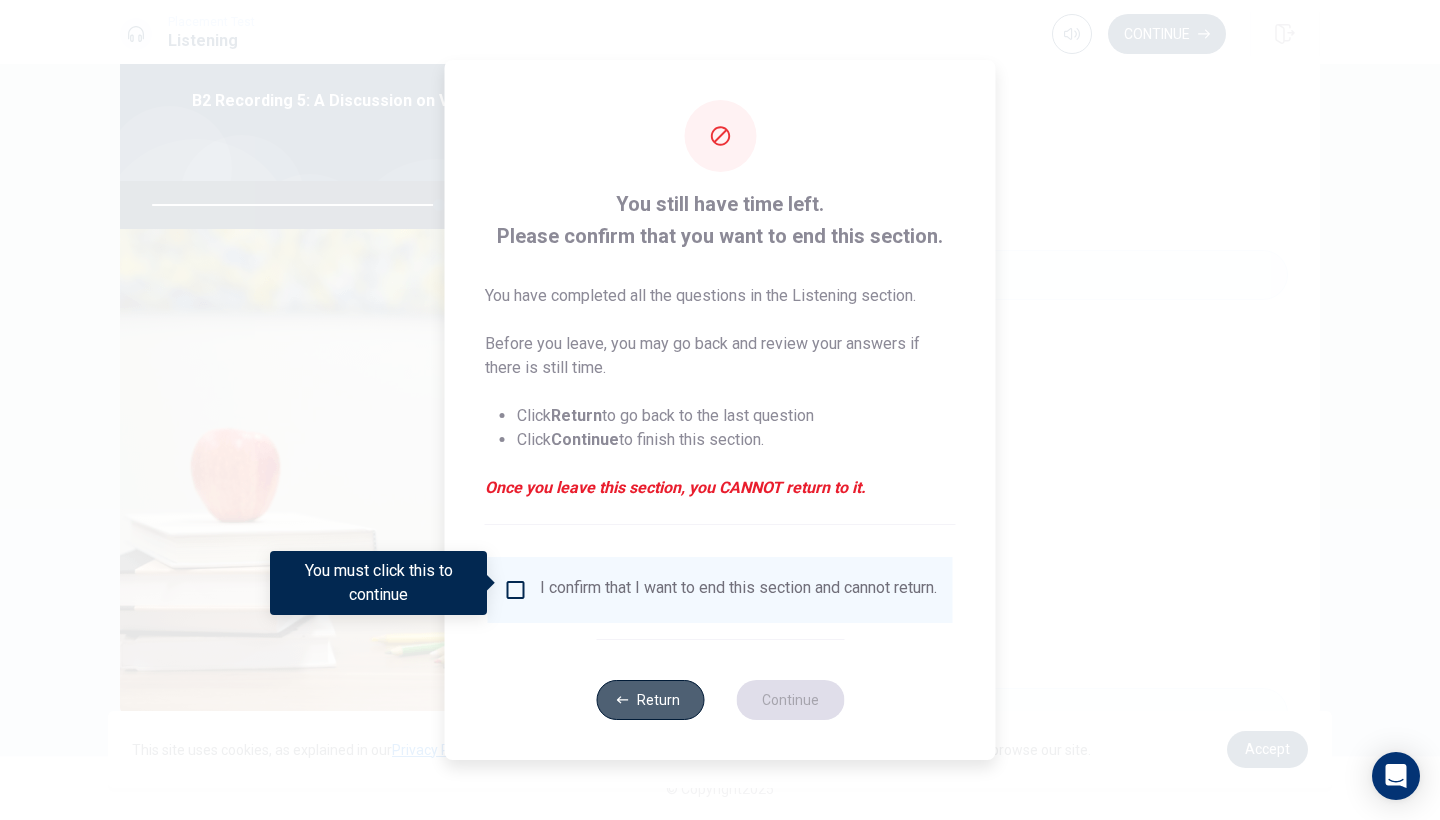 click on "Return" at bounding box center (650, 700) 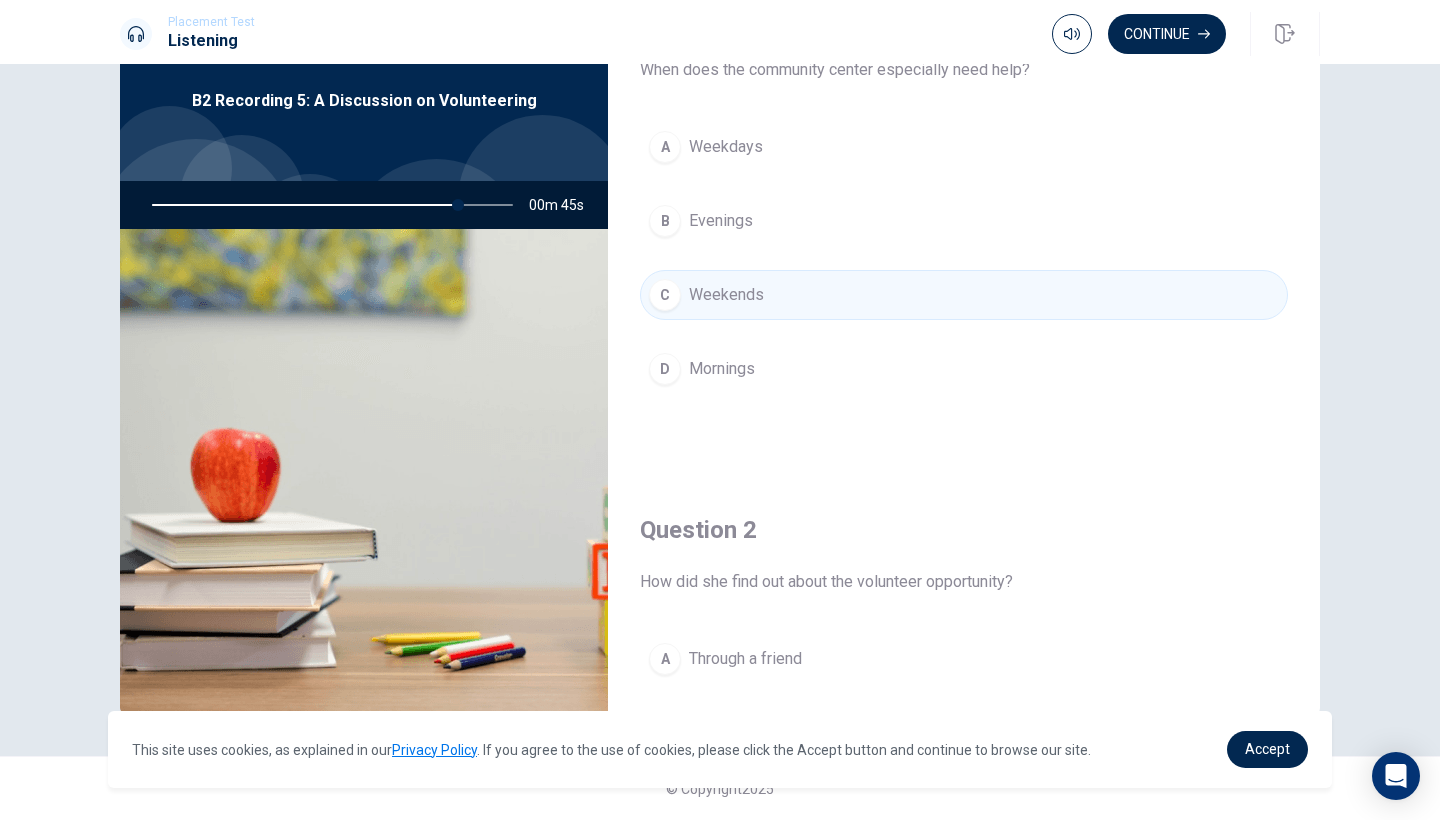 scroll, scrollTop: 0, scrollLeft: 0, axis: both 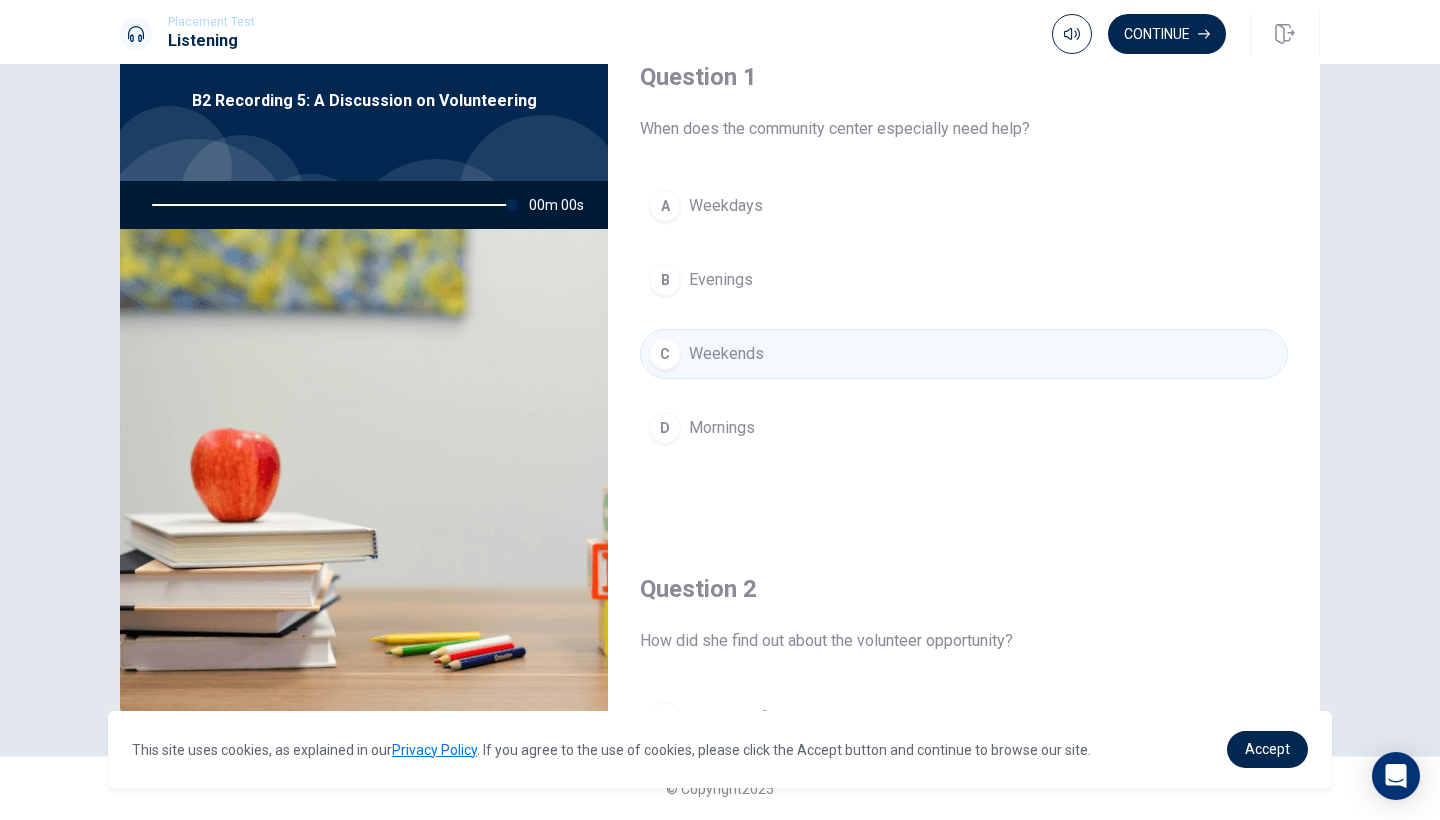 type on "0" 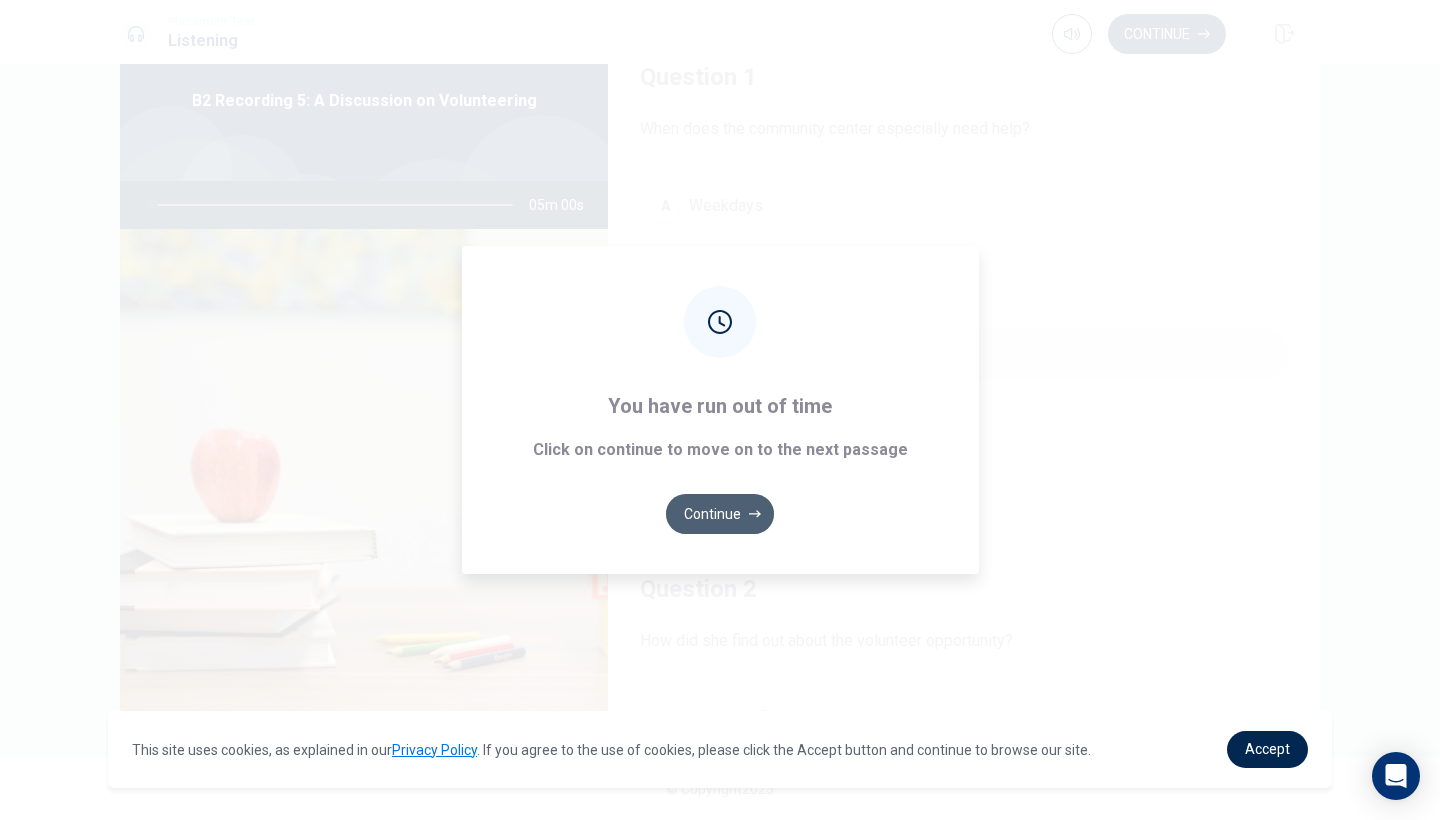 click on "Continue" at bounding box center (720, 514) 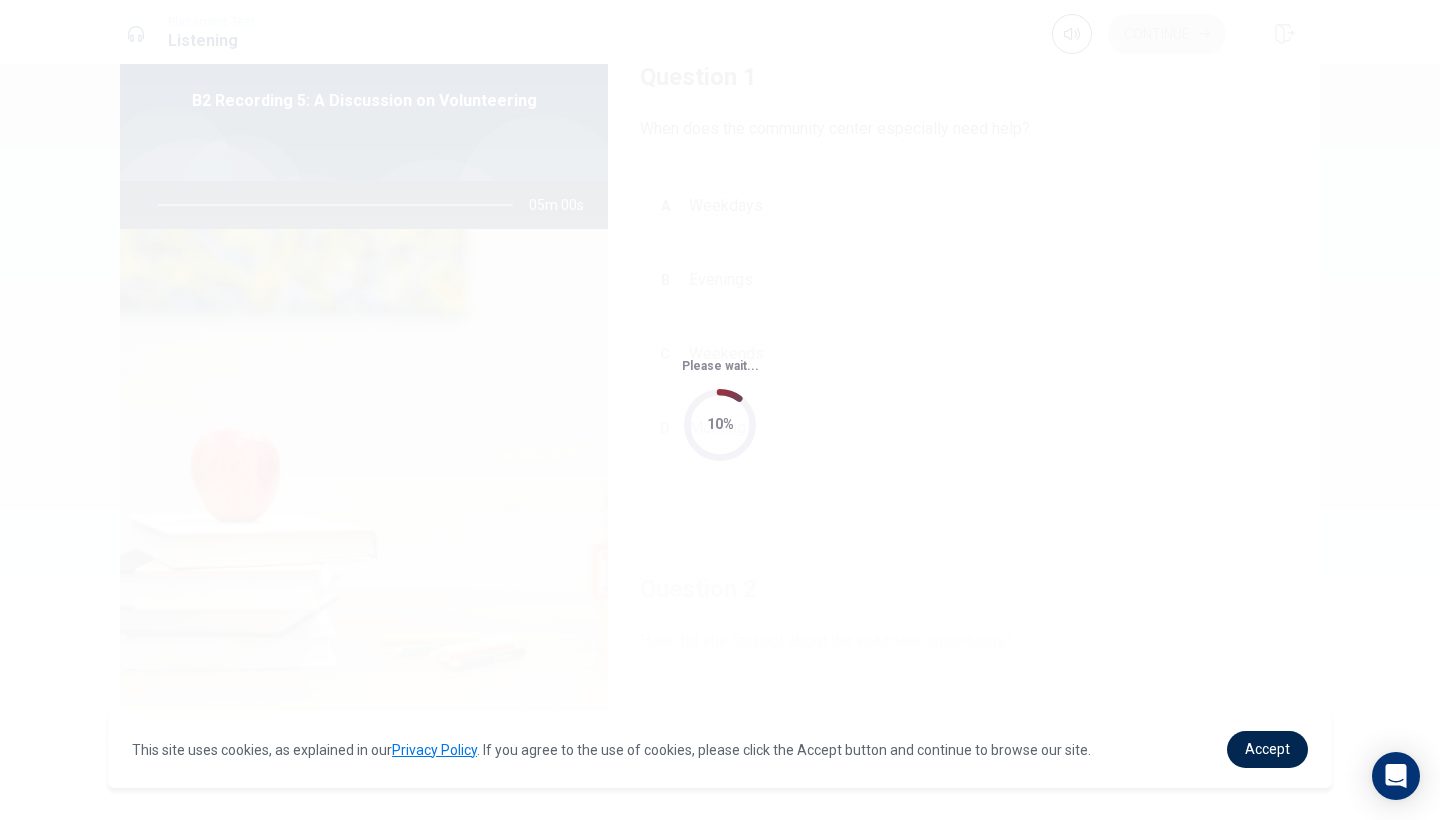 scroll, scrollTop: 0, scrollLeft: 0, axis: both 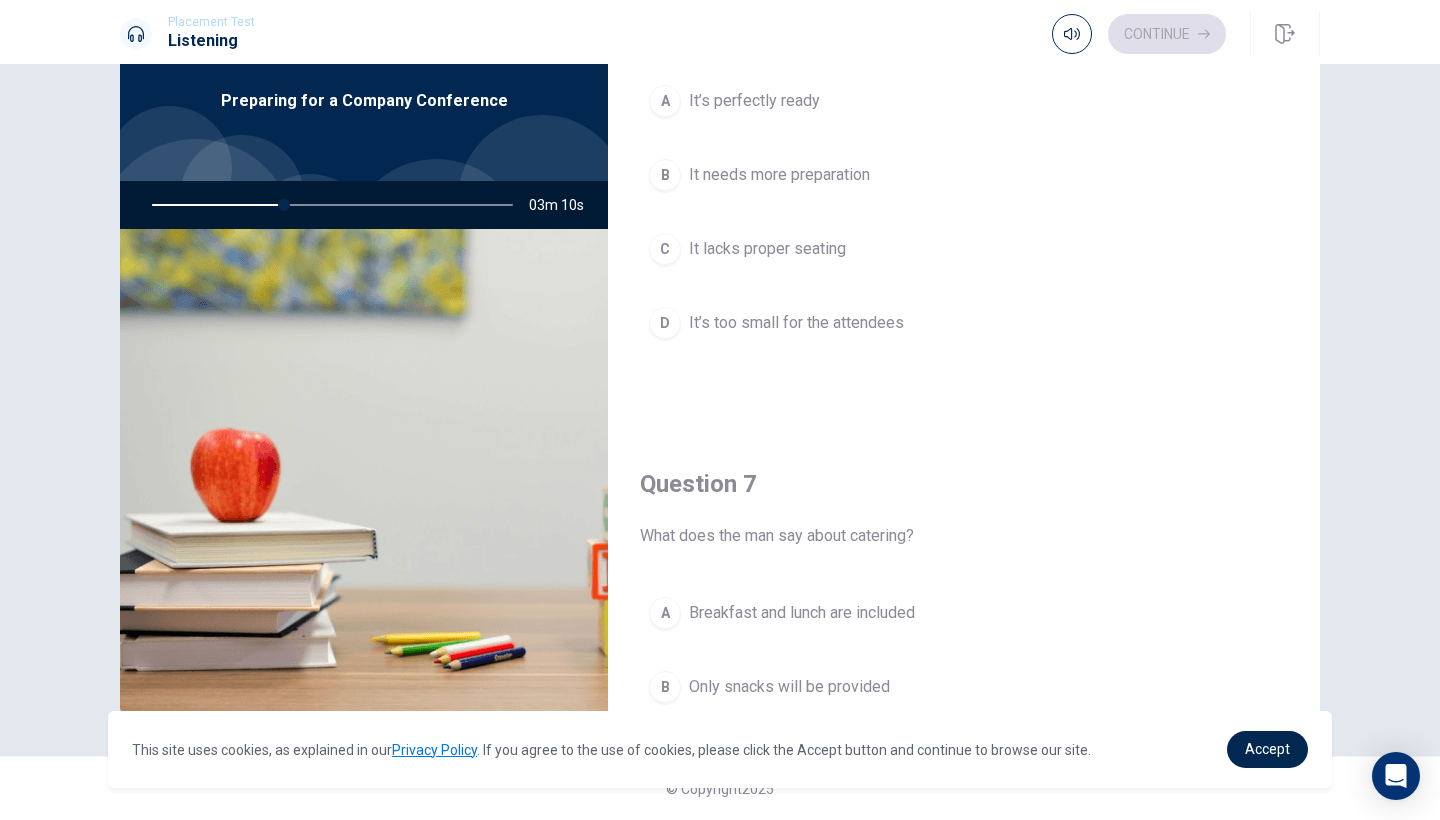 click on "A" at bounding box center (665, 101) 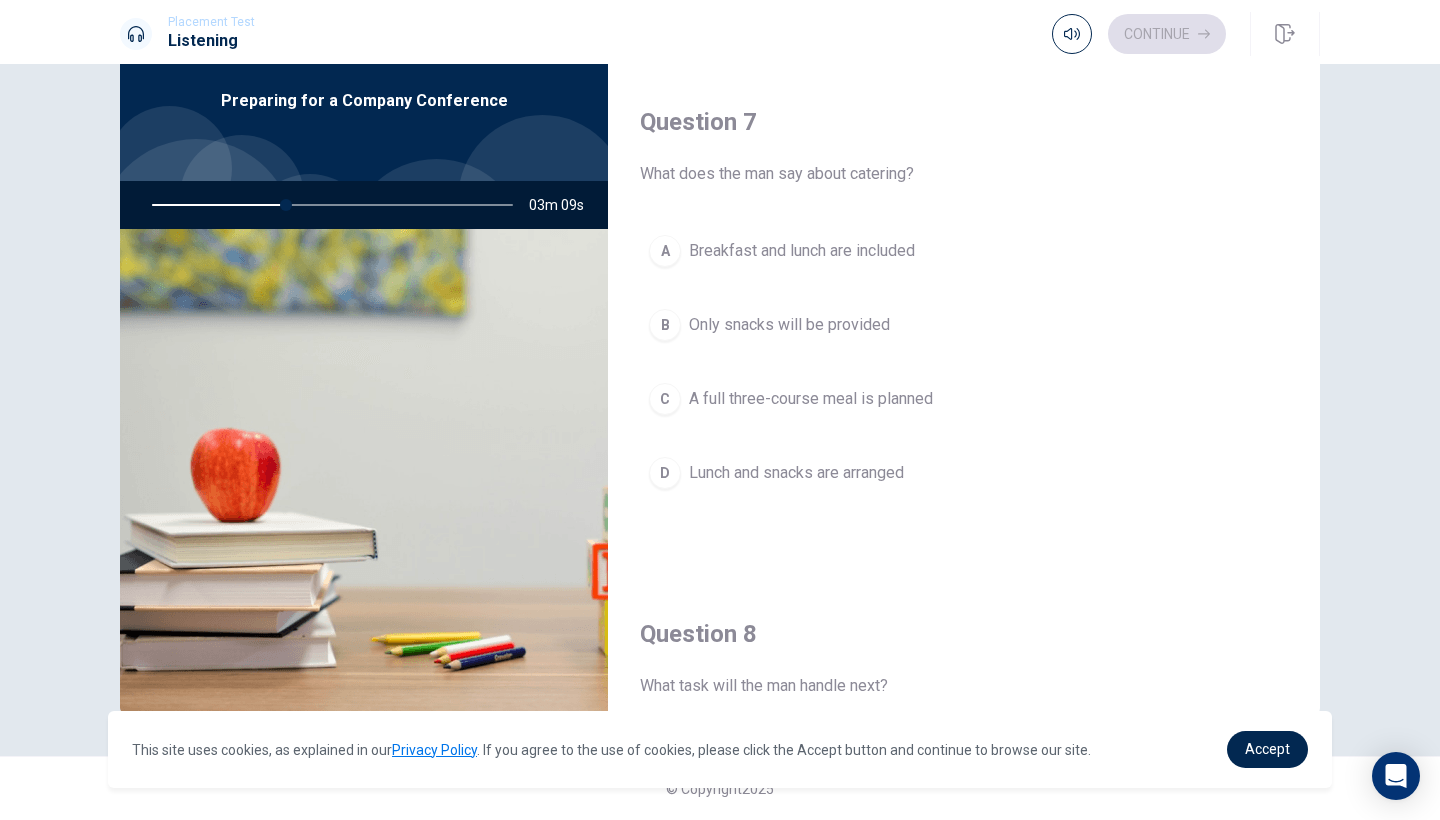 scroll, scrollTop: 471, scrollLeft: 0, axis: vertical 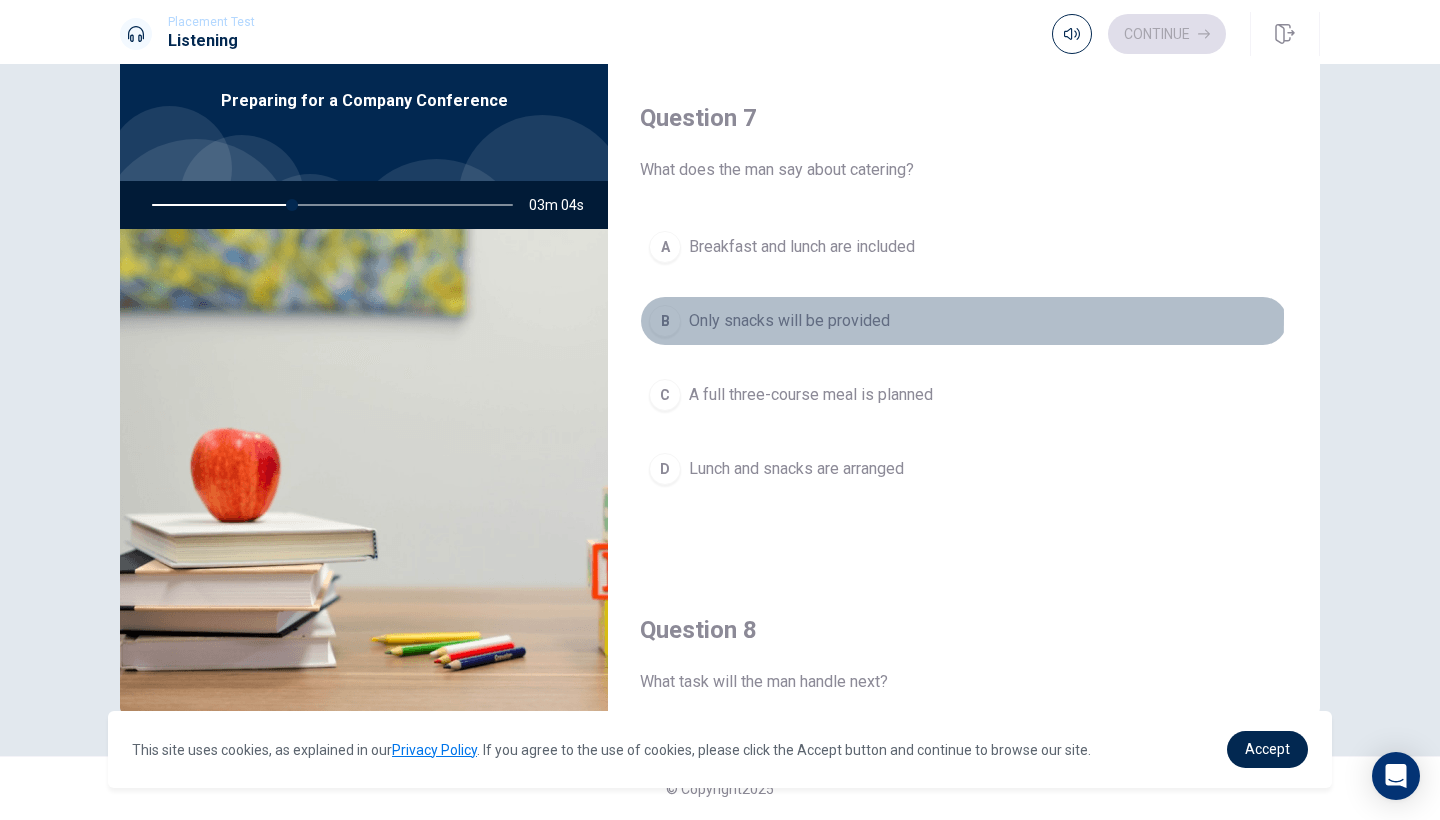 click on "B" at bounding box center [665, 321] 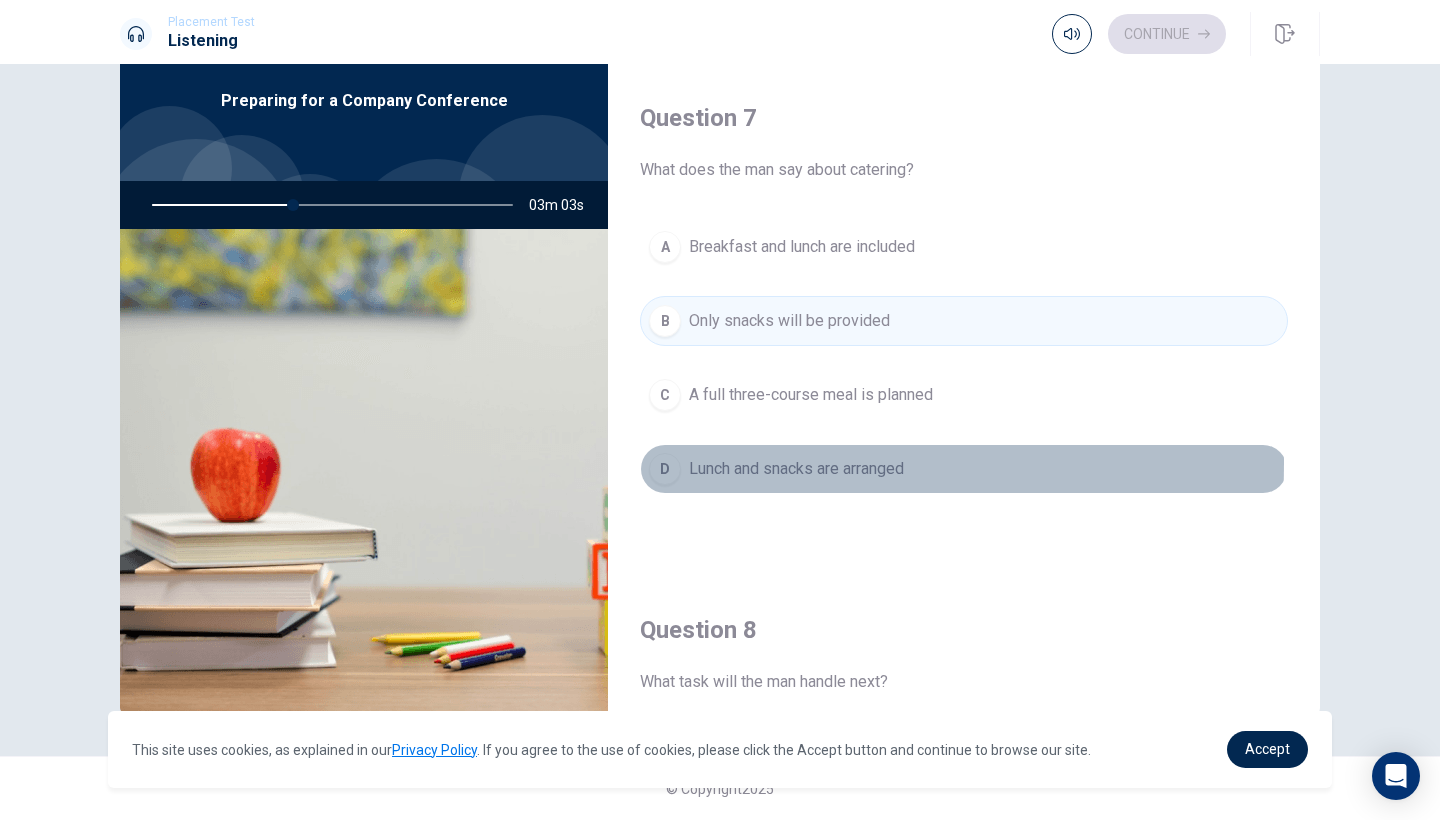 click on "D" at bounding box center (665, 469) 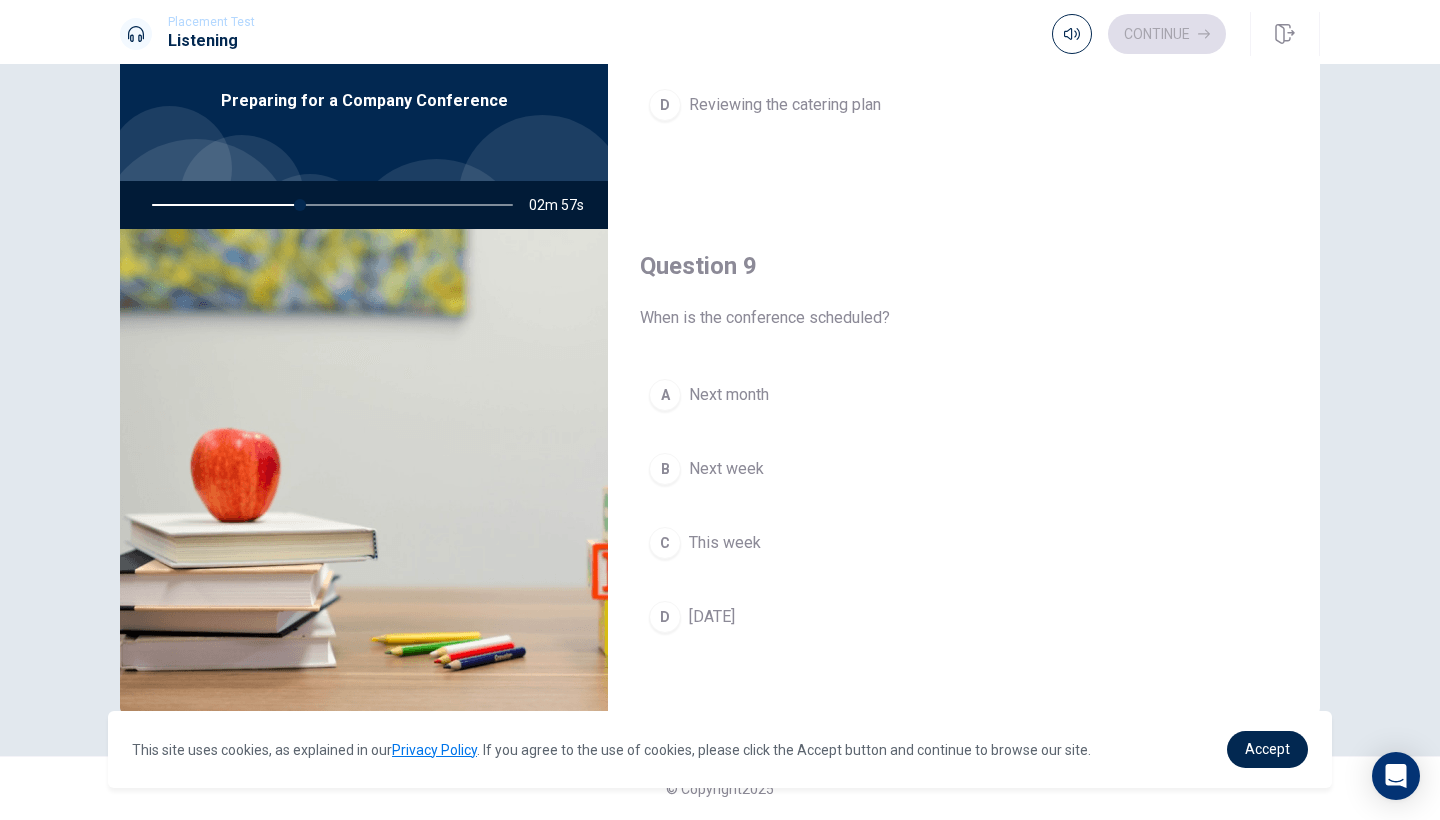scroll, scrollTop: 1479, scrollLeft: 0, axis: vertical 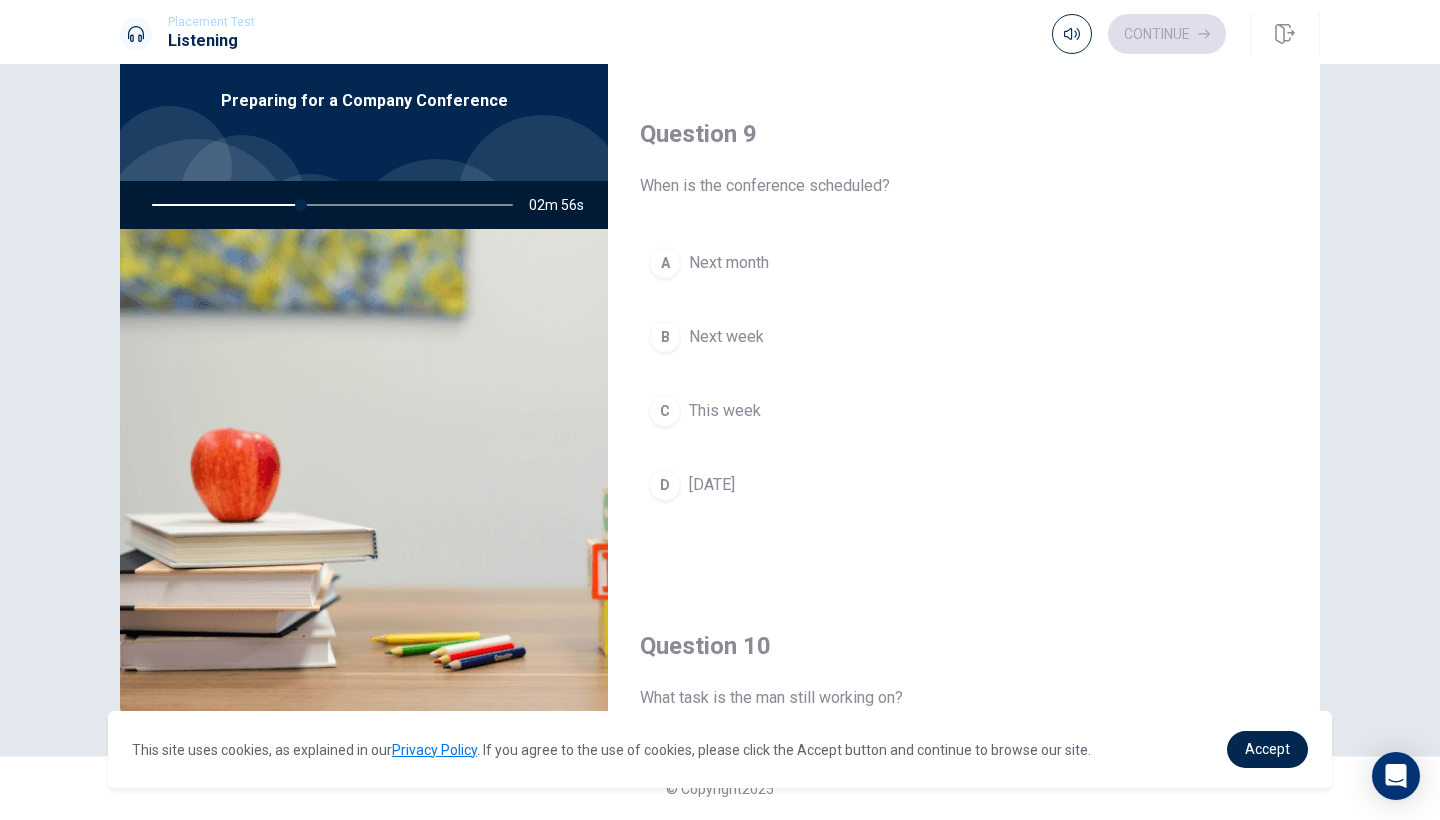 click on "B" at bounding box center [665, 337] 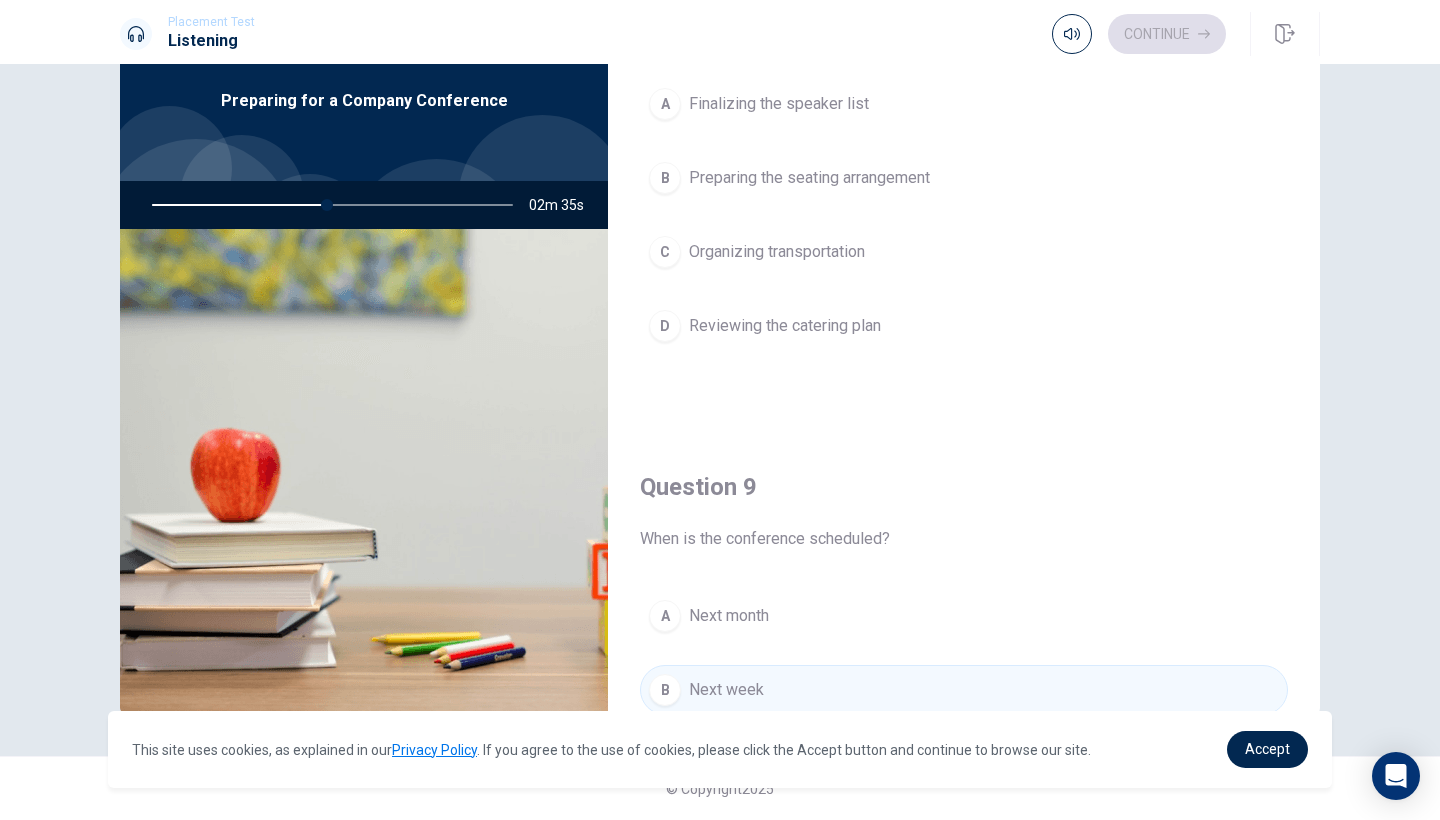 scroll, scrollTop: 1128, scrollLeft: 0, axis: vertical 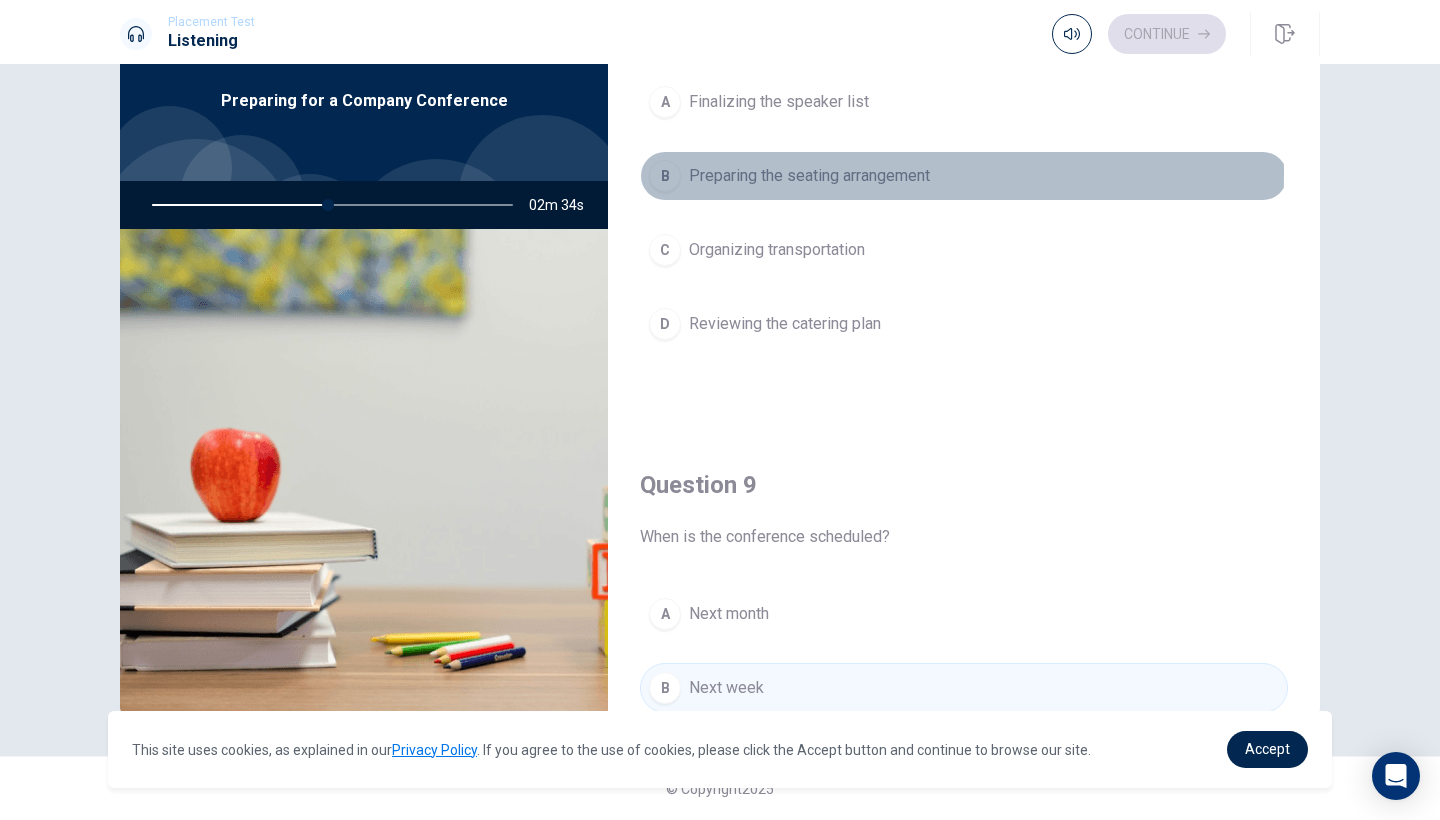 click on "B" at bounding box center (665, 176) 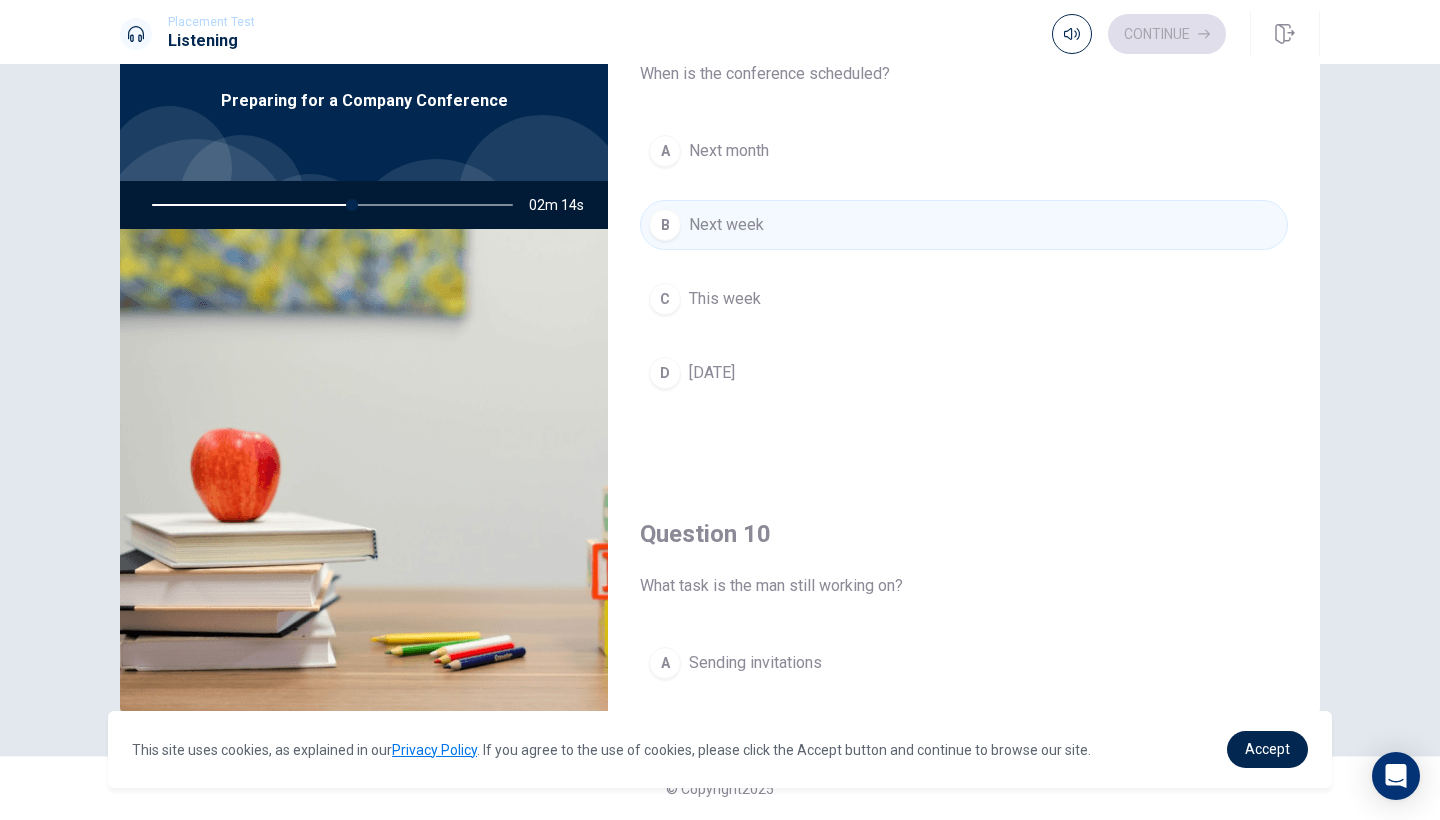 scroll, scrollTop: 1588, scrollLeft: 0, axis: vertical 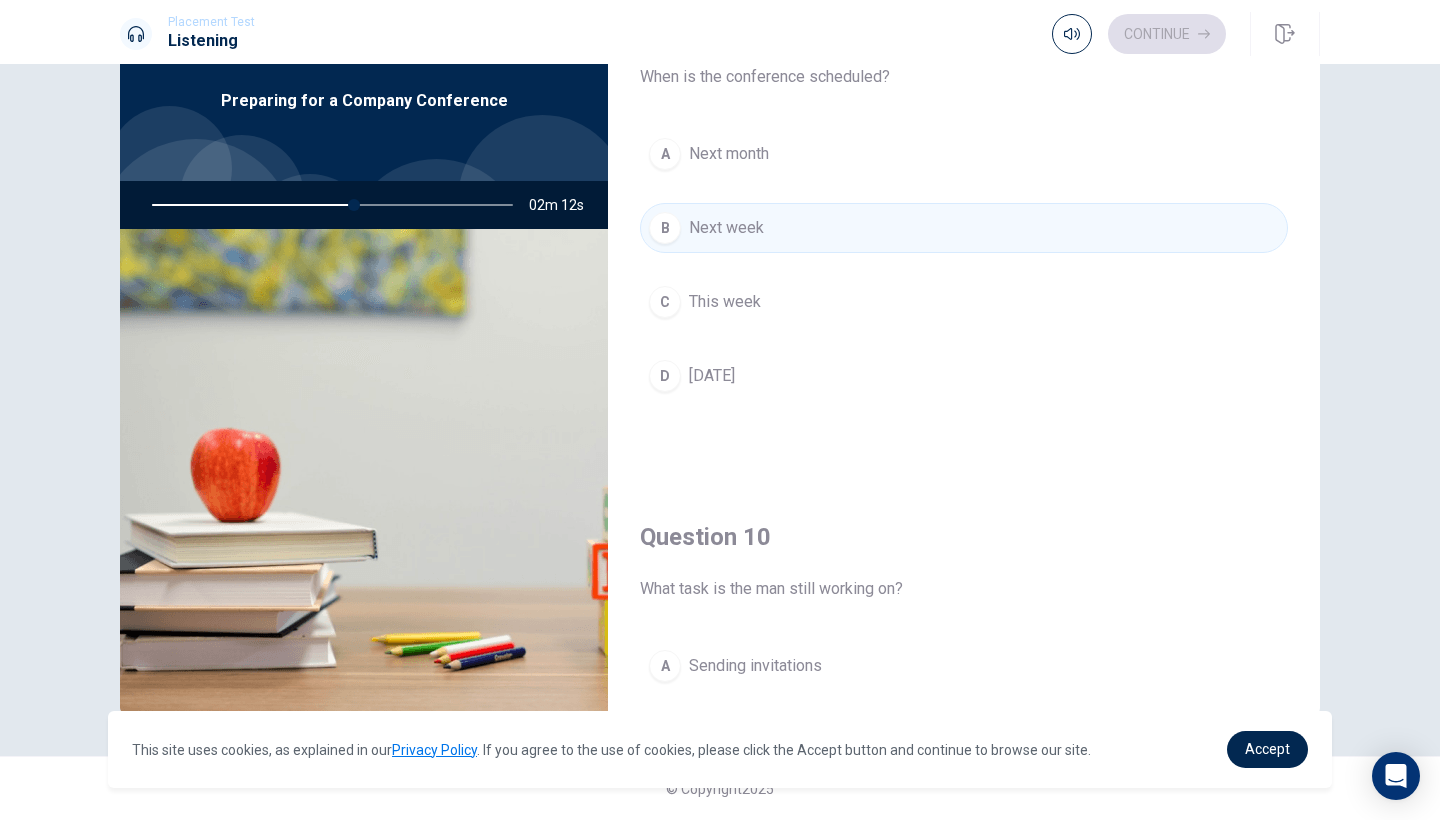 click on "A Next month" at bounding box center [964, 154] 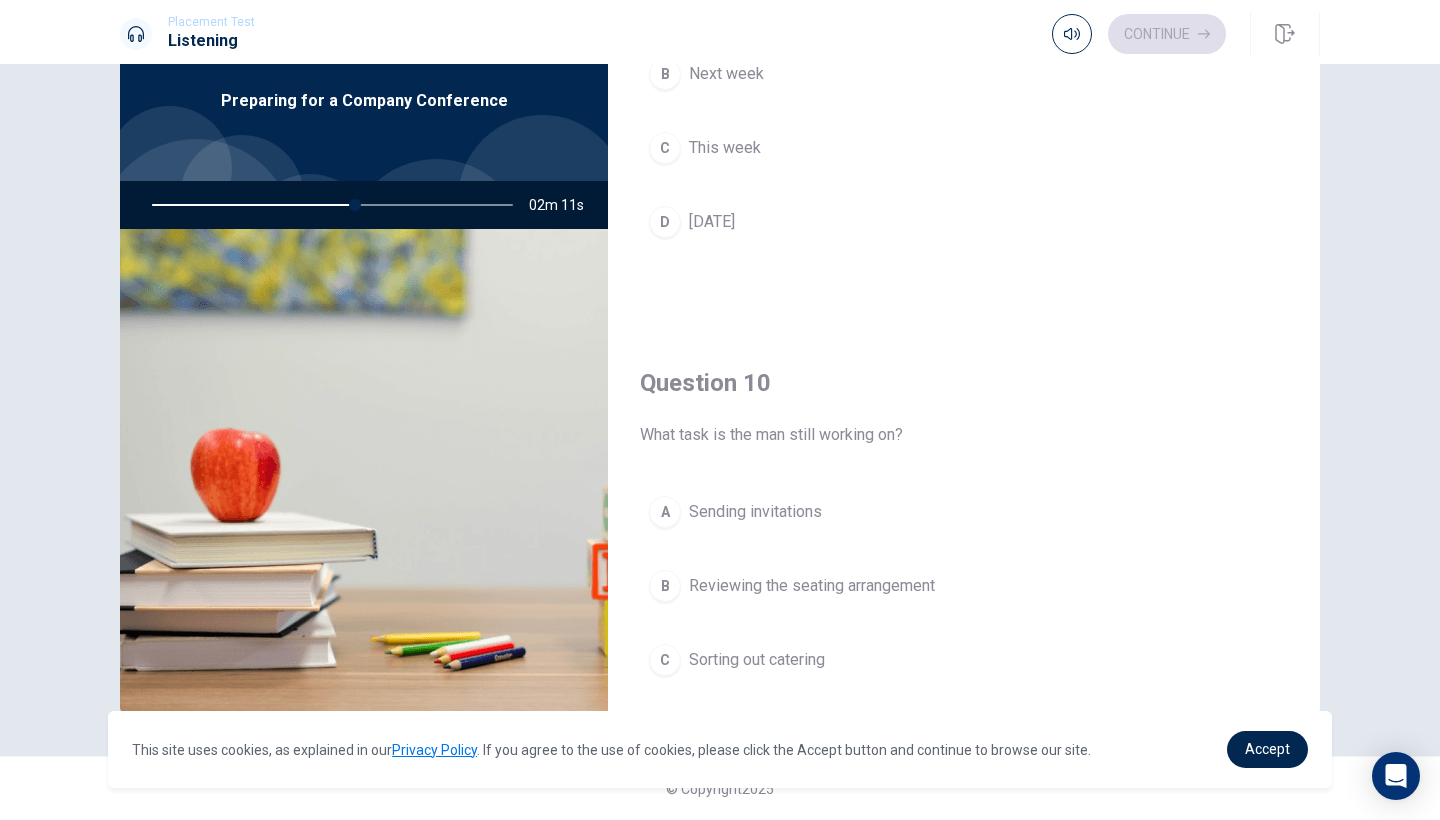 scroll, scrollTop: 1828, scrollLeft: 0, axis: vertical 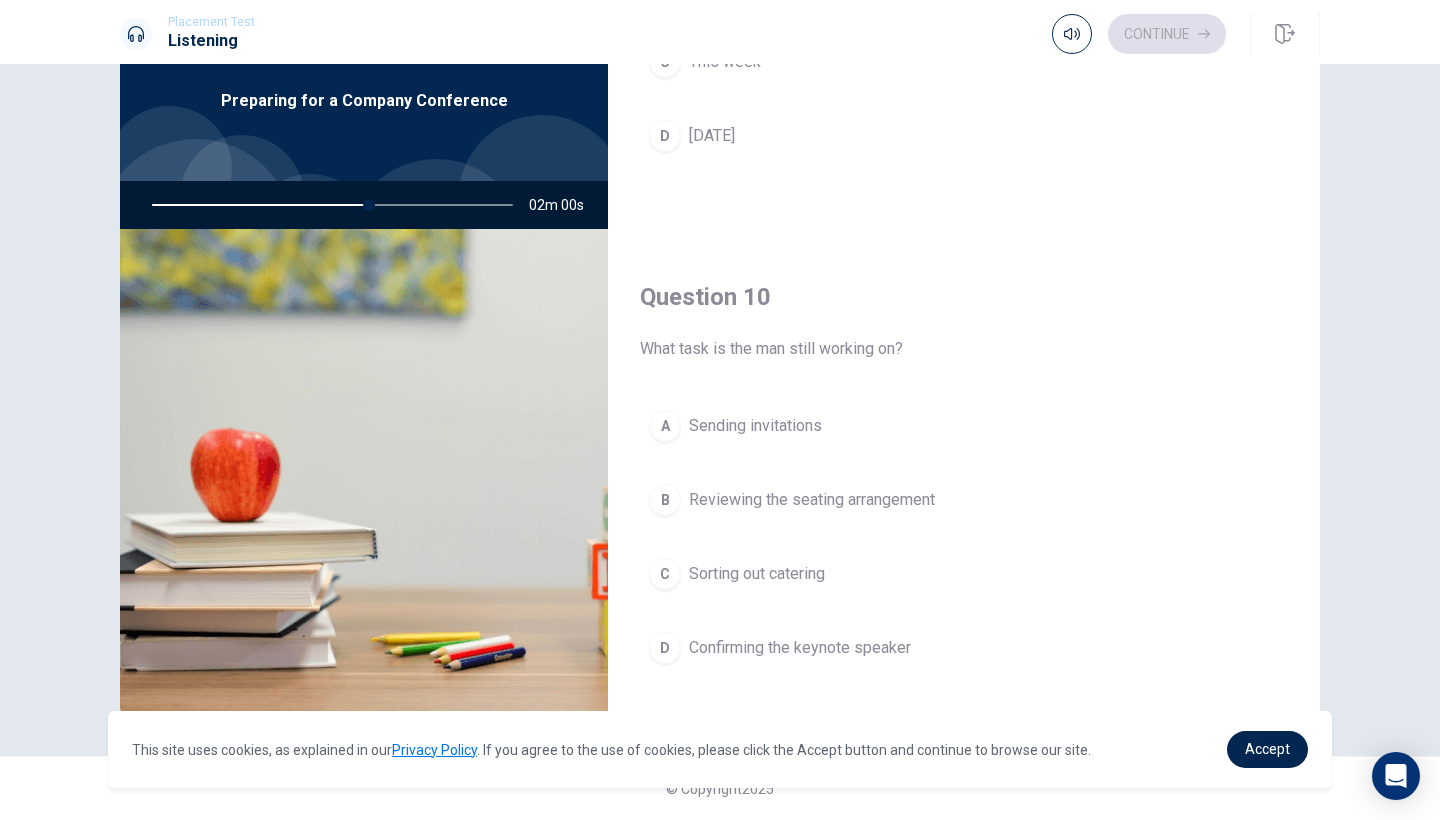 click on "D" at bounding box center (665, 648) 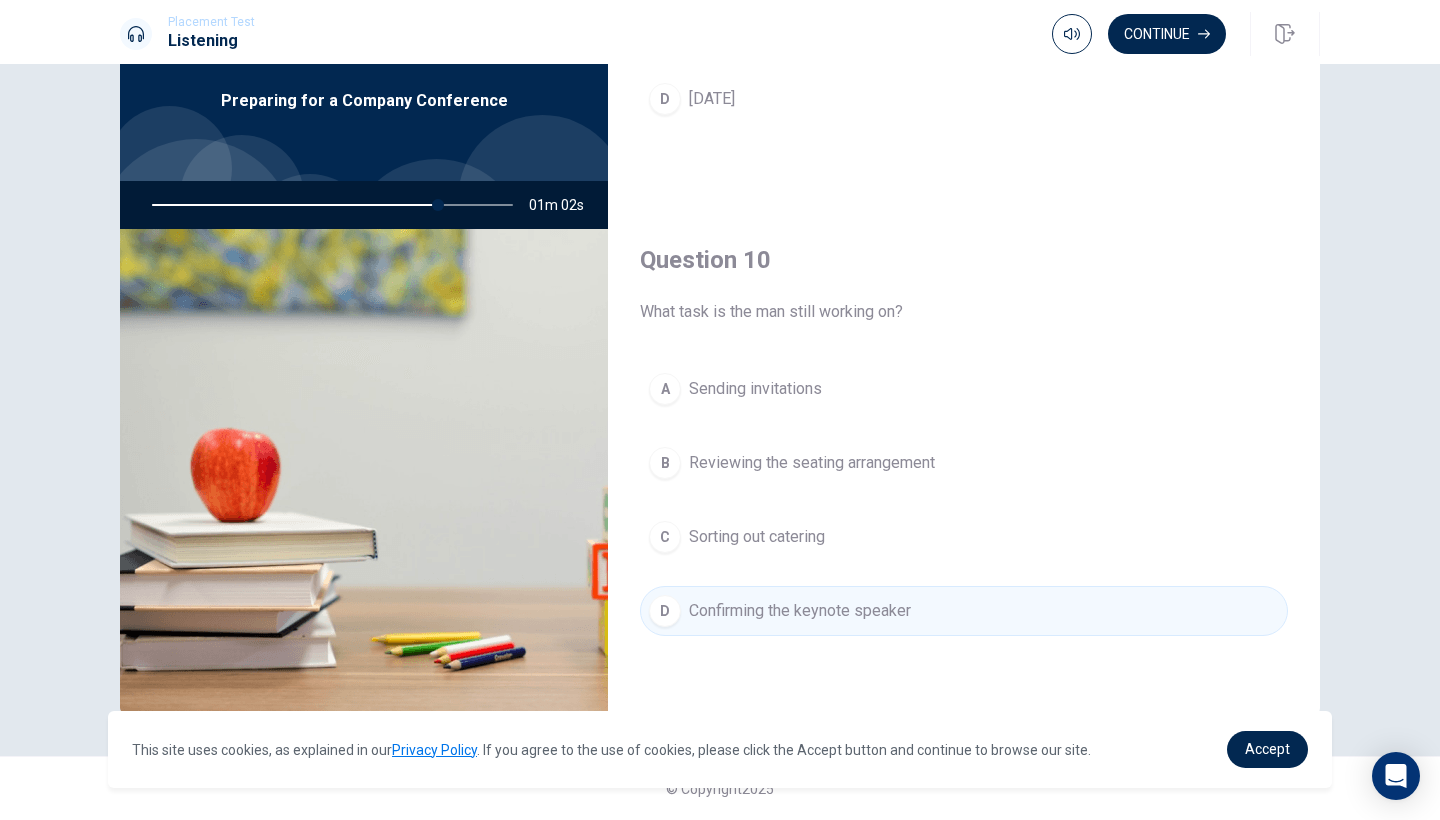 scroll, scrollTop: 1865, scrollLeft: 0, axis: vertical 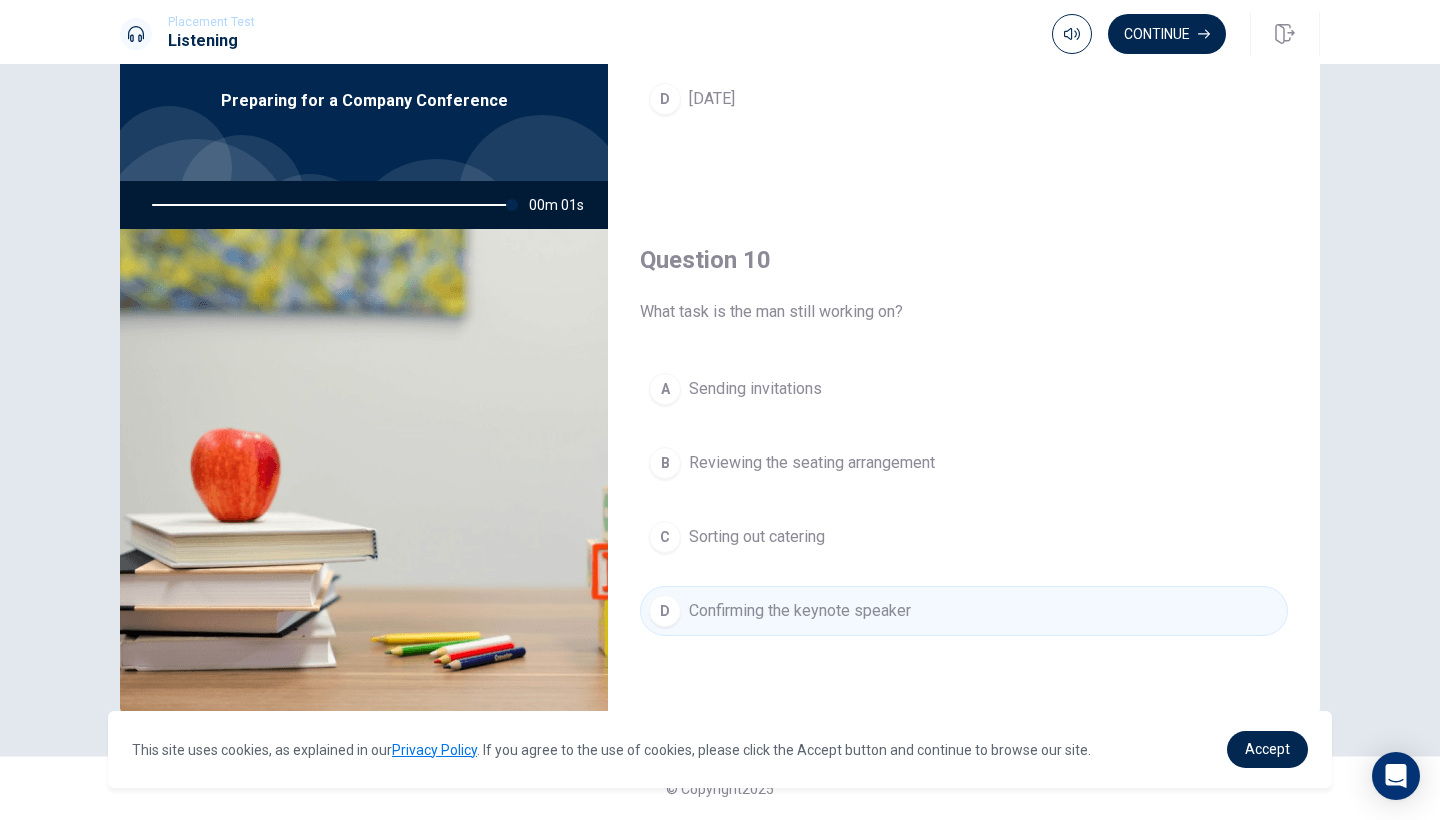 type on "0" 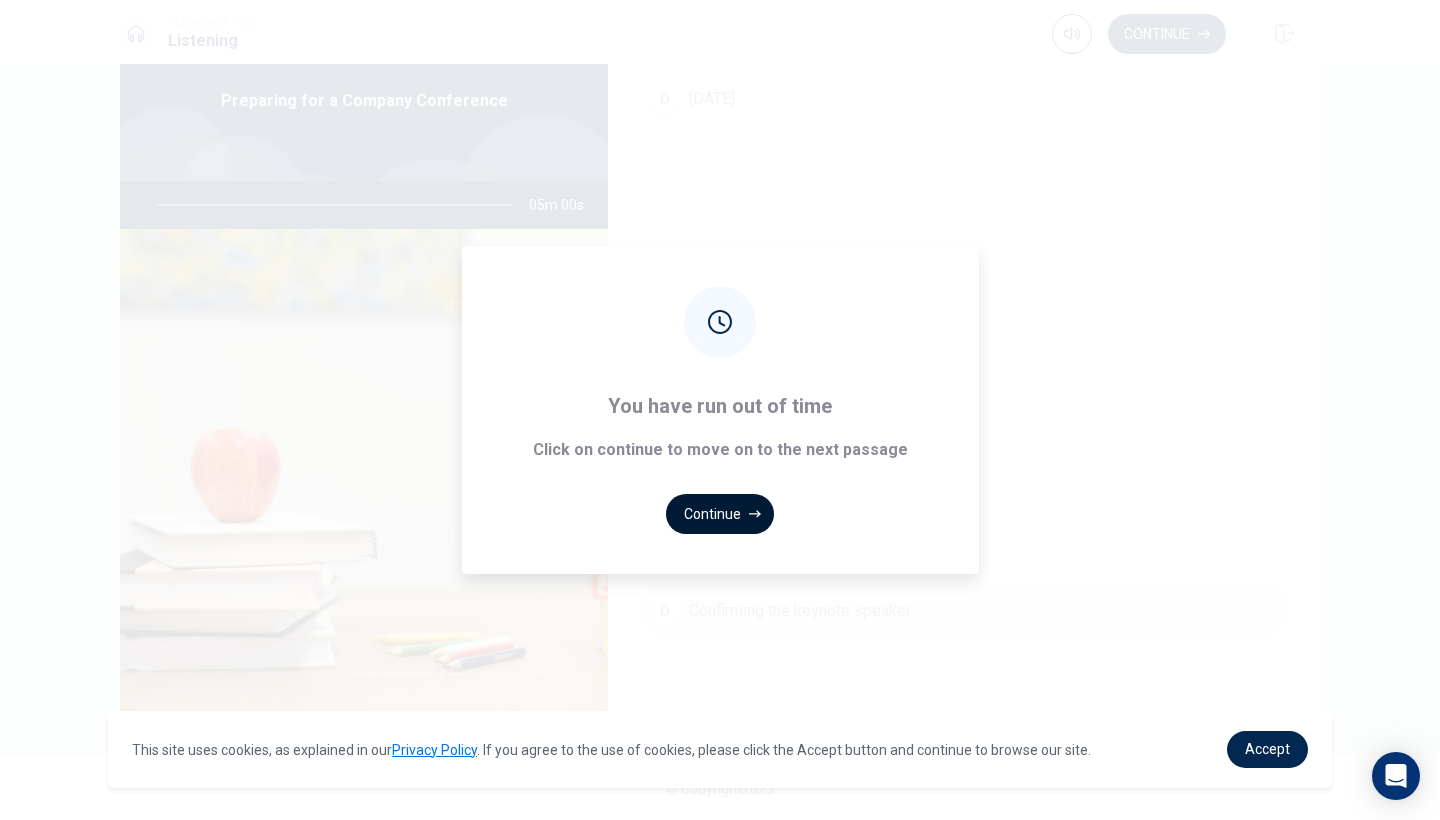 click on "Continue" at bounding box center (720, 514) 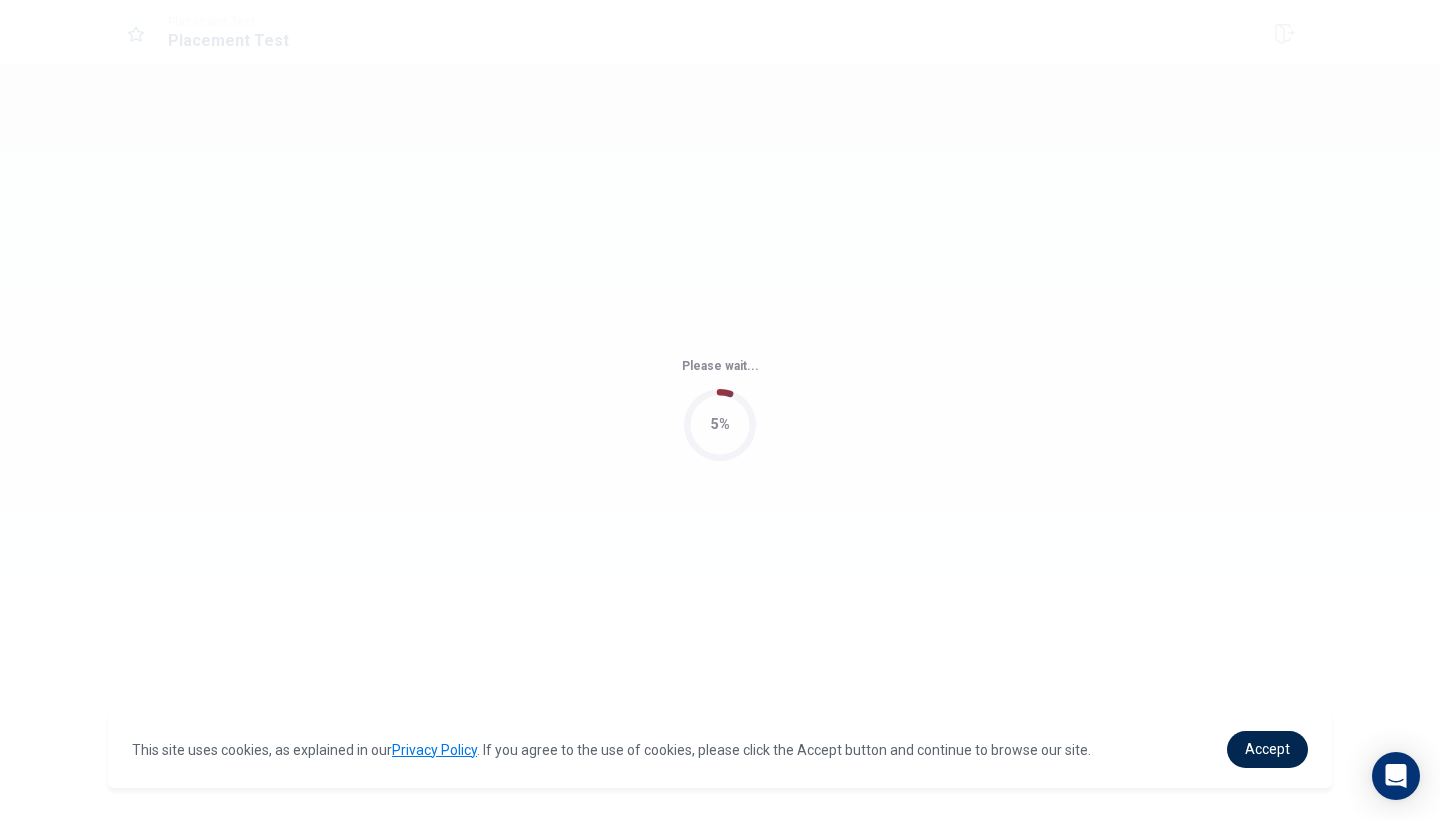 scroll, scrollTop: 0, scrollLeft: 0, axis: both 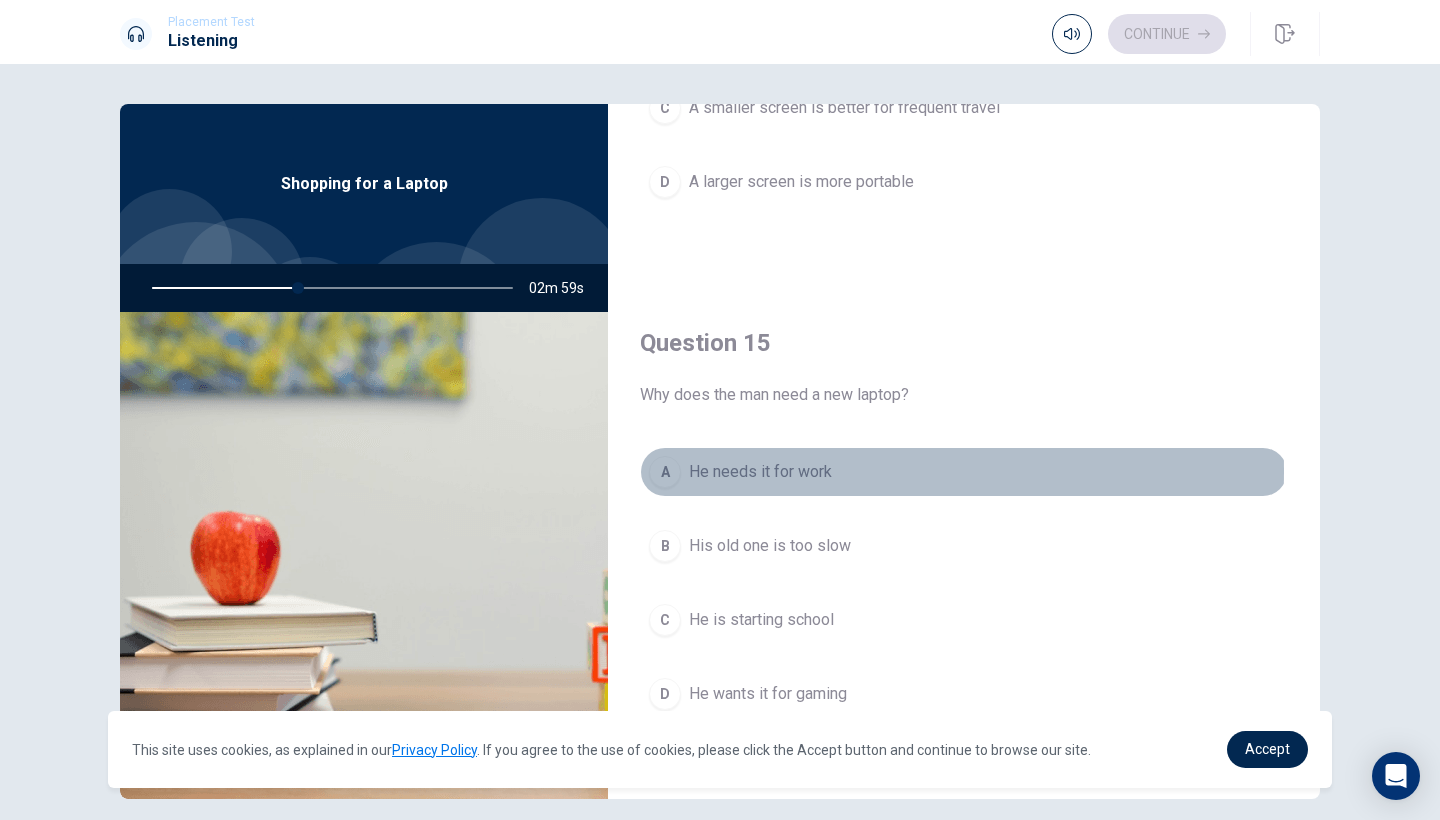 click on "A" at bounding box center [665, 472] 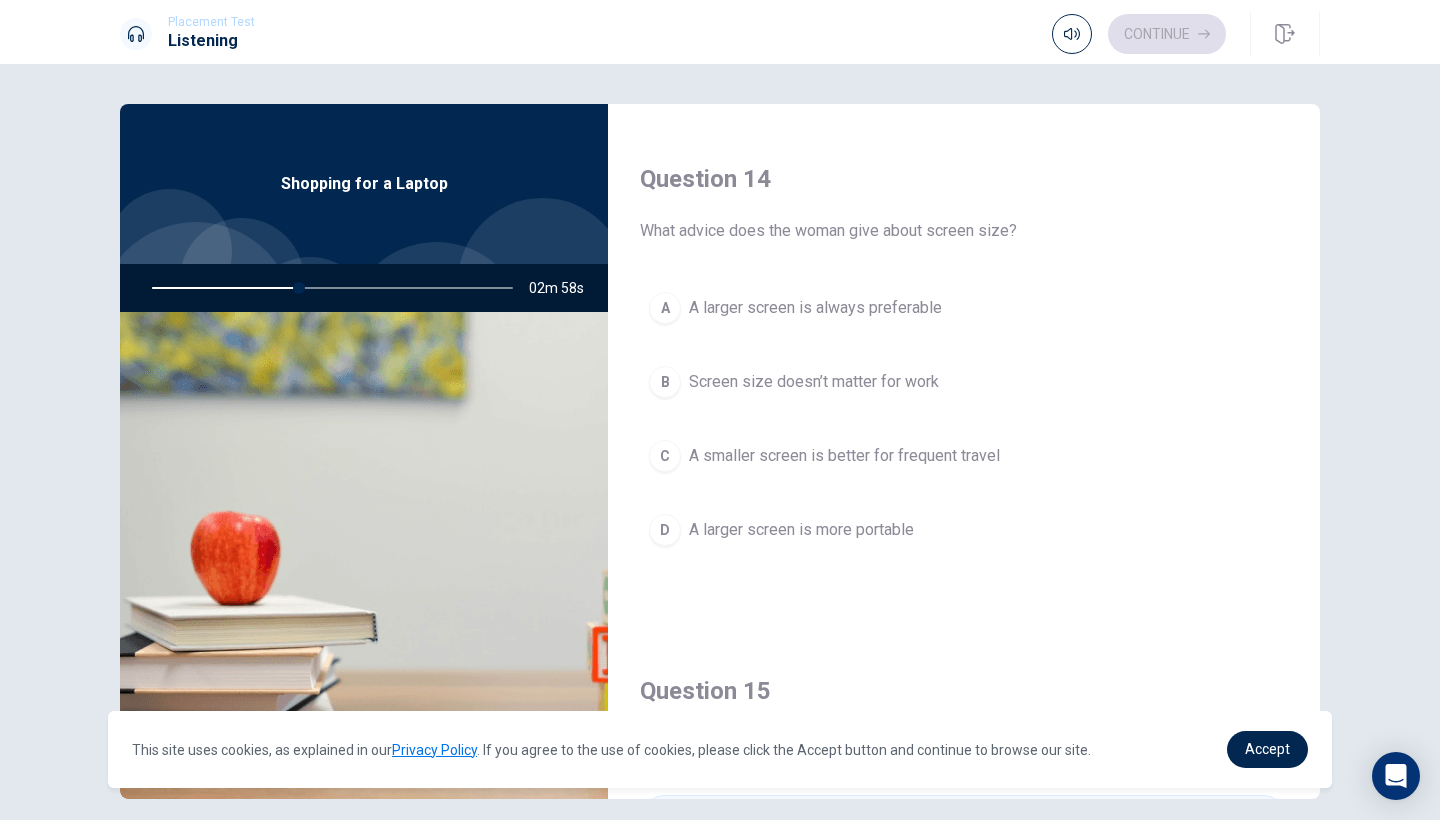 scroll, scrollTop: 1441, scrollLeft: 0, axis: vertical 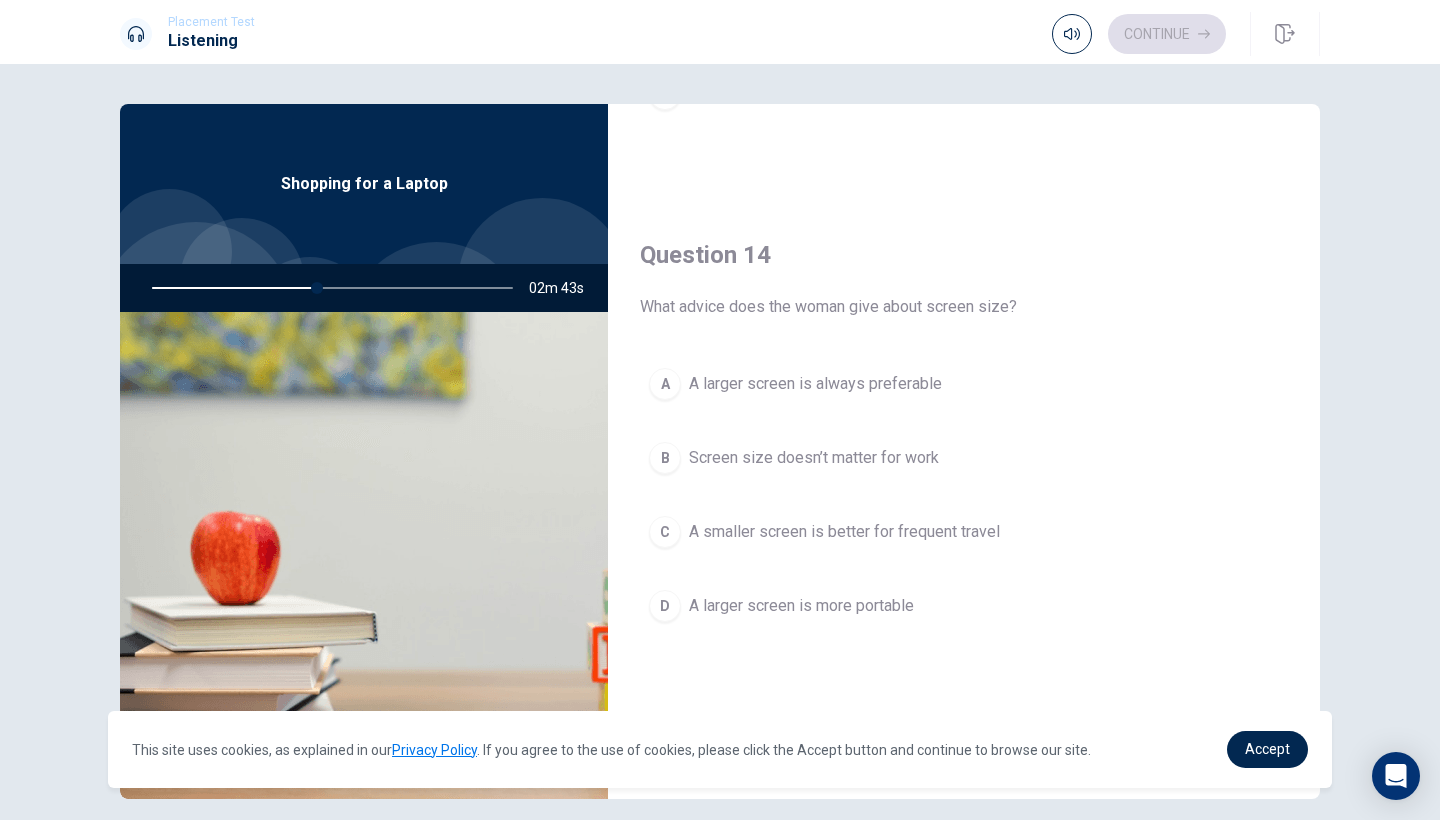 click on "C" at bounding box center (665, 532) 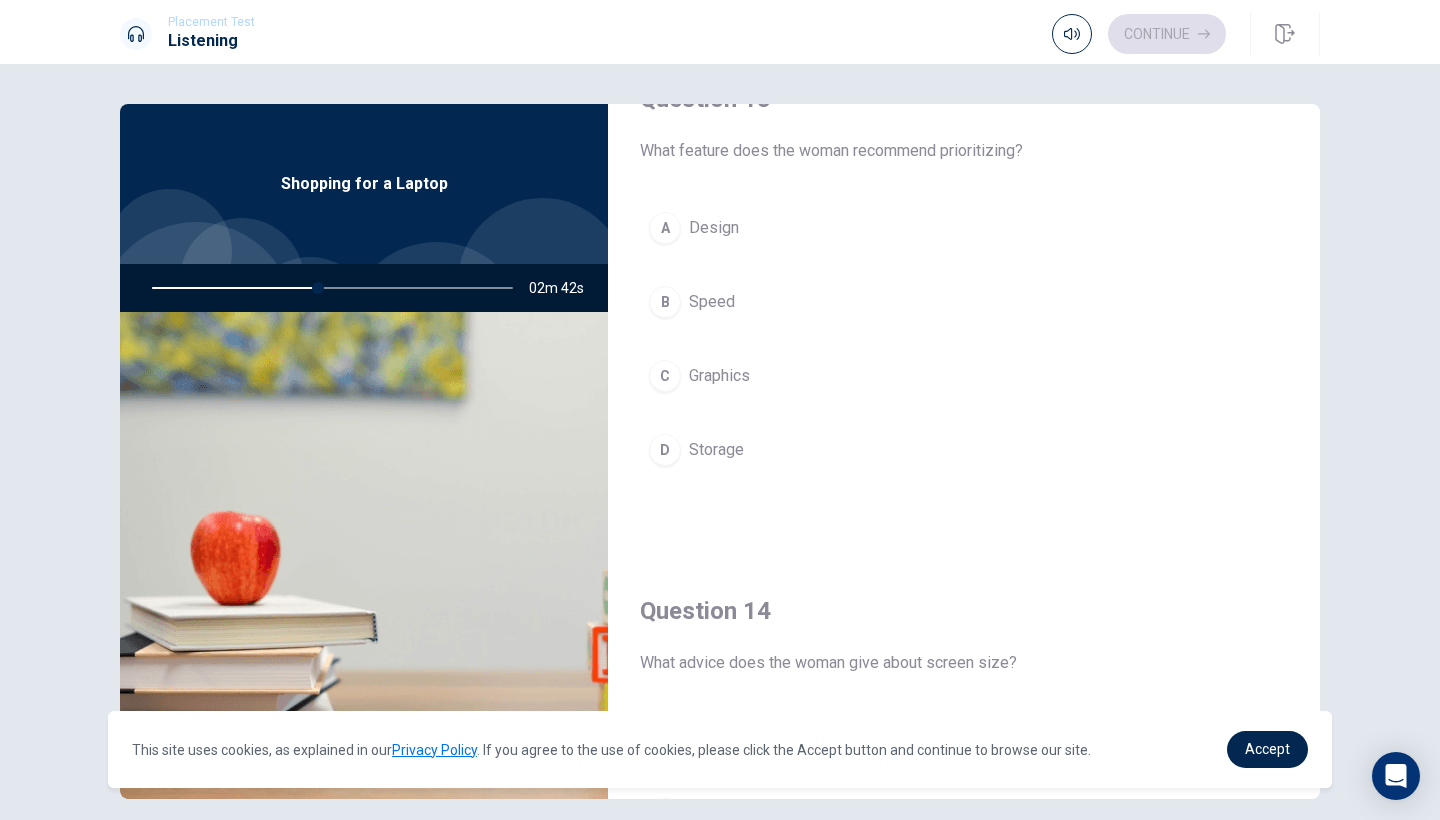 scroll, scrollTop: 975, scrollLeft: 0, axis: vertical 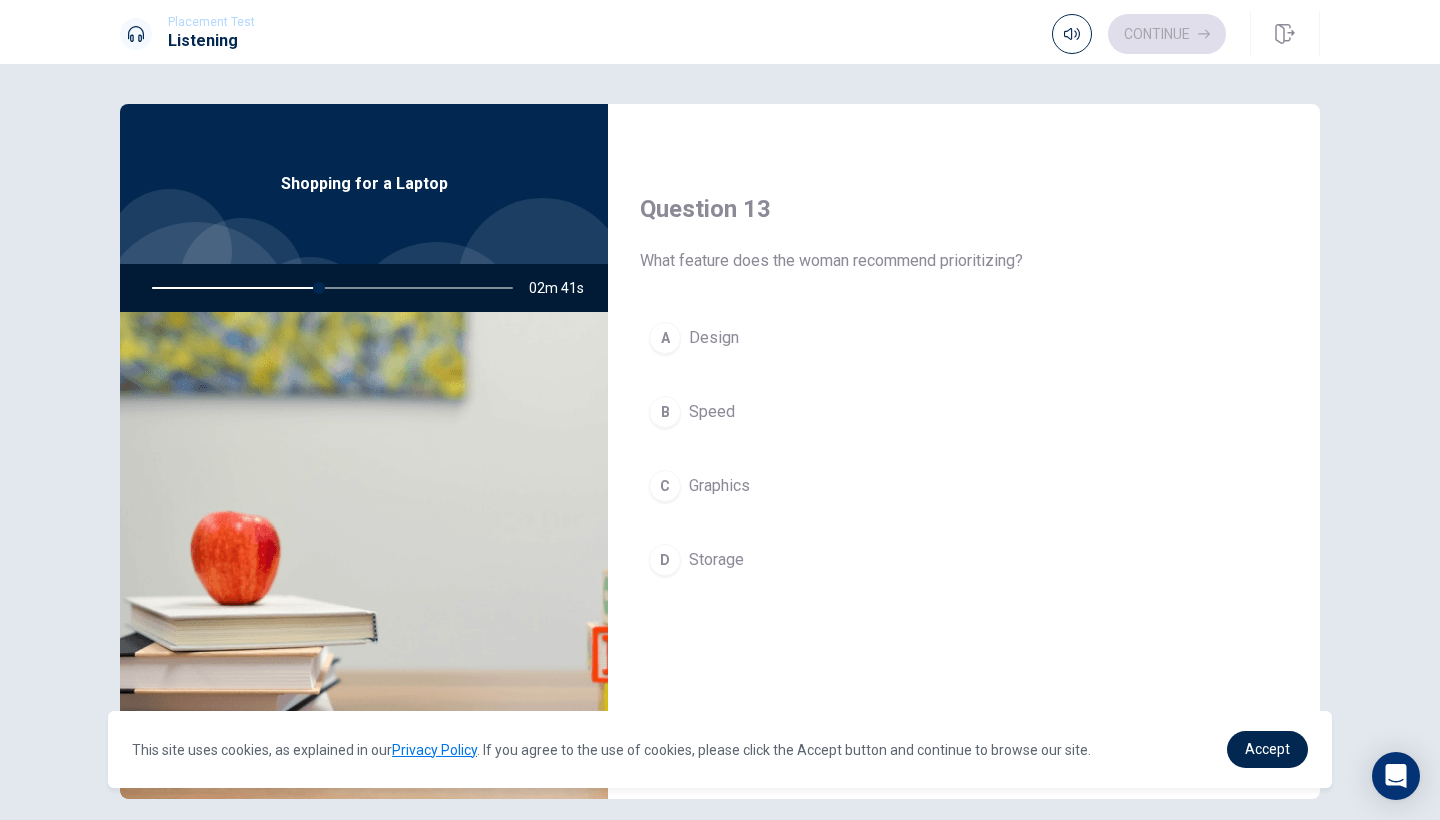 click on "B" at bounding box center [665, 412] 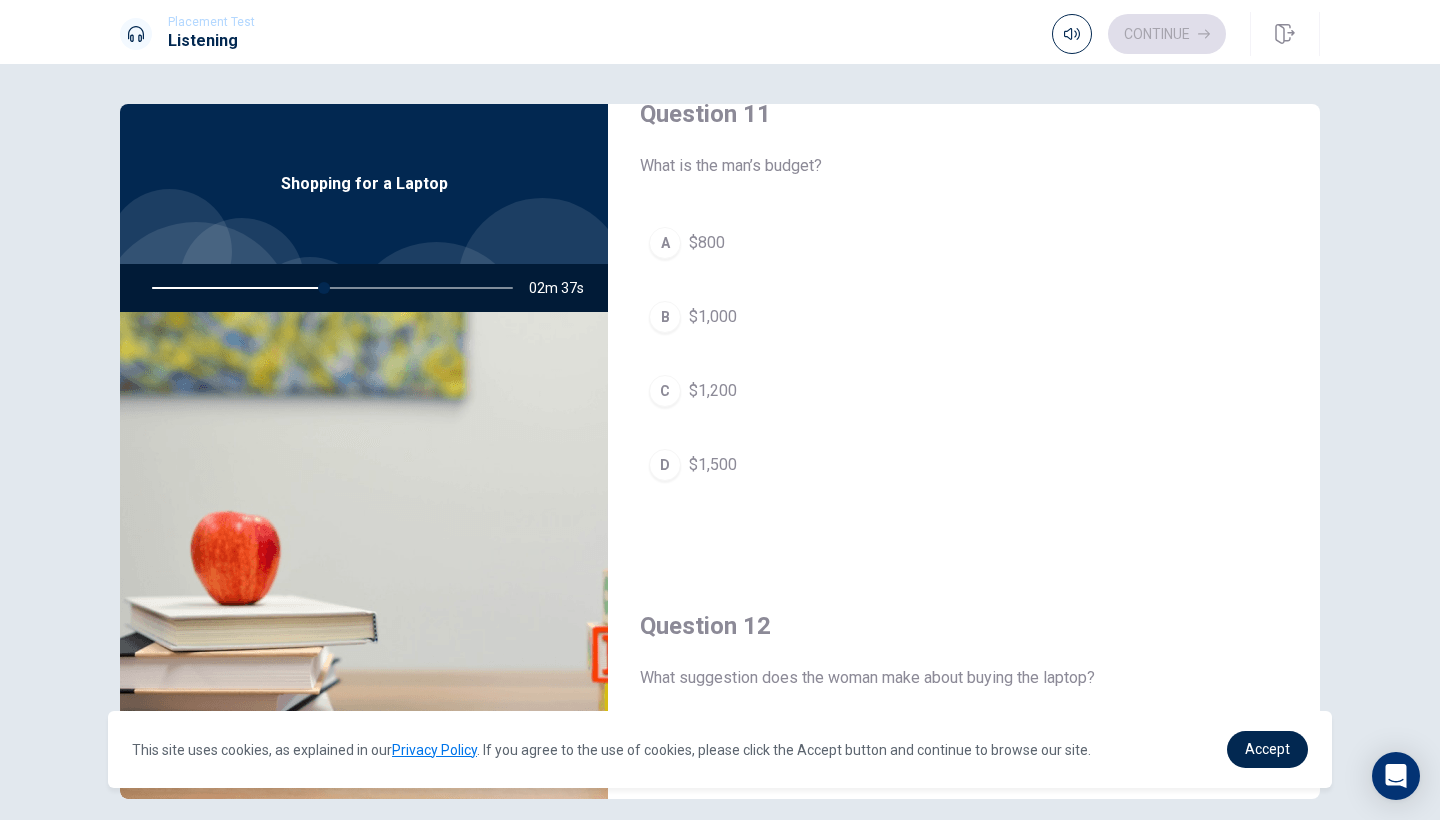 scroll, scrollTop: 33, scrollLeft: 0, axis: vertical 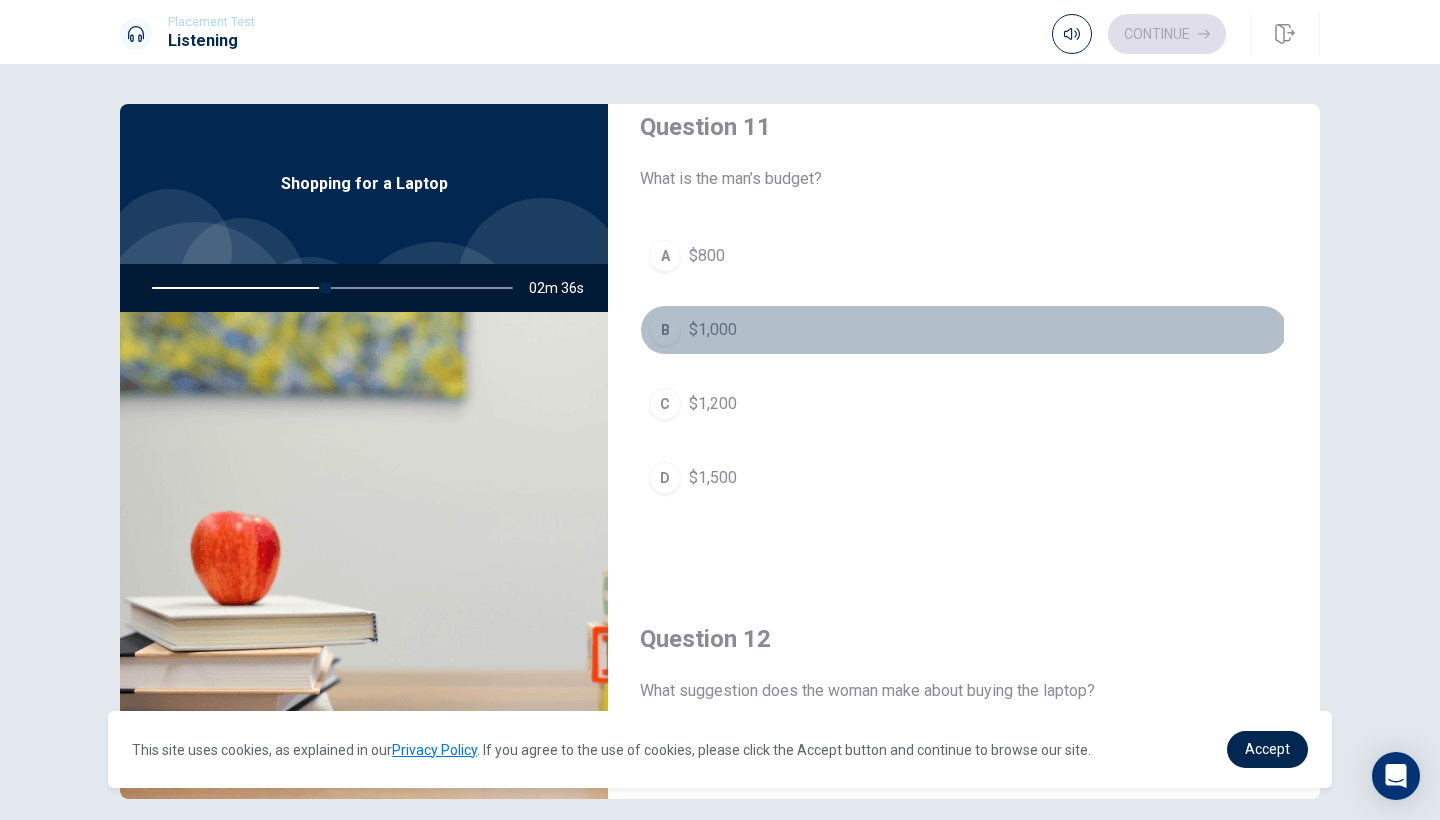 click on "B" at bounding box center [665, 330] 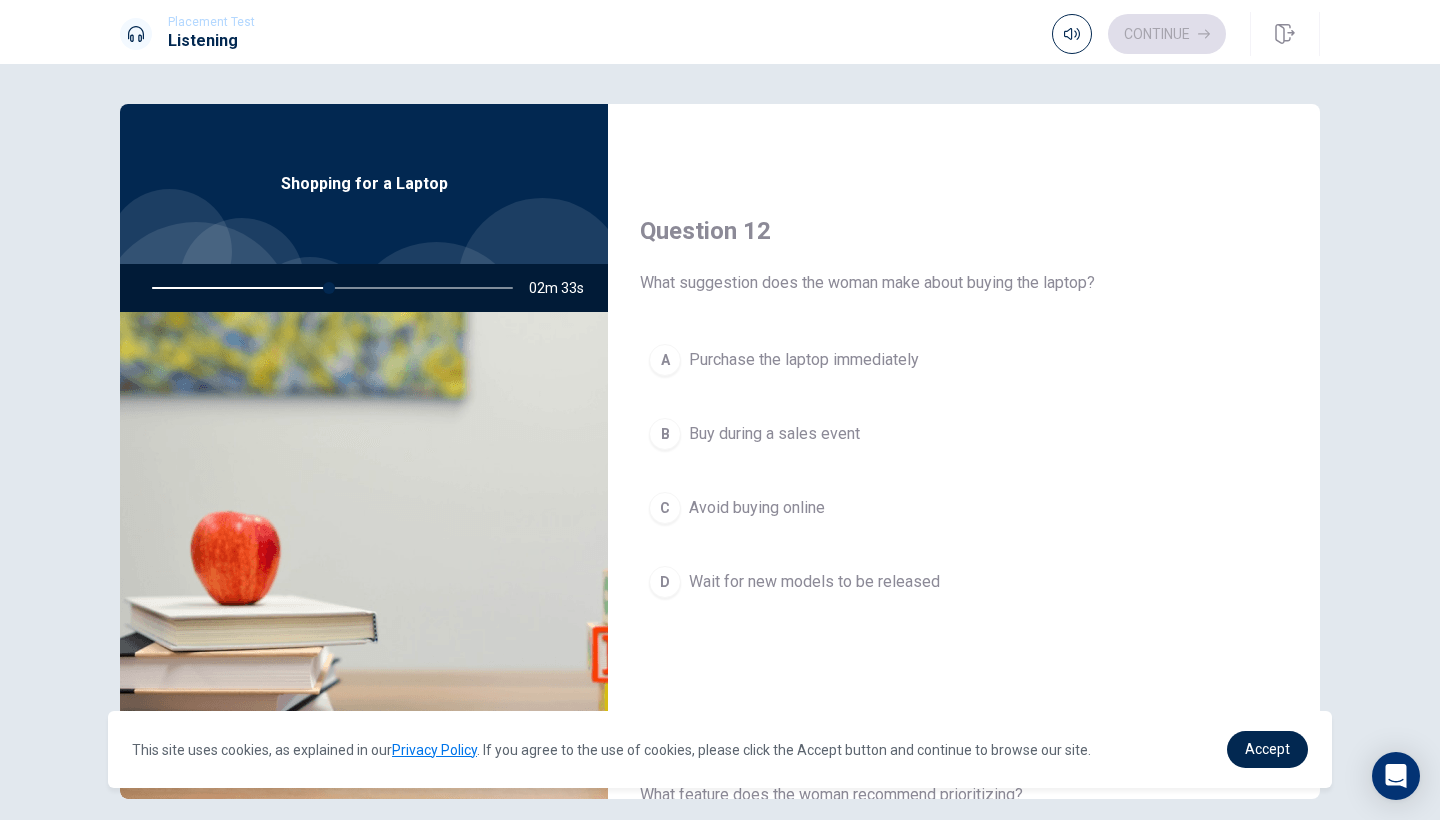 scroll, scrollTop: 481, scrollLeft: 0, axis: vertical 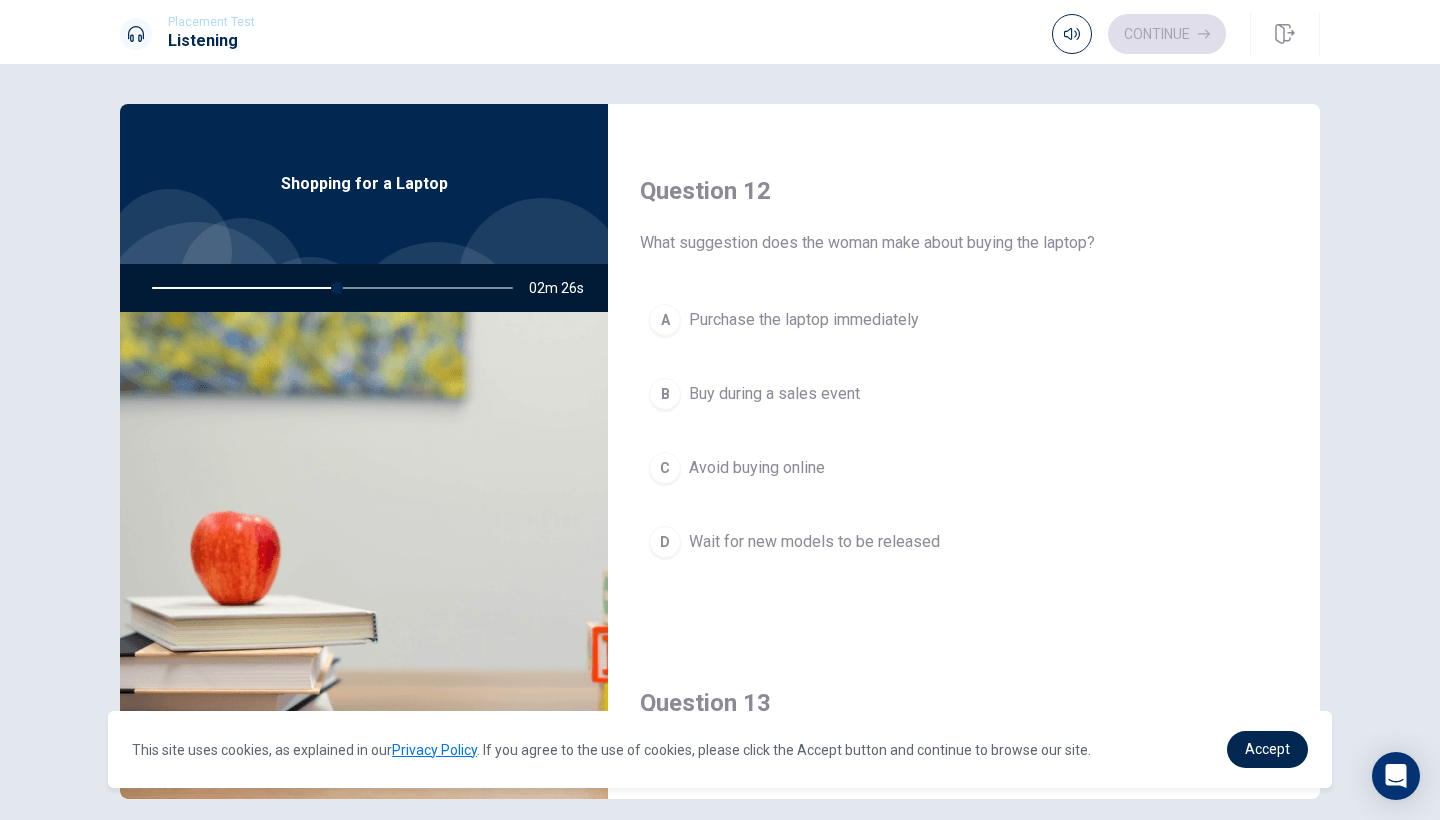 click on "B" at bounding box center (665, 394) 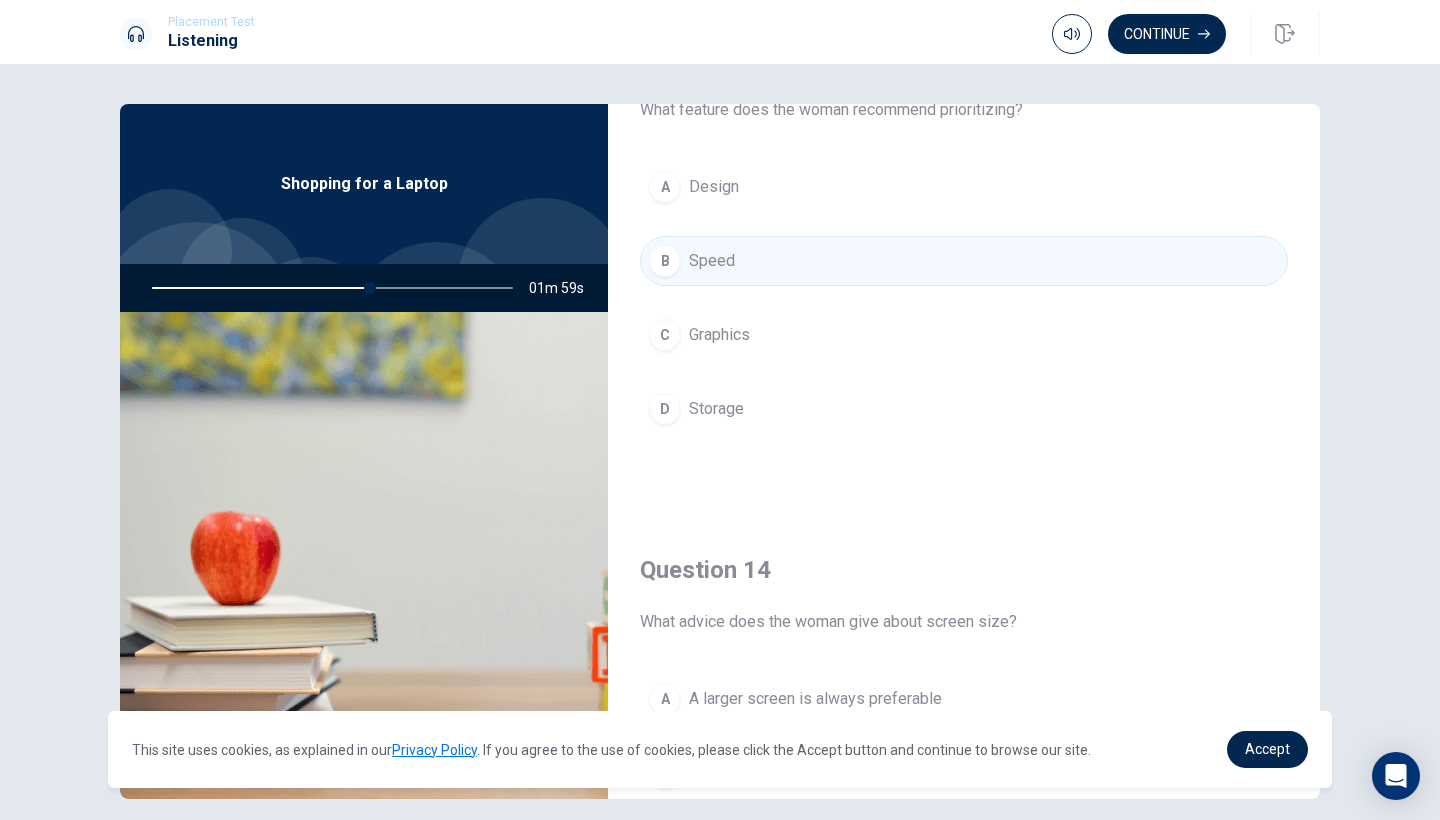 scroll, scrollTop: 1069, scrollLeft: 0, axis: vertical 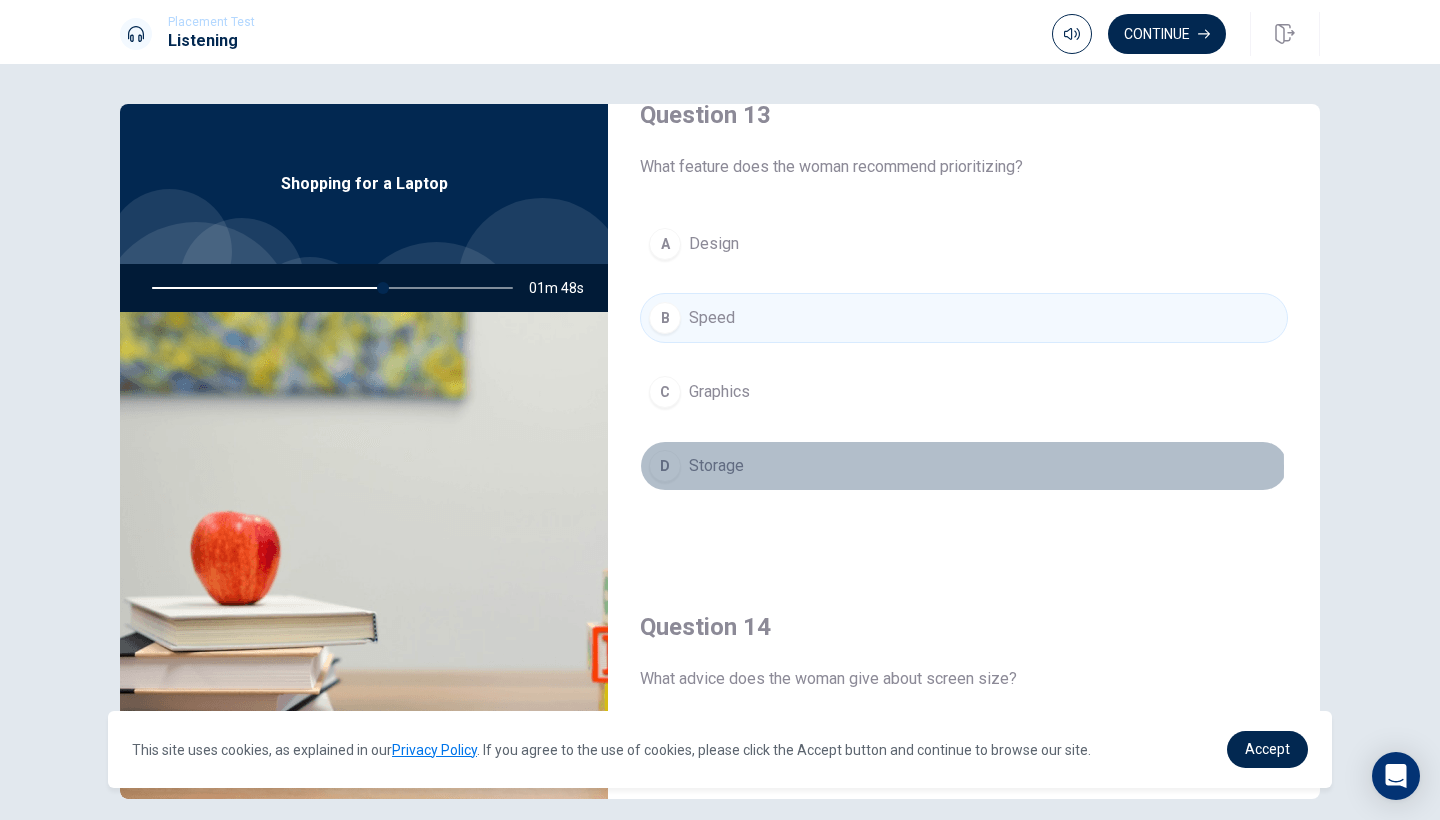 click on "D" at bounding box center [665, 466] 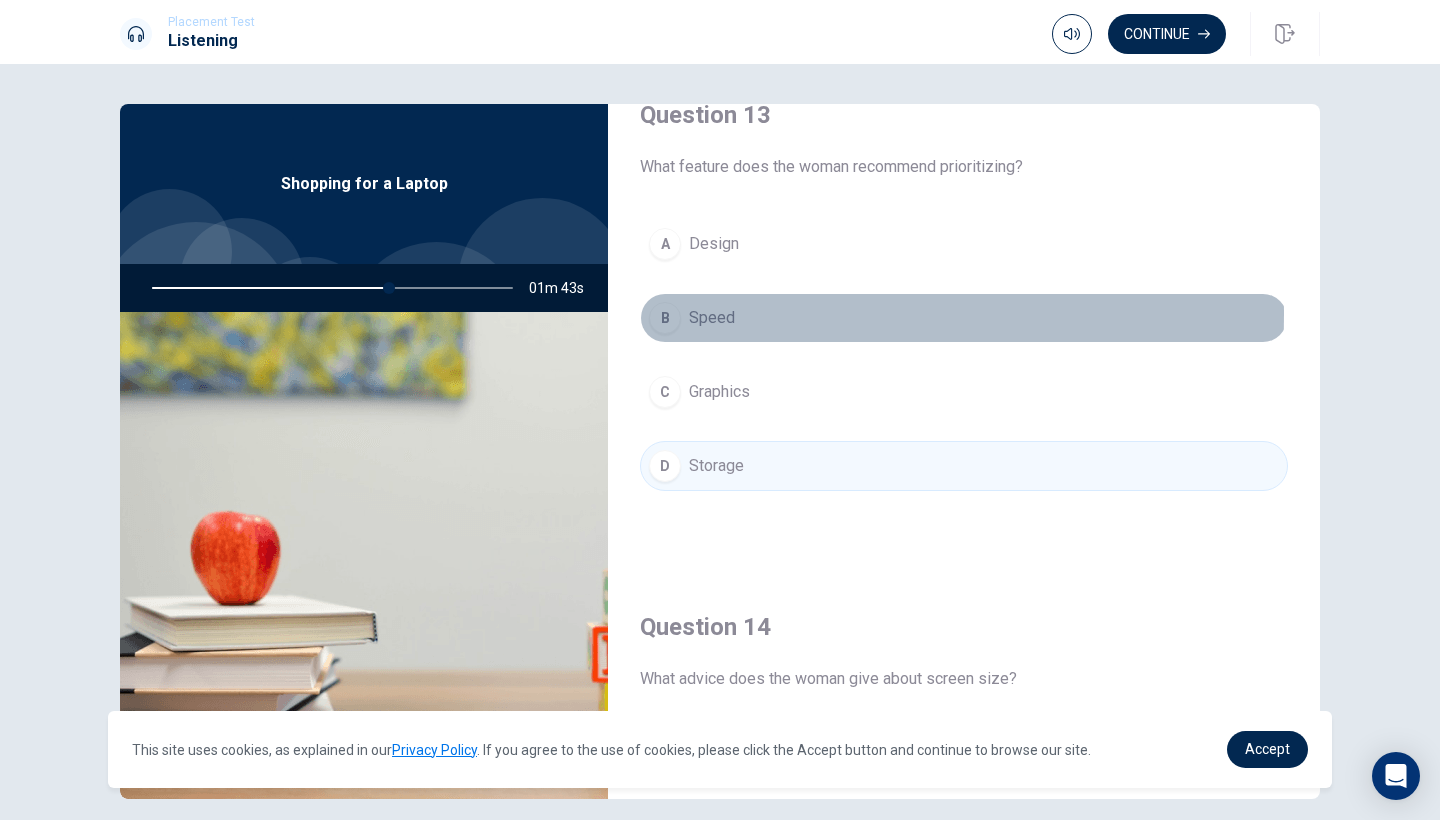 click on "B" at bounding box center (665, 318) 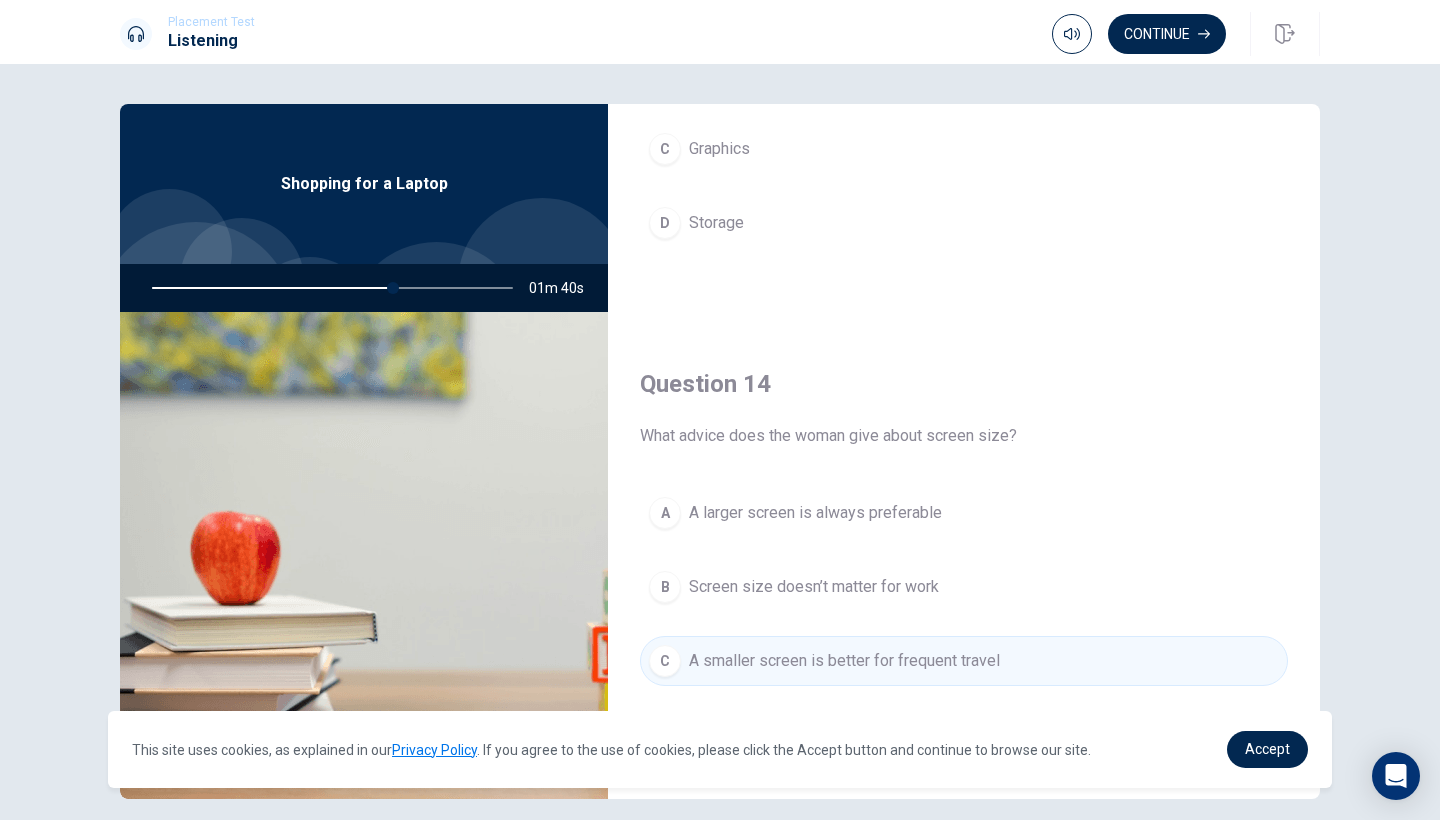scroll, scrollTop: 1326, scrollLeft: 0, axis: vertical 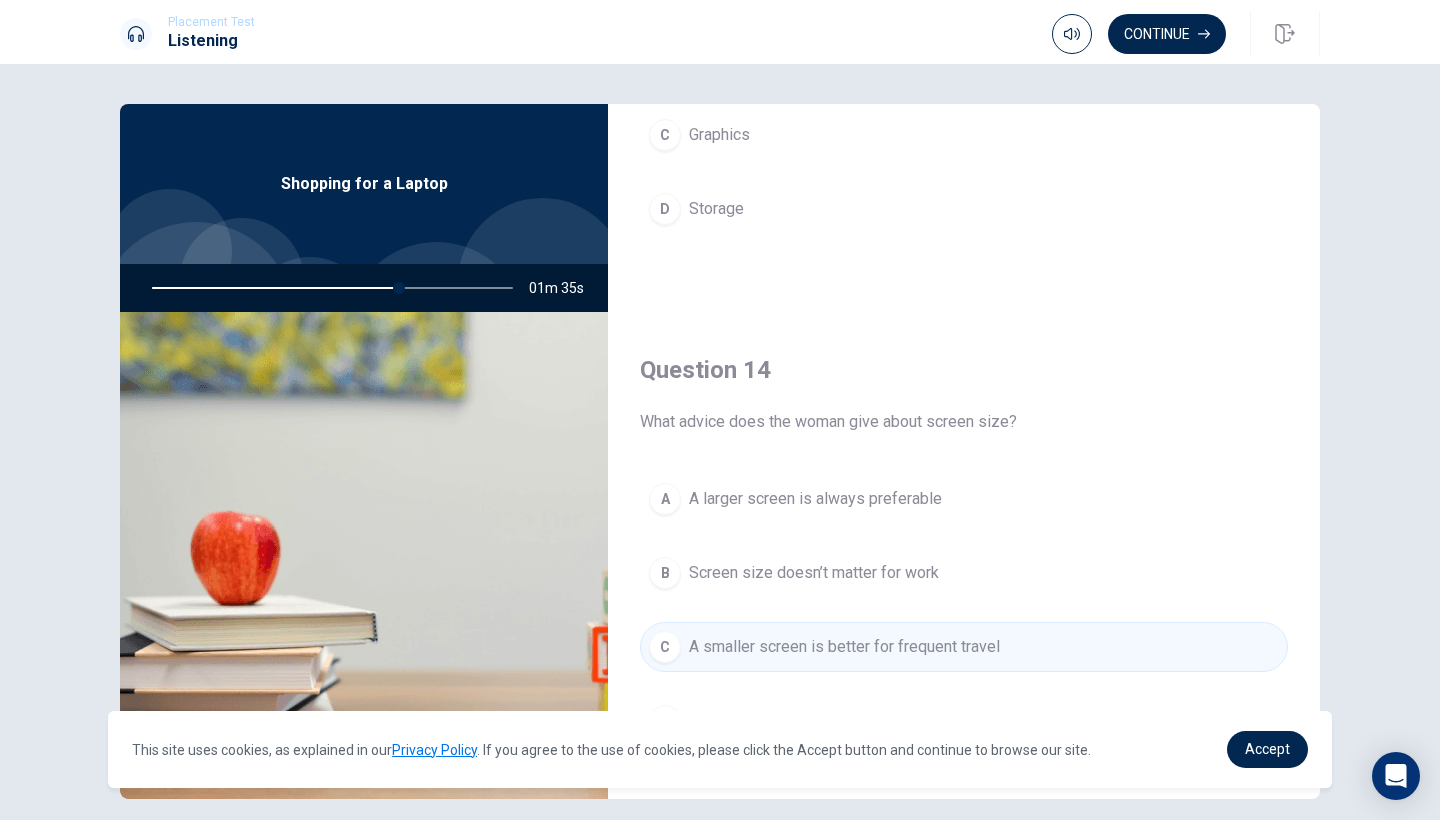 click on "D" at bounding box center (665, 209) 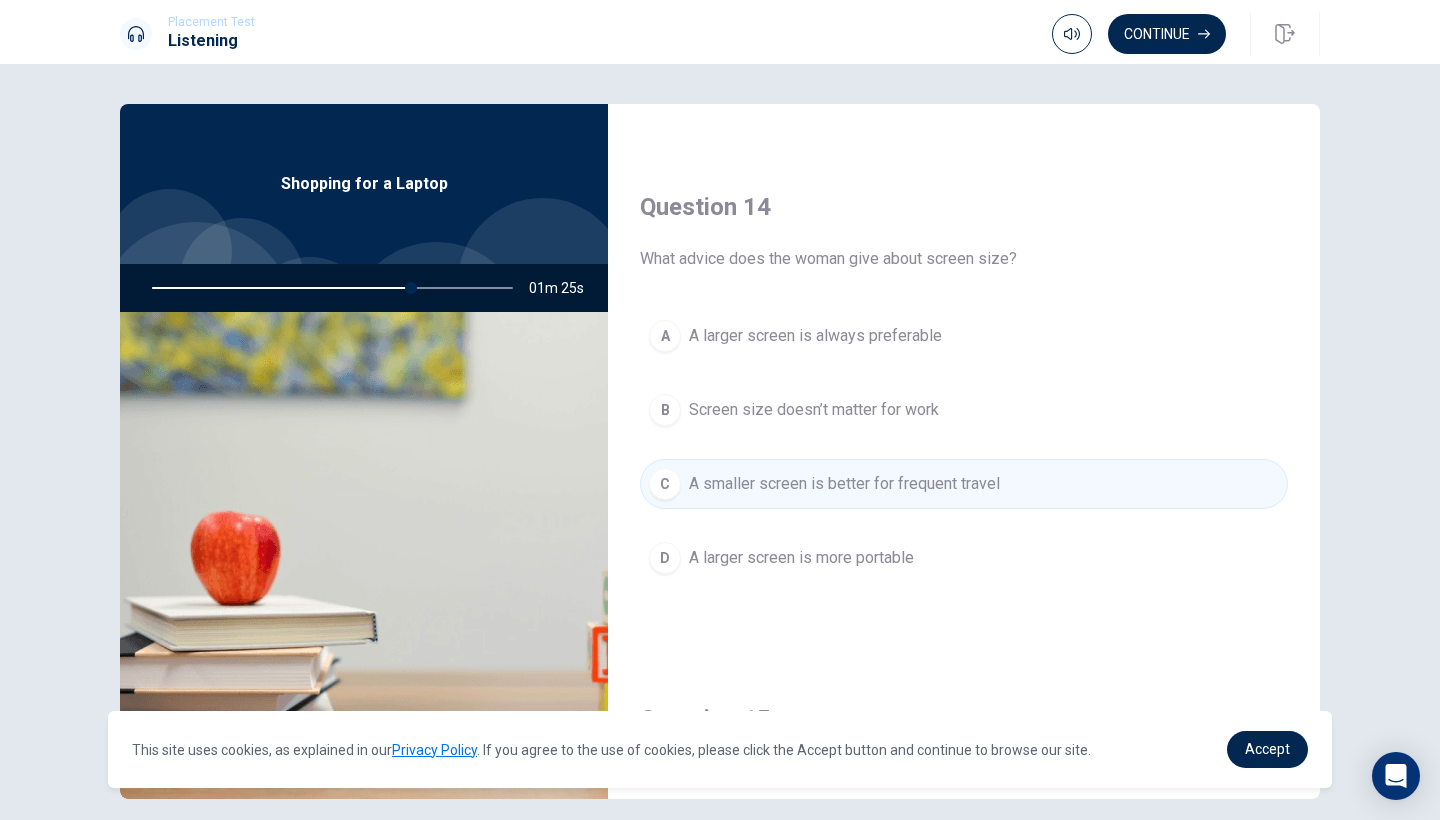 scroll, scrollTop: 1477, scrollLeft: 0, axis: vertical 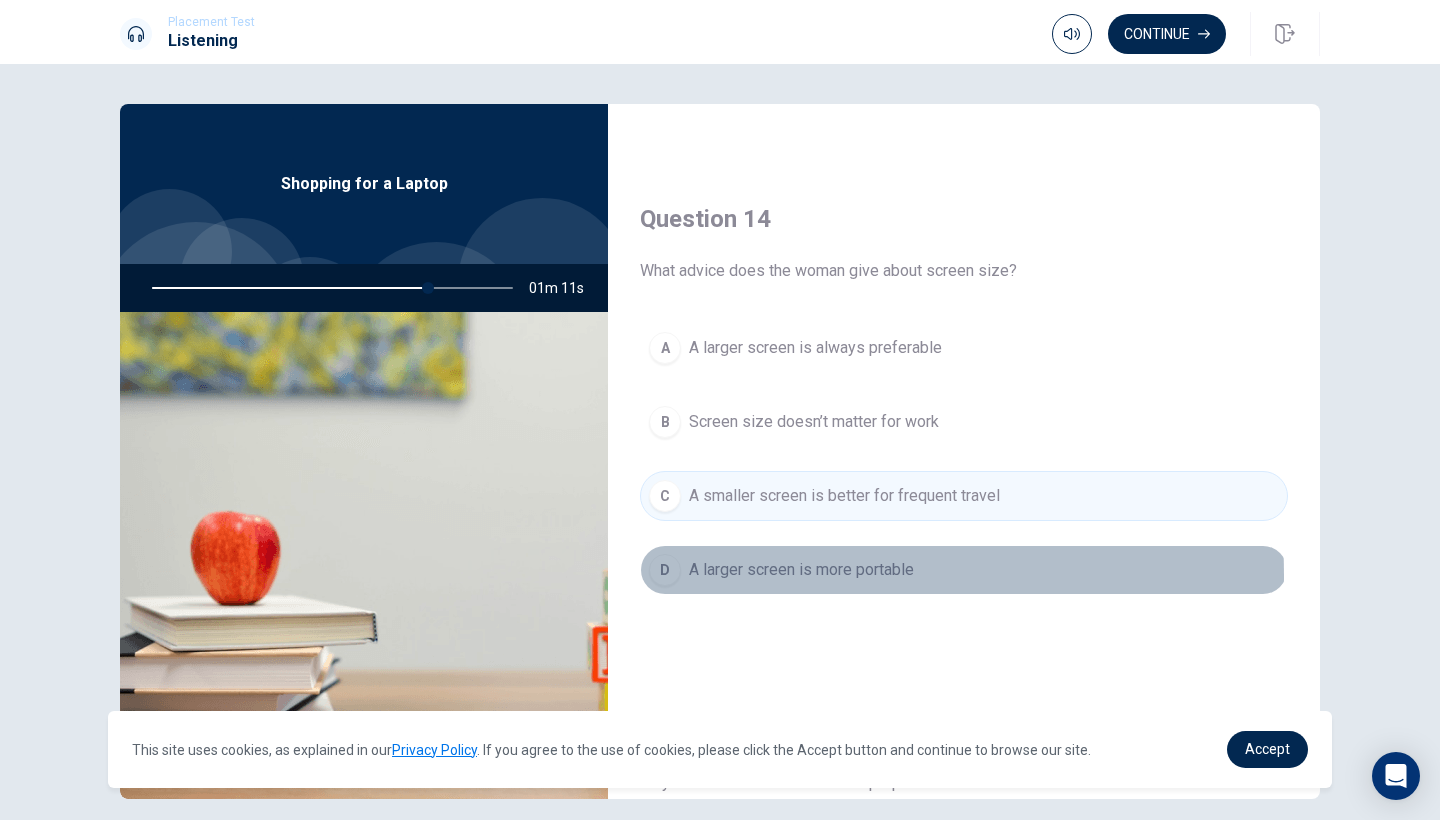 click on "A larger screen is more portable" at bounding box center [801, 570] 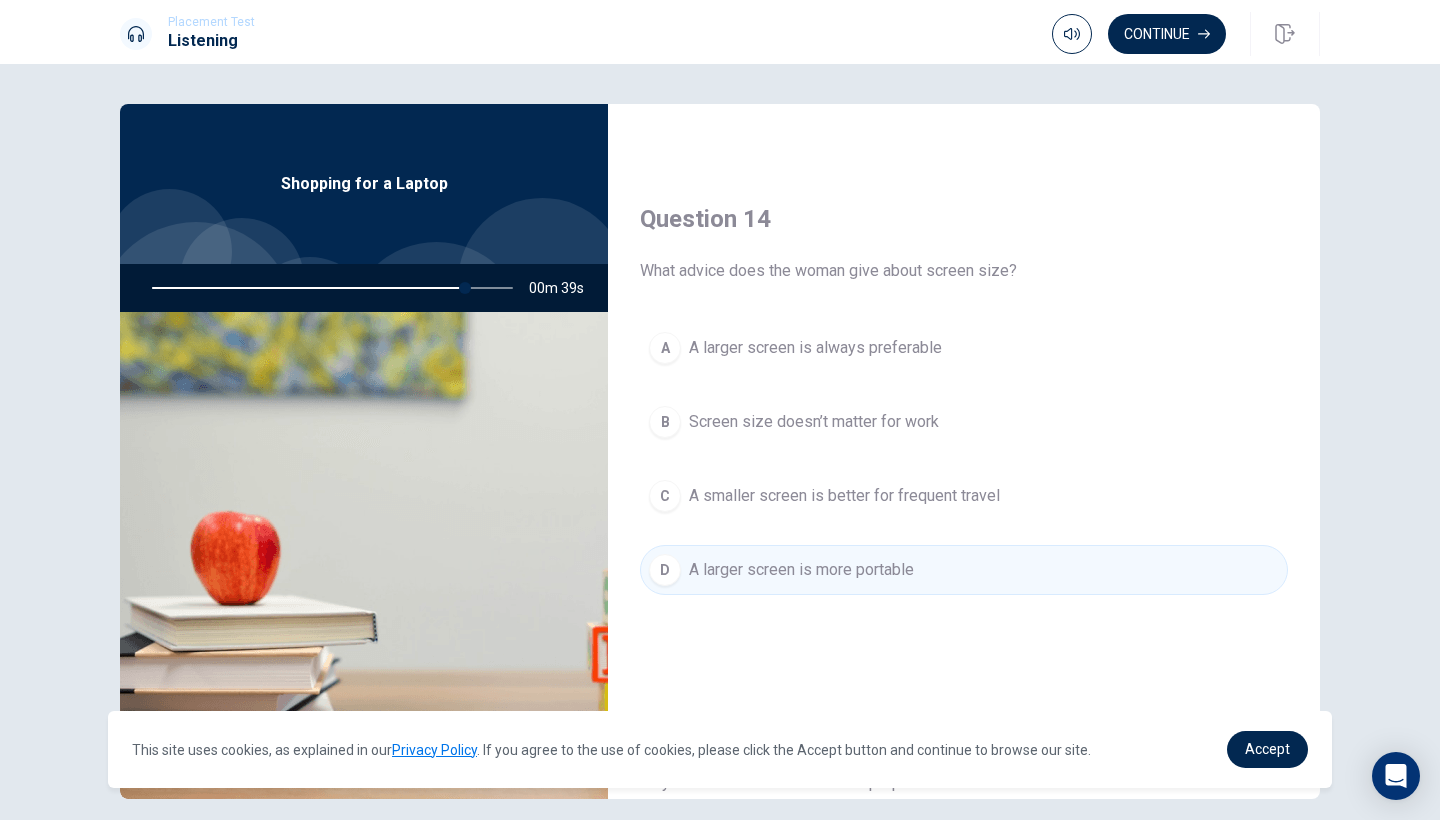 click on "A smaller screen is better for frequent travel" at bounding box center [844, 496] 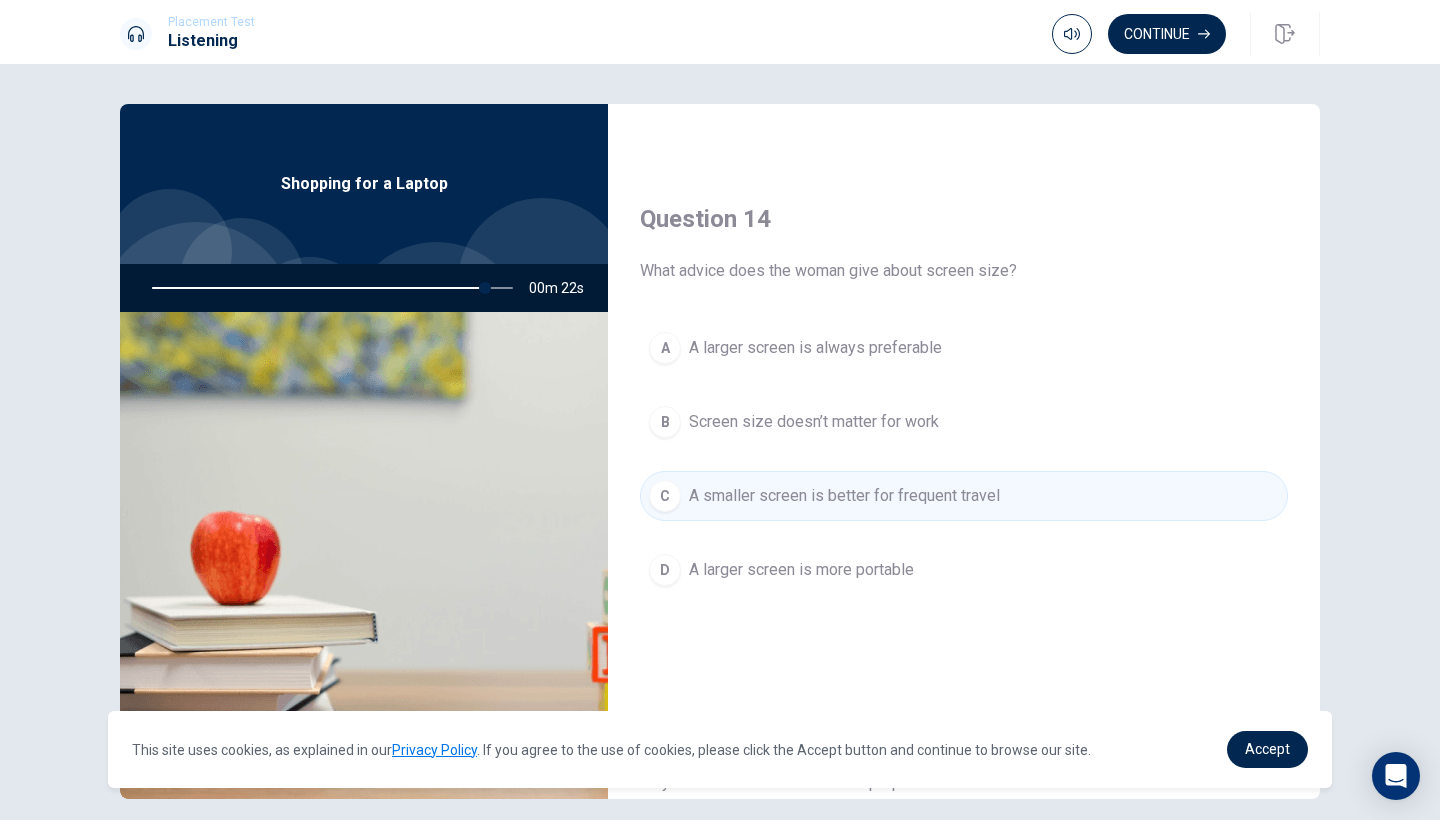 click on "A smaller screen is better for frequent travel" at bounding box center (844, 496) 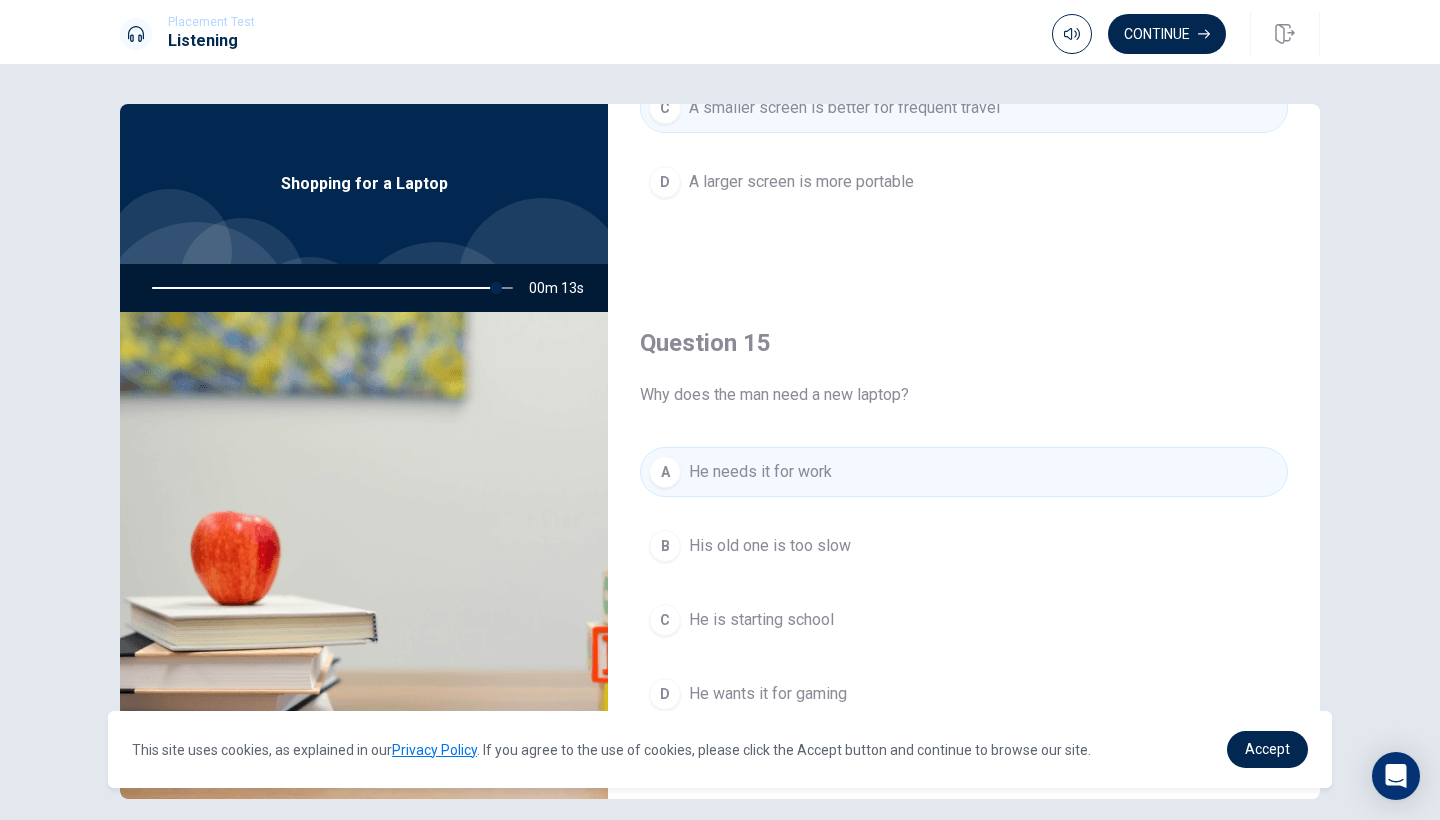 scroll, scrollTop: 1865, scrollLeft: 0, axis: vertical 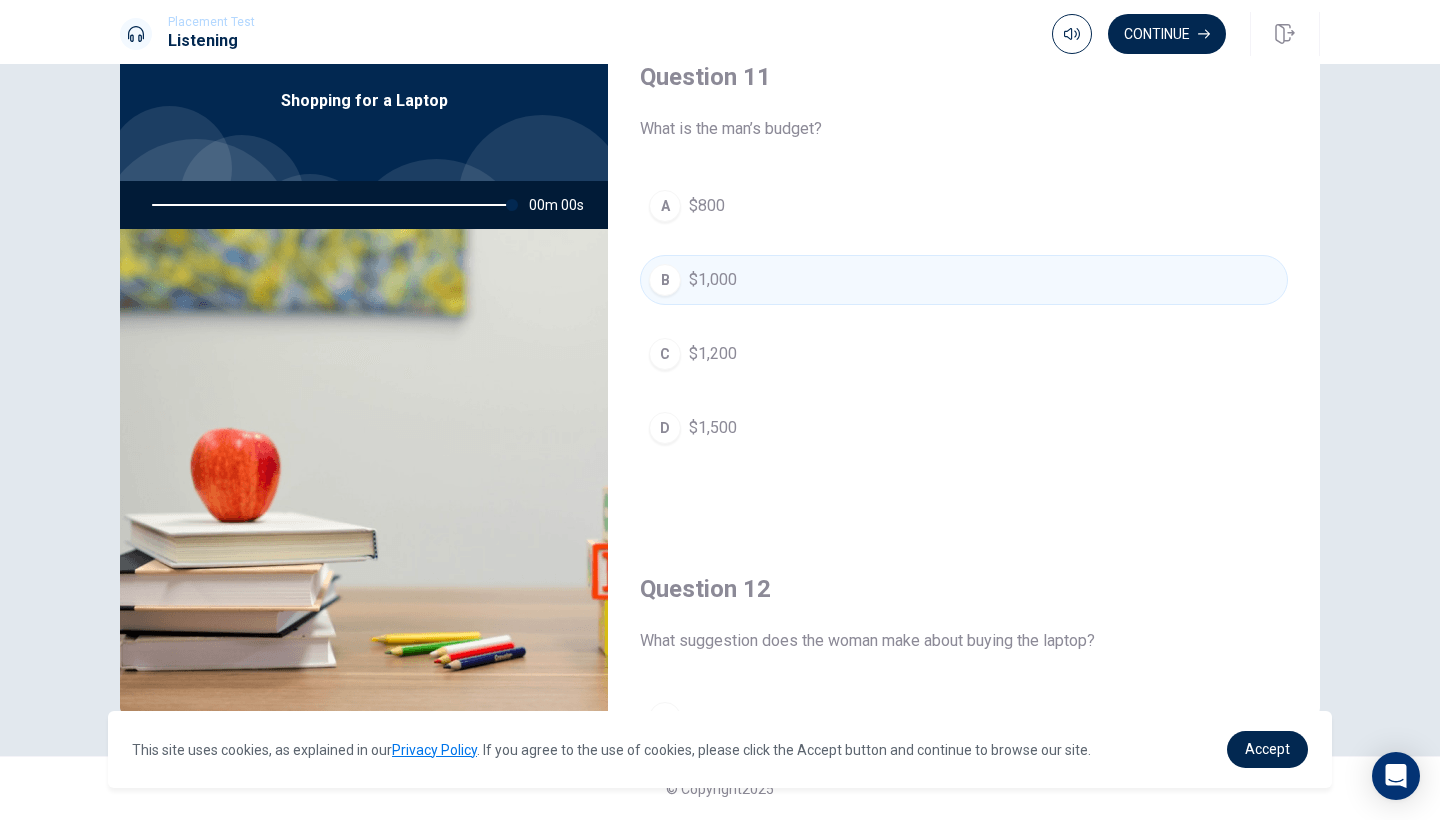 type on "0" 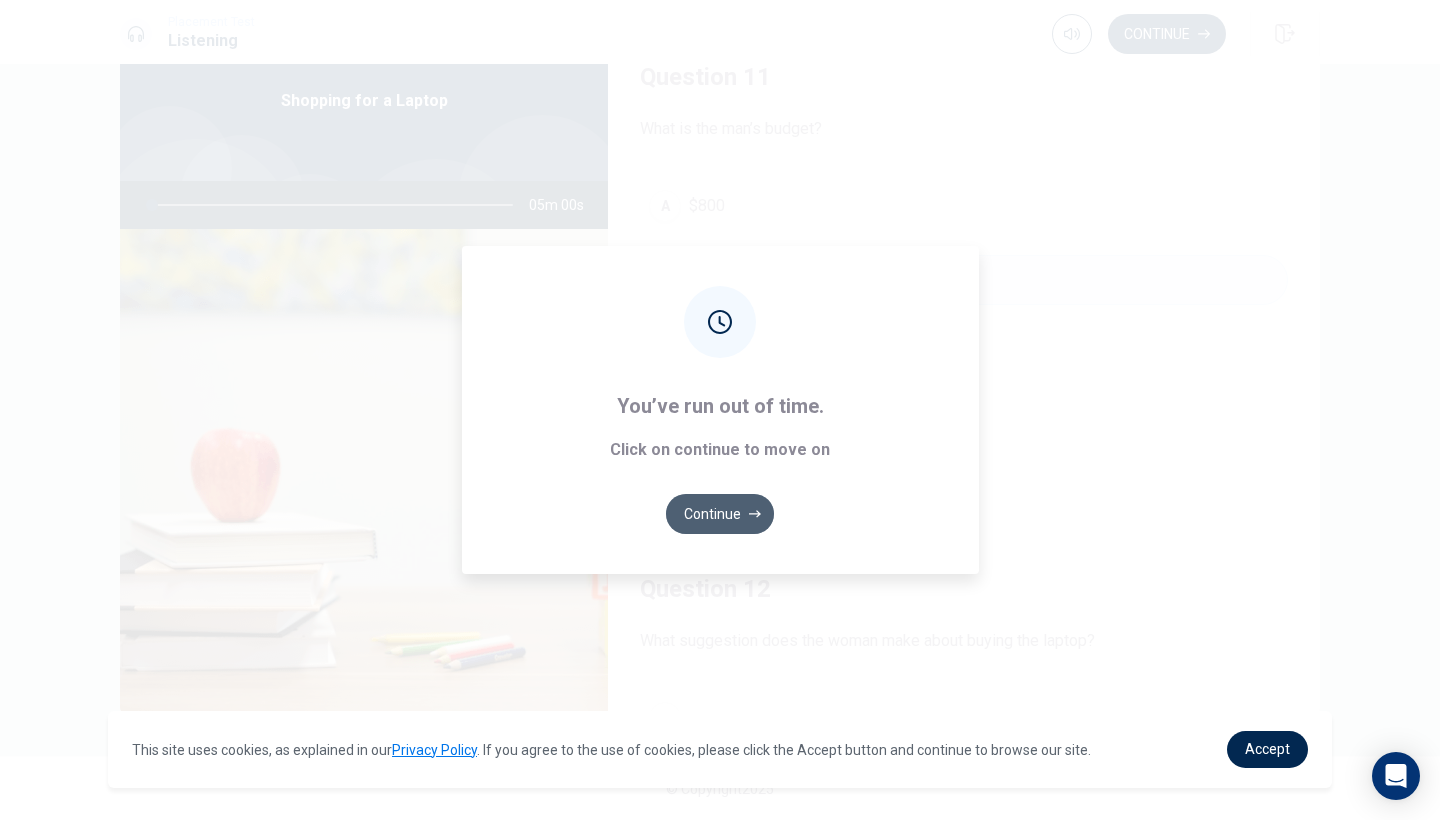 click on "Continue" at bounding box center [720, 514] 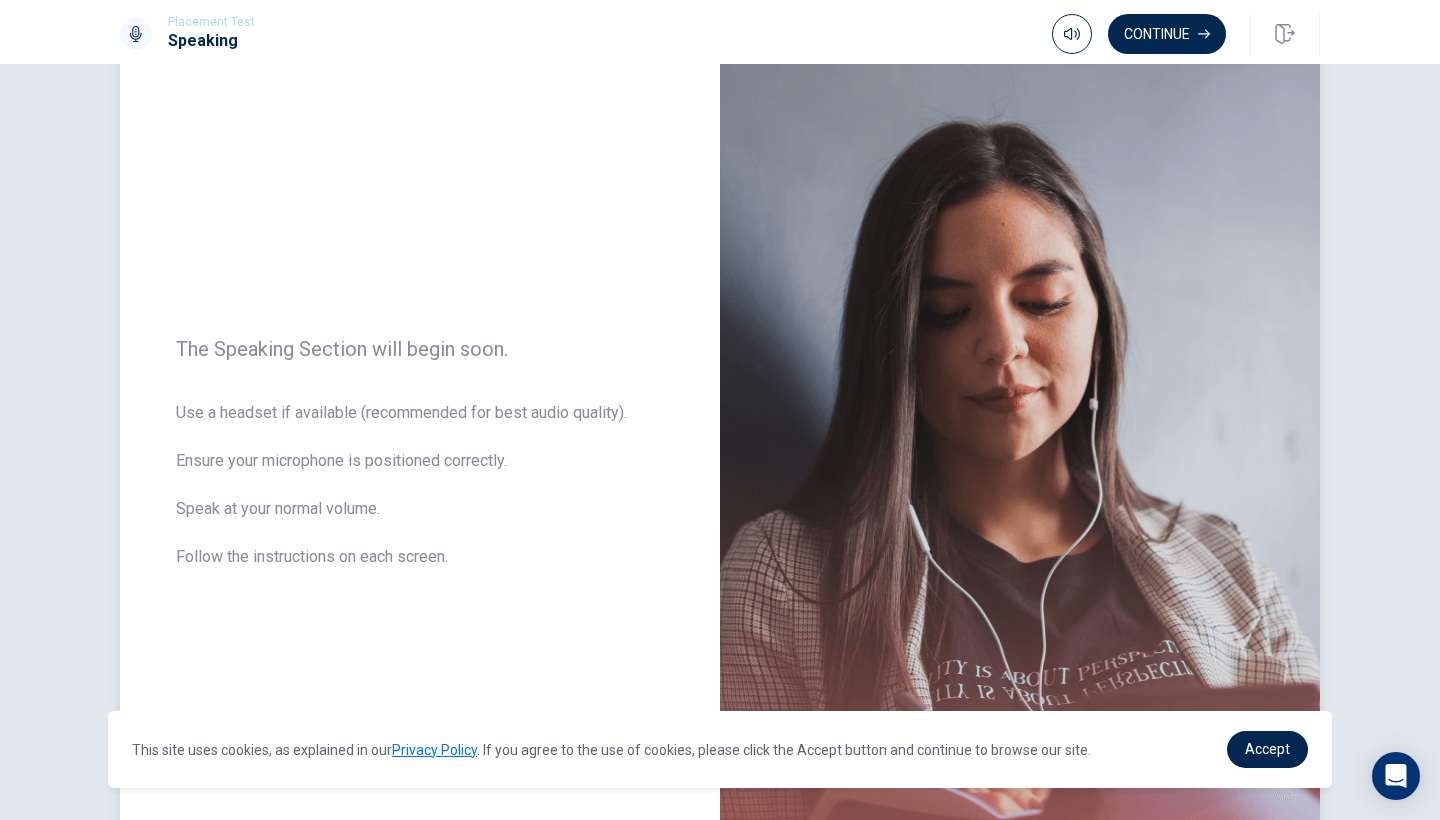 scroll, scrollTop: 17, scrollLeft: 0, axis: vertical 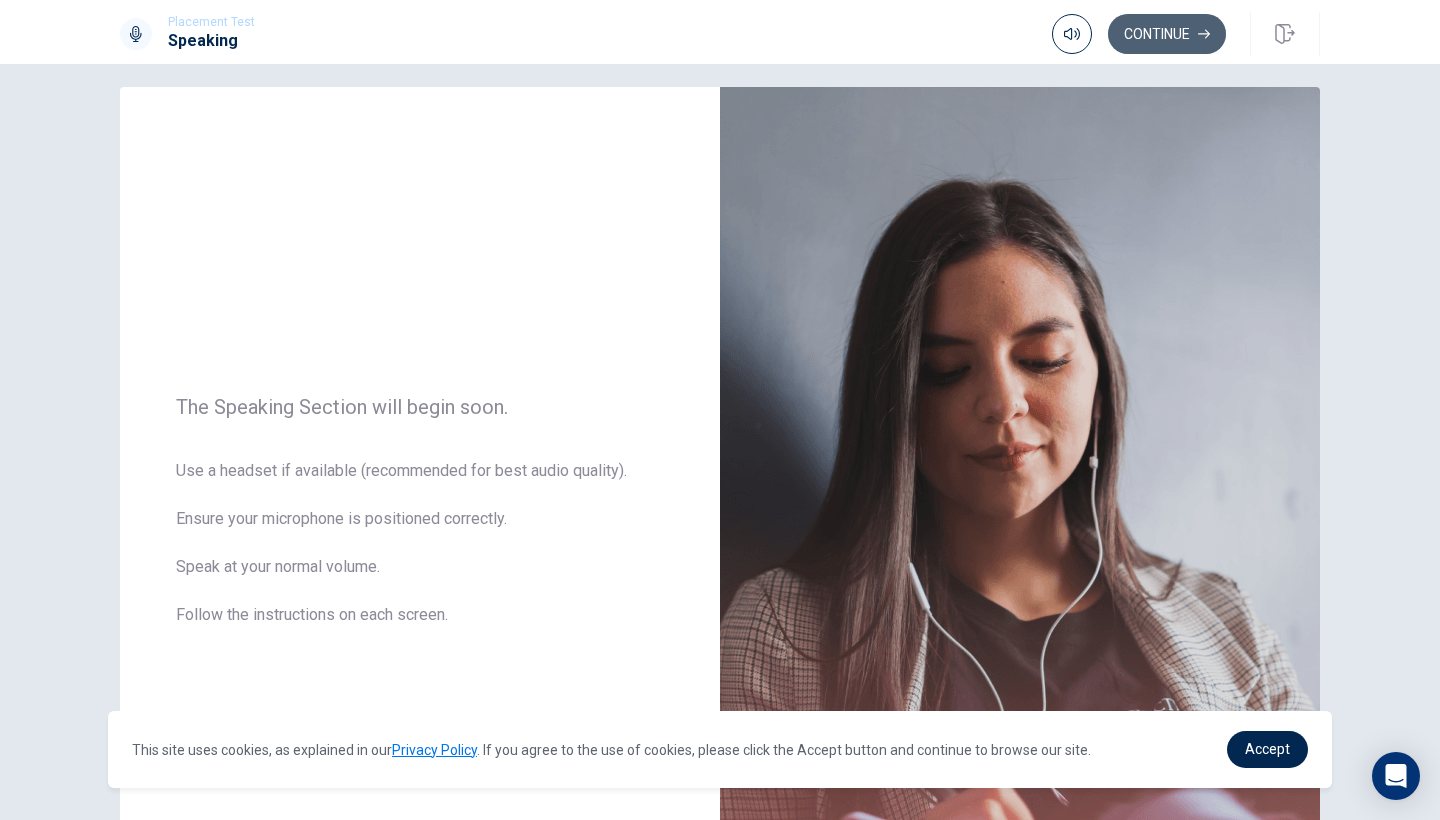 click on "Continue" at bounding box center (1167, 34) 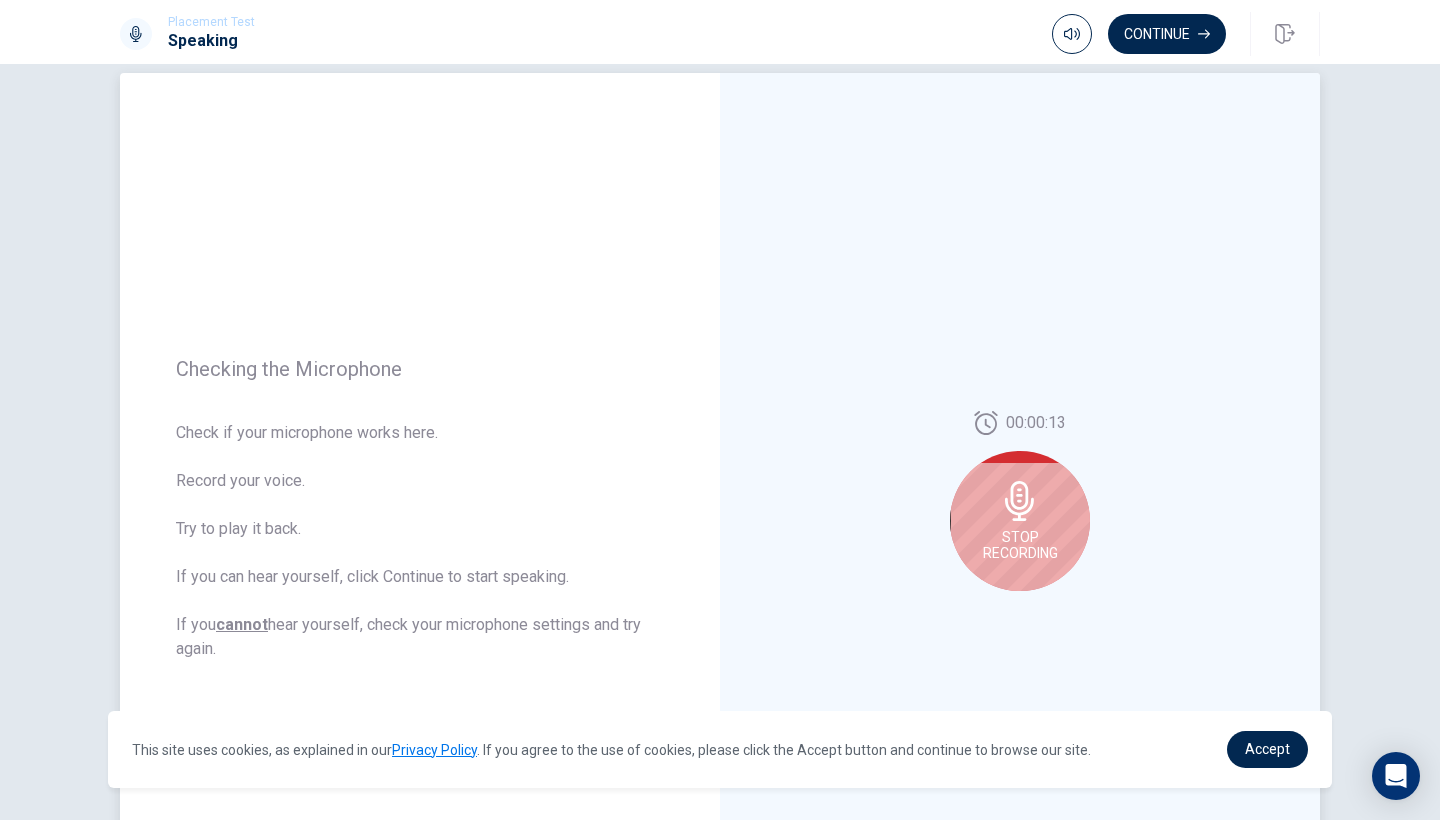 scroll, scrollTop: 34, scrollLeft: 0, axis: vertical 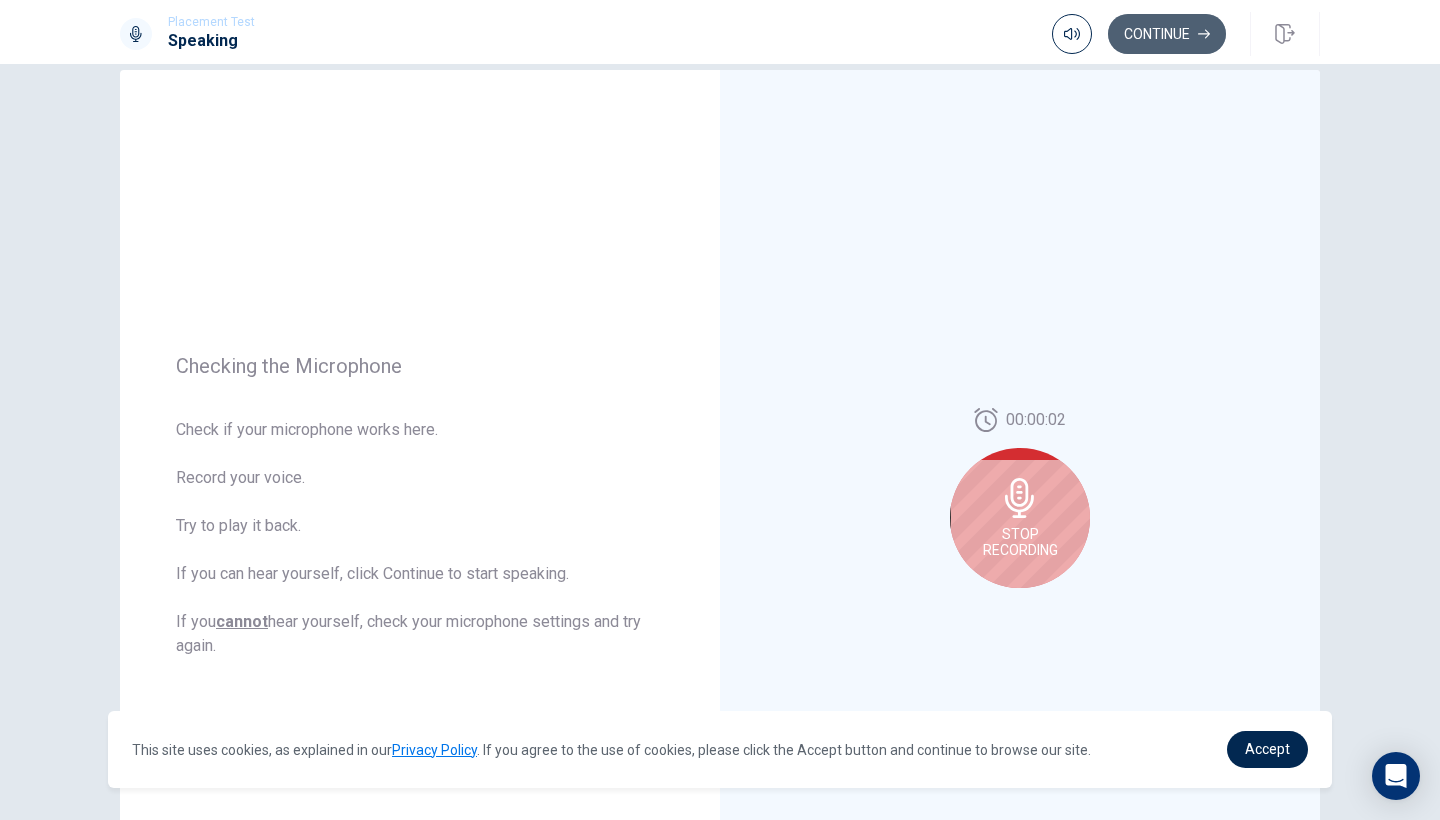 click on "Continue" at bounding box center [1167, 34] 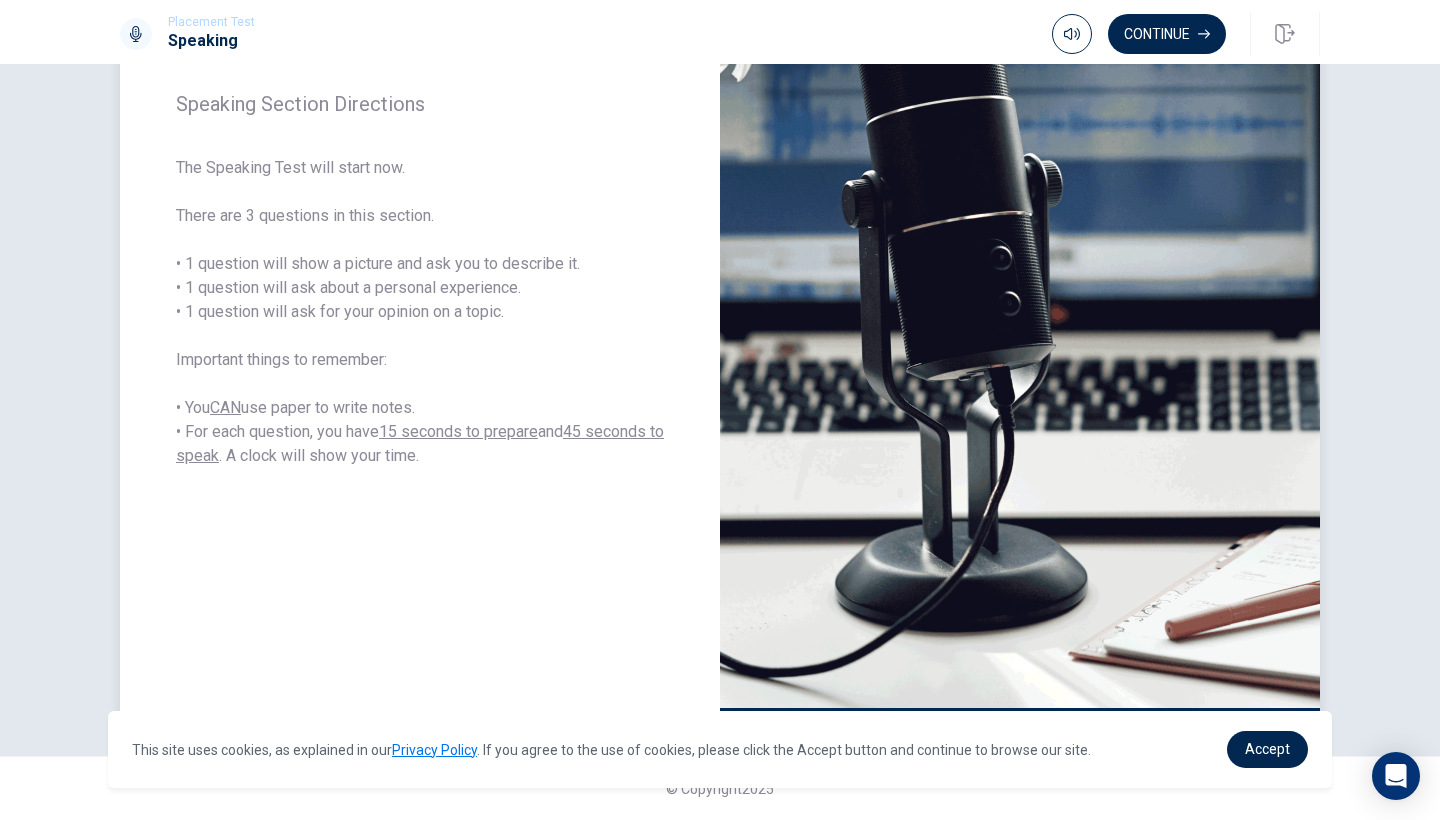 scroll, scrollTop: 260, scrollLeft: 0, axis: vertical 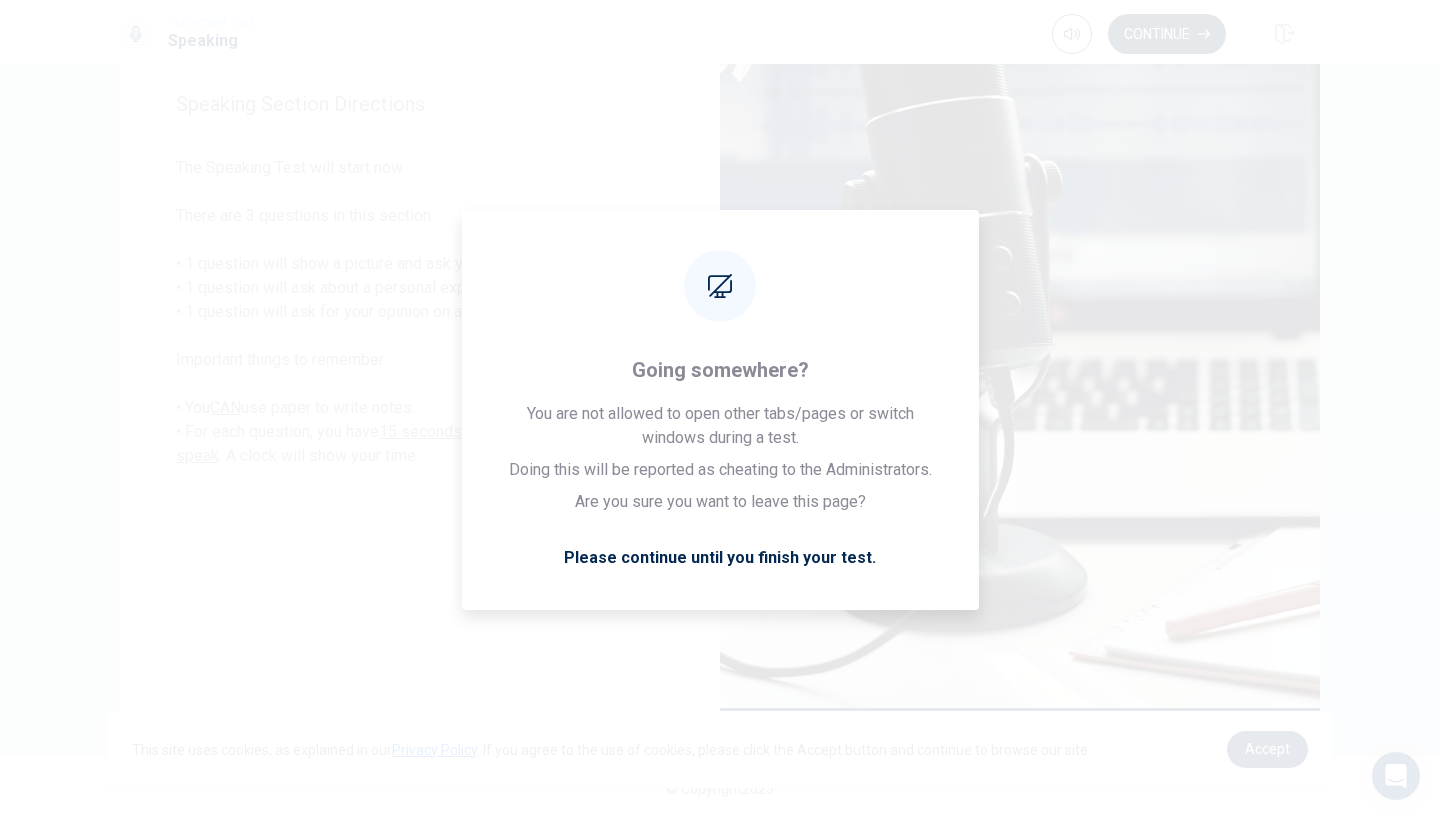 click on "Continue" at bounding box center [1167, 34] 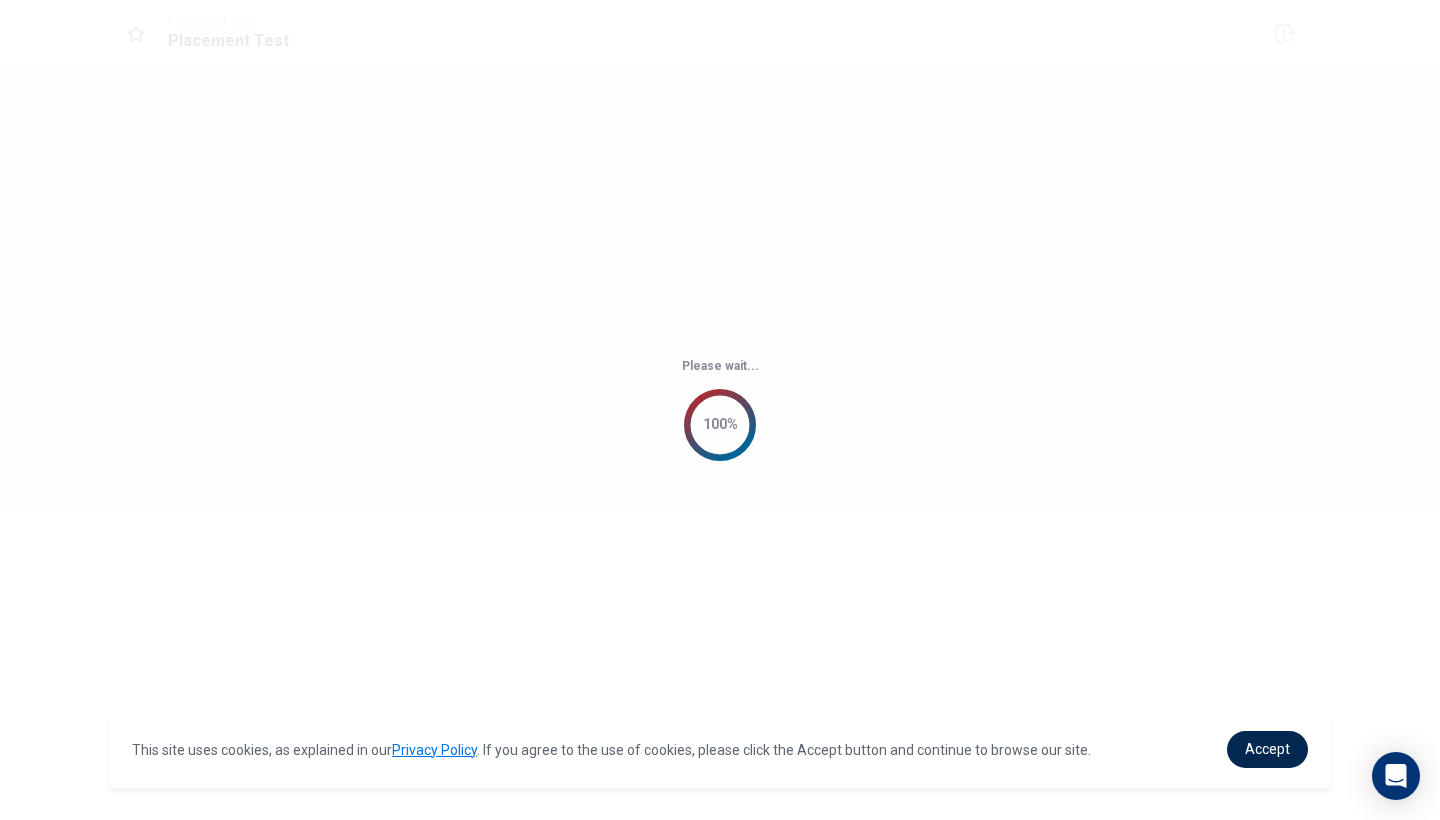 scroll, scrollTop: 0, scrollLeft: 0, axis: both 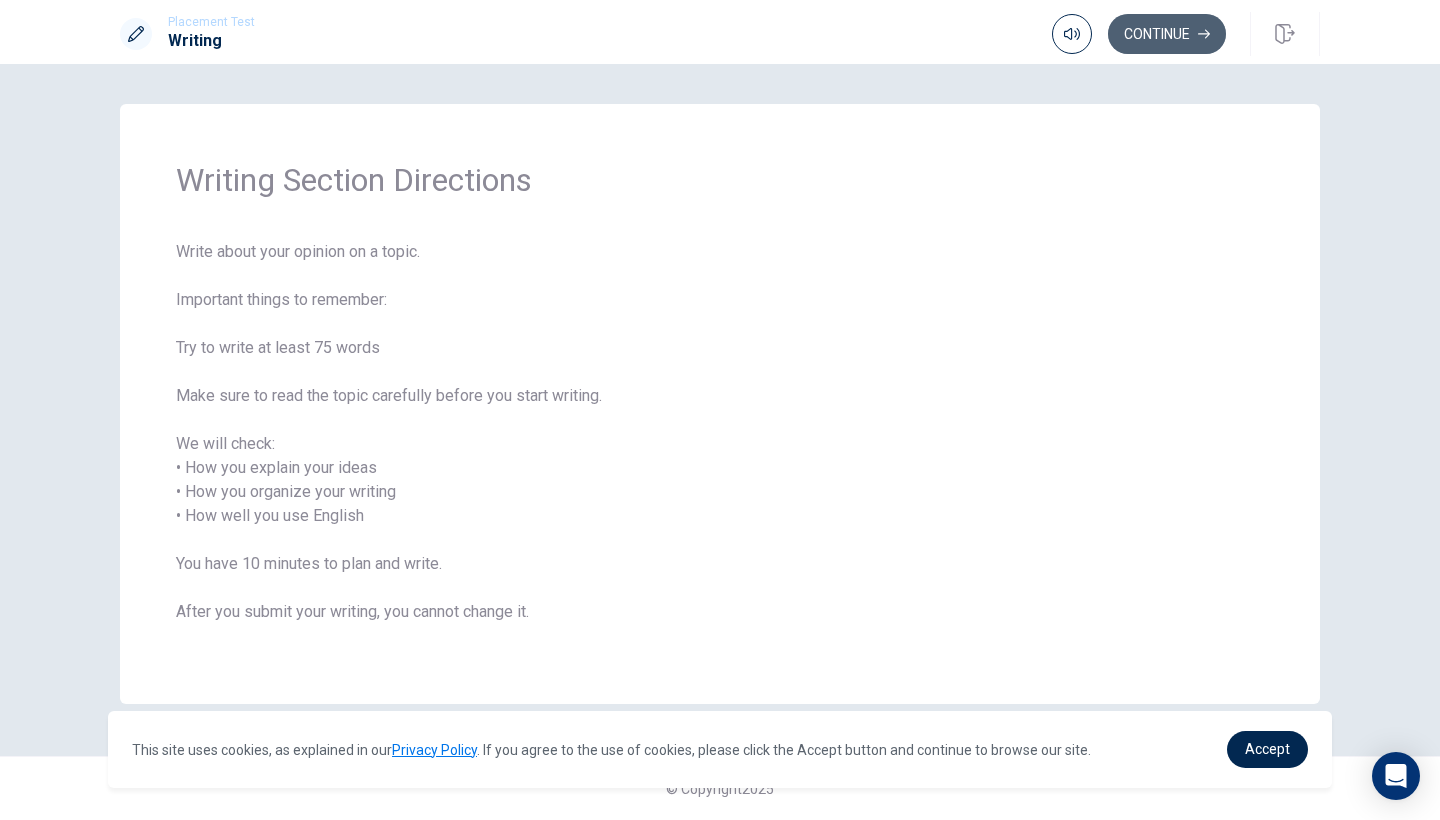 click on "Continue" at bounding box center (1167, 34) 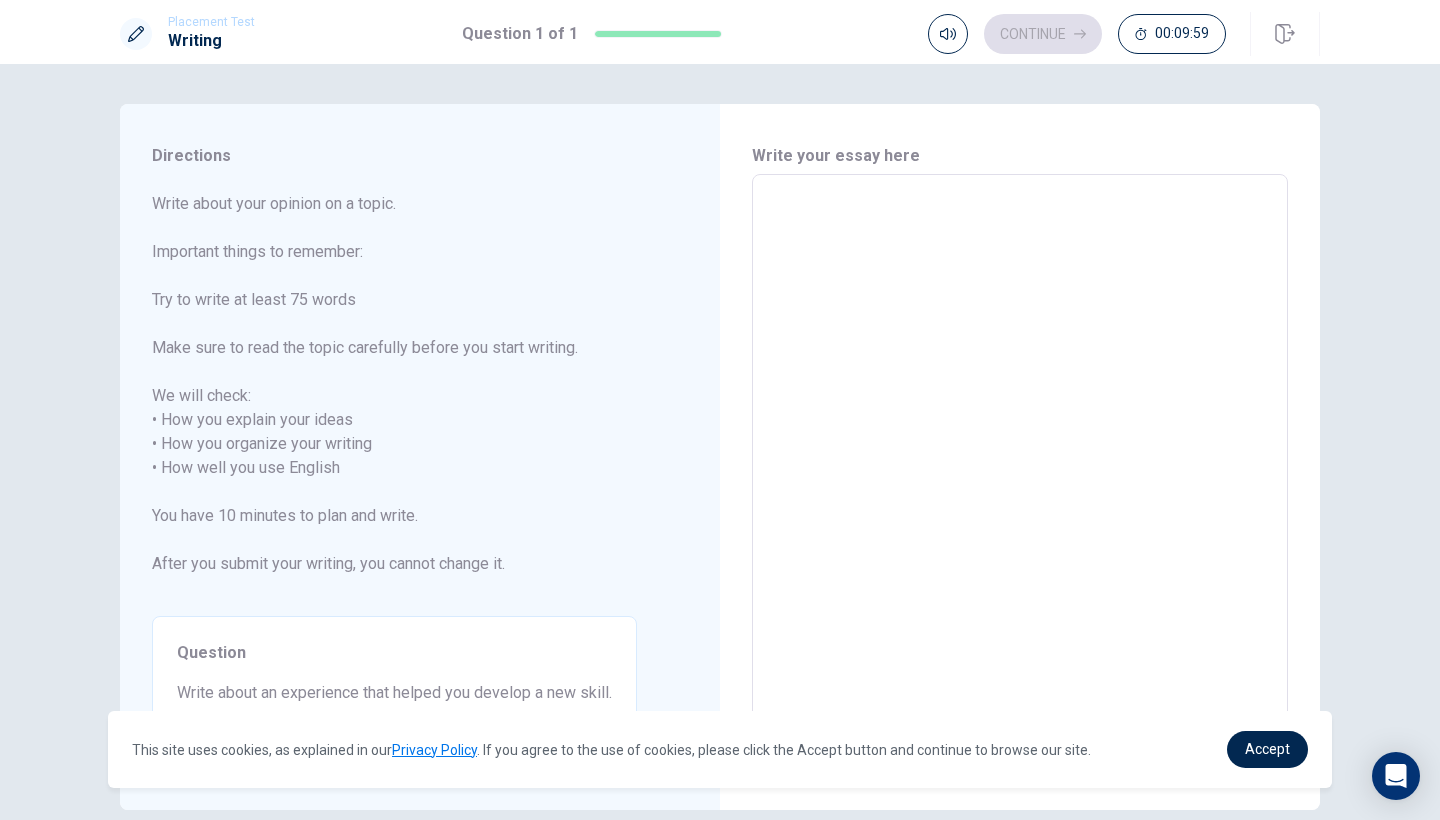 click at bounding box center (1020, 456) 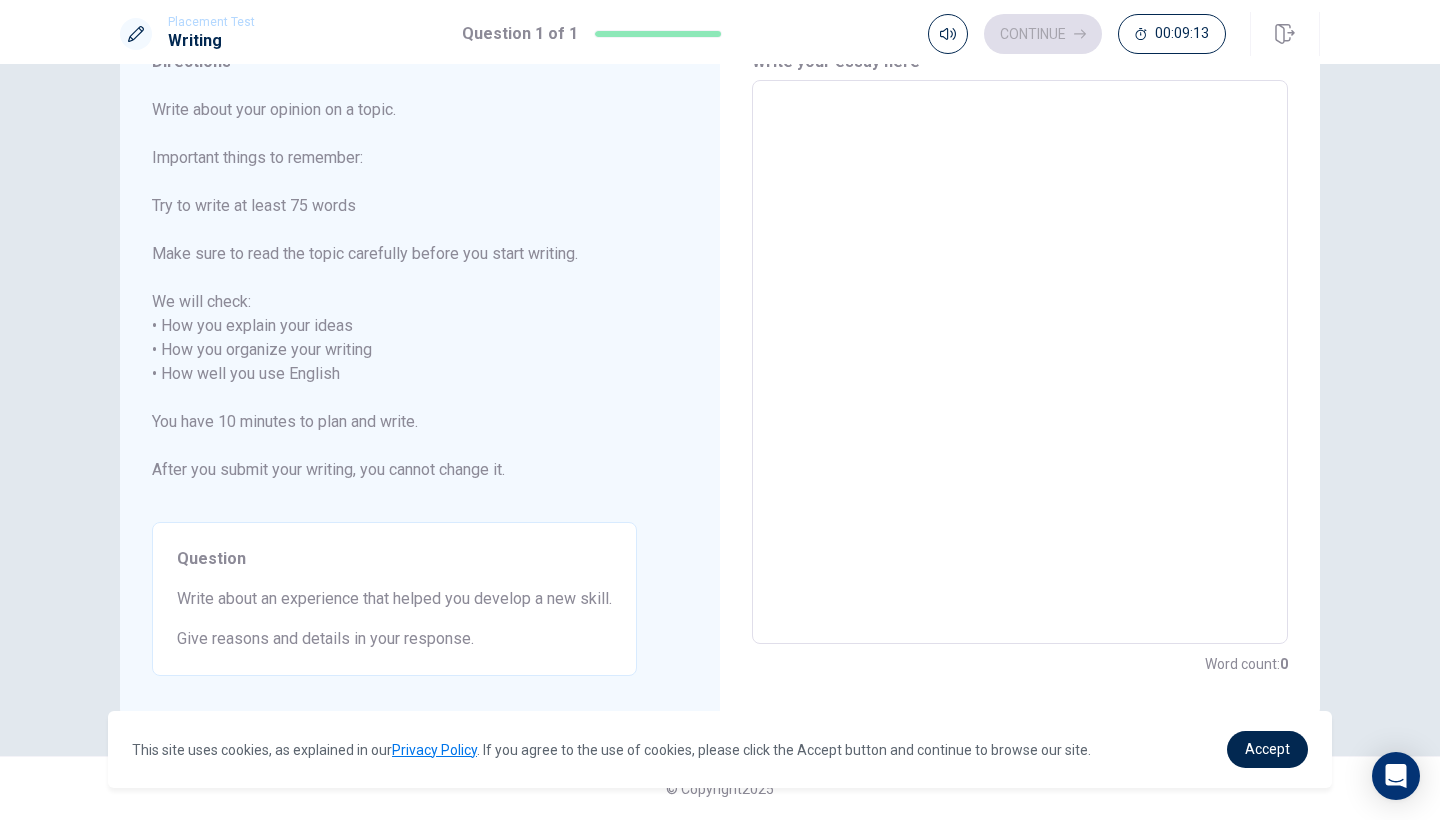 scroll, scrollTop: 94, scrollLeft: 0, axis: vertical 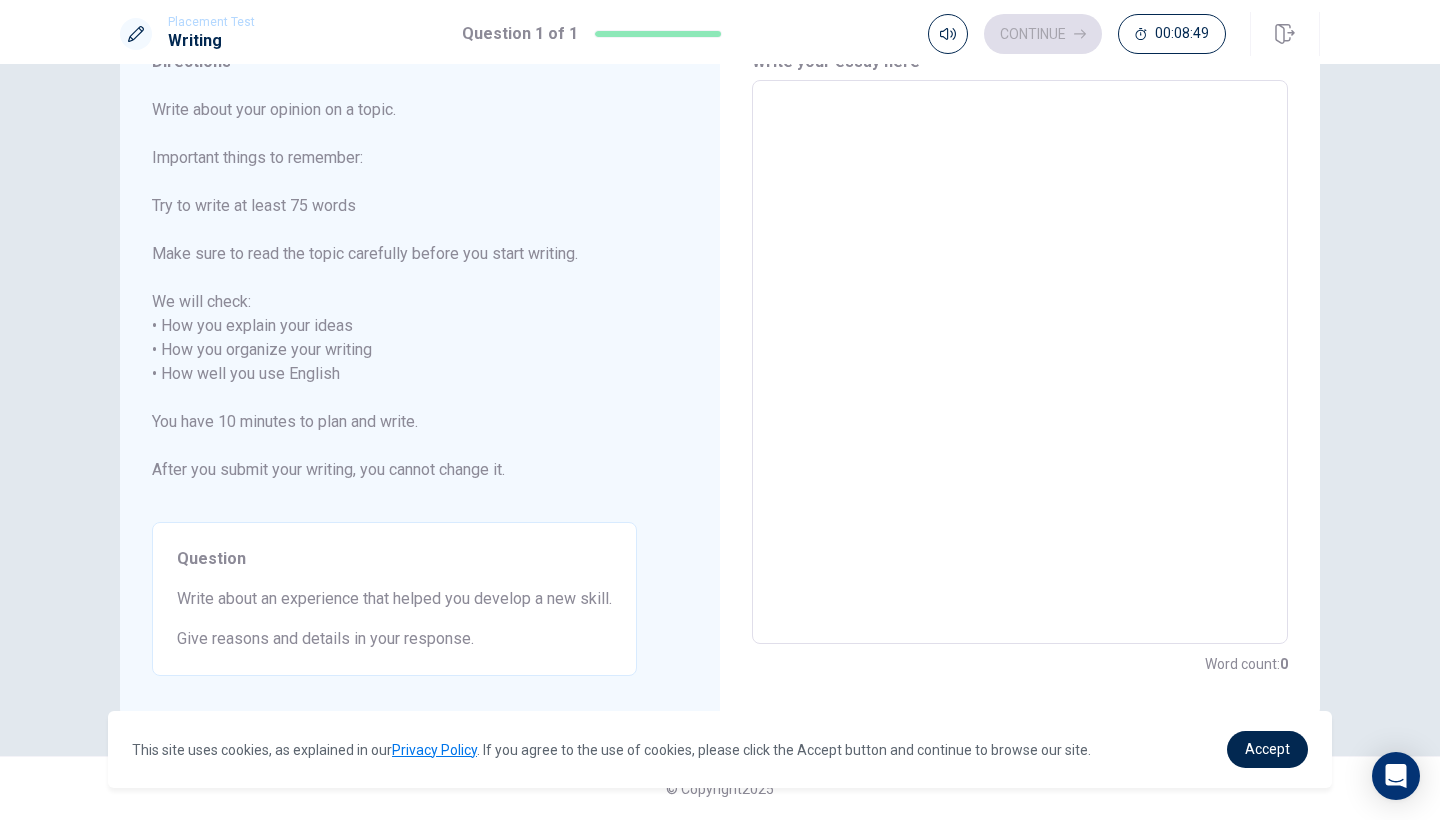 click at bounding box center [1020, 362] 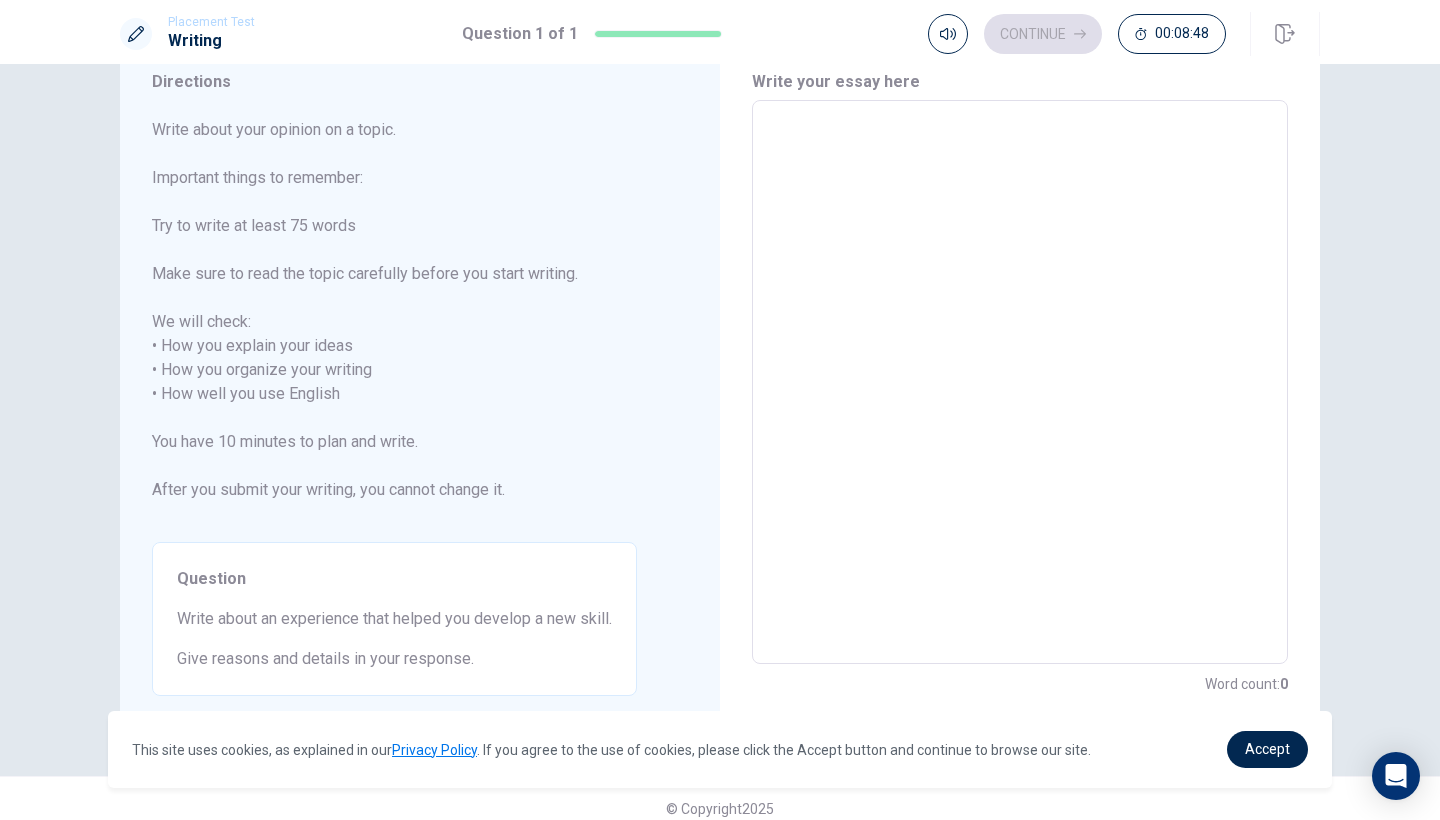 scroll, scrollTop: 82, scrollLeft: 0, axis: vertical 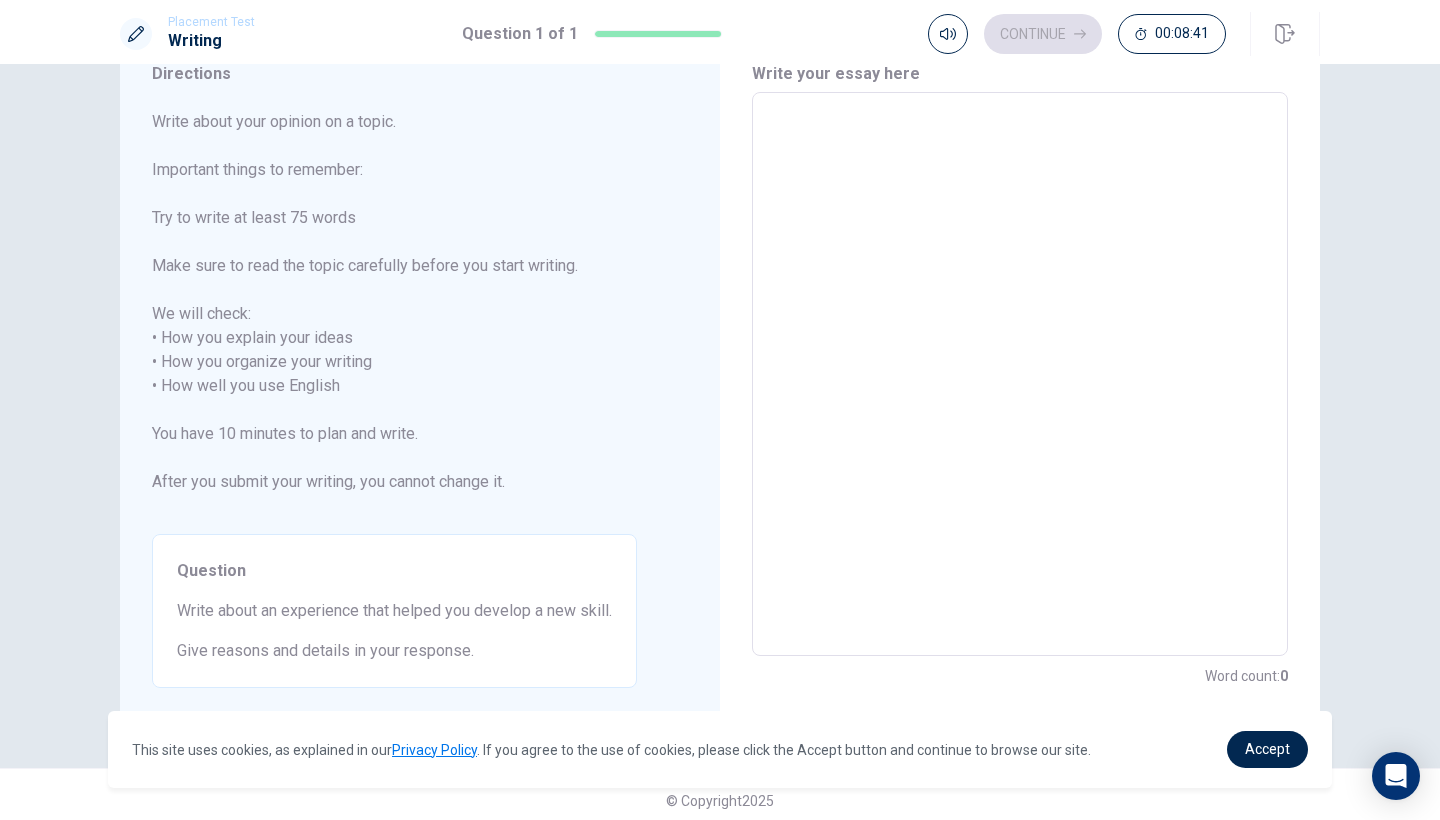 type on "M" 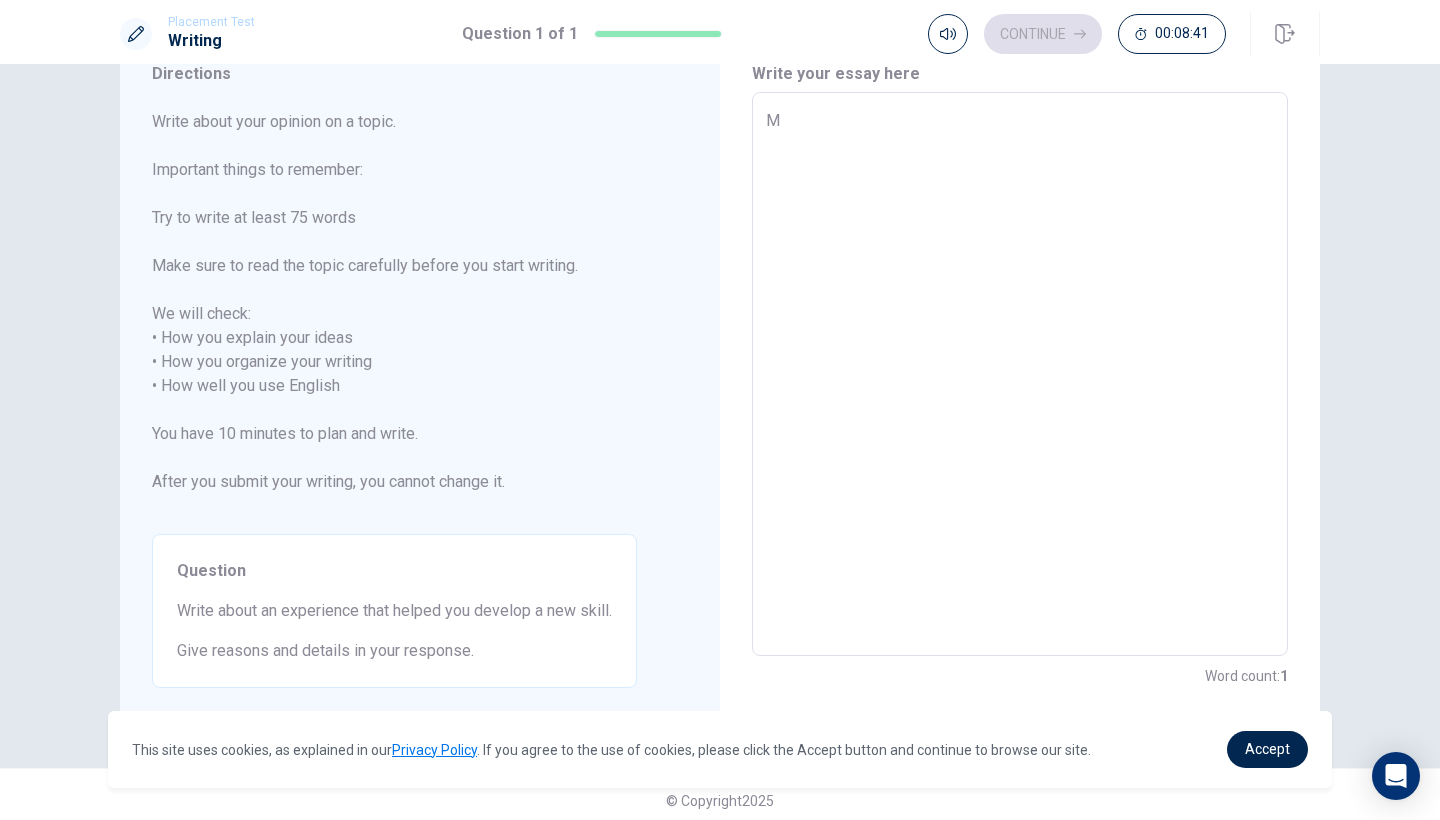 type on "x" 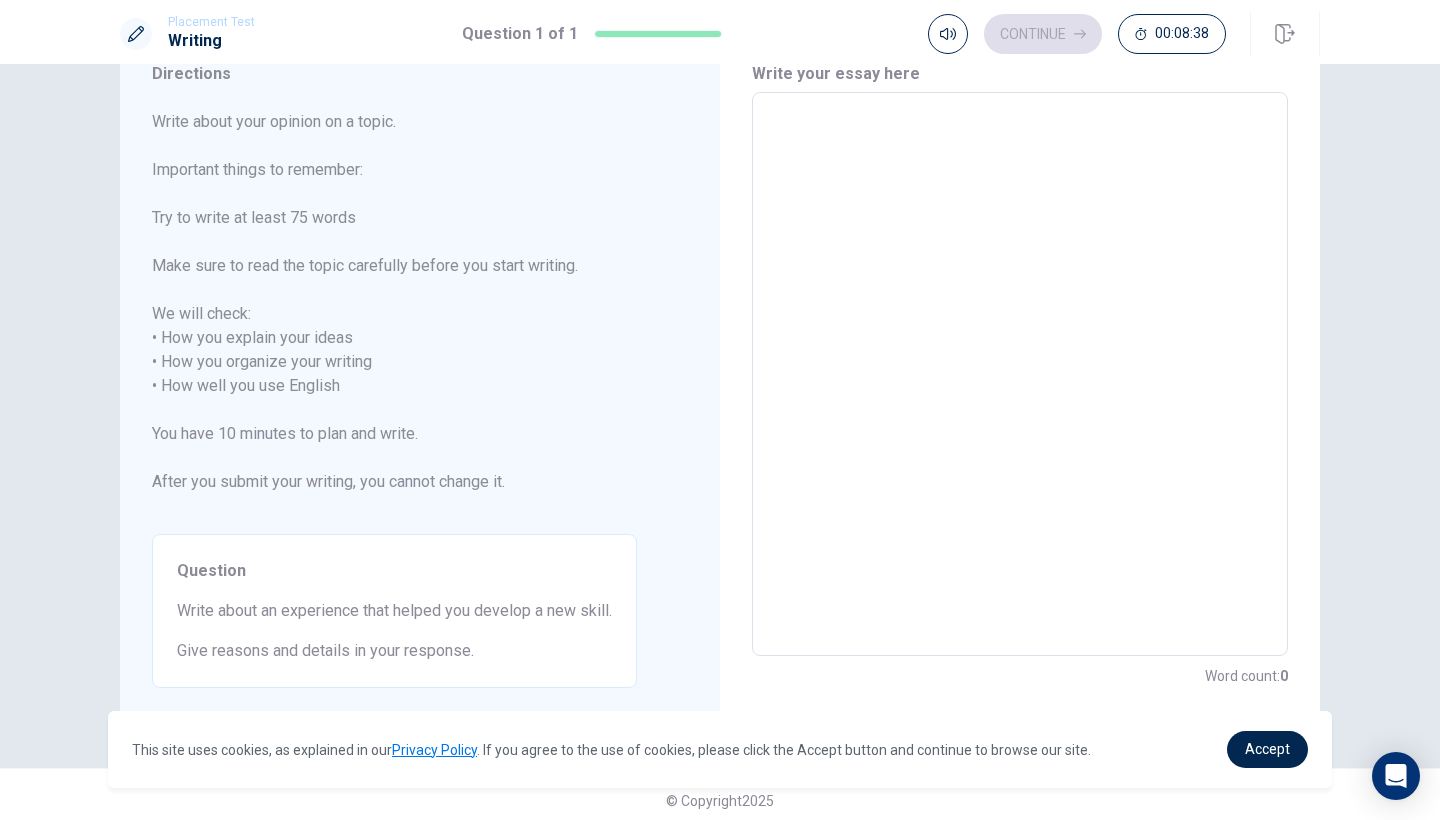 type on "M" 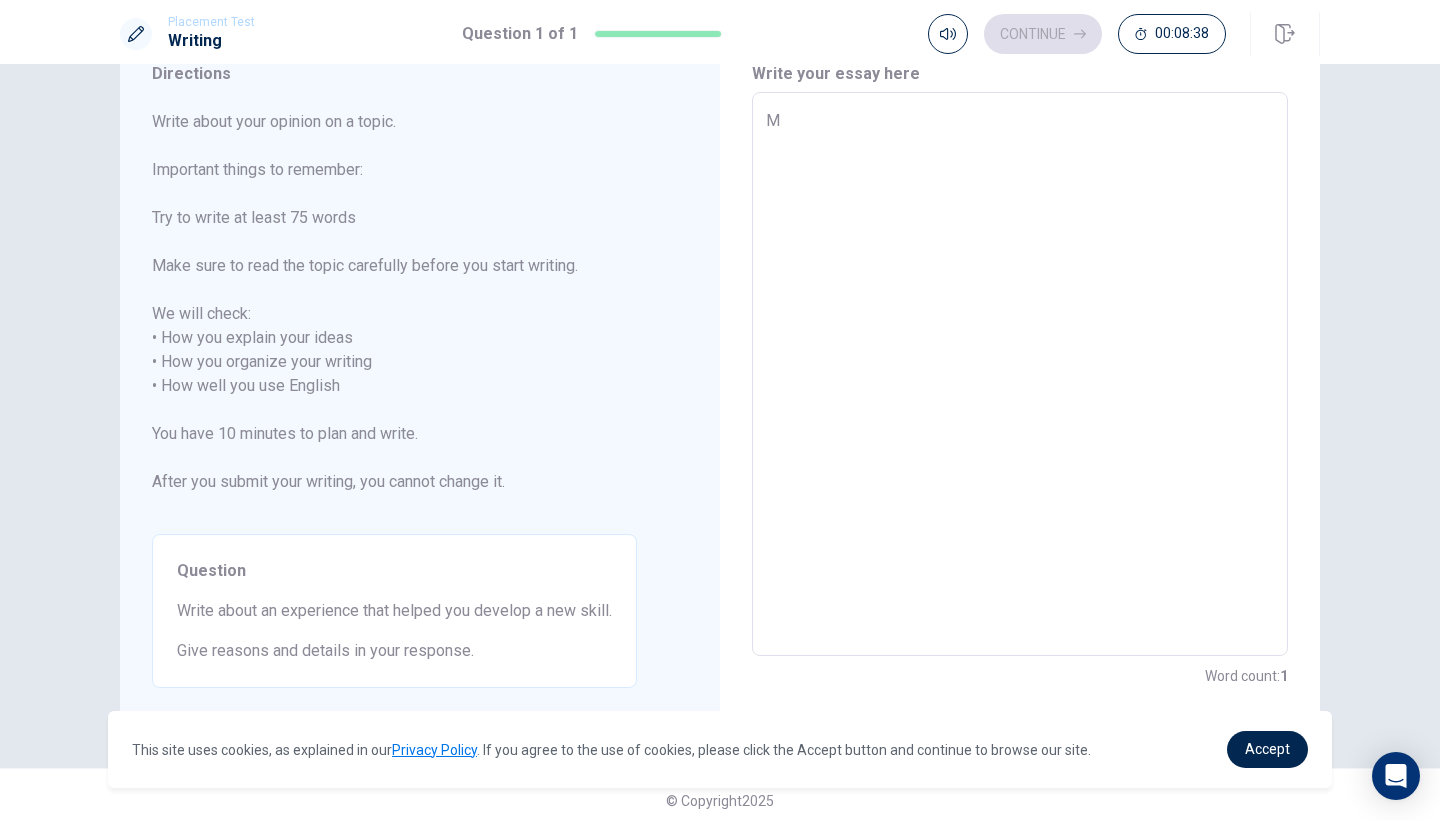 type on "x" 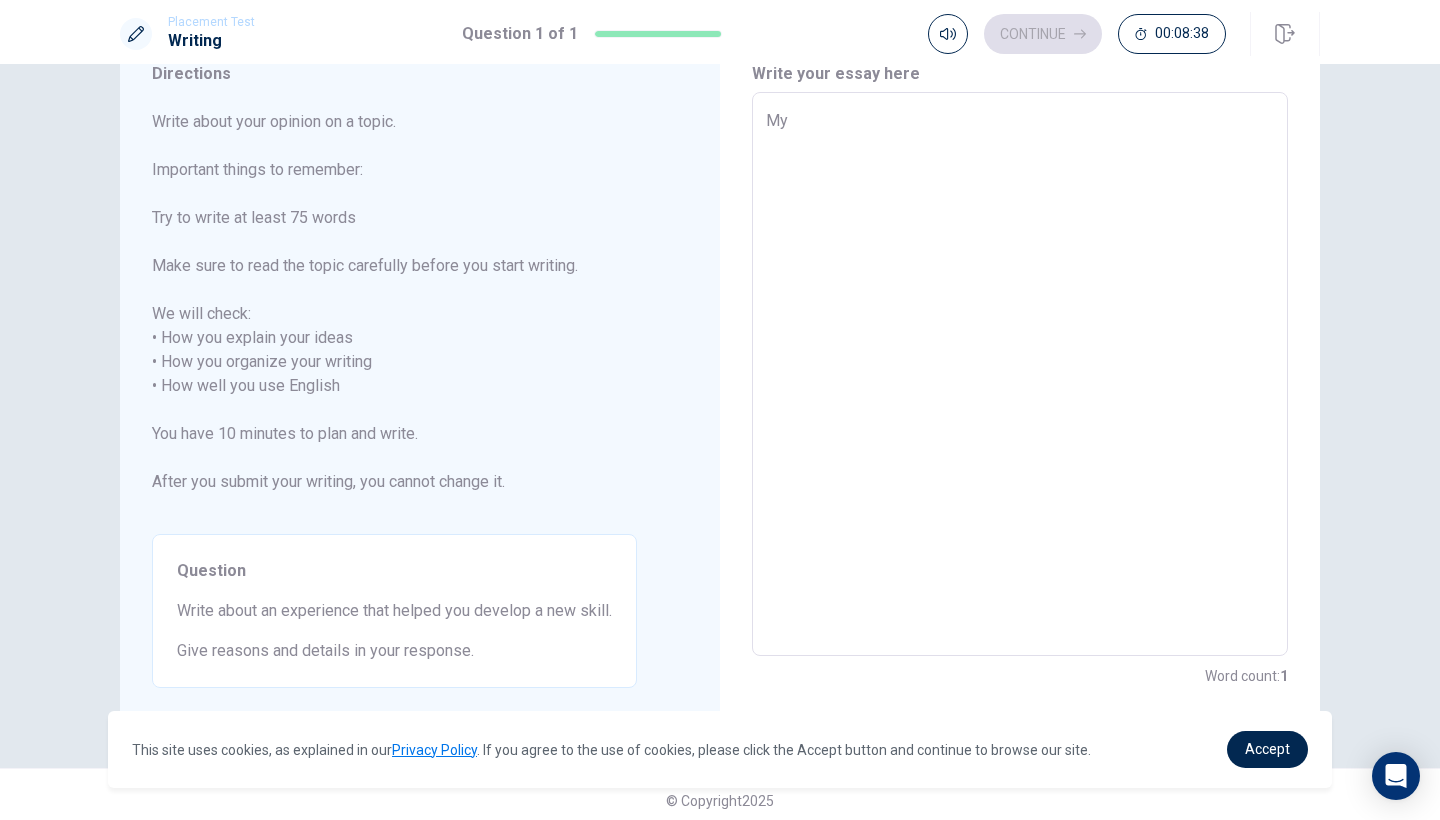 type on "x" 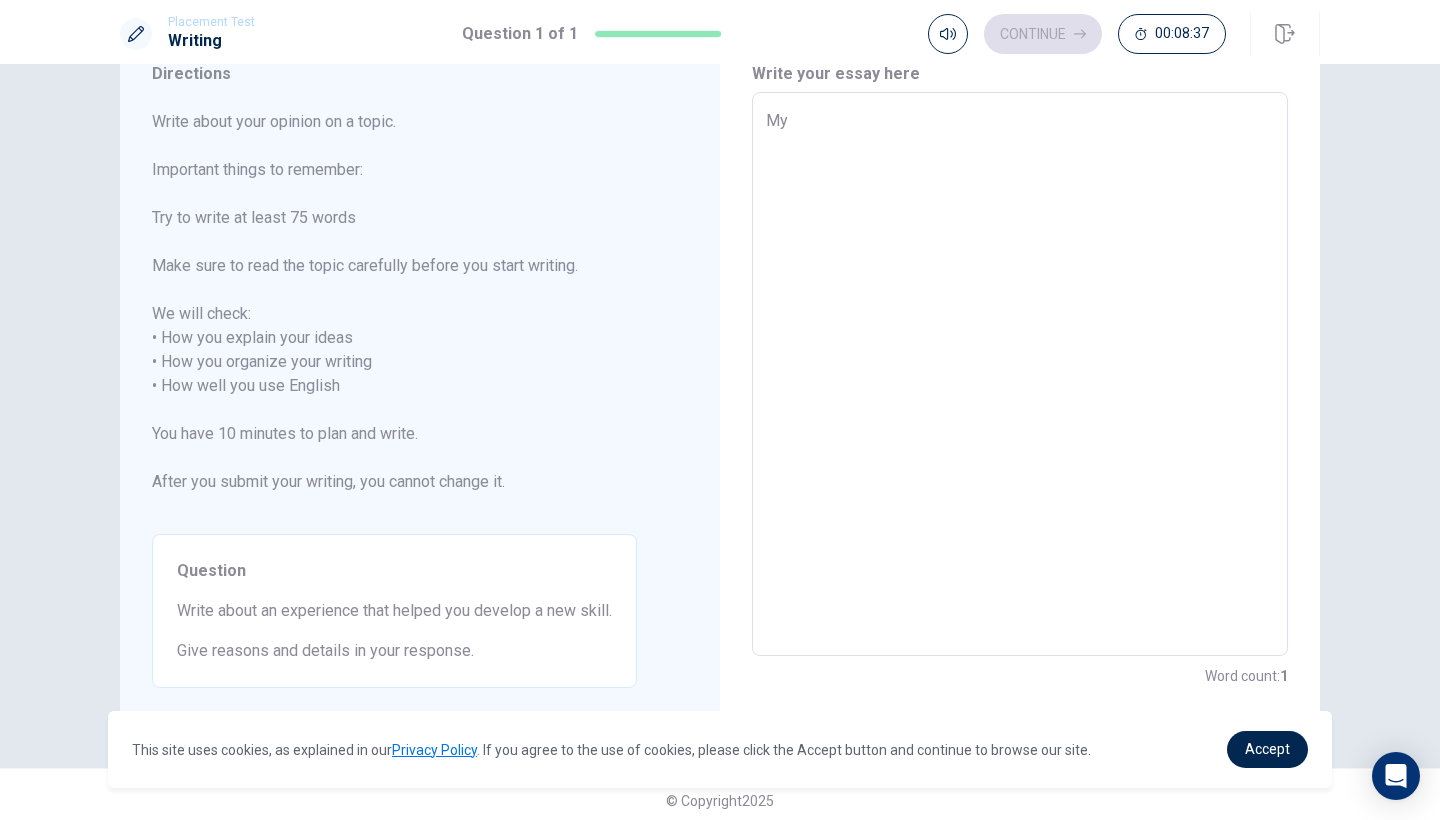 type on "My e" 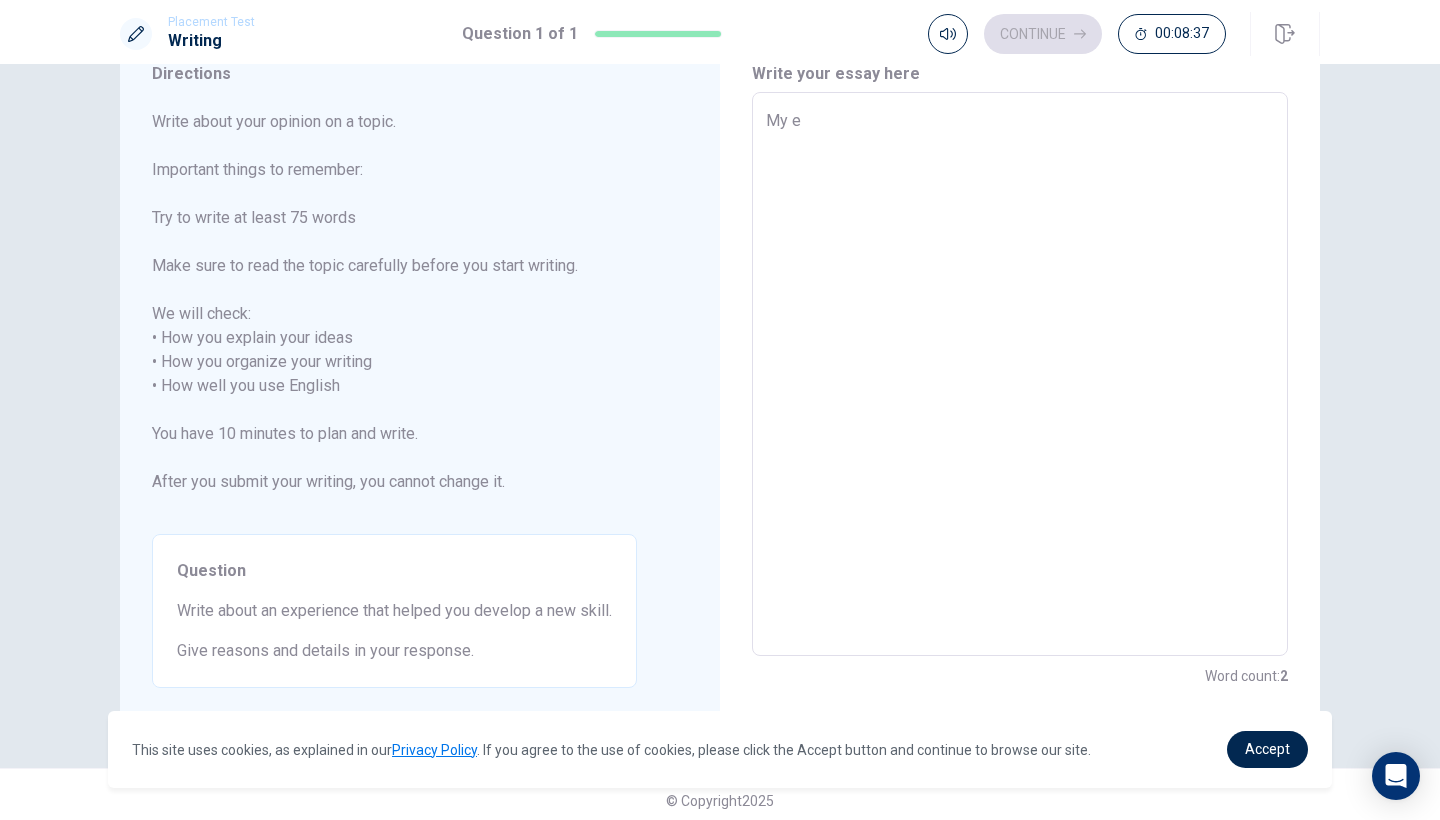 type on "x" 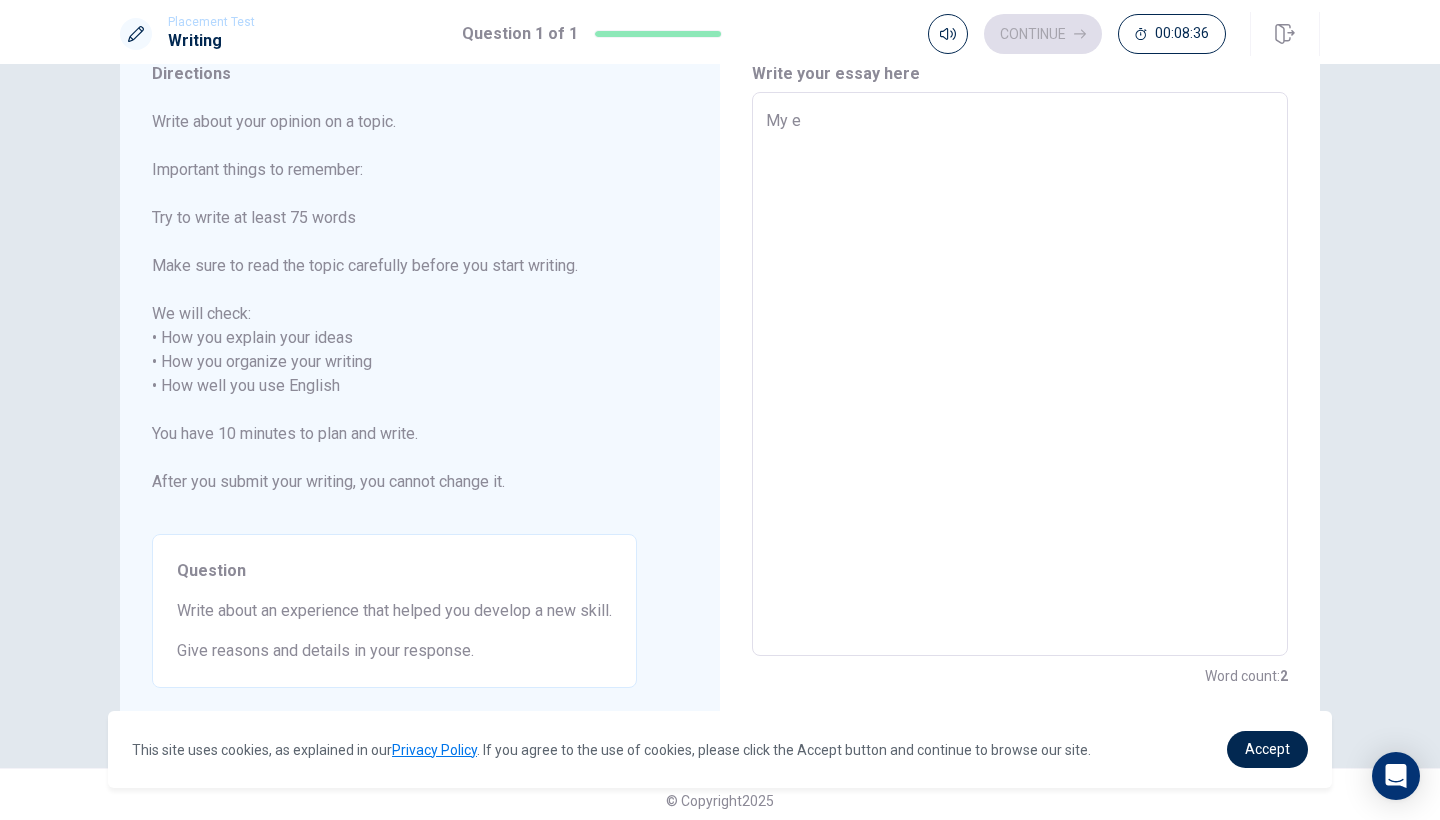 type on "My ex" 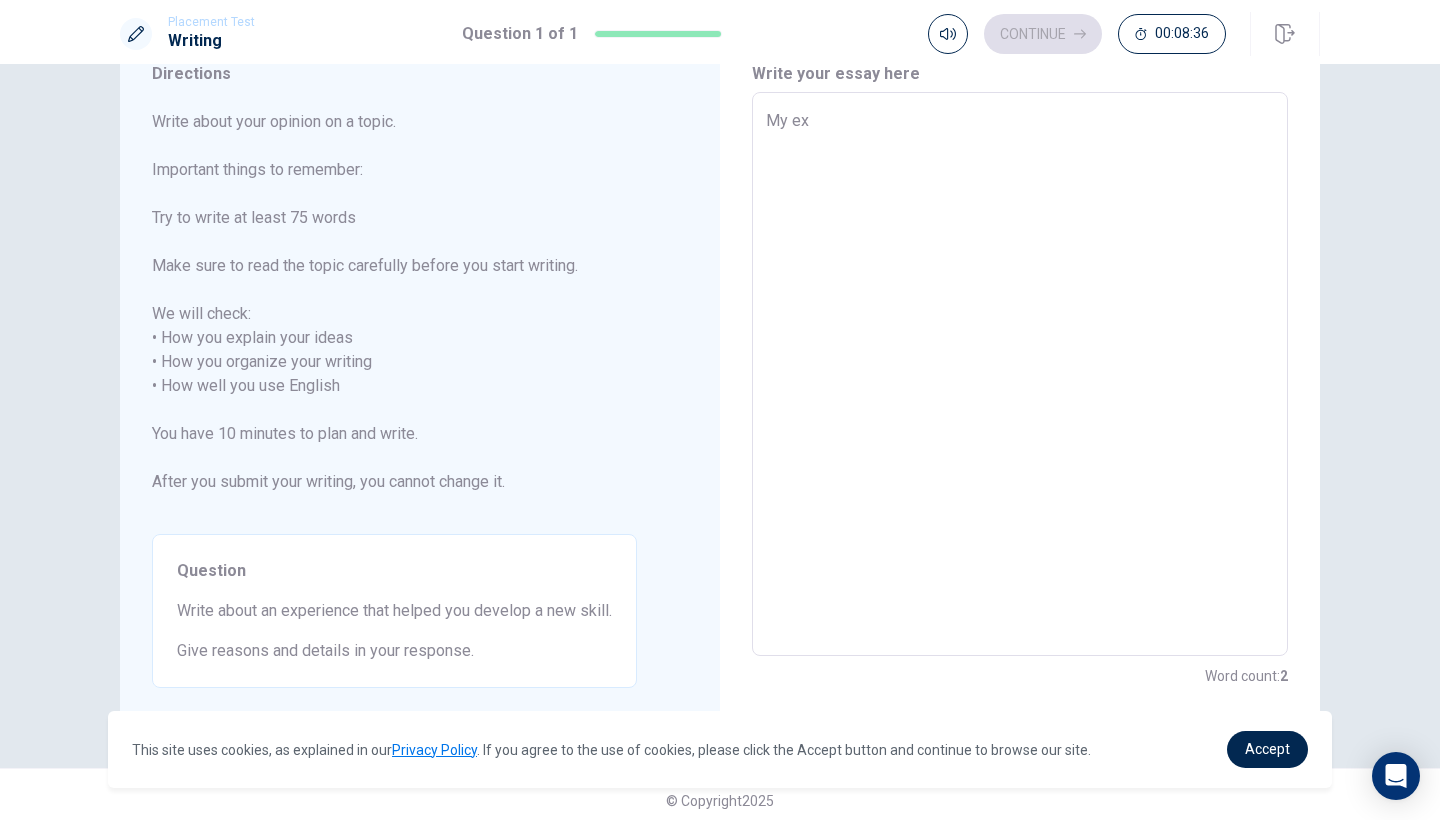 type on "x" 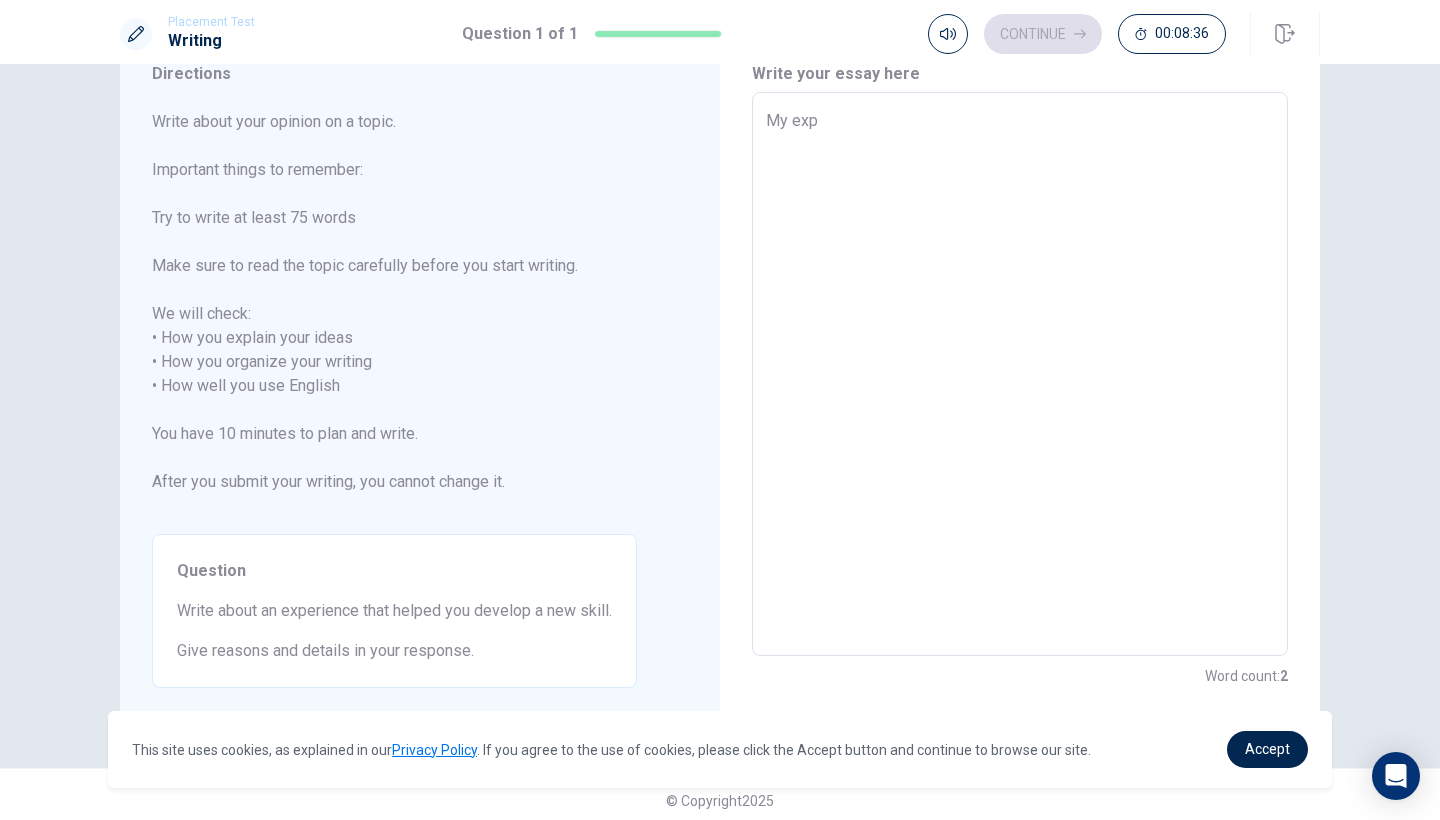type on "x" 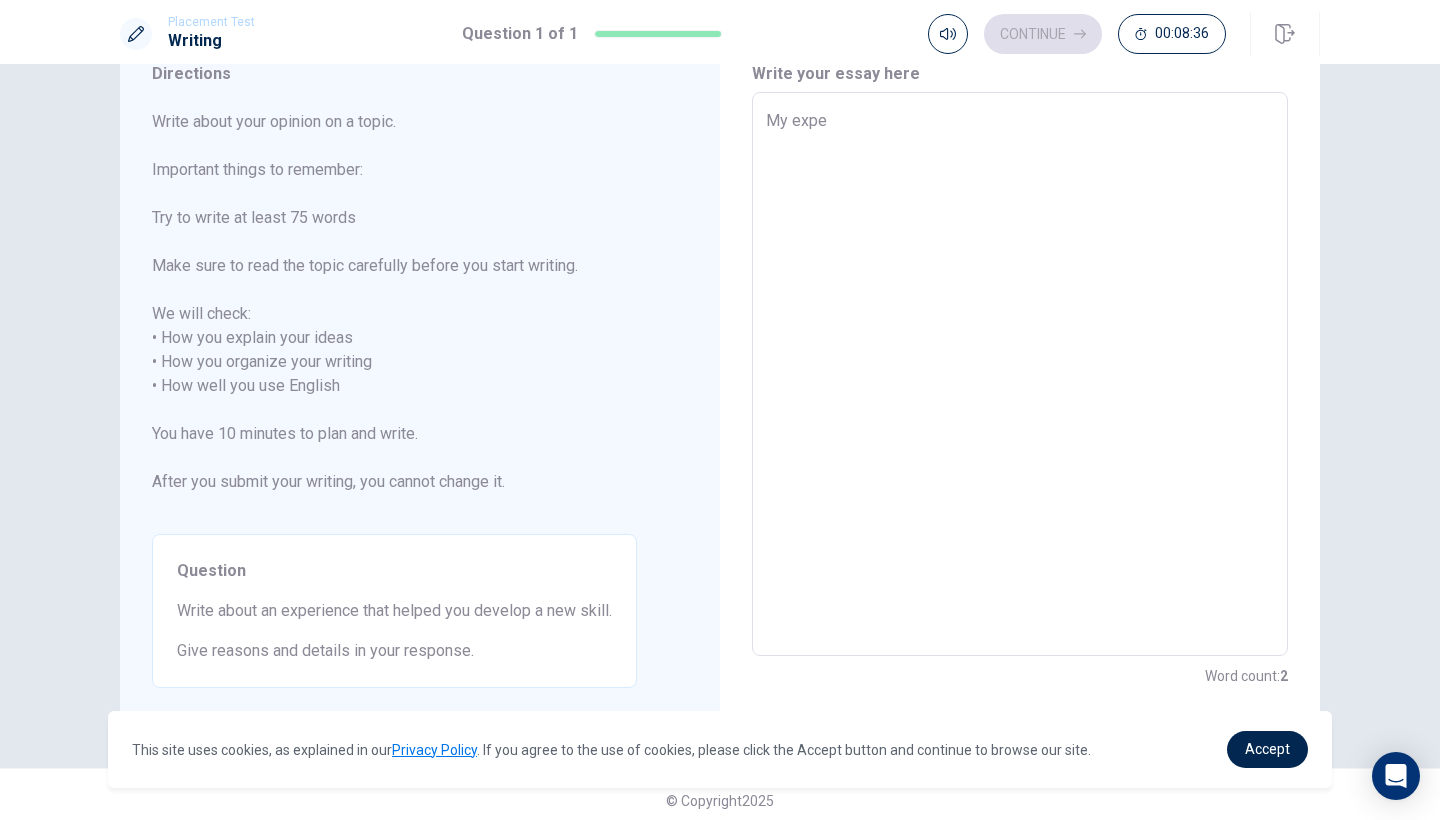 type on "My exper" 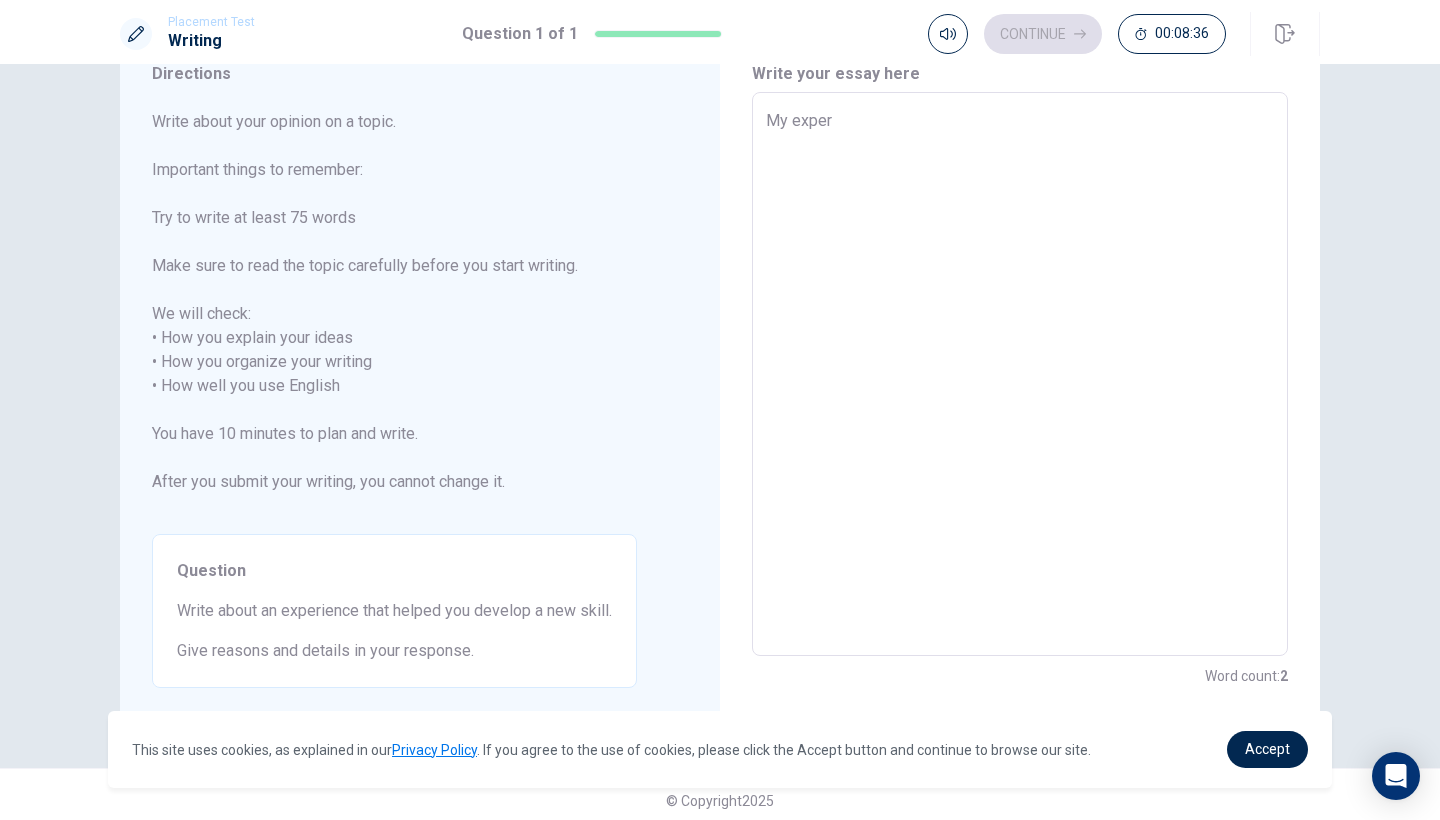 type on "x" 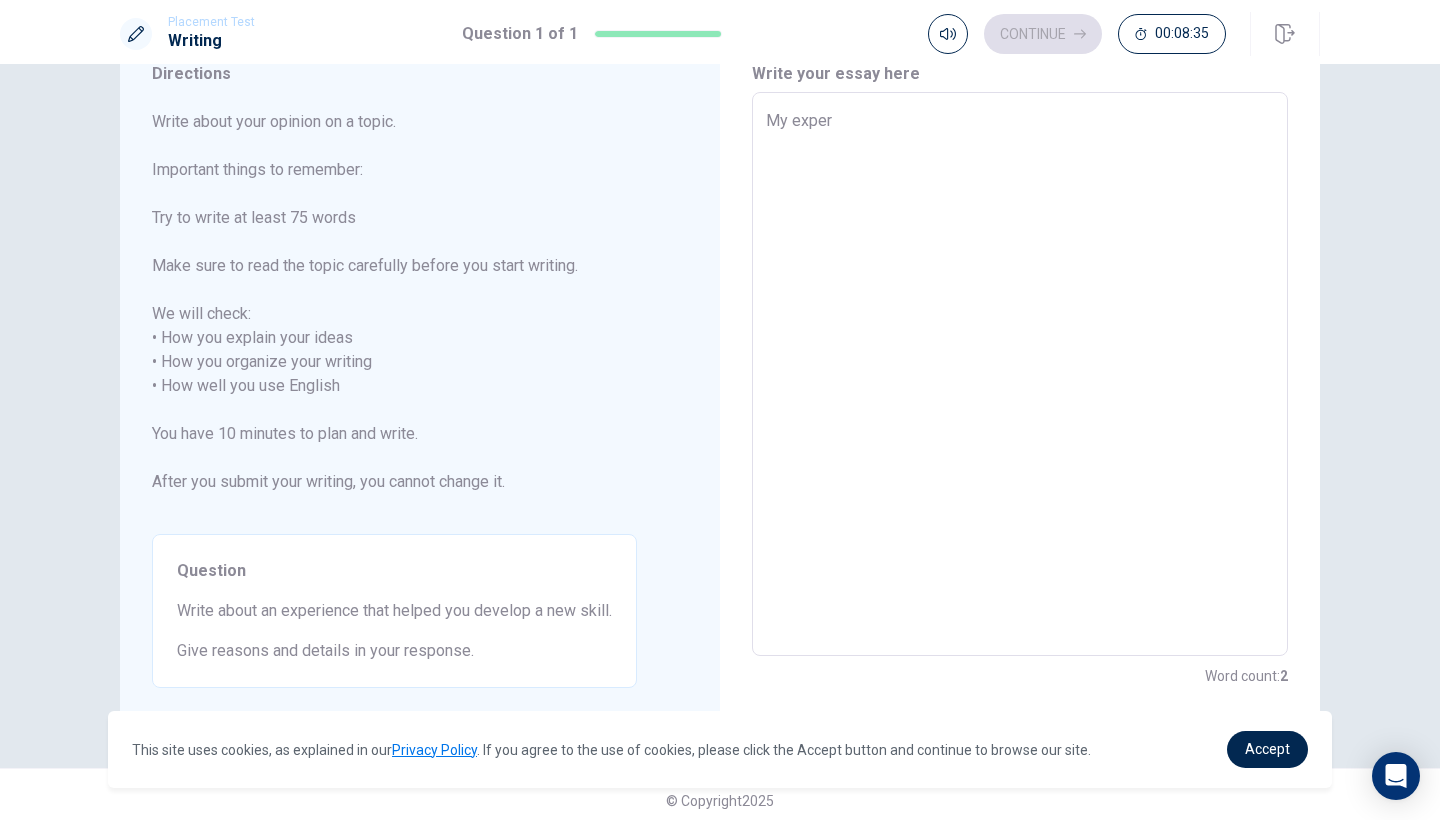 type on "My expero" 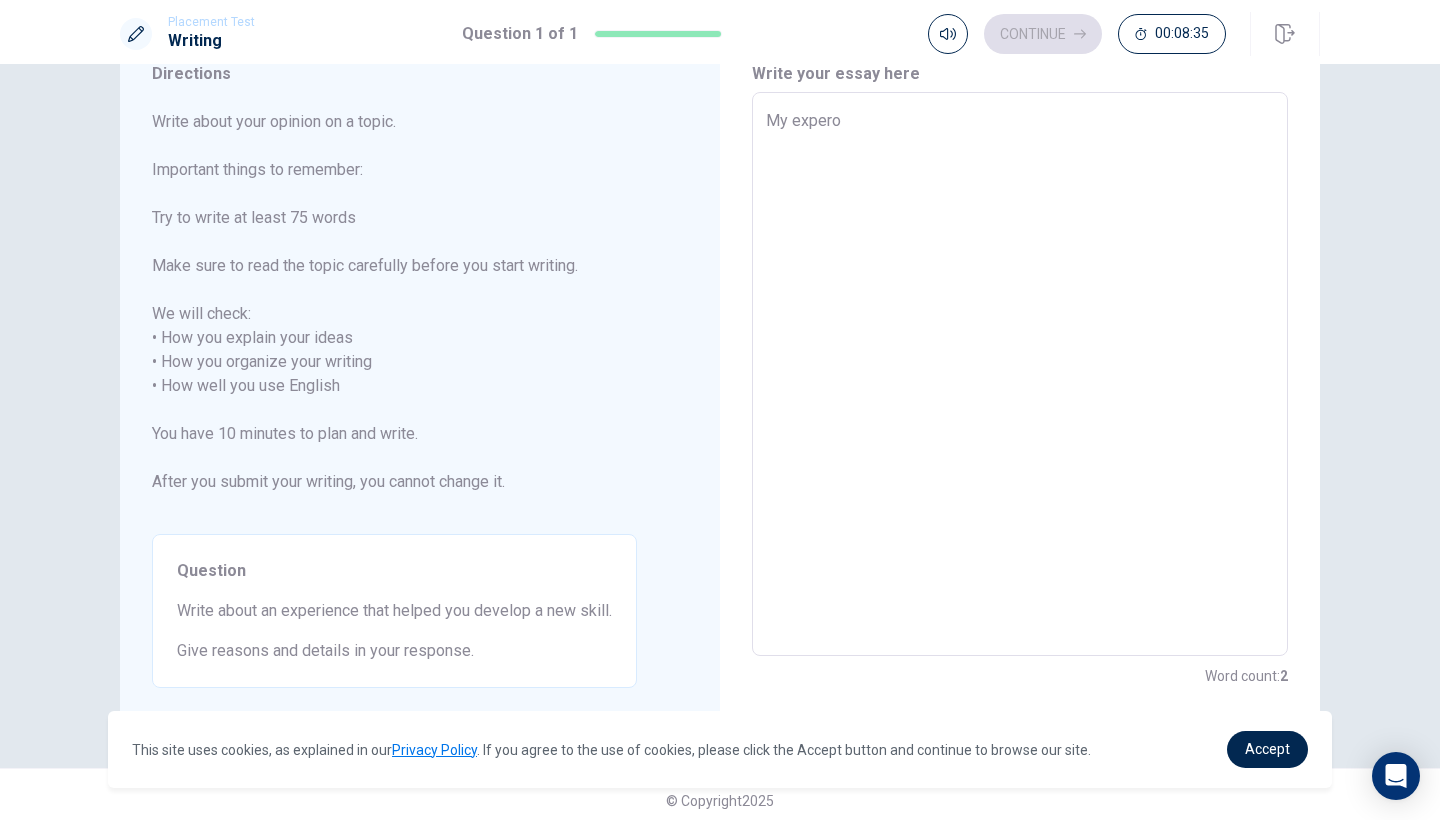 type on "x" 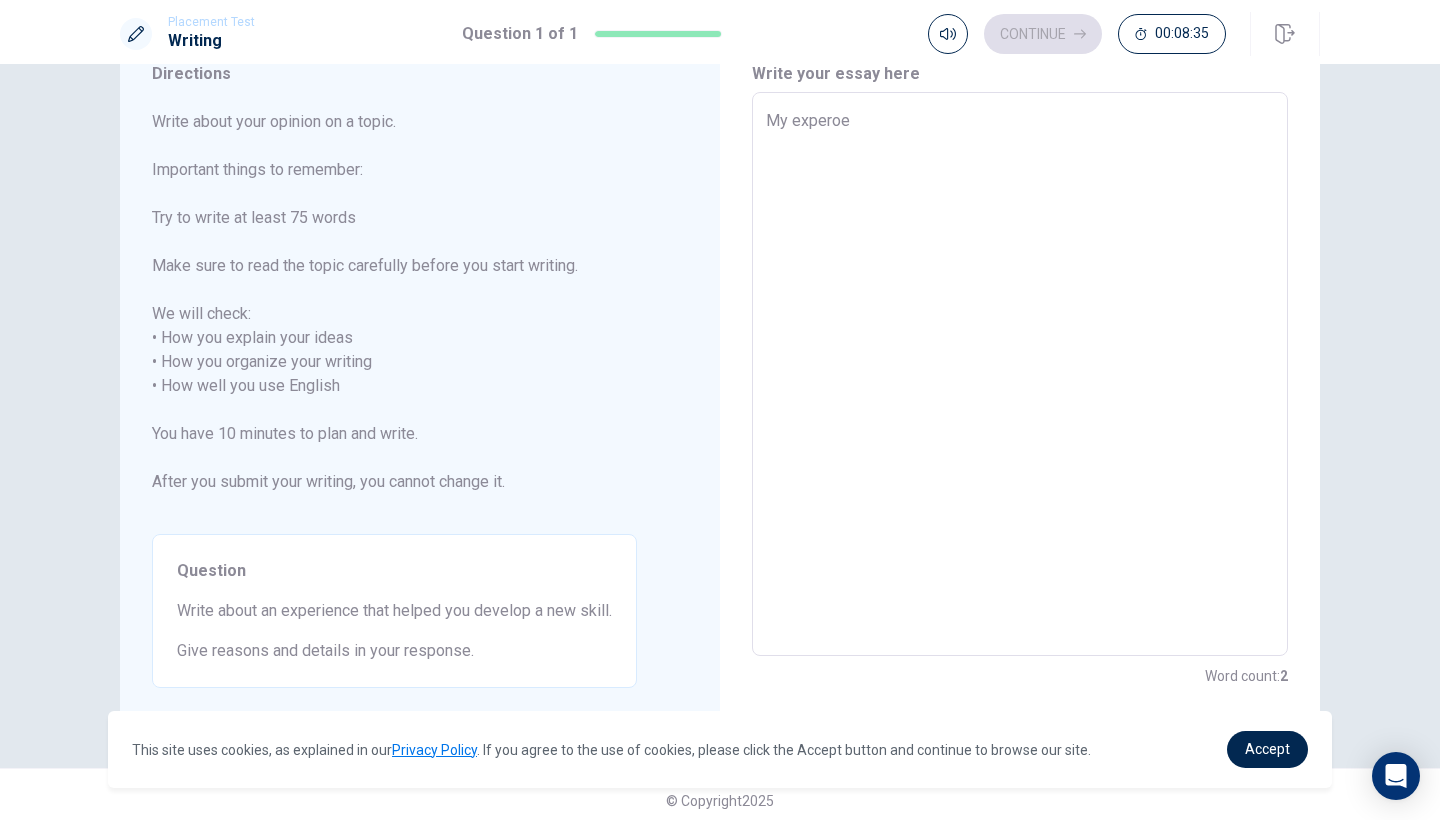 type on "x" 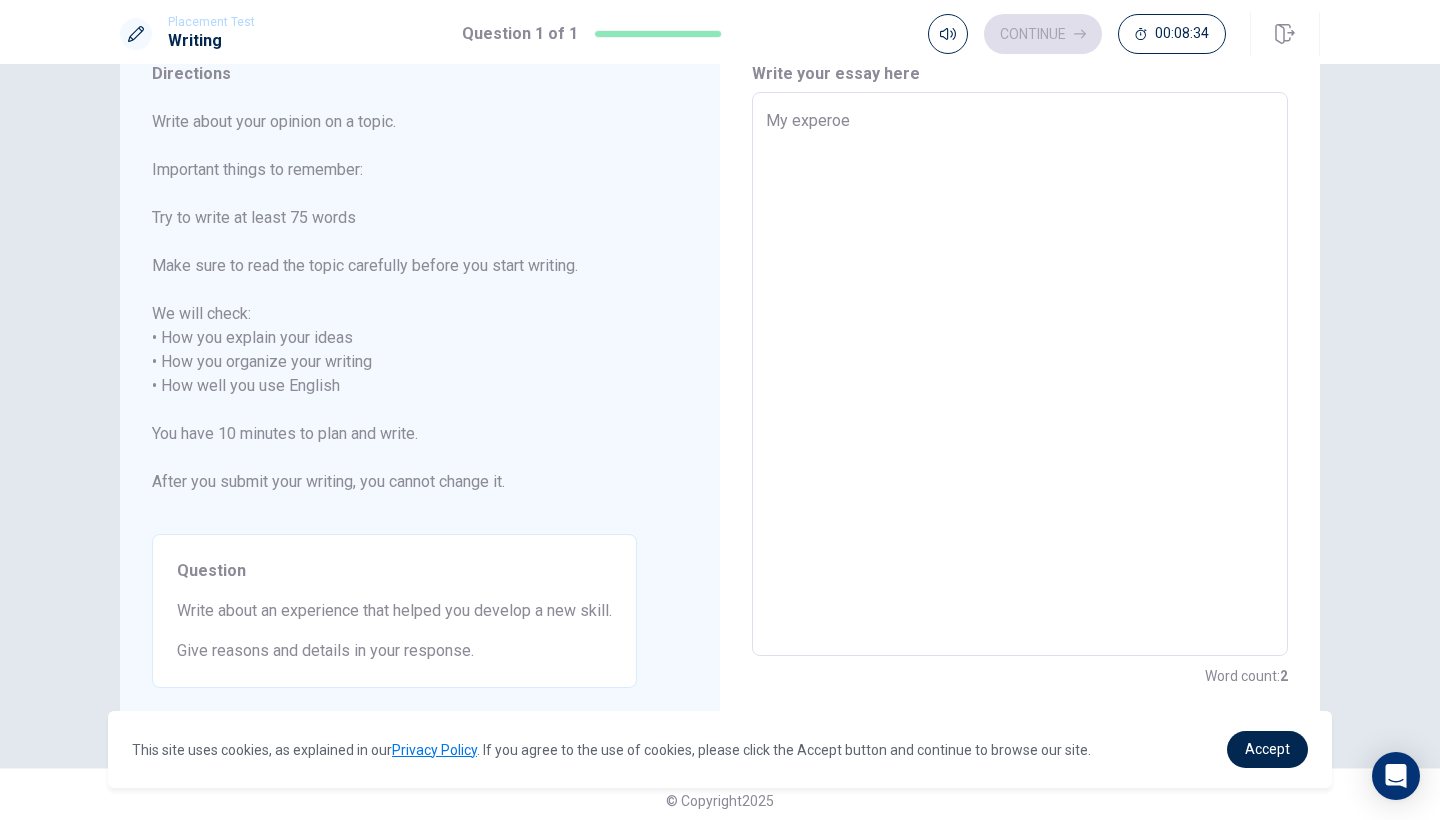type on "My expero" 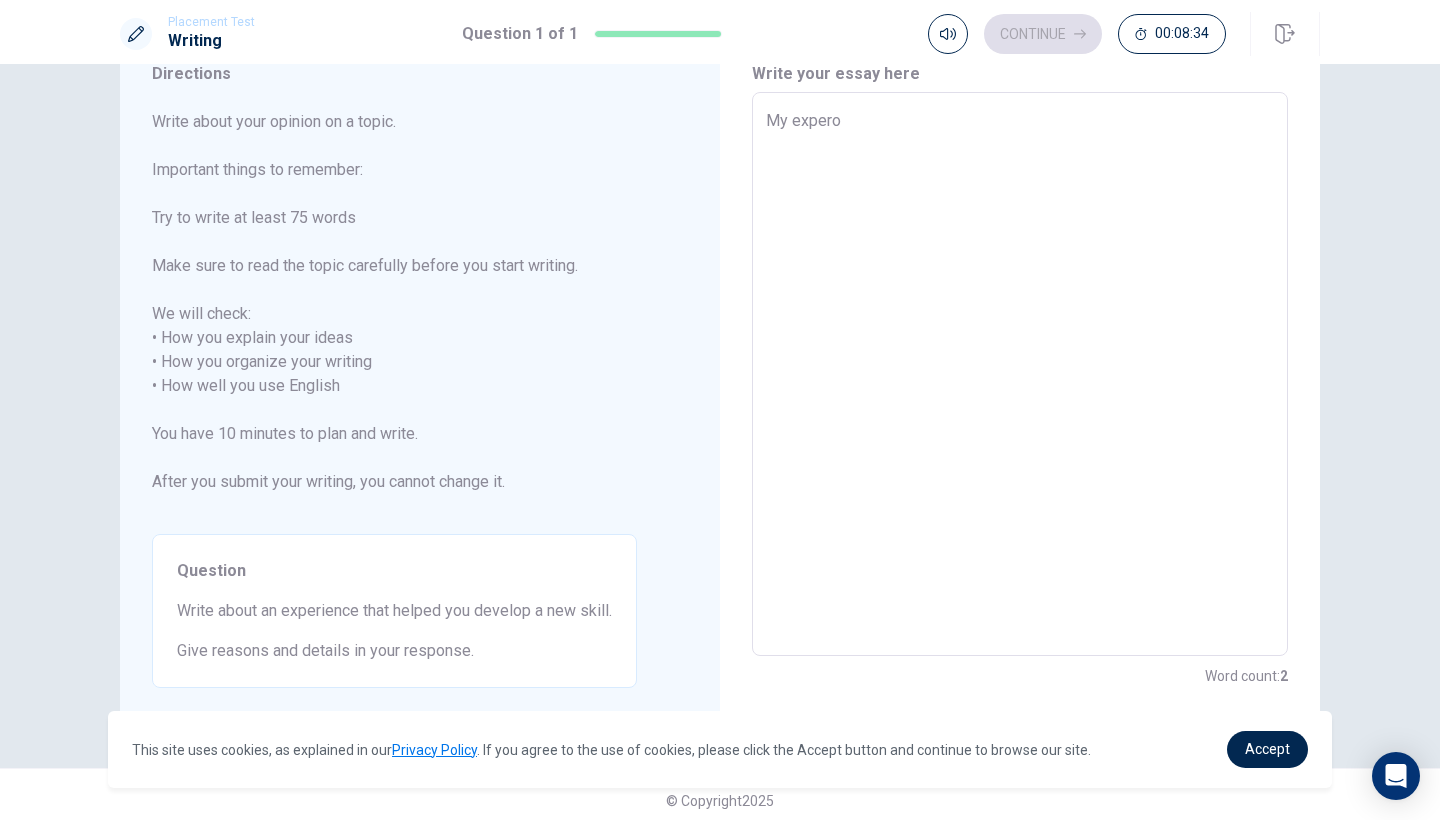 type on "x" 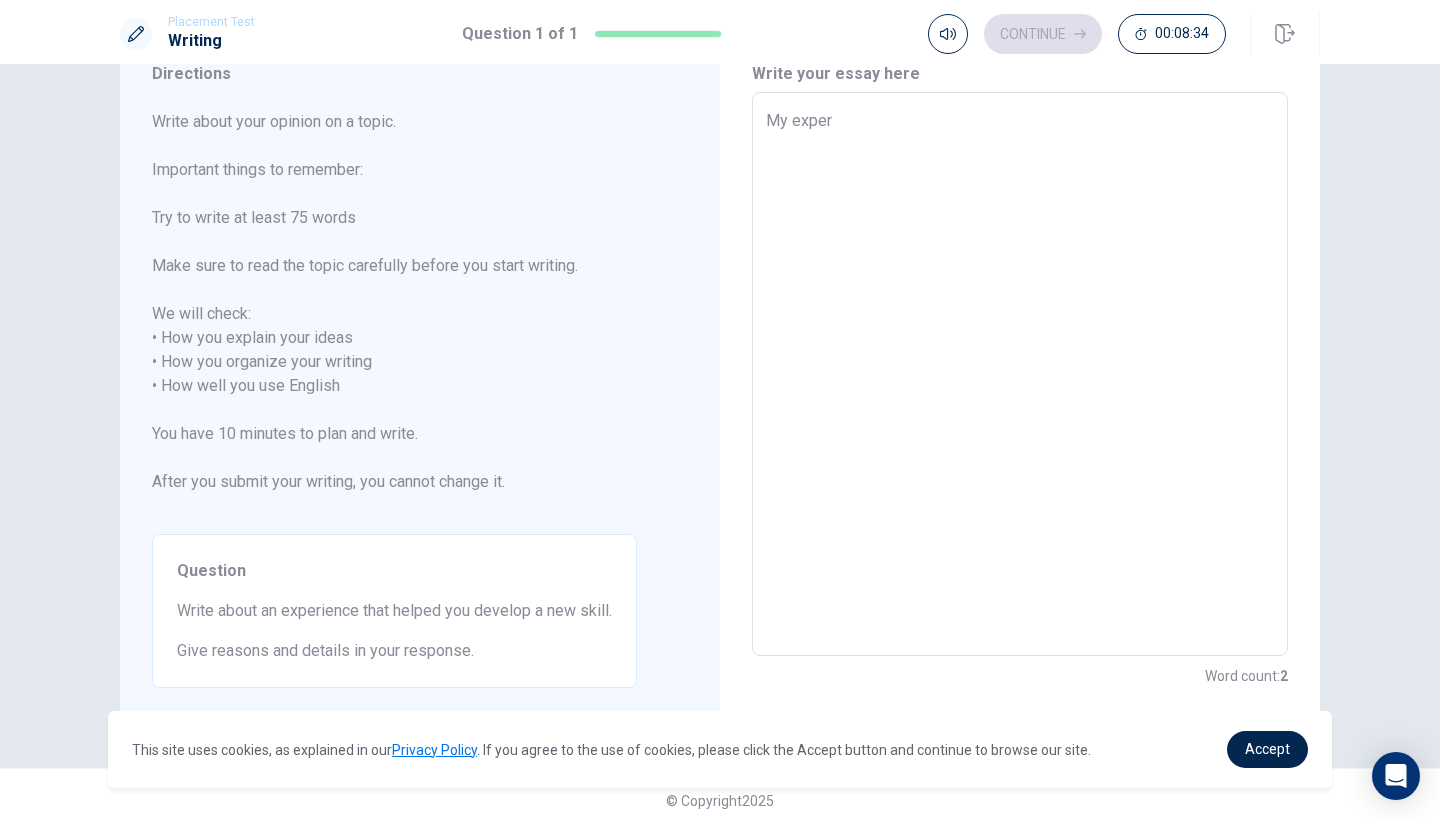 type on "x" 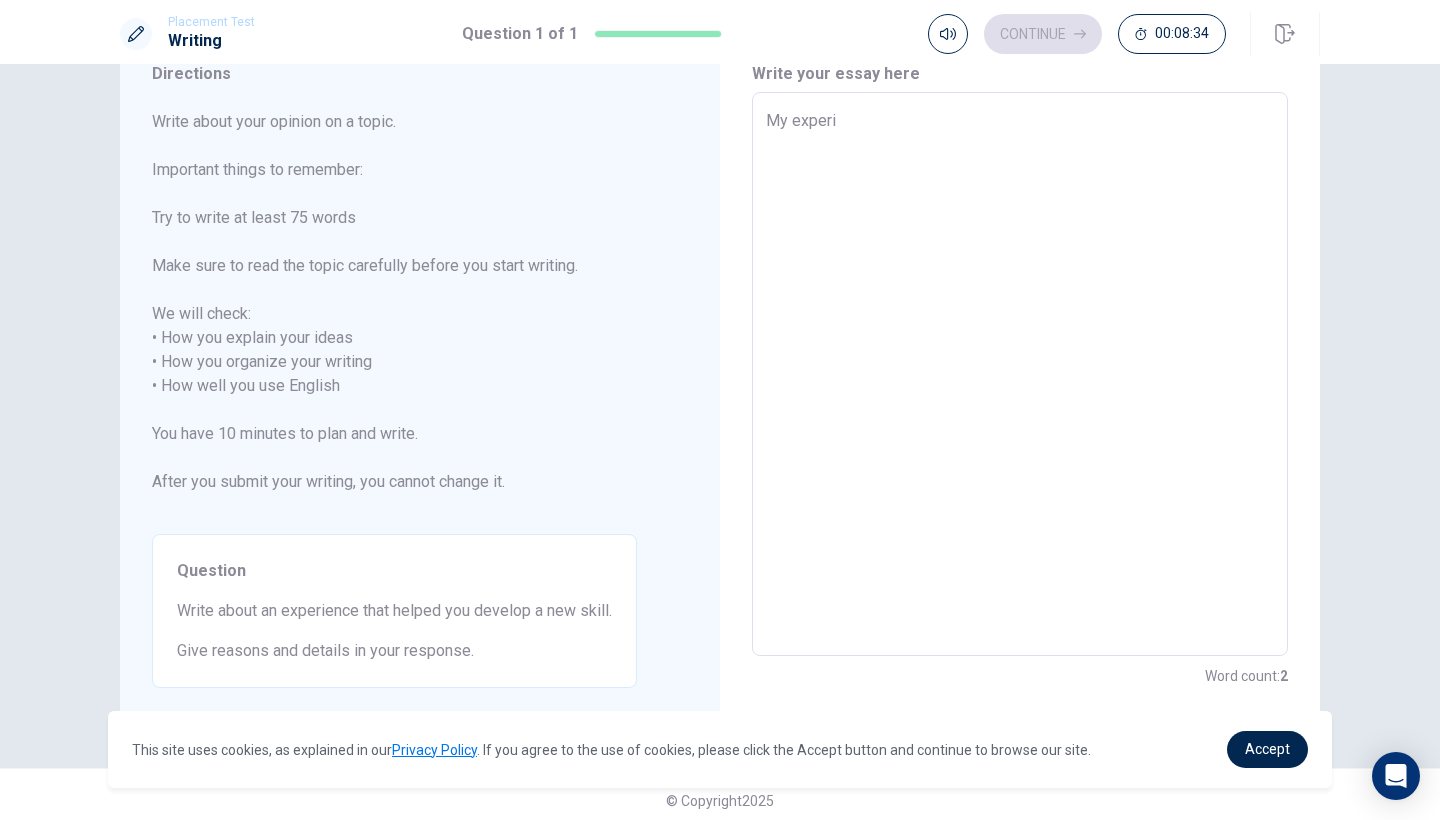 type on "x" 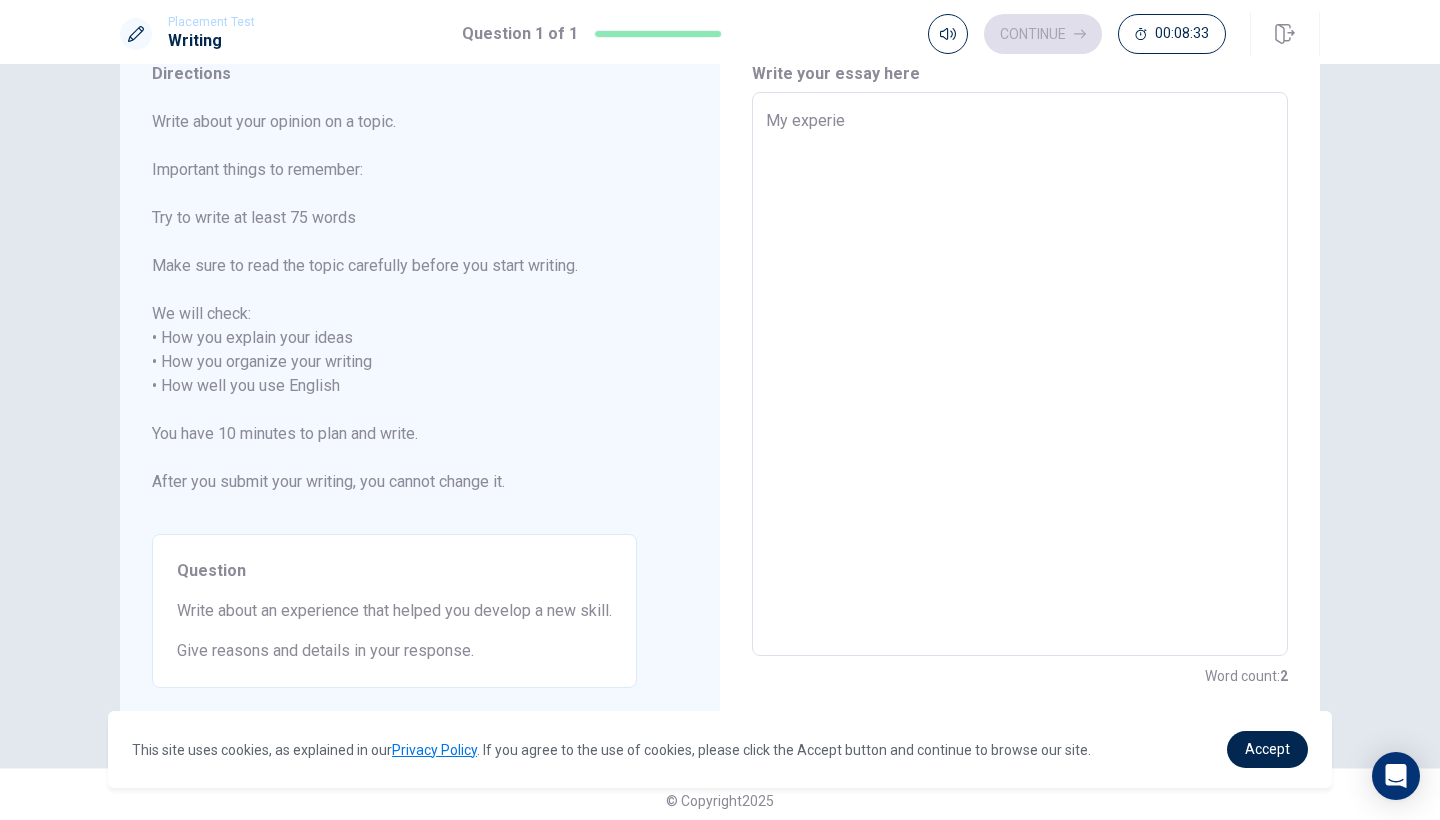 type on "x" 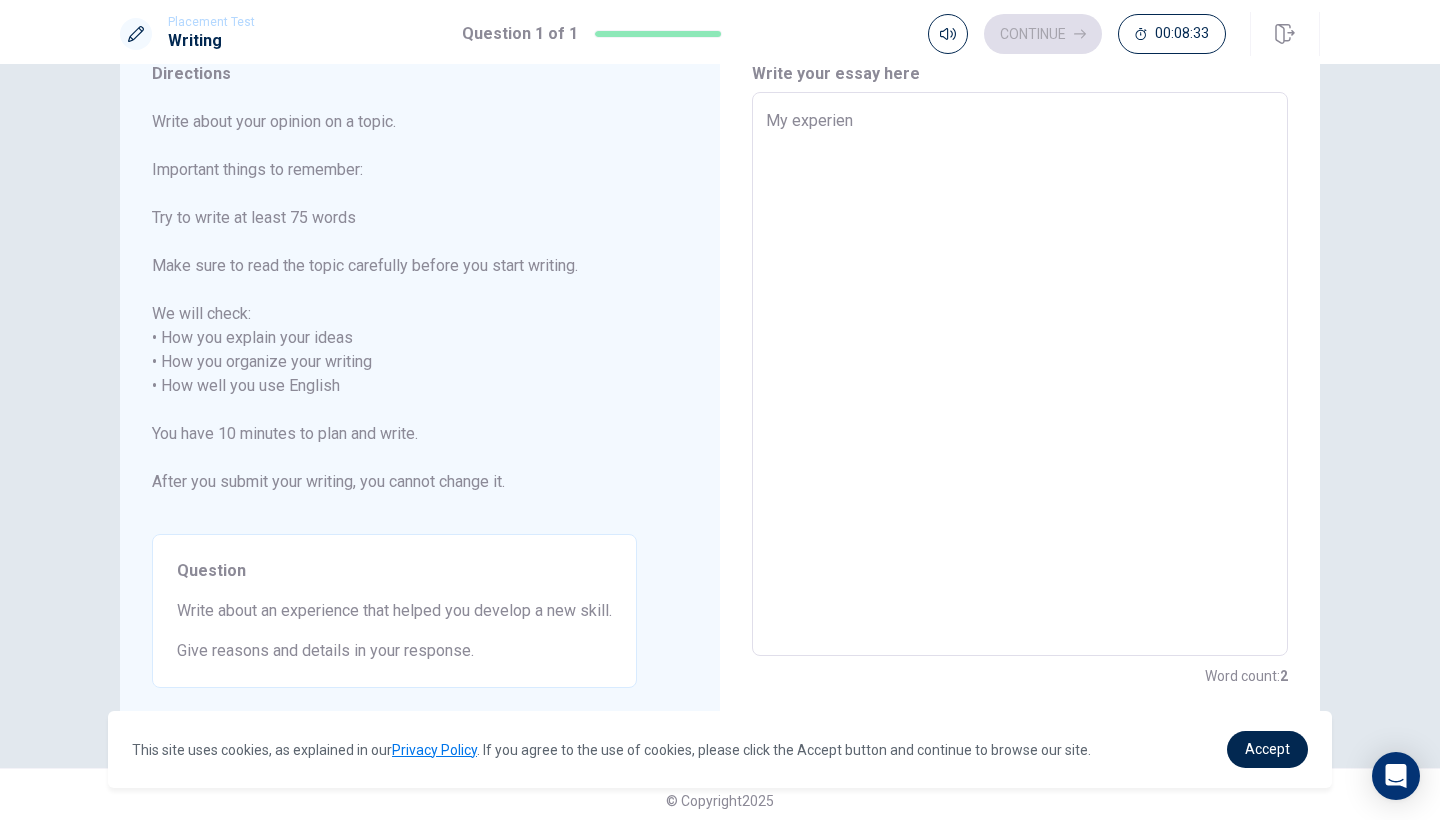 type on "x" 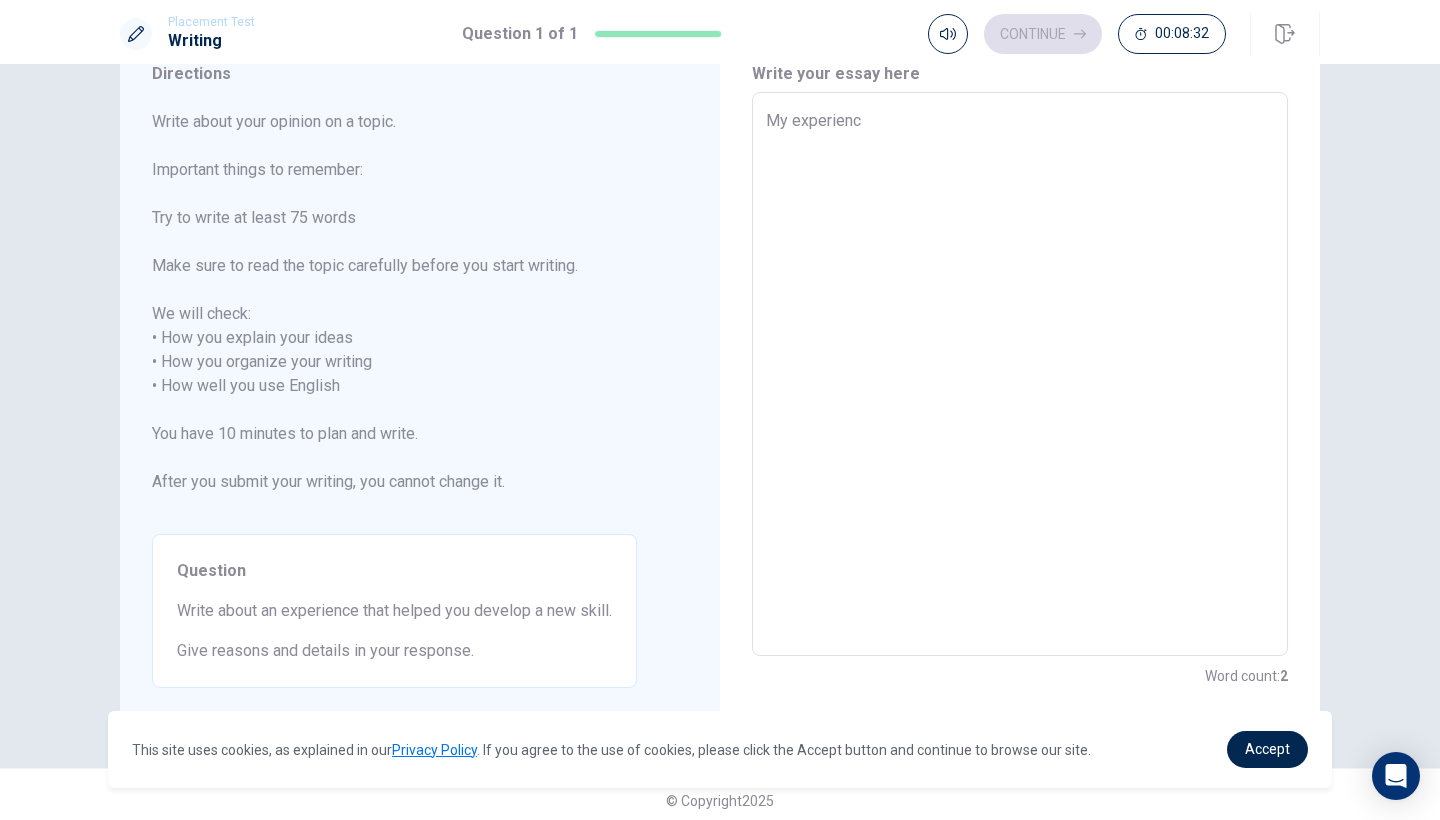 type on "x" 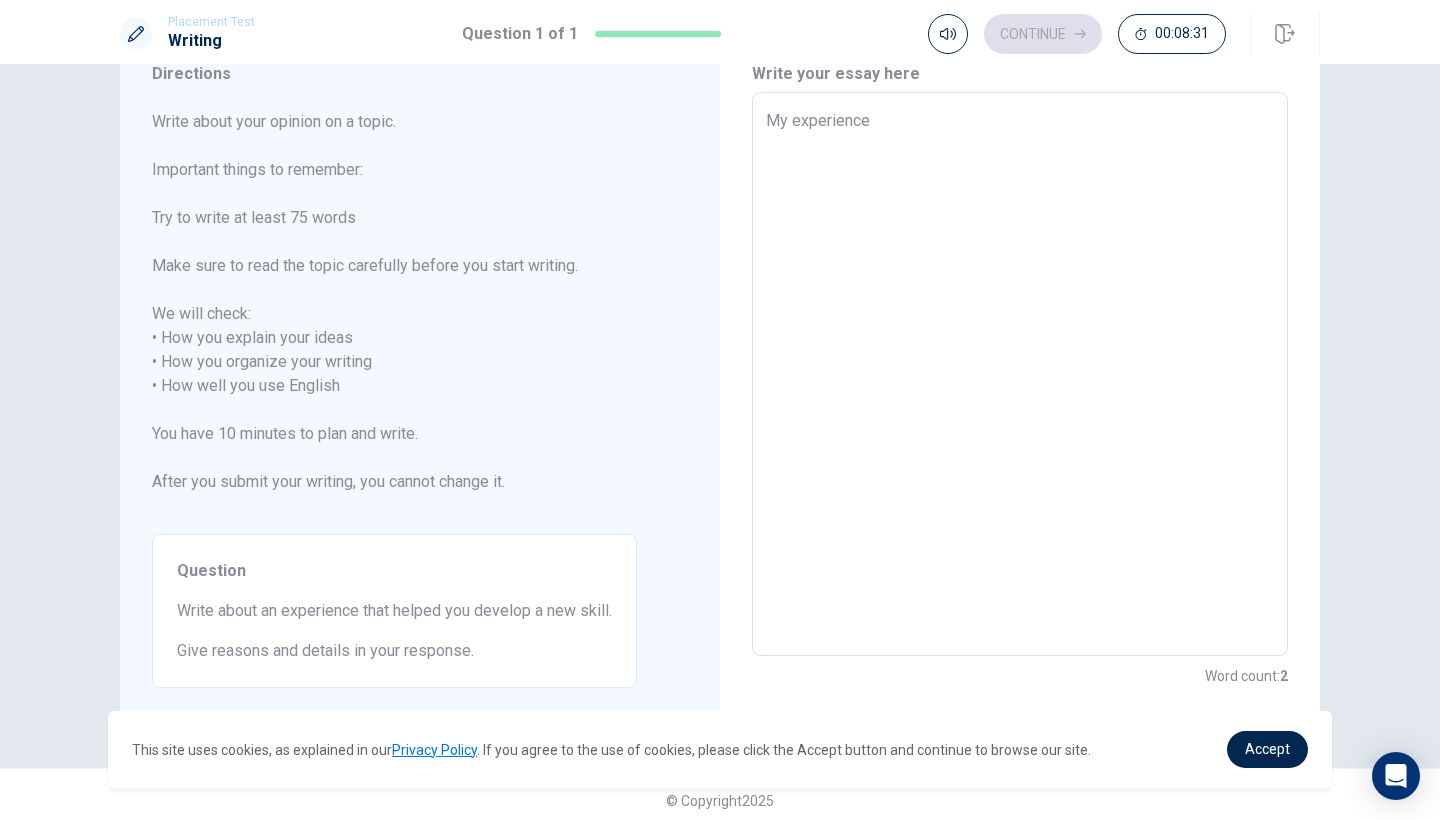 type on "x" 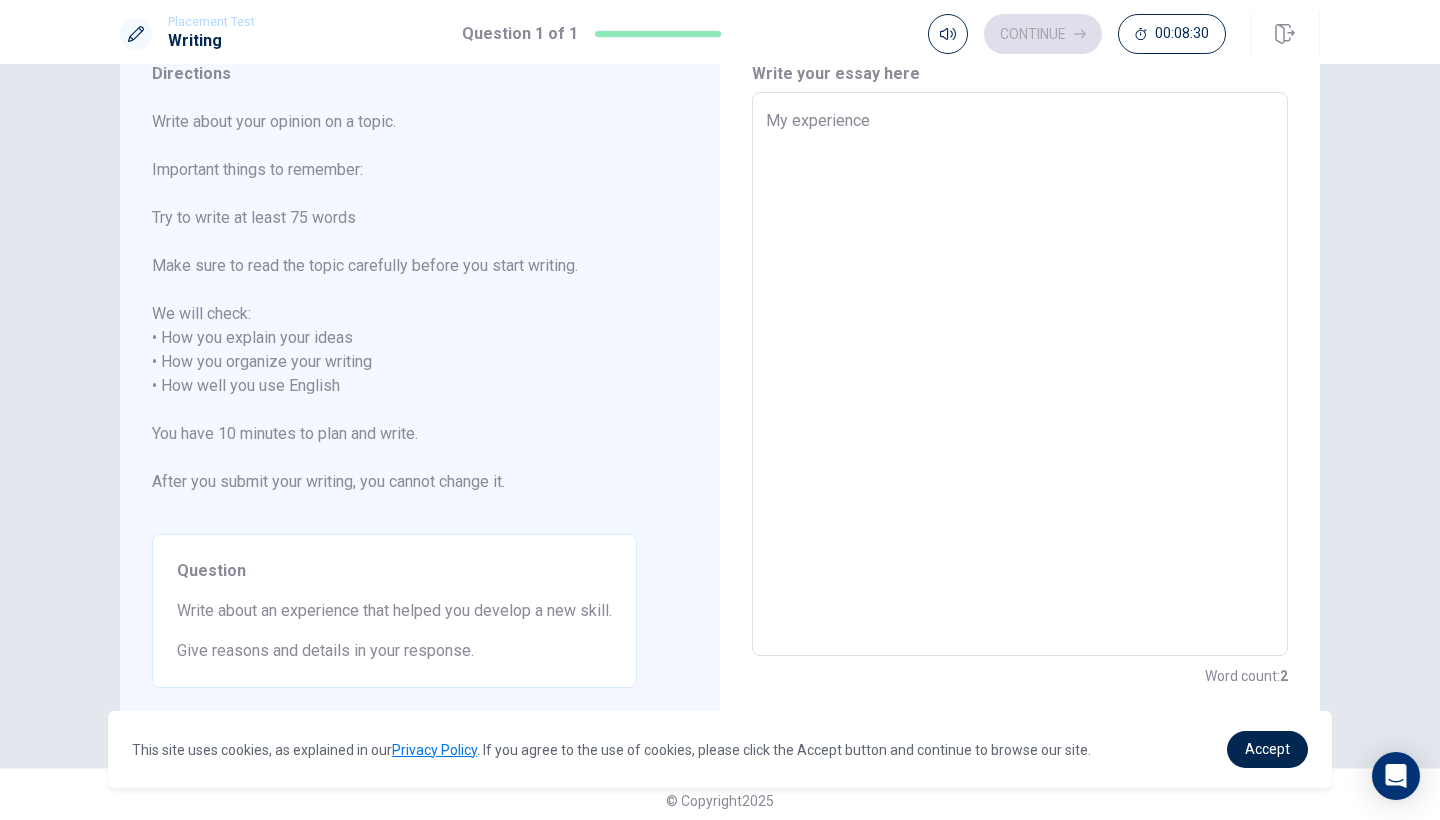 type on "My experience" 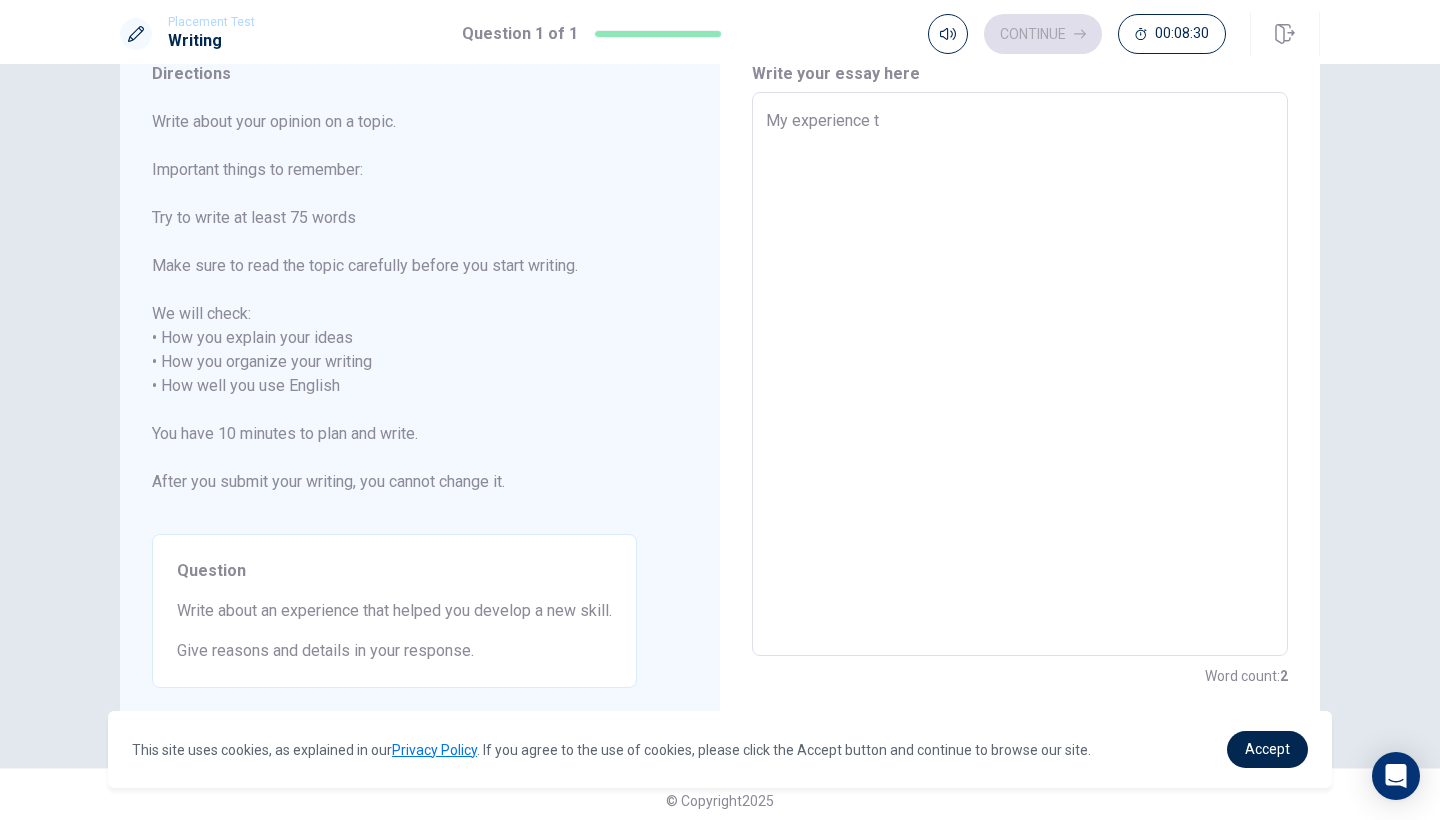 type on "x" 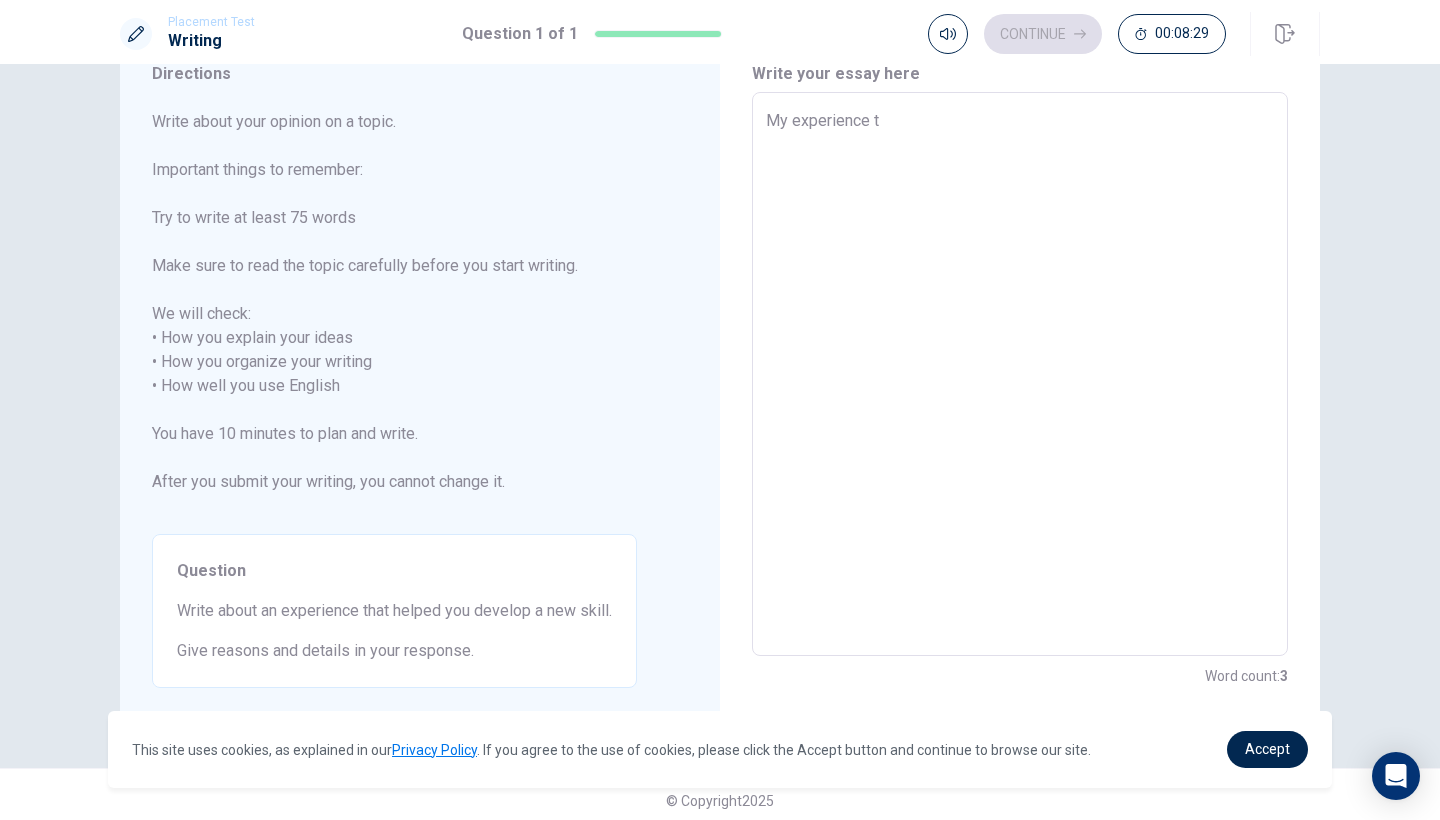type on "My experience th" 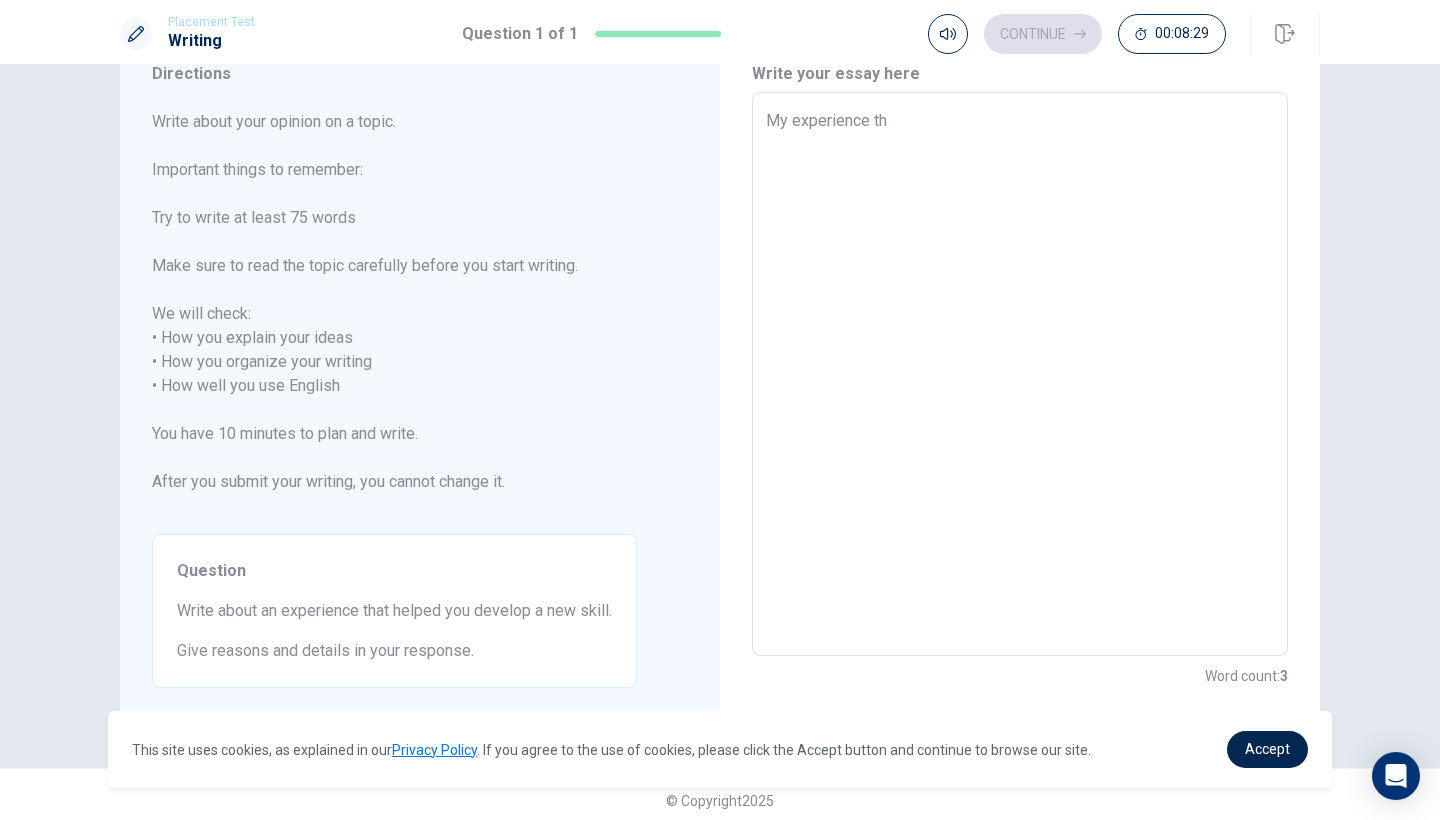 type on "x" 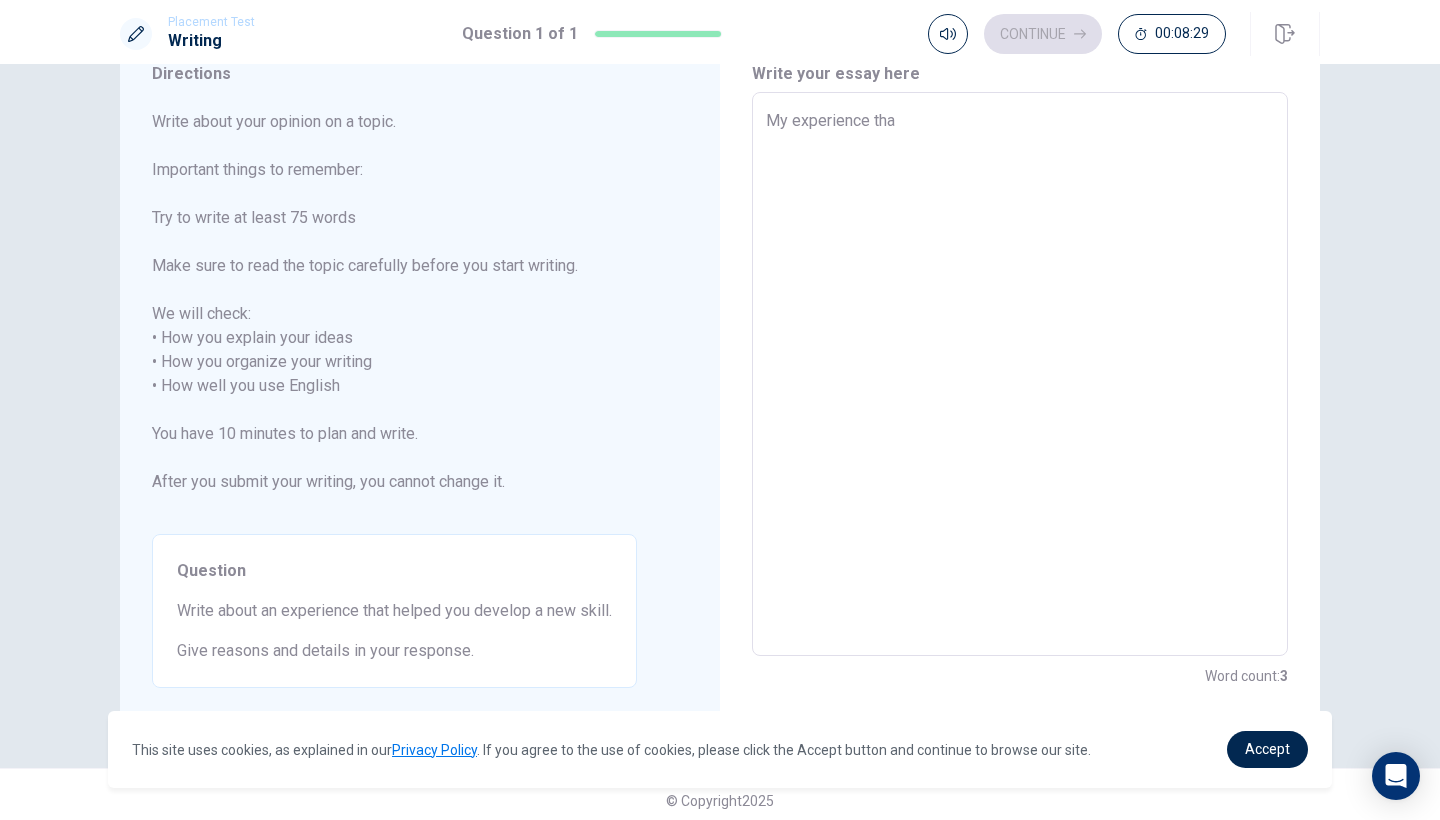 type on "x" 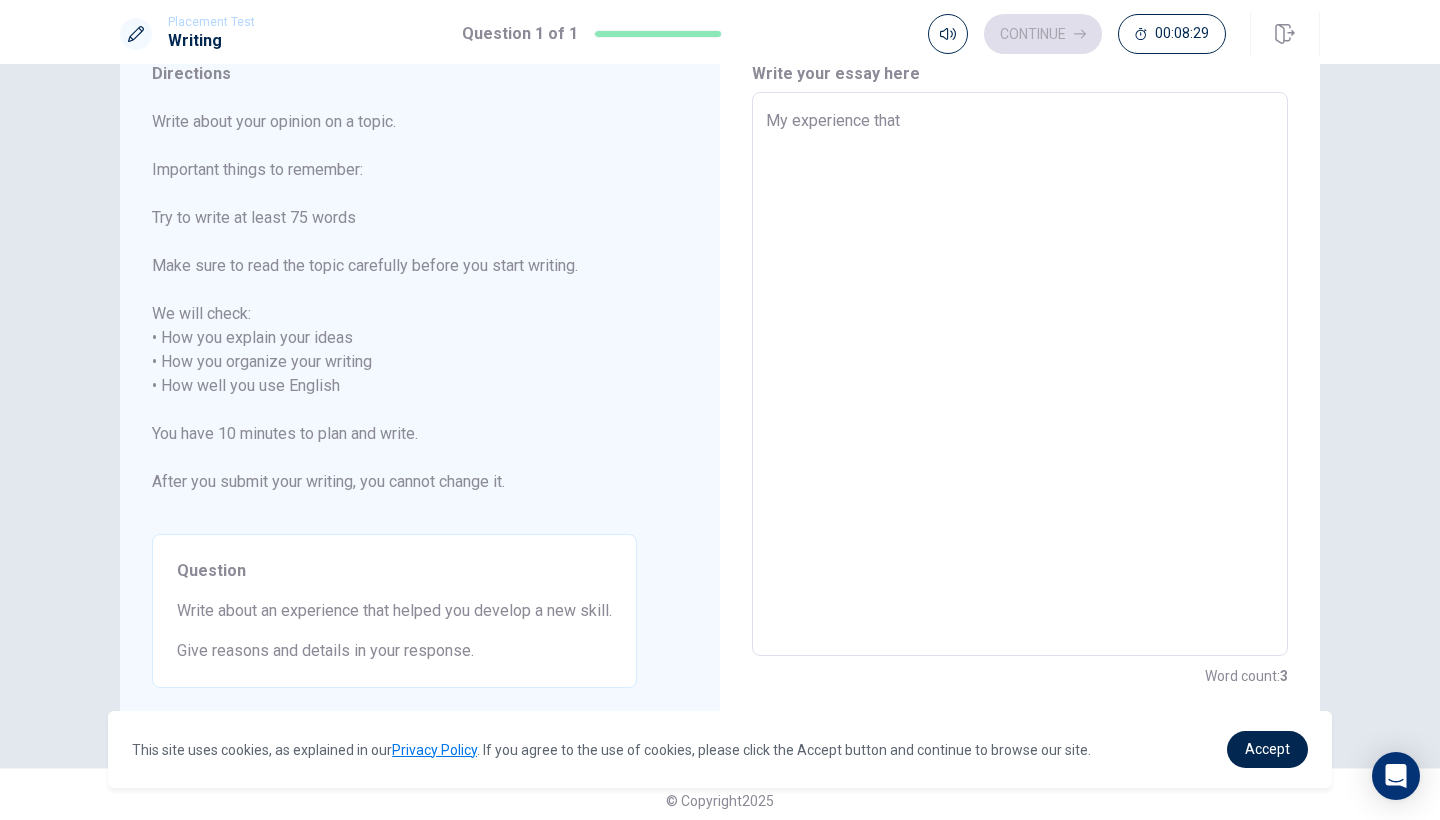 type on "x" 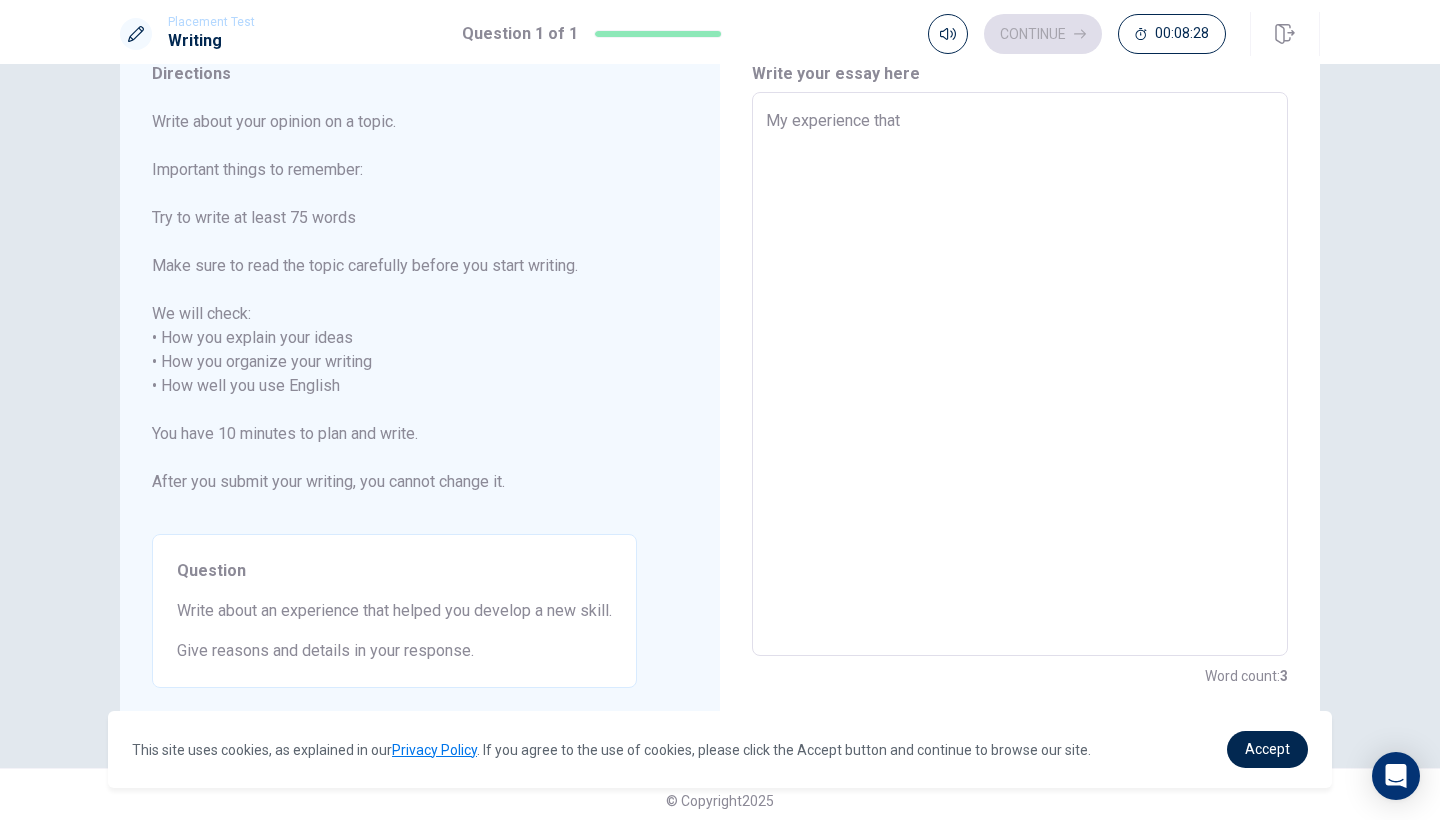 type on "My experience that h" 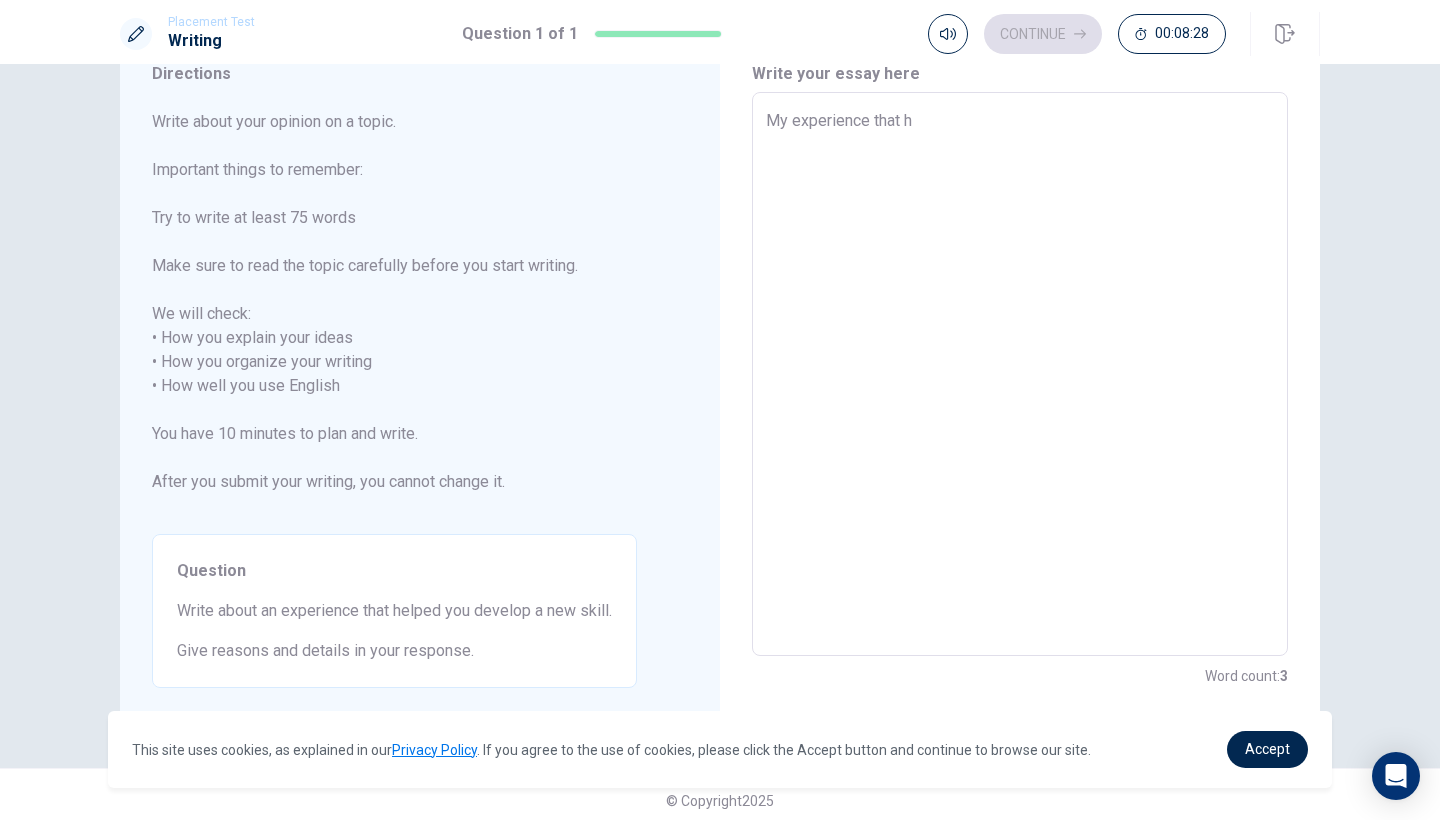 type on "x" 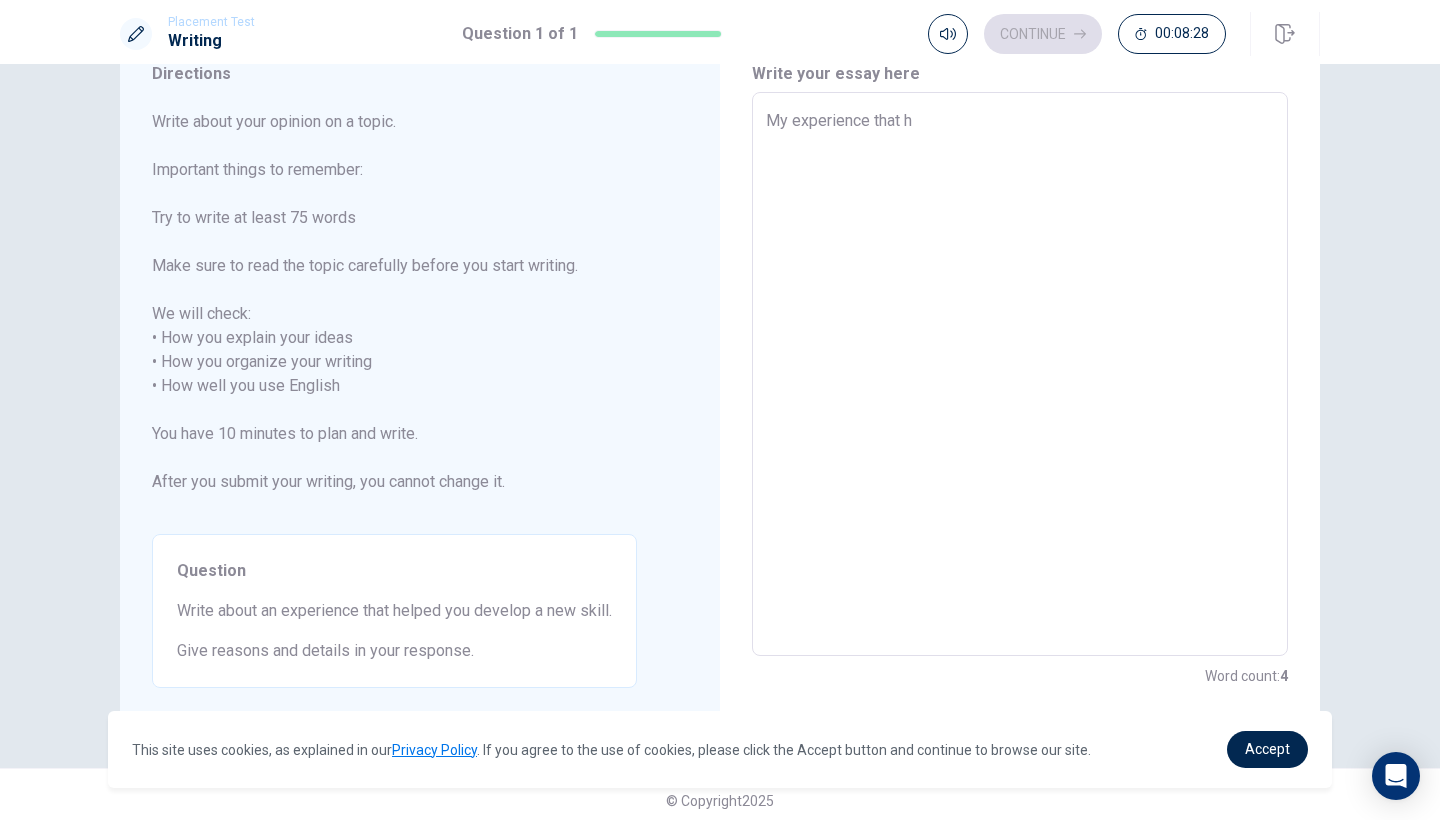type on "My experience that he" 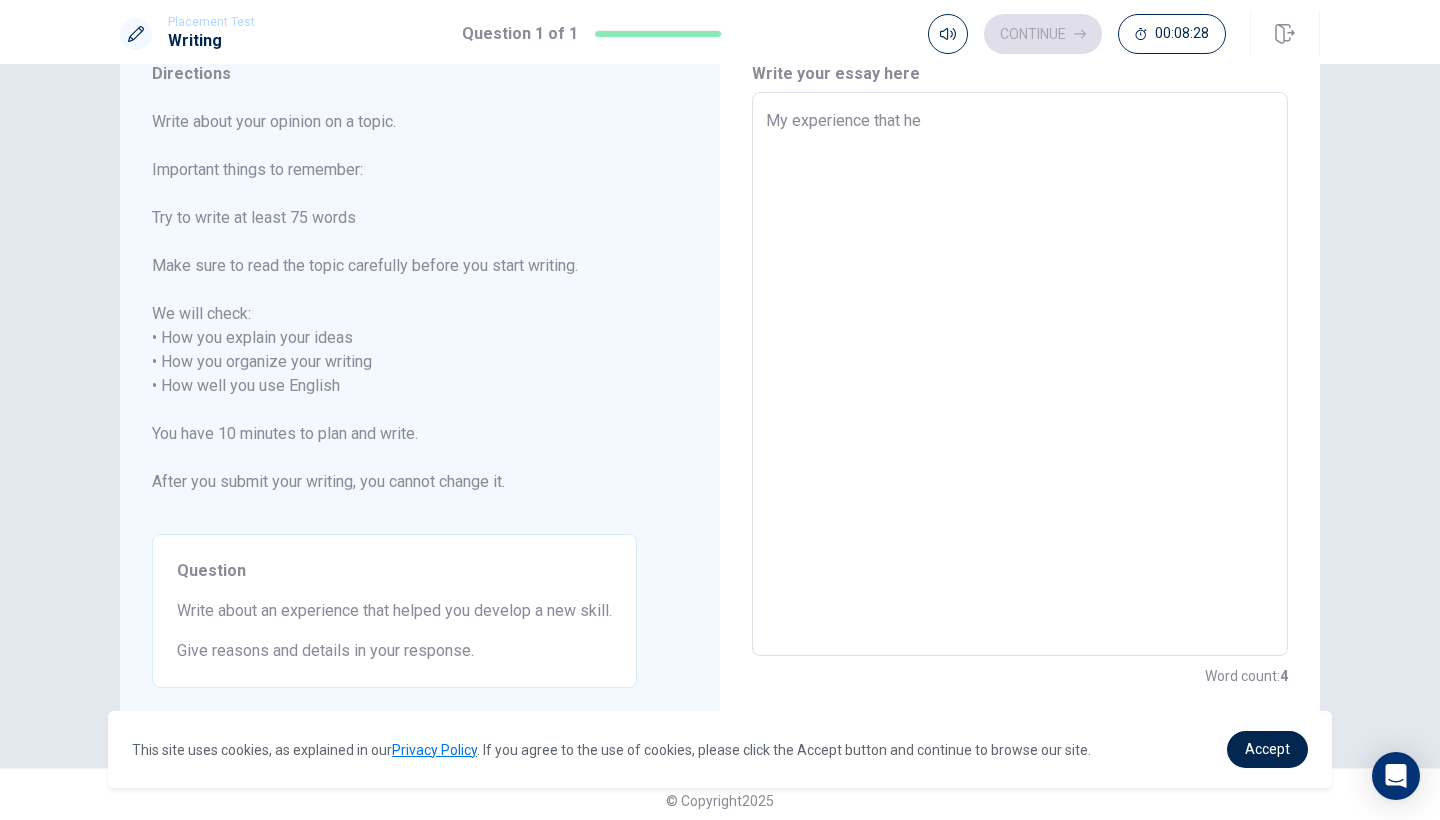 type on "x" 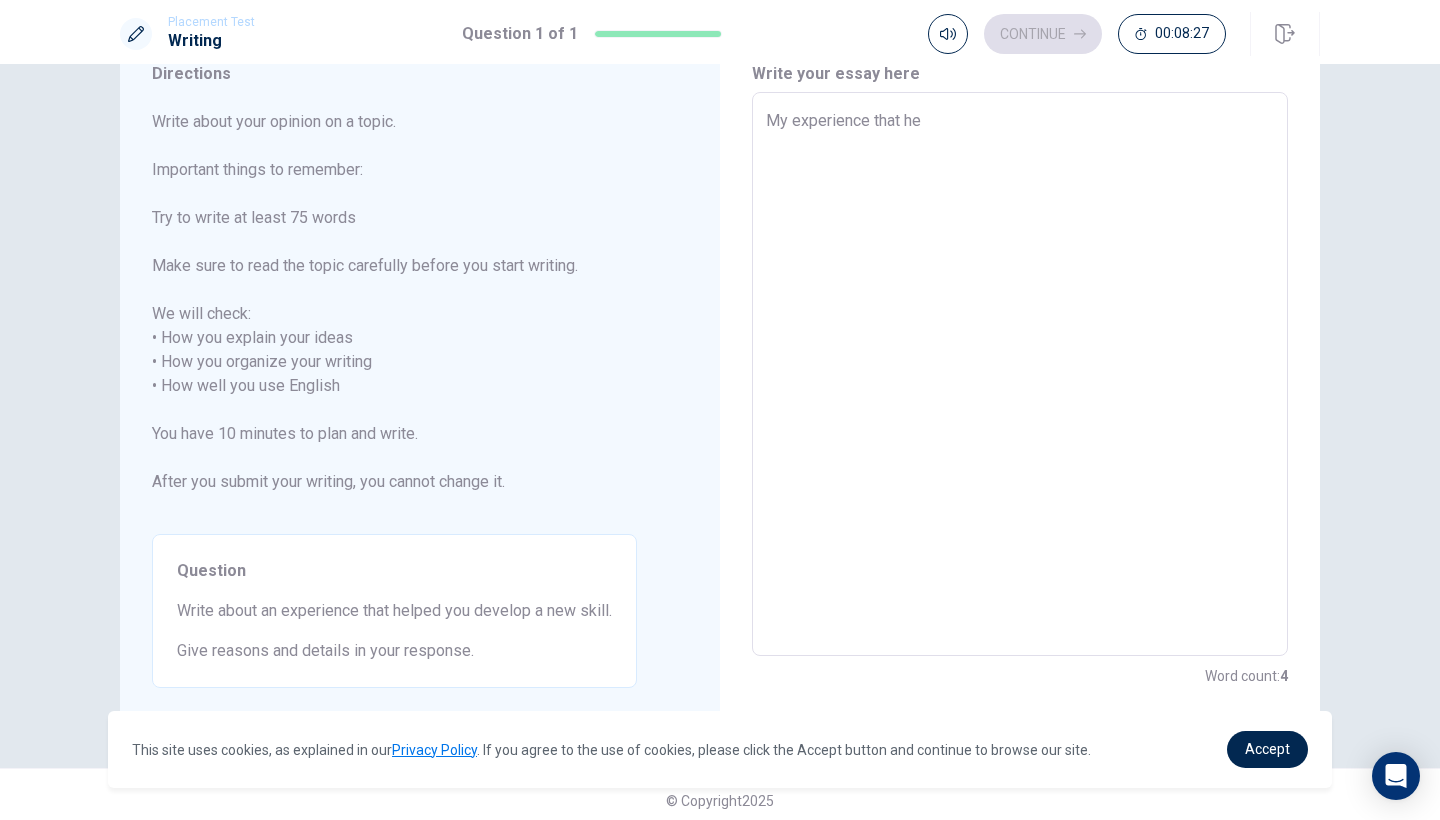type on "My experience that hel" 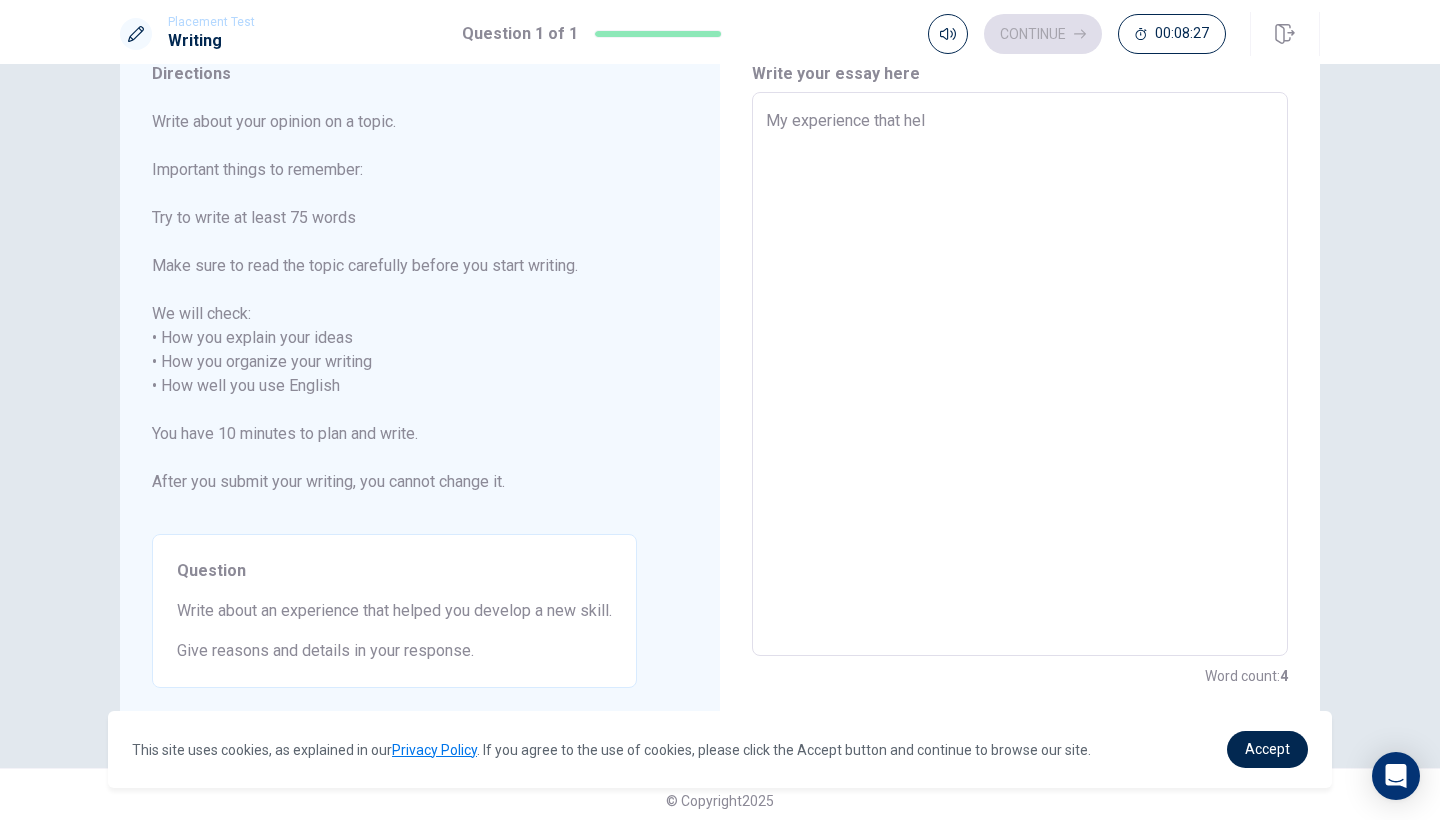 type on "x" 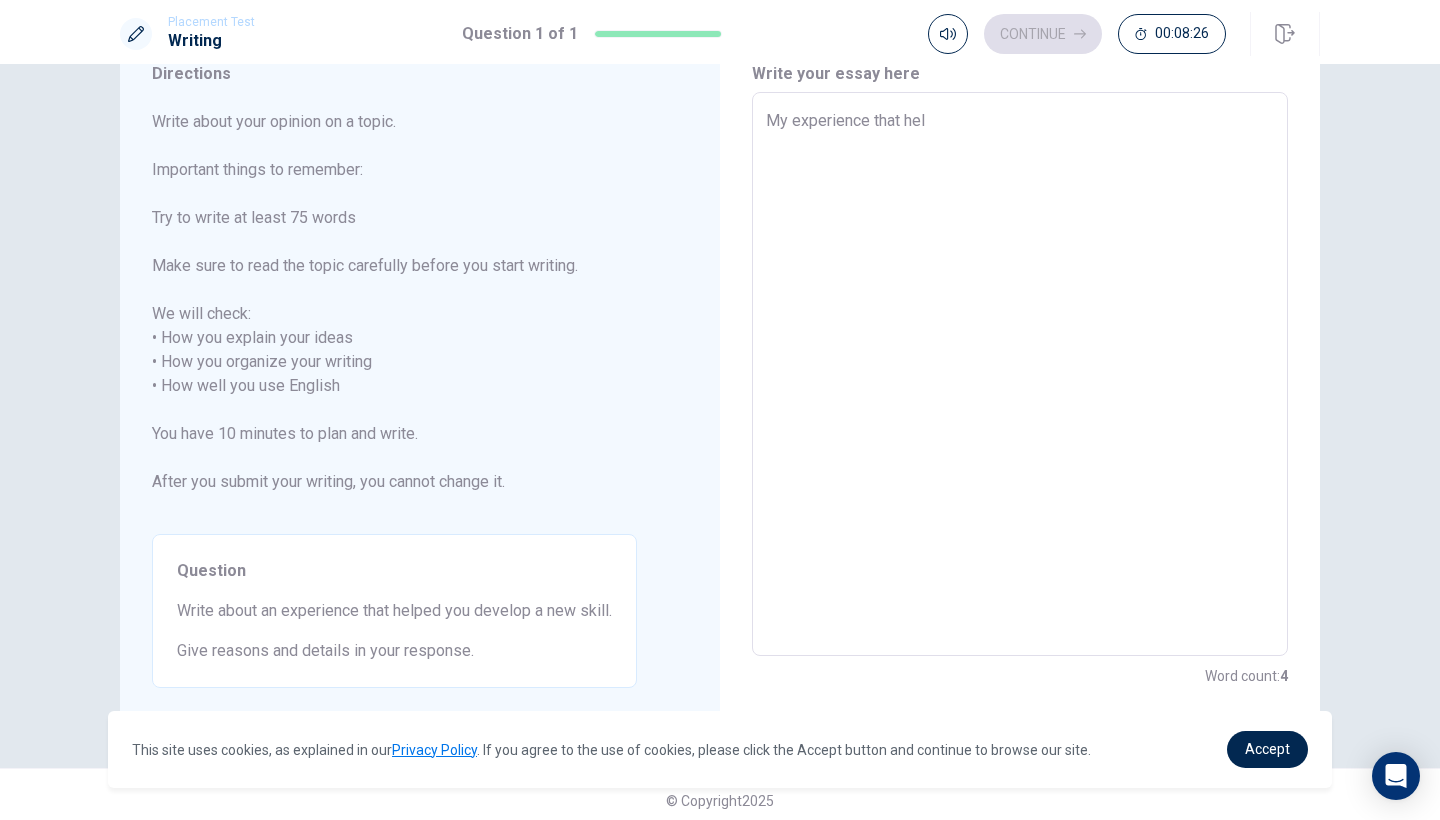 type on "My experience that help" 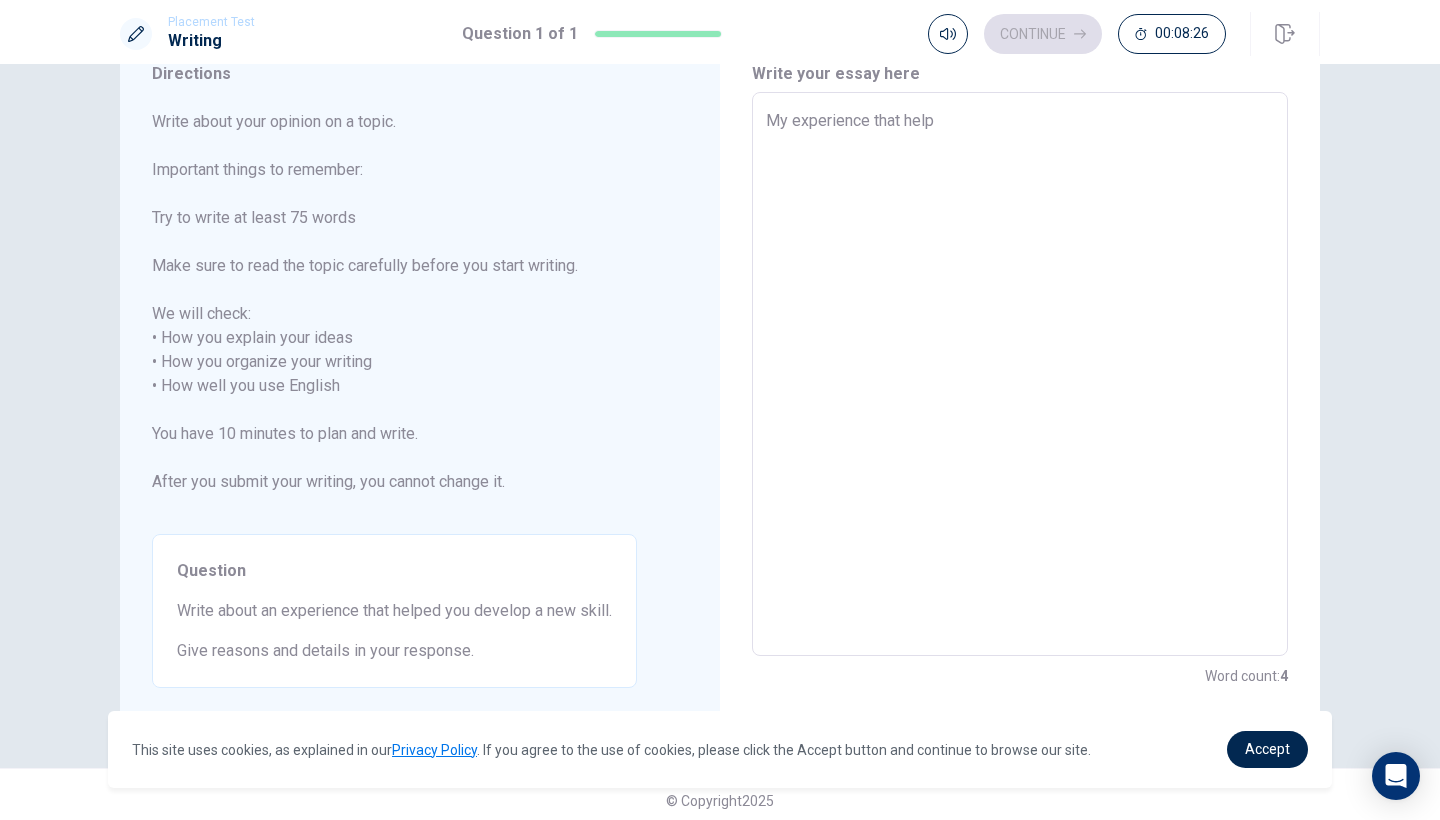 type on "x" 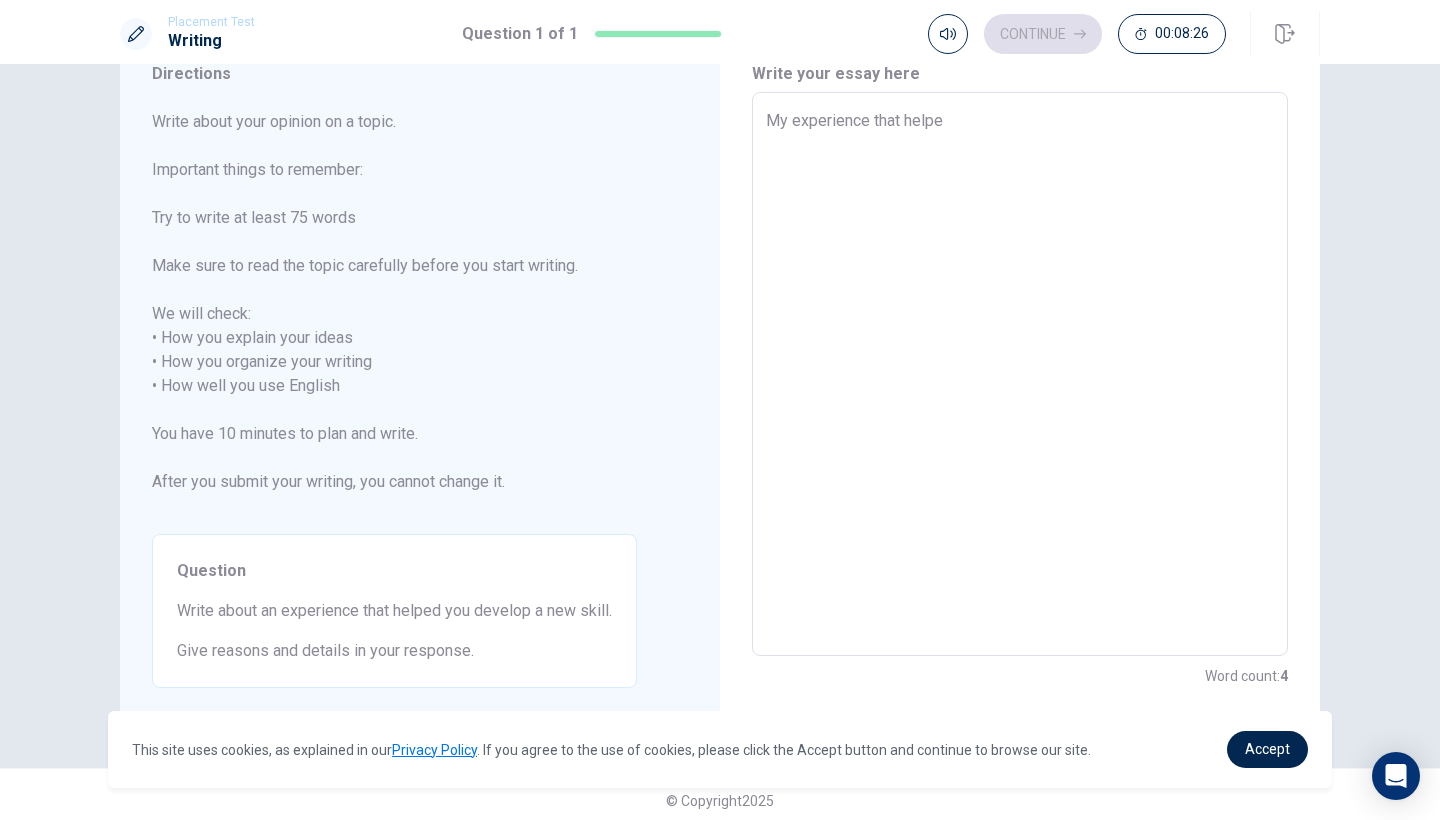 type on "x" 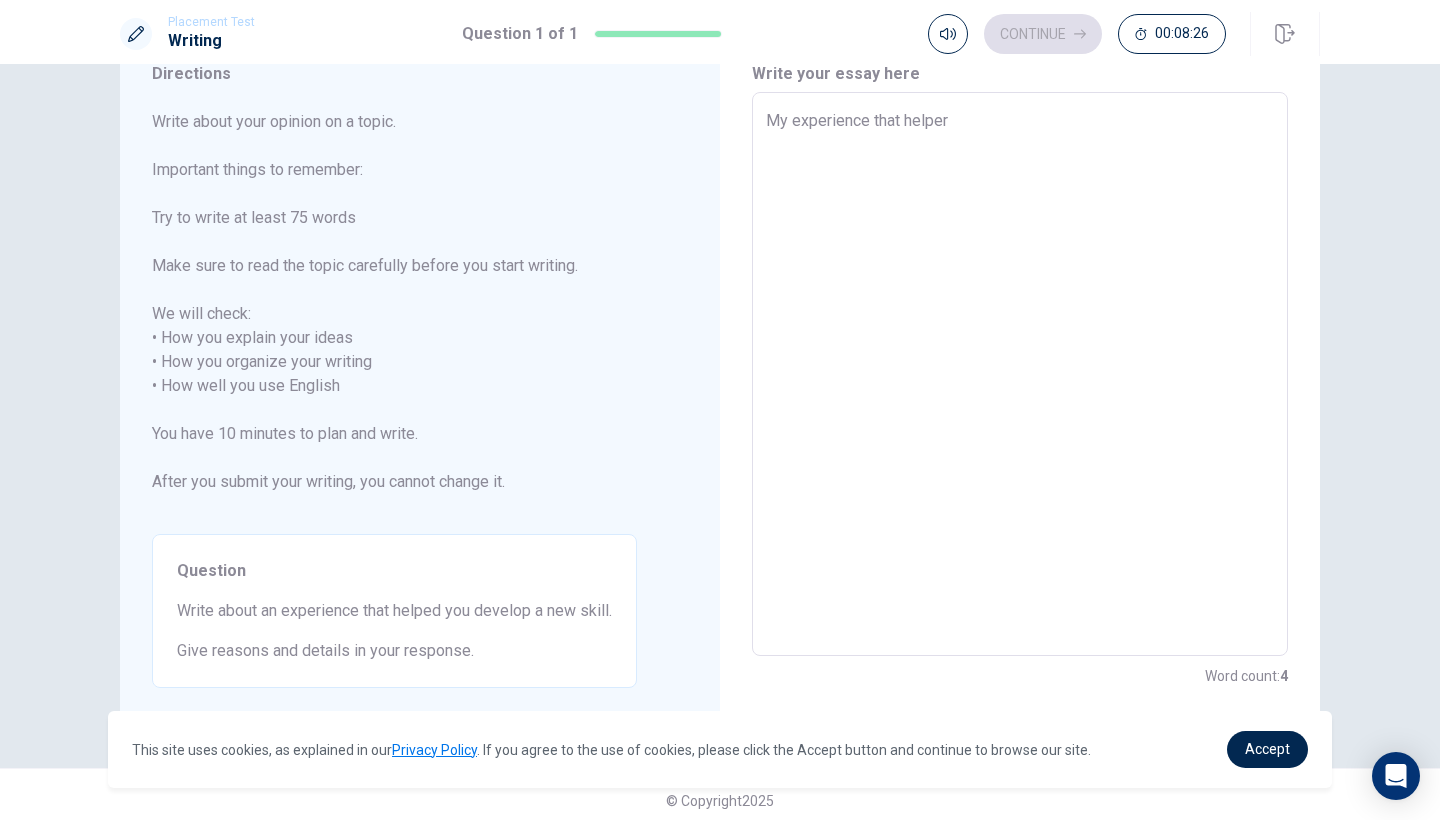 type on "x" 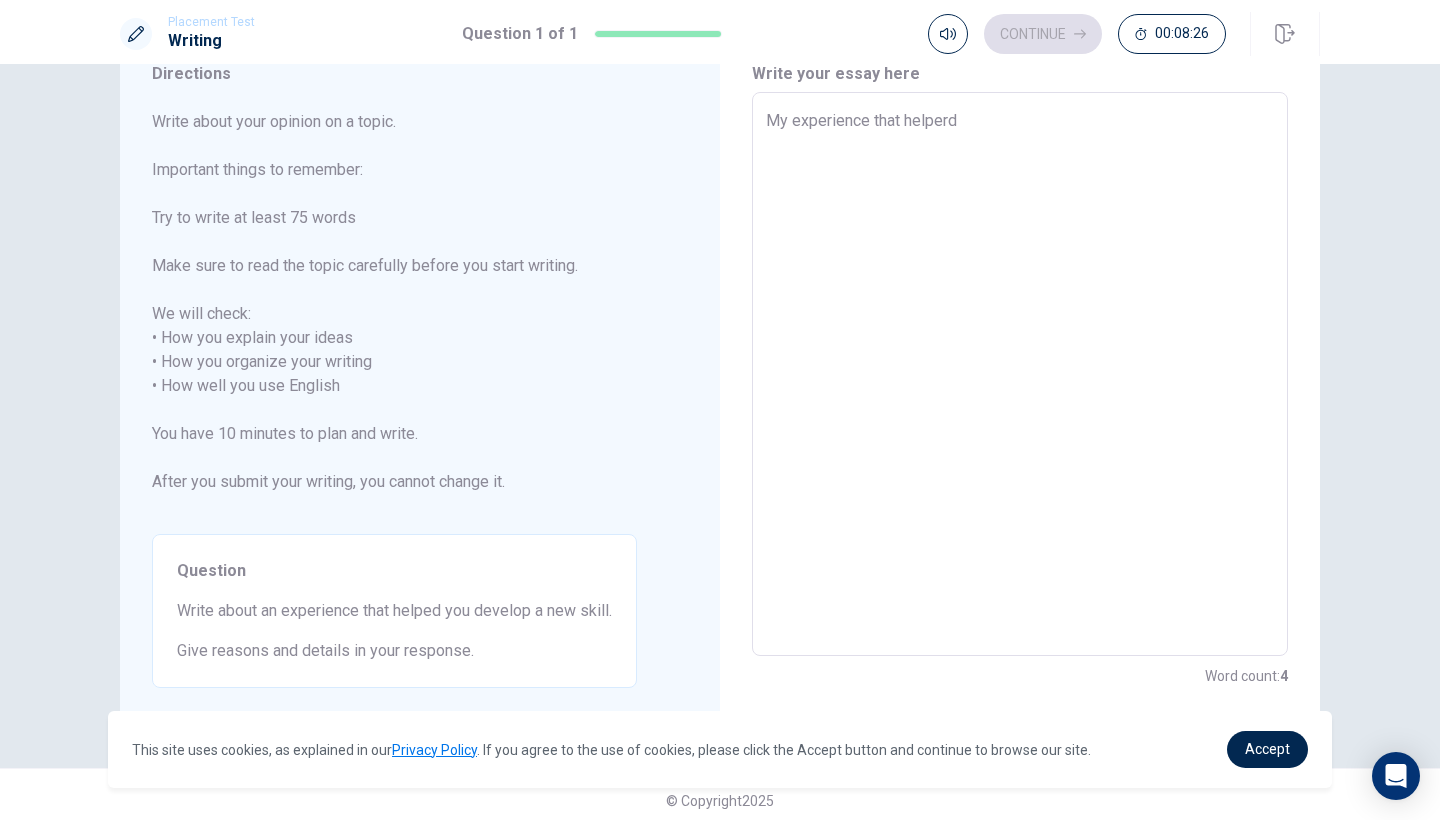 type on "x" 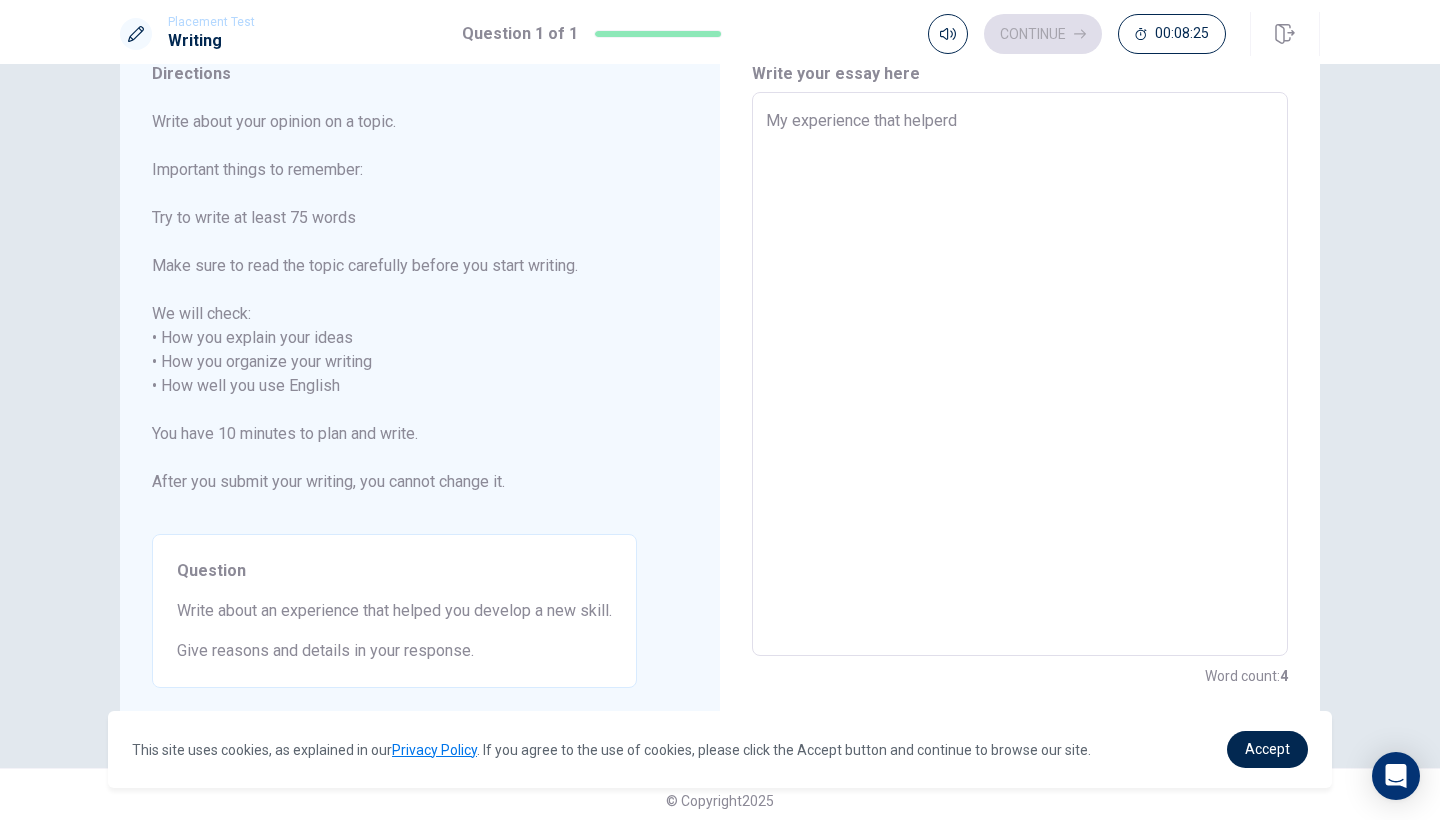 type on "My experience that helper" 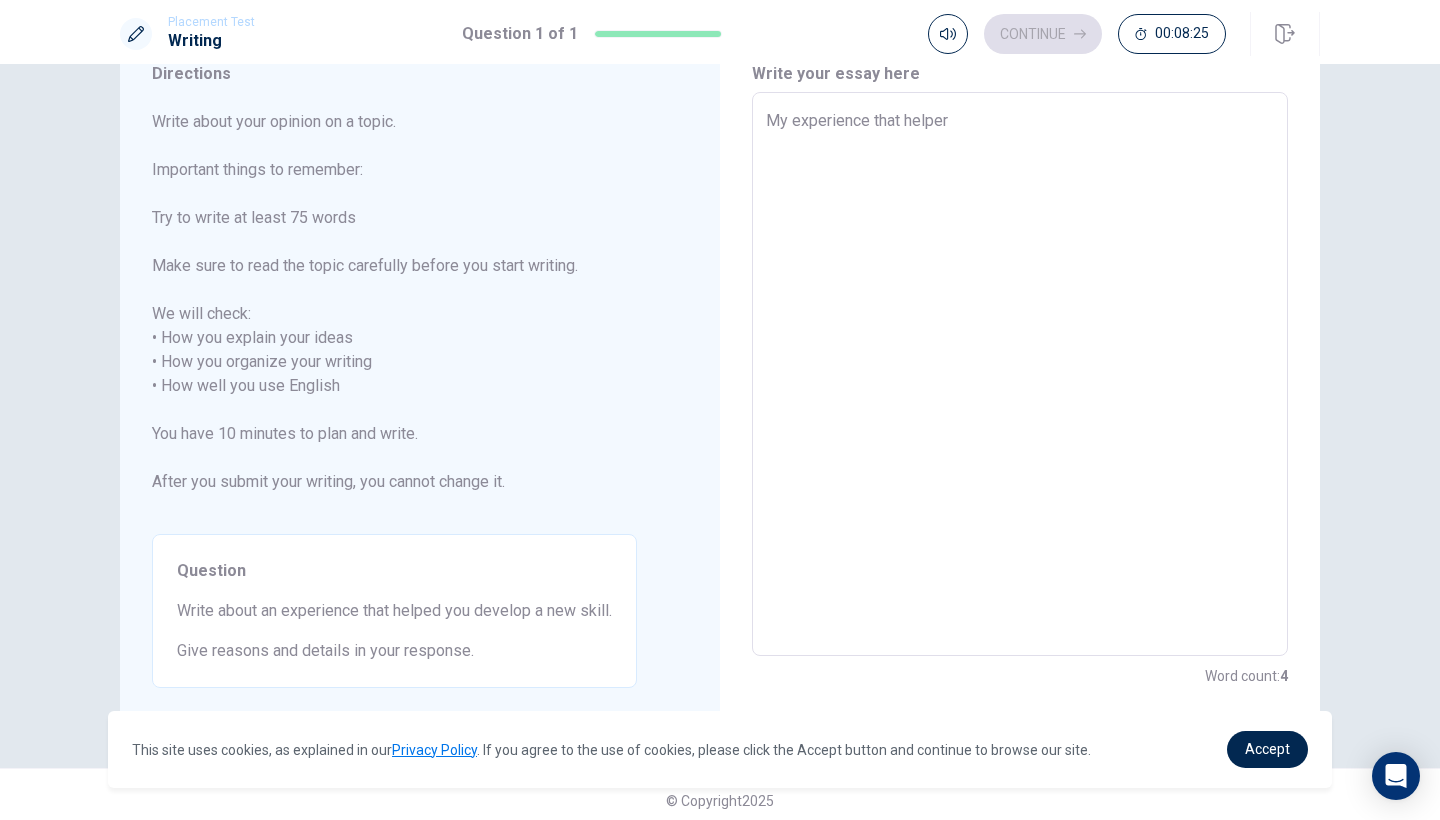 type on "x" 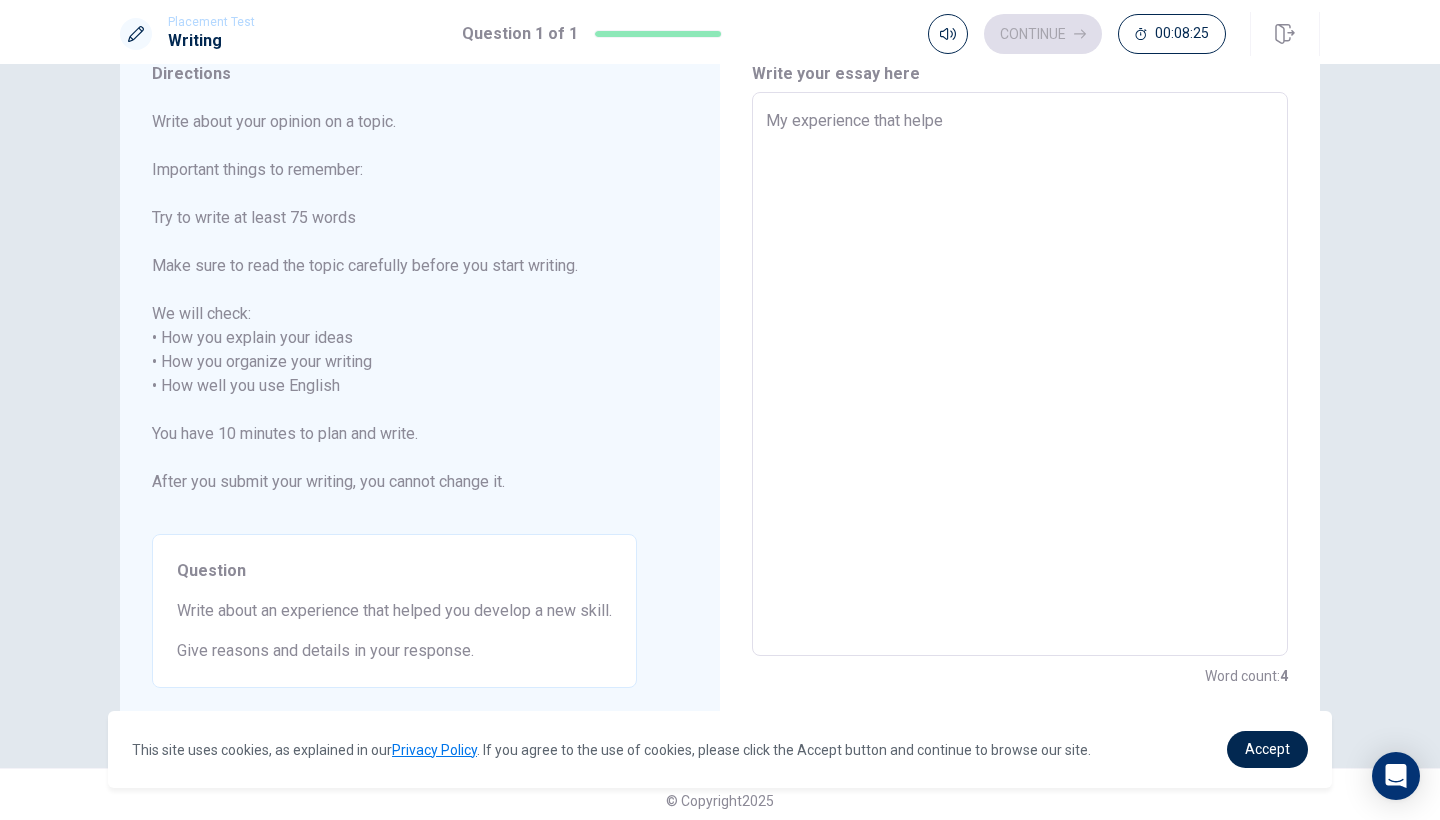type on "x" 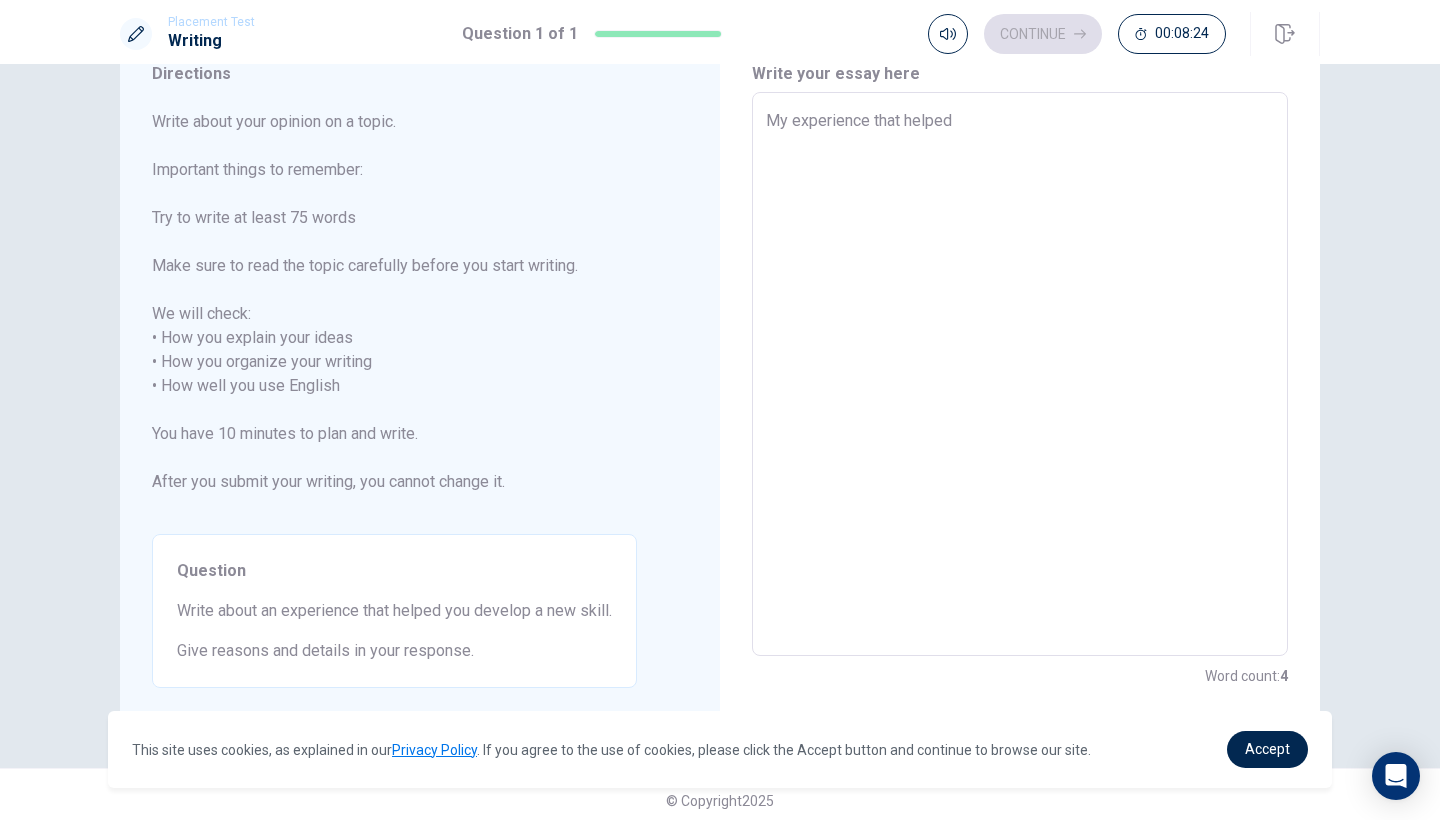 type on "x" 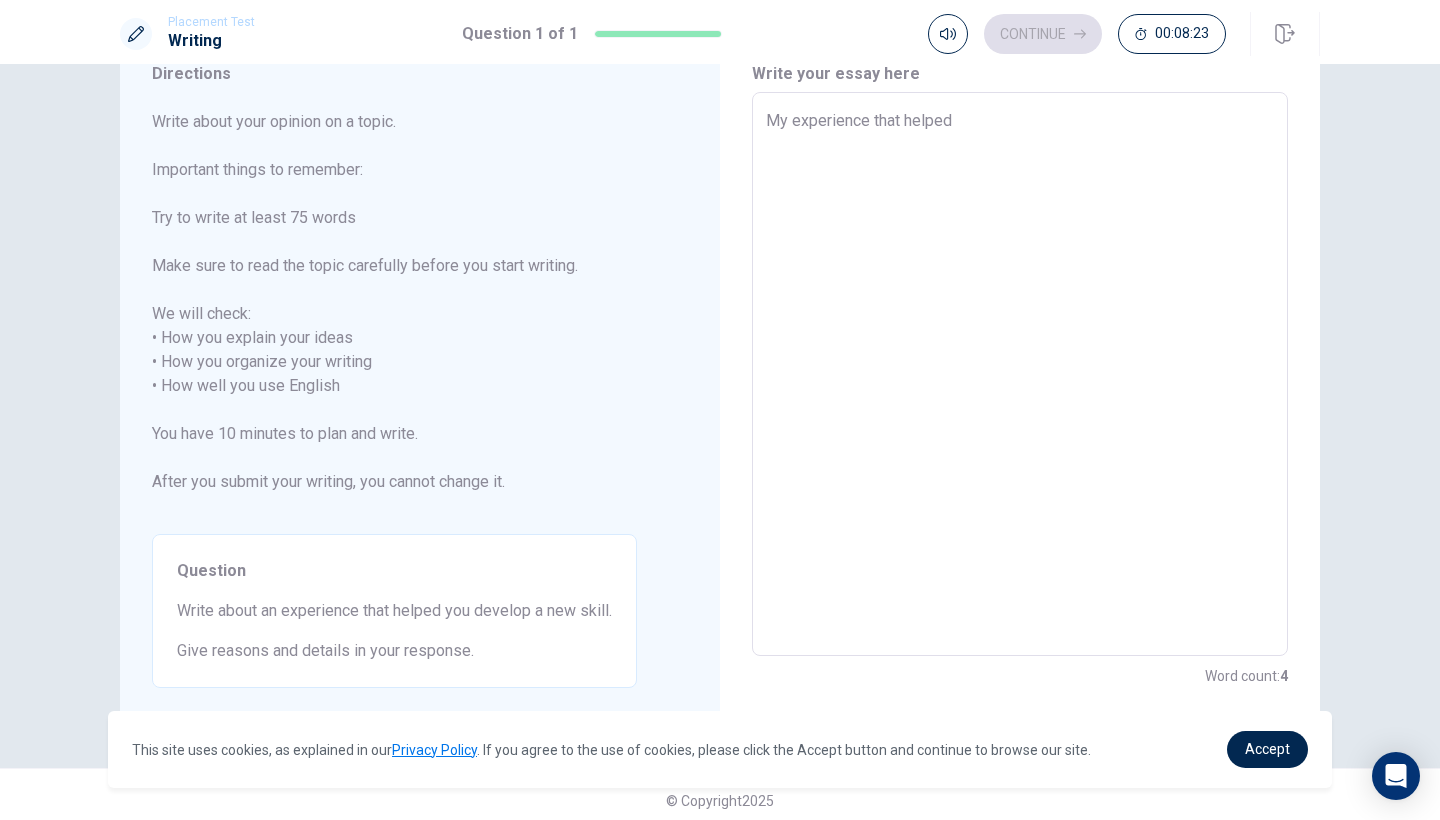 type on "My experience that helped m" 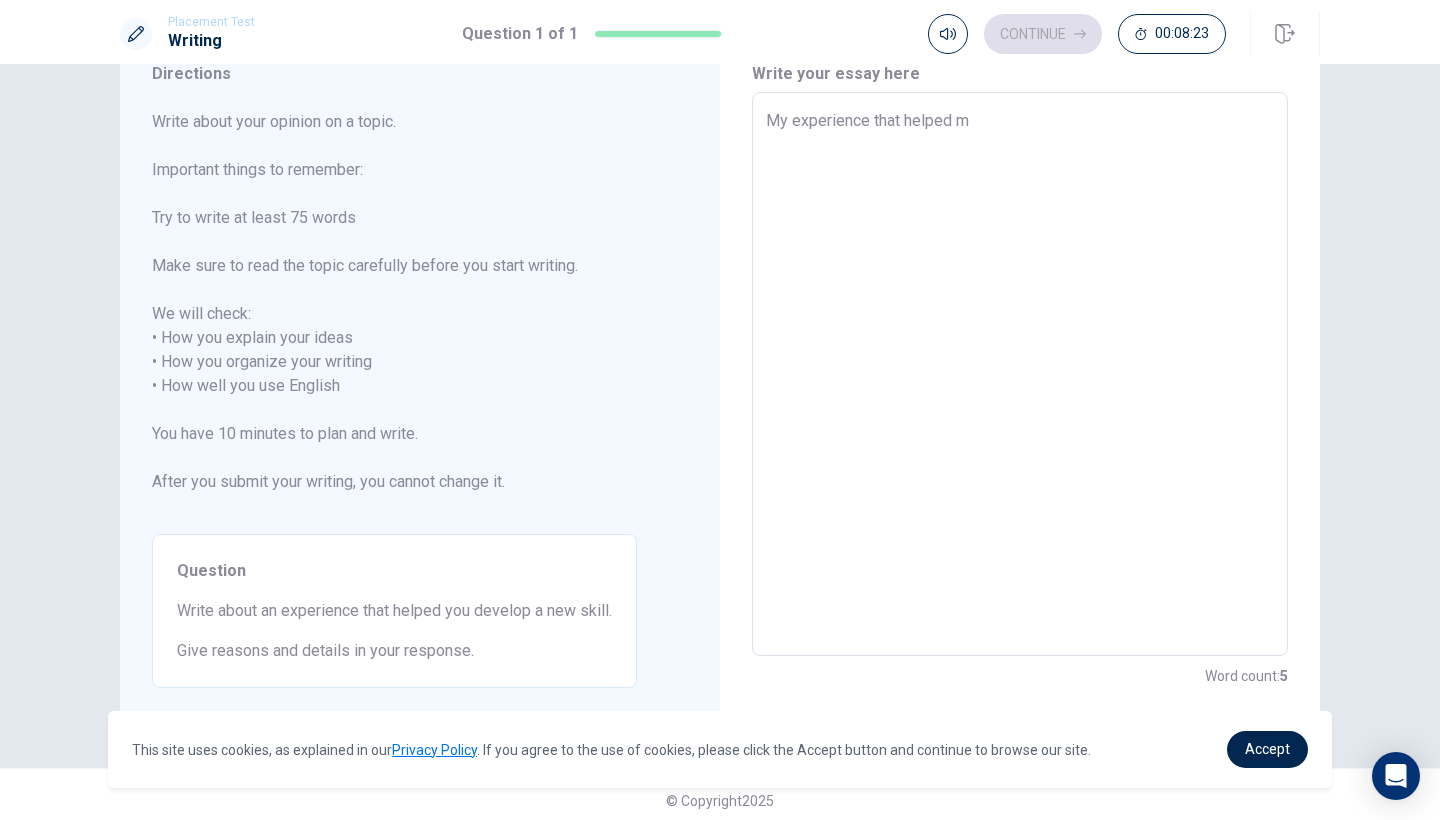 type on "x" 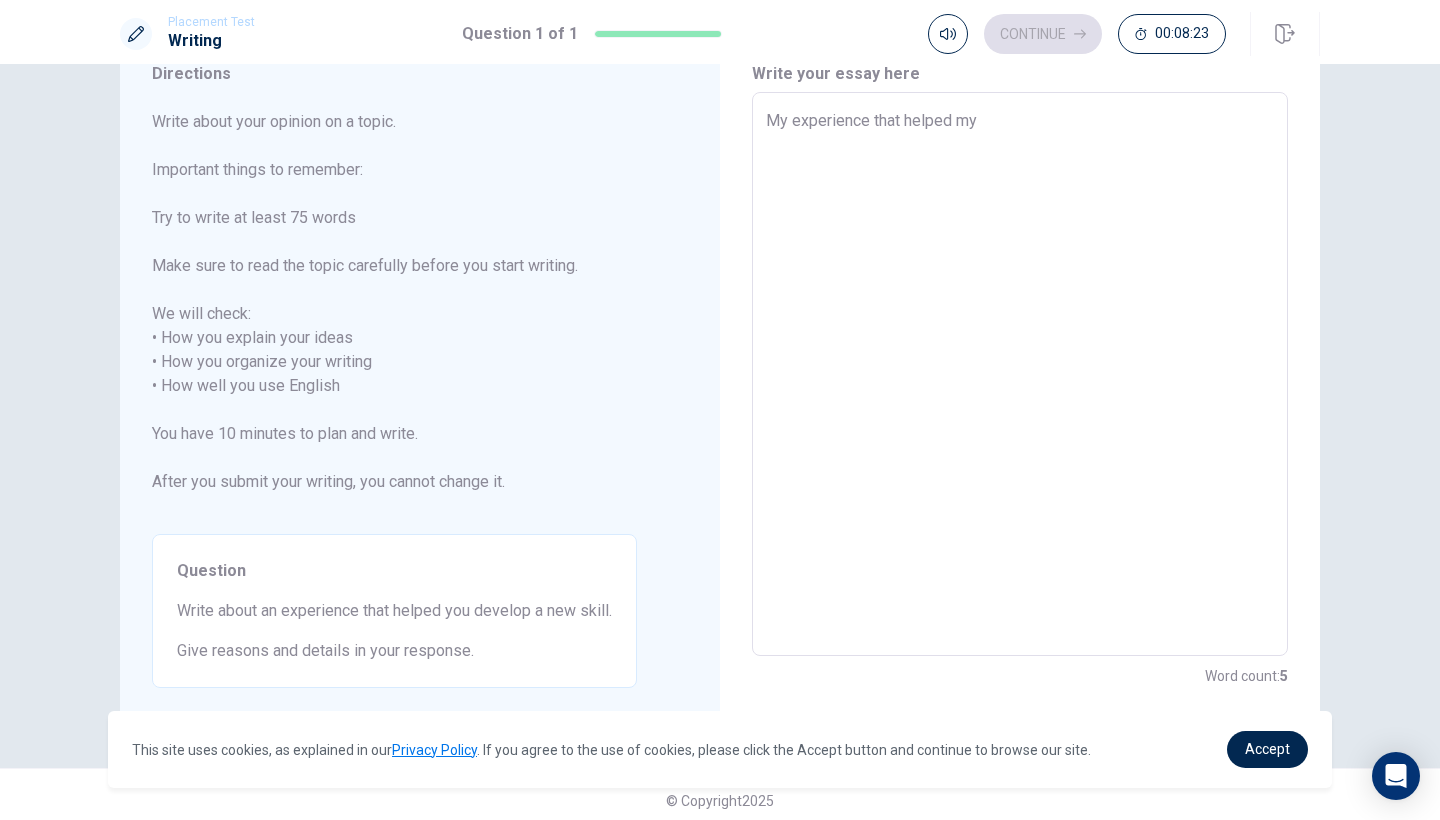 type on "x" 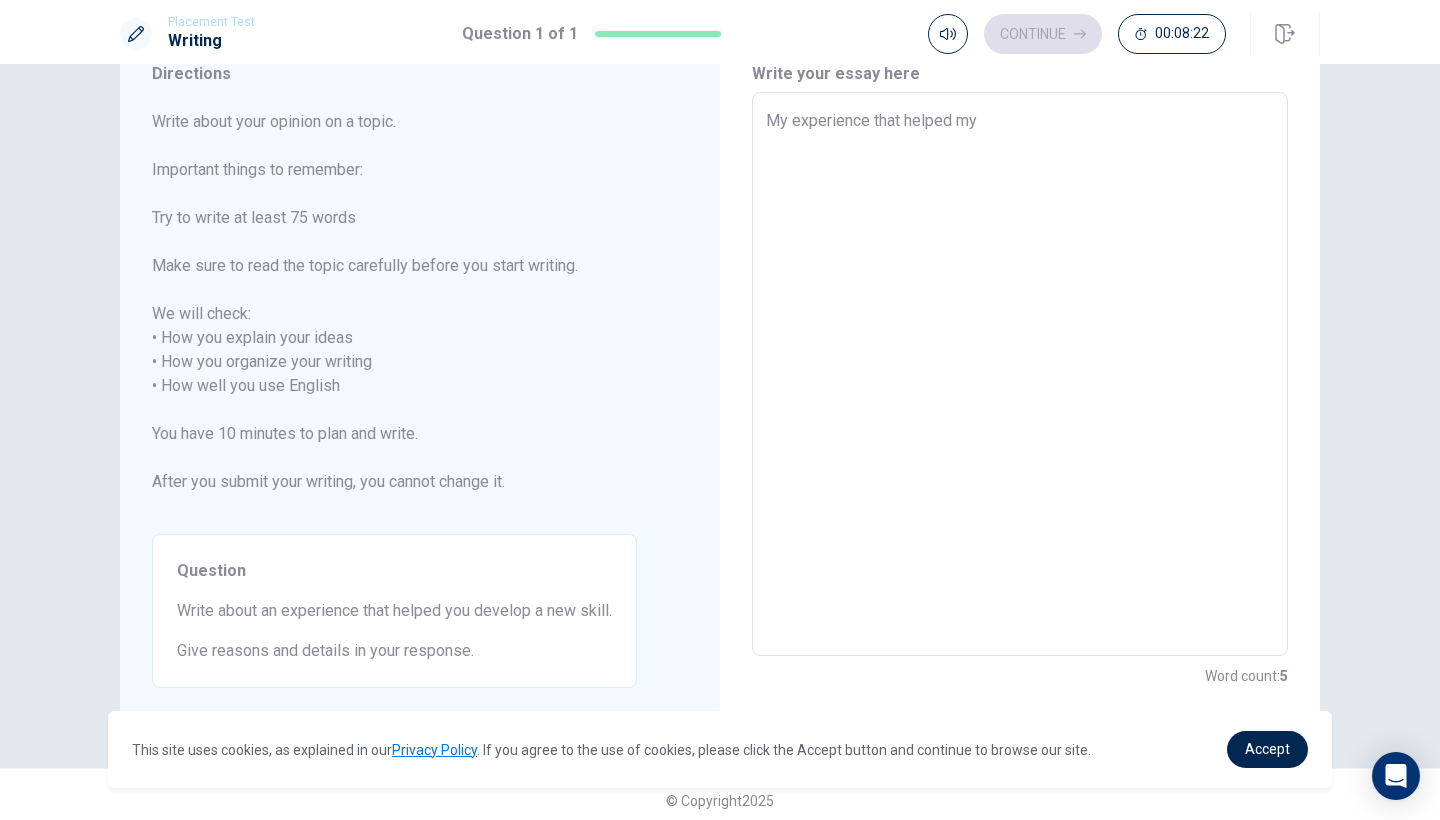 type on "My experience that helped my" 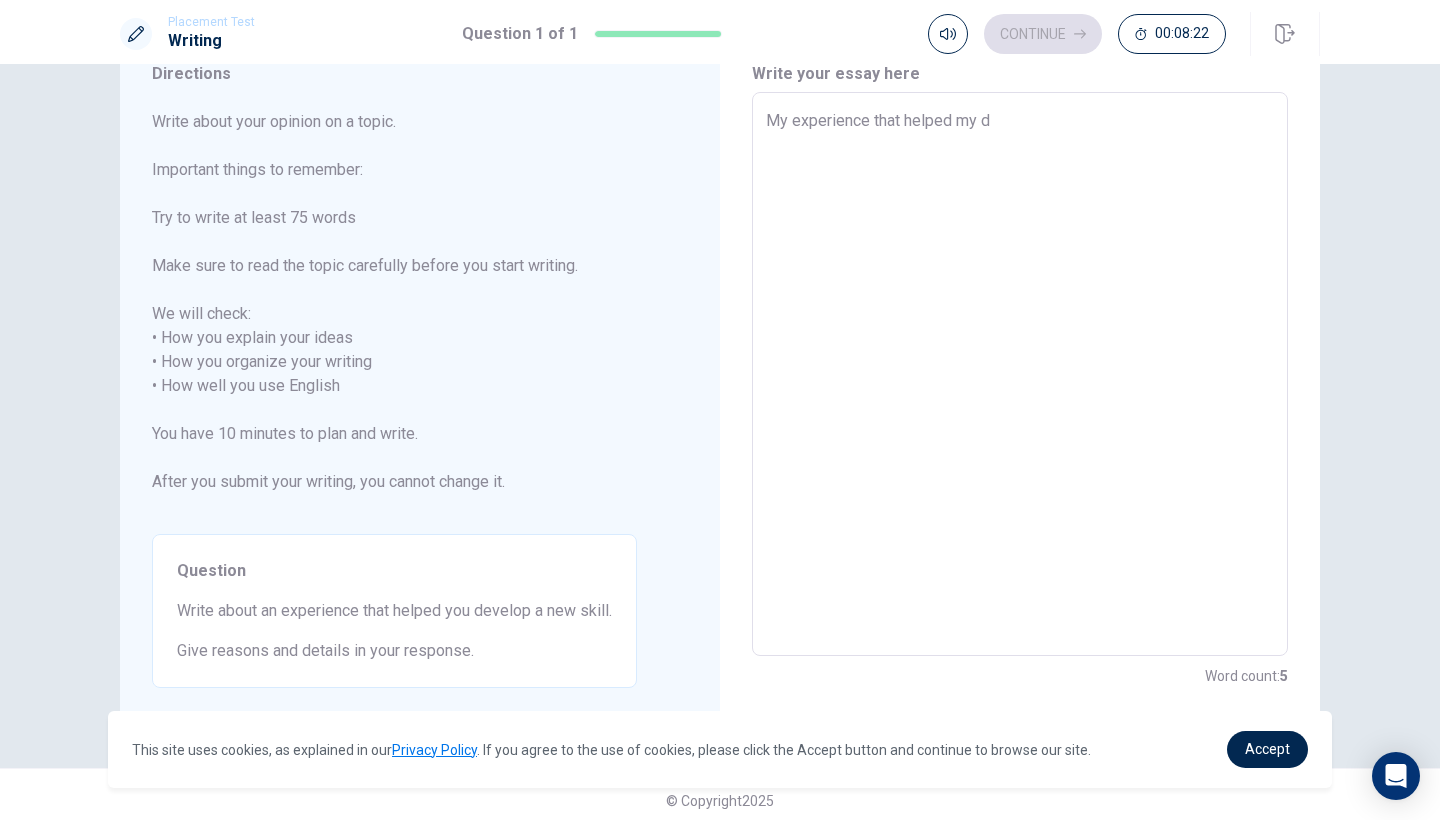 type on "My experience that helped my de" 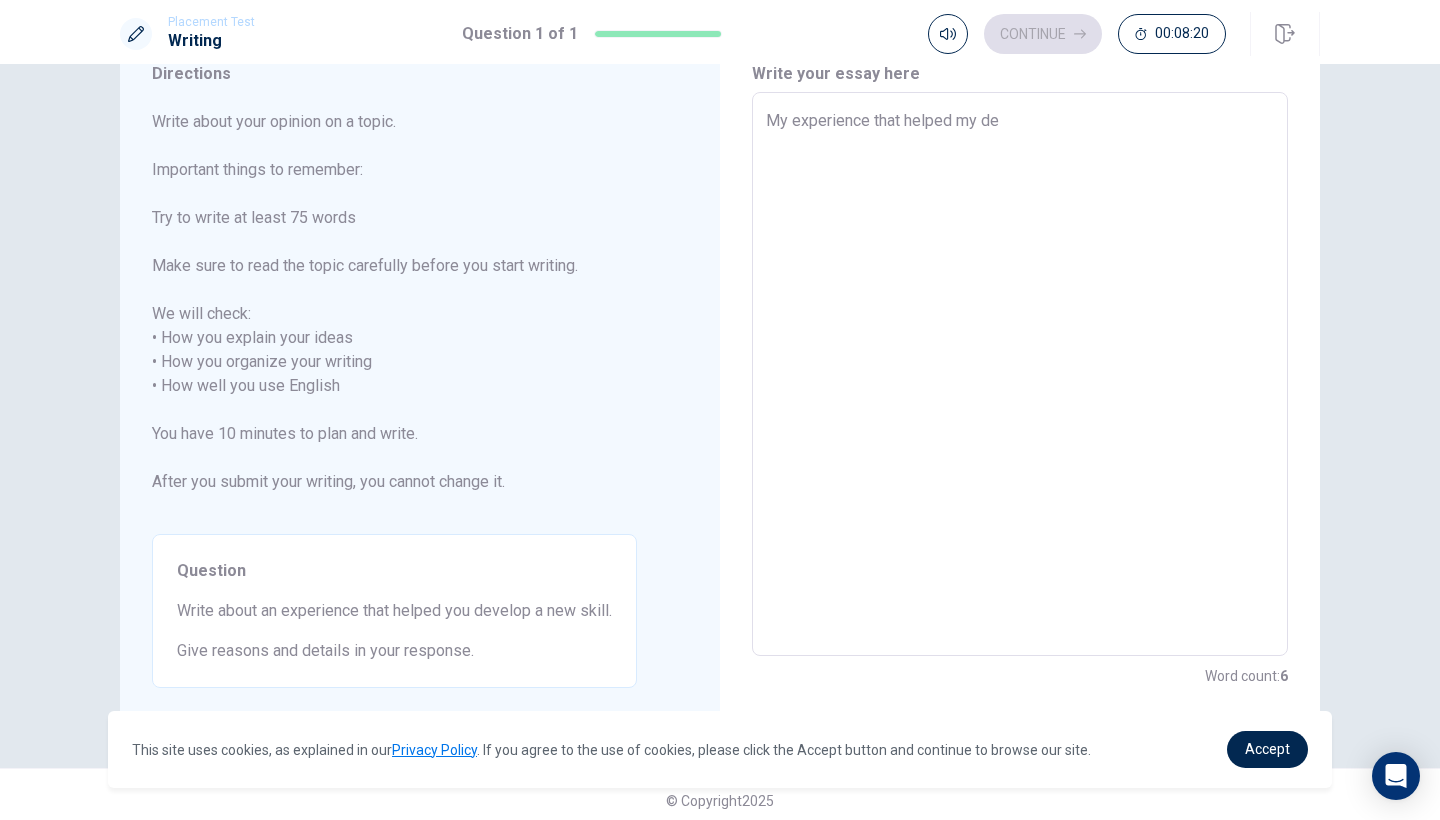 type on "x" 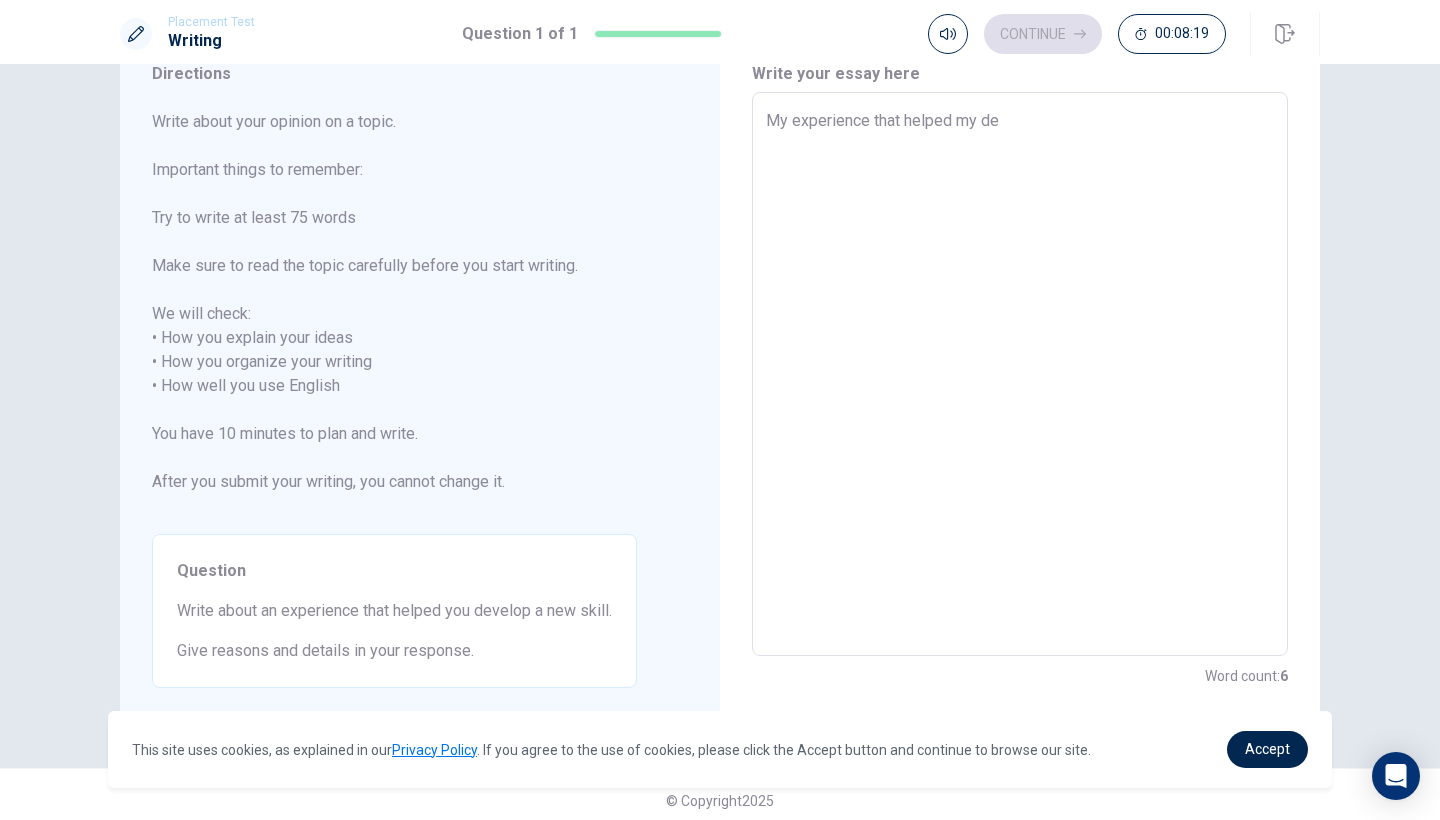 type on "My experience that helped my dev" 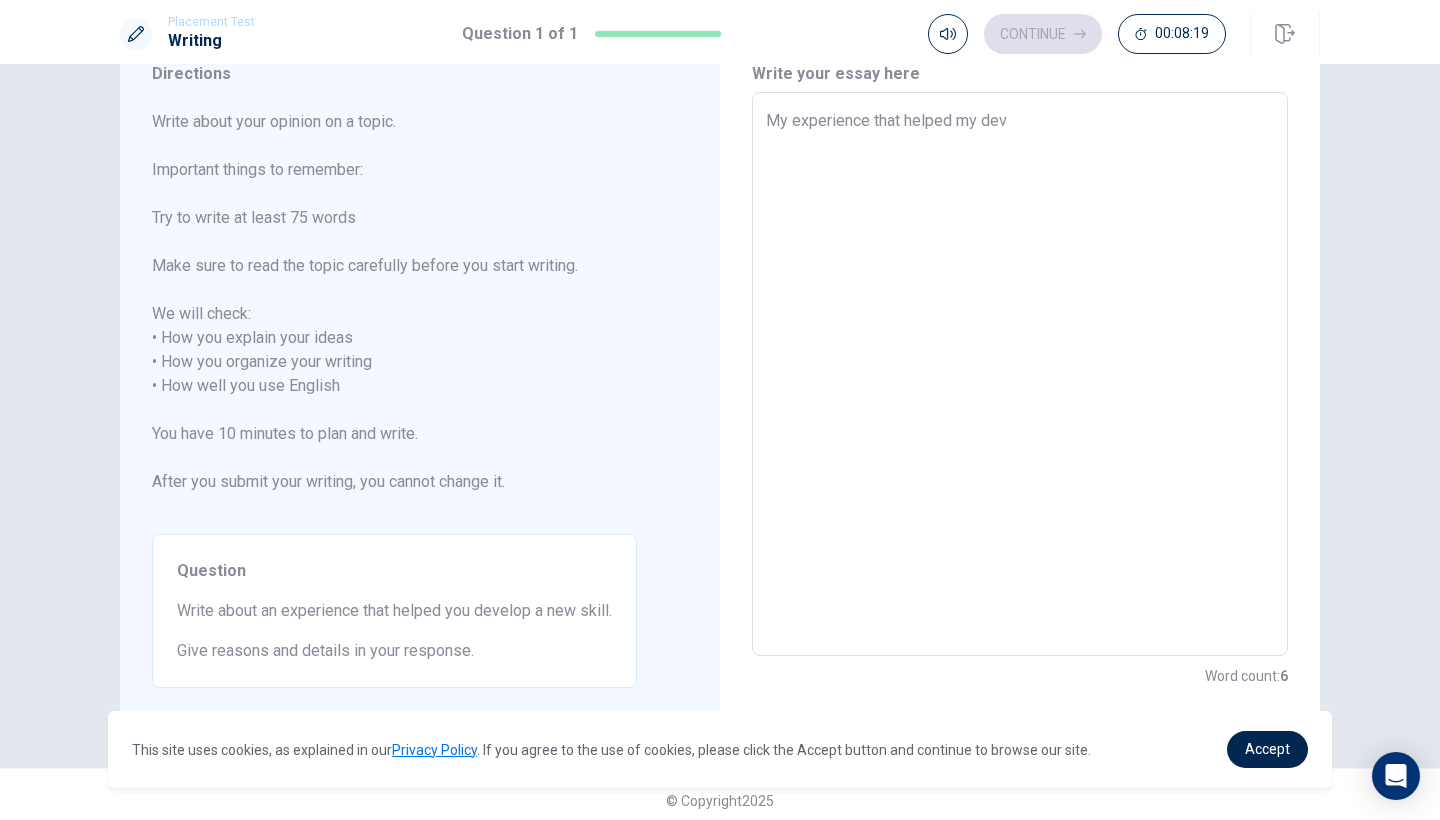 type on "x" 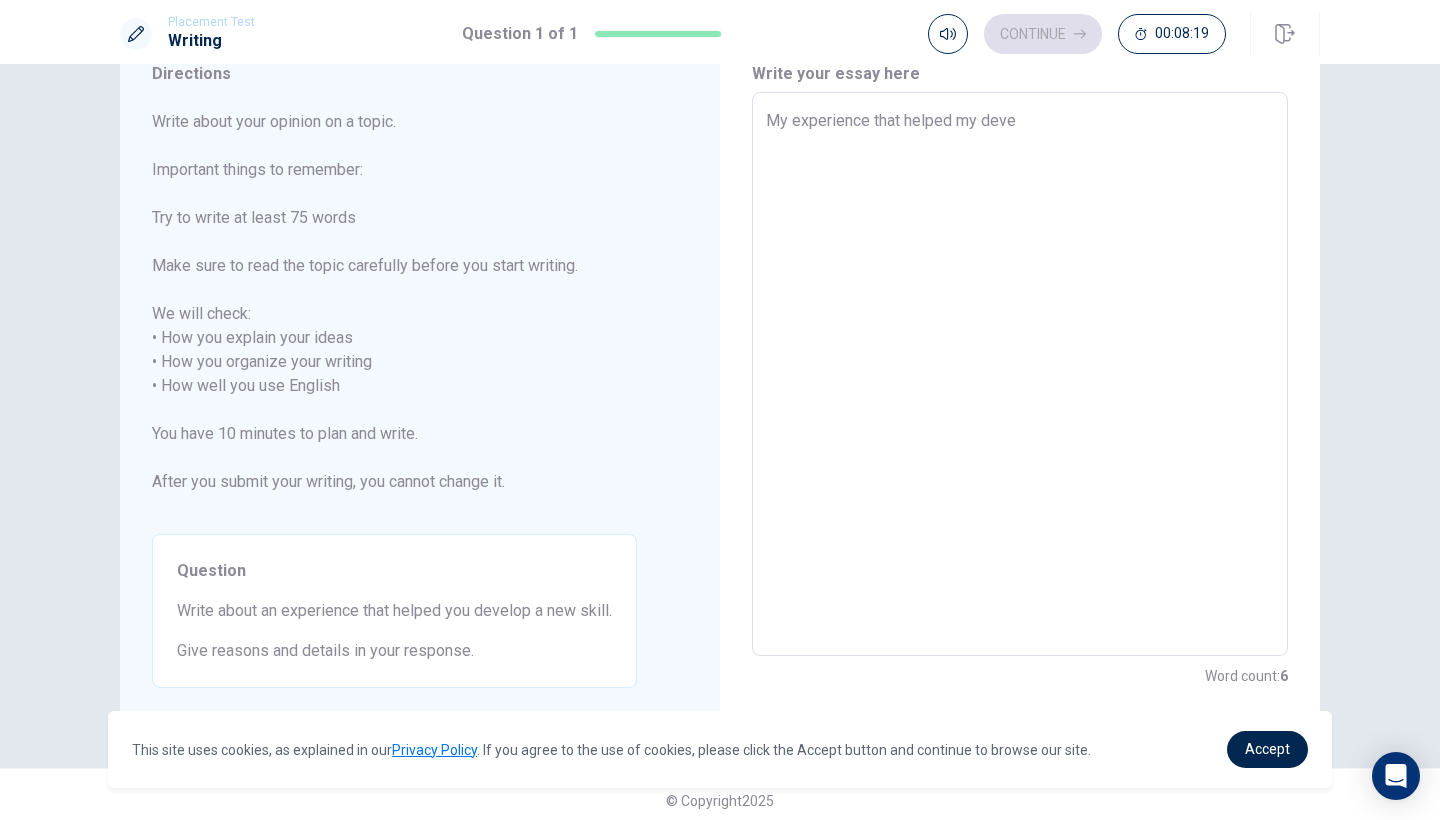 type on "x" 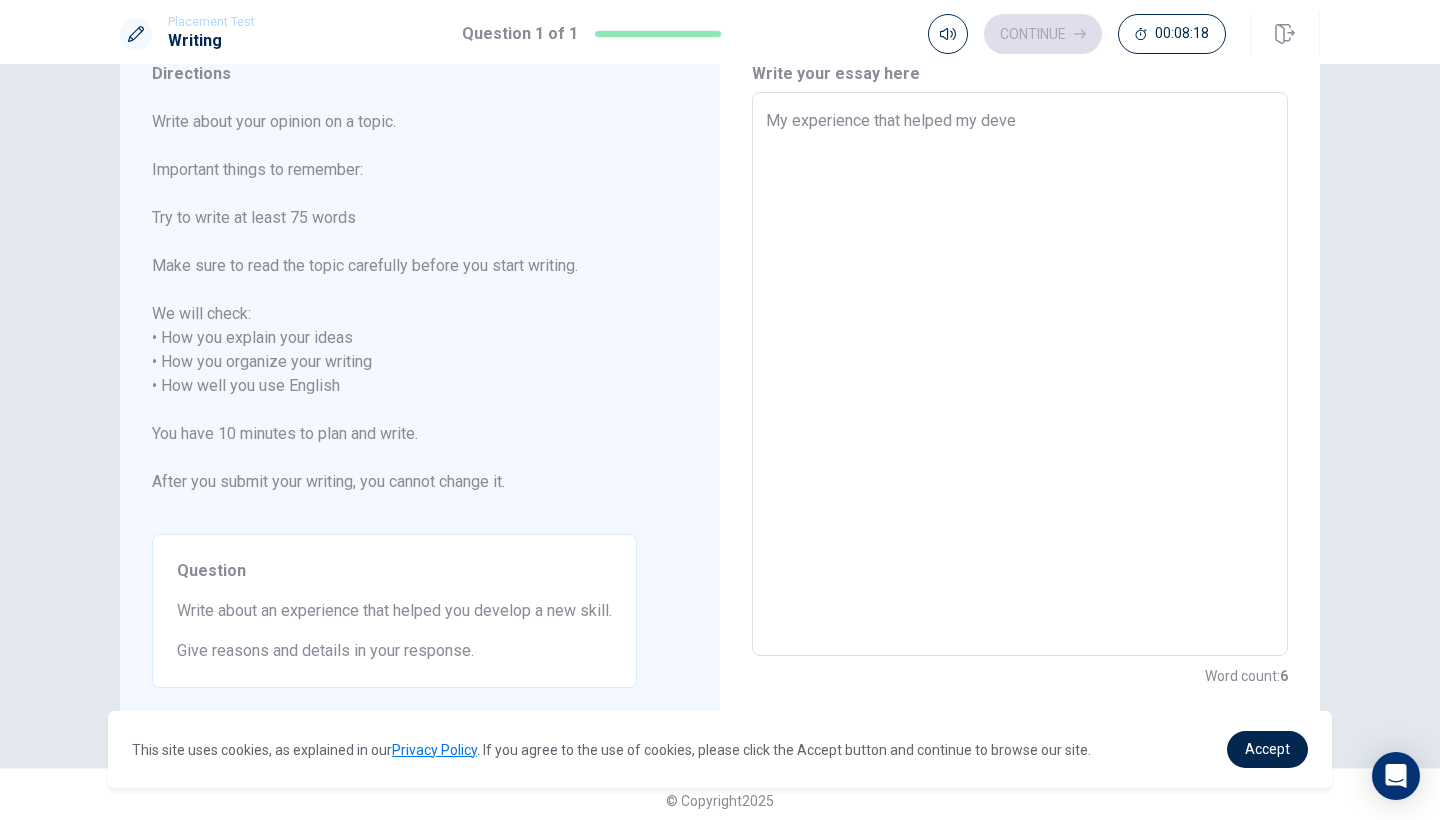 type on "My experience that helped my devel" 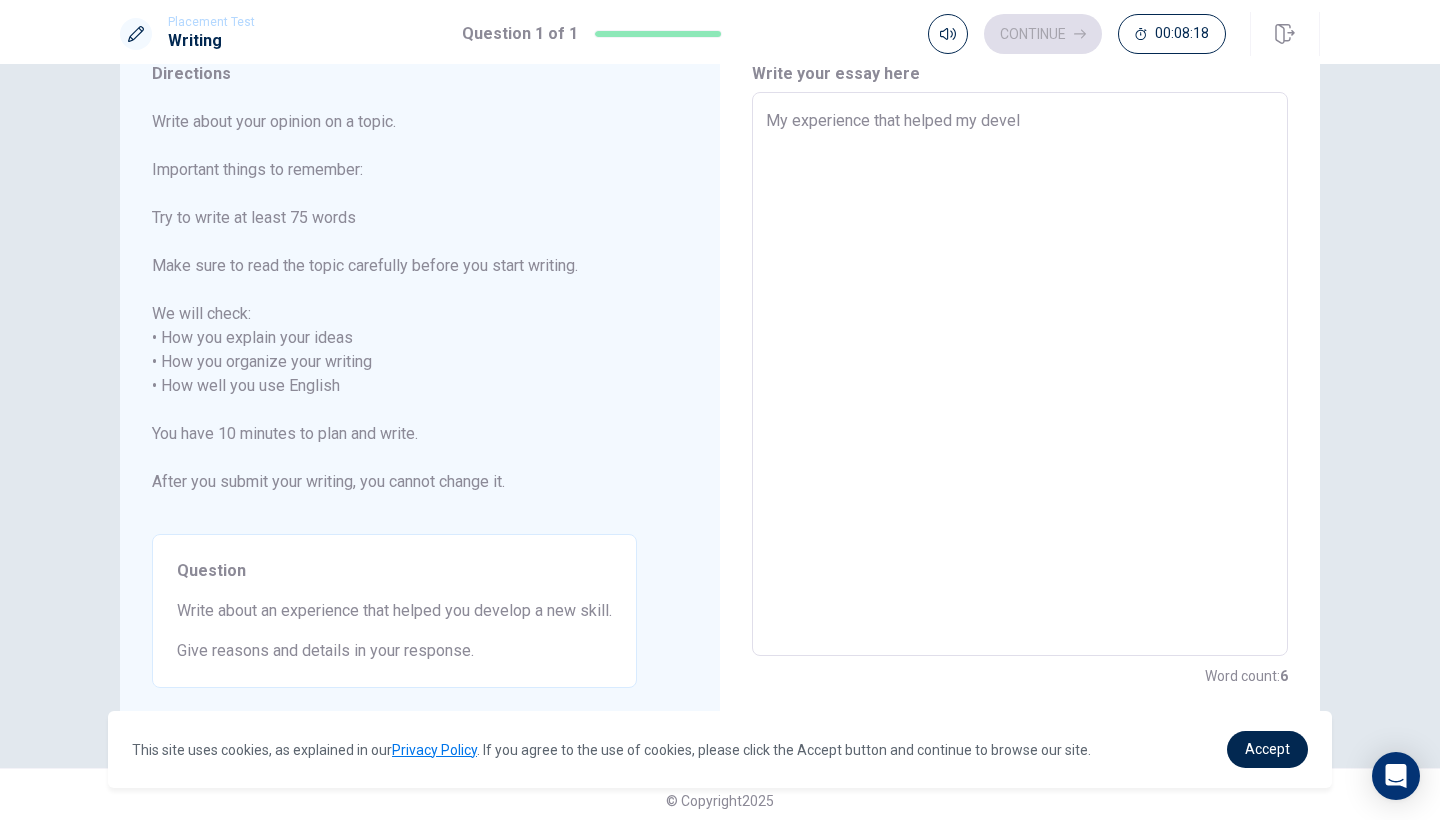 type on "x" 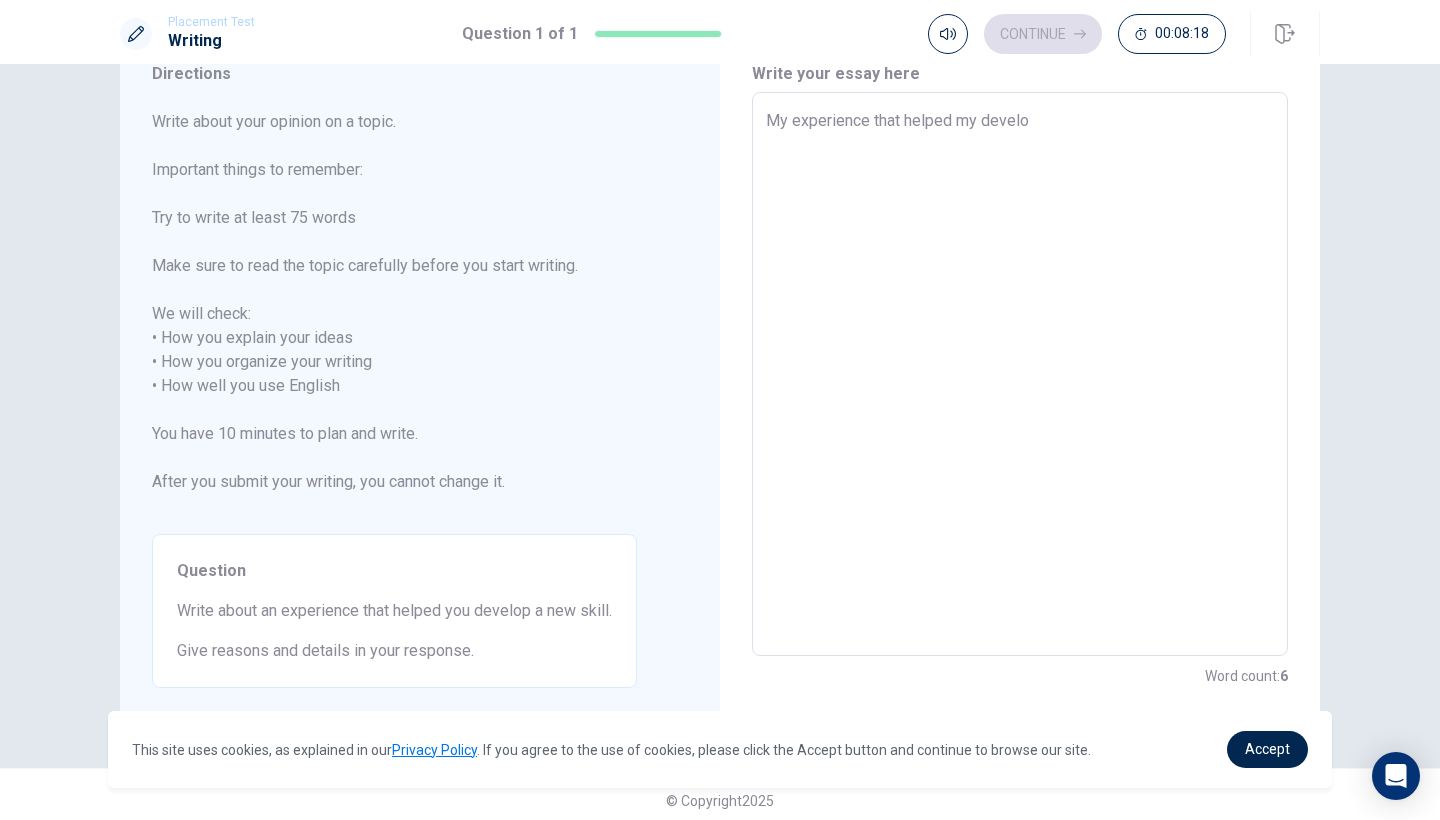 type on "x" 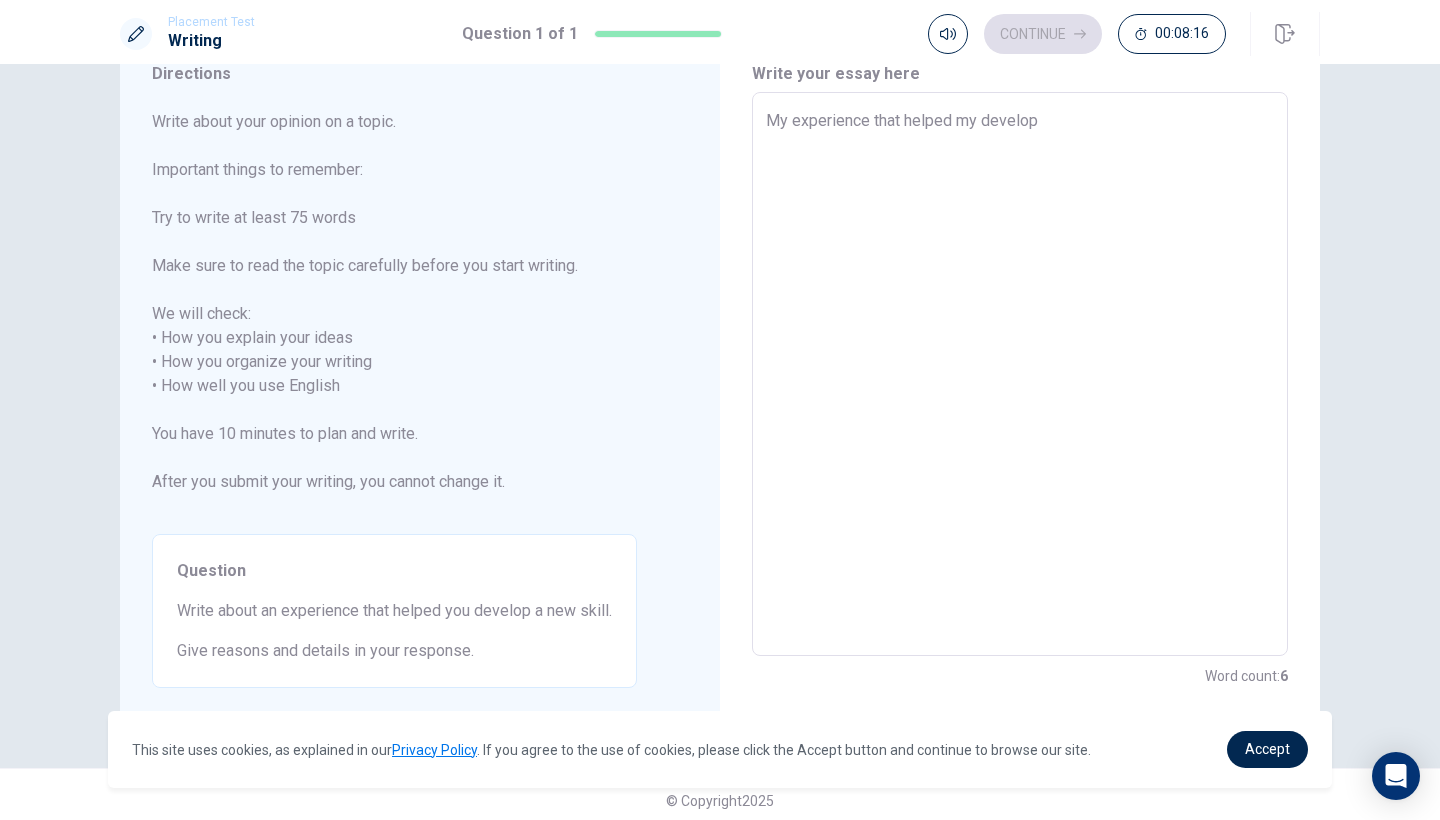 type on "x" 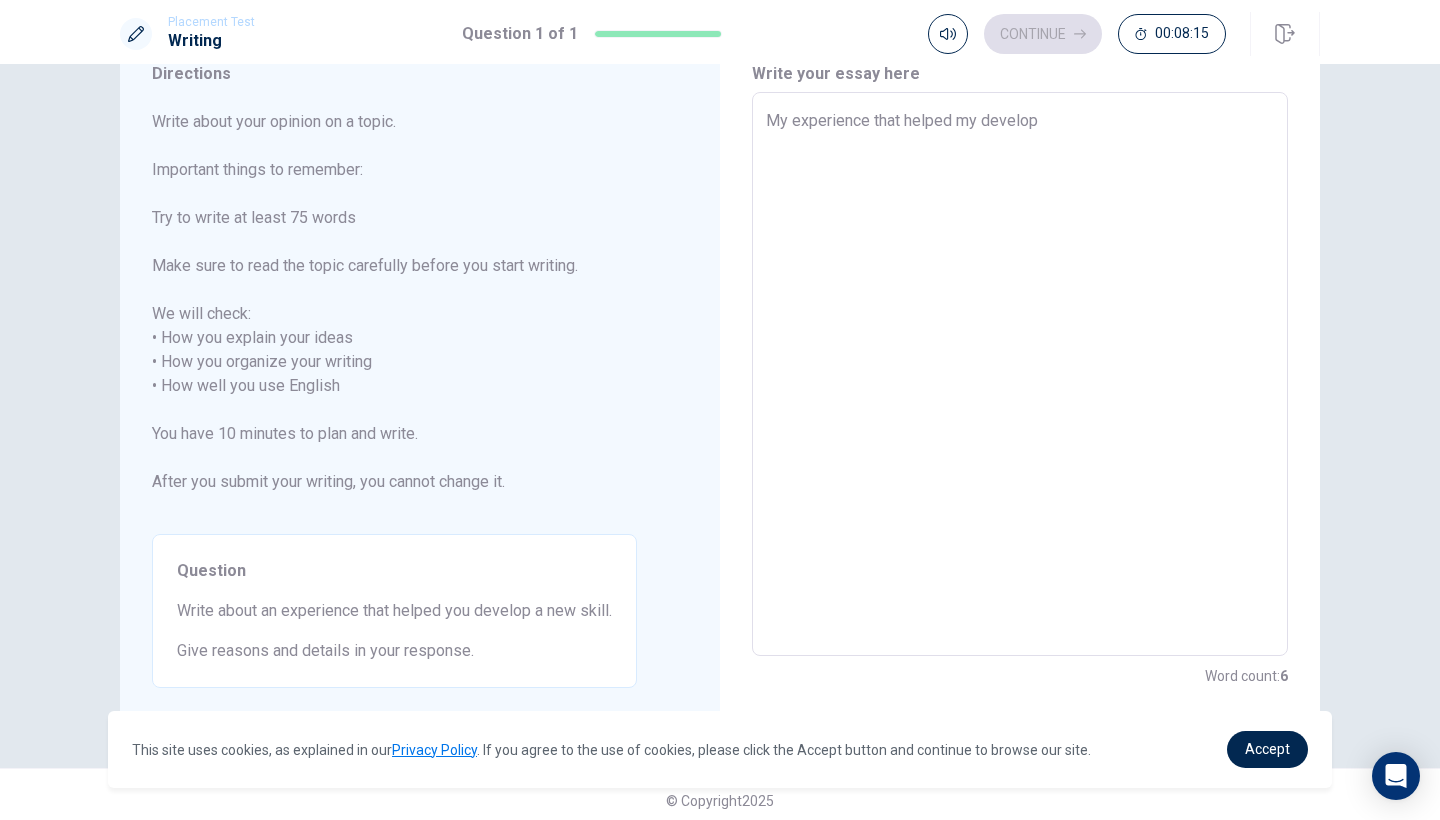 type on "My experience that helped my develop" 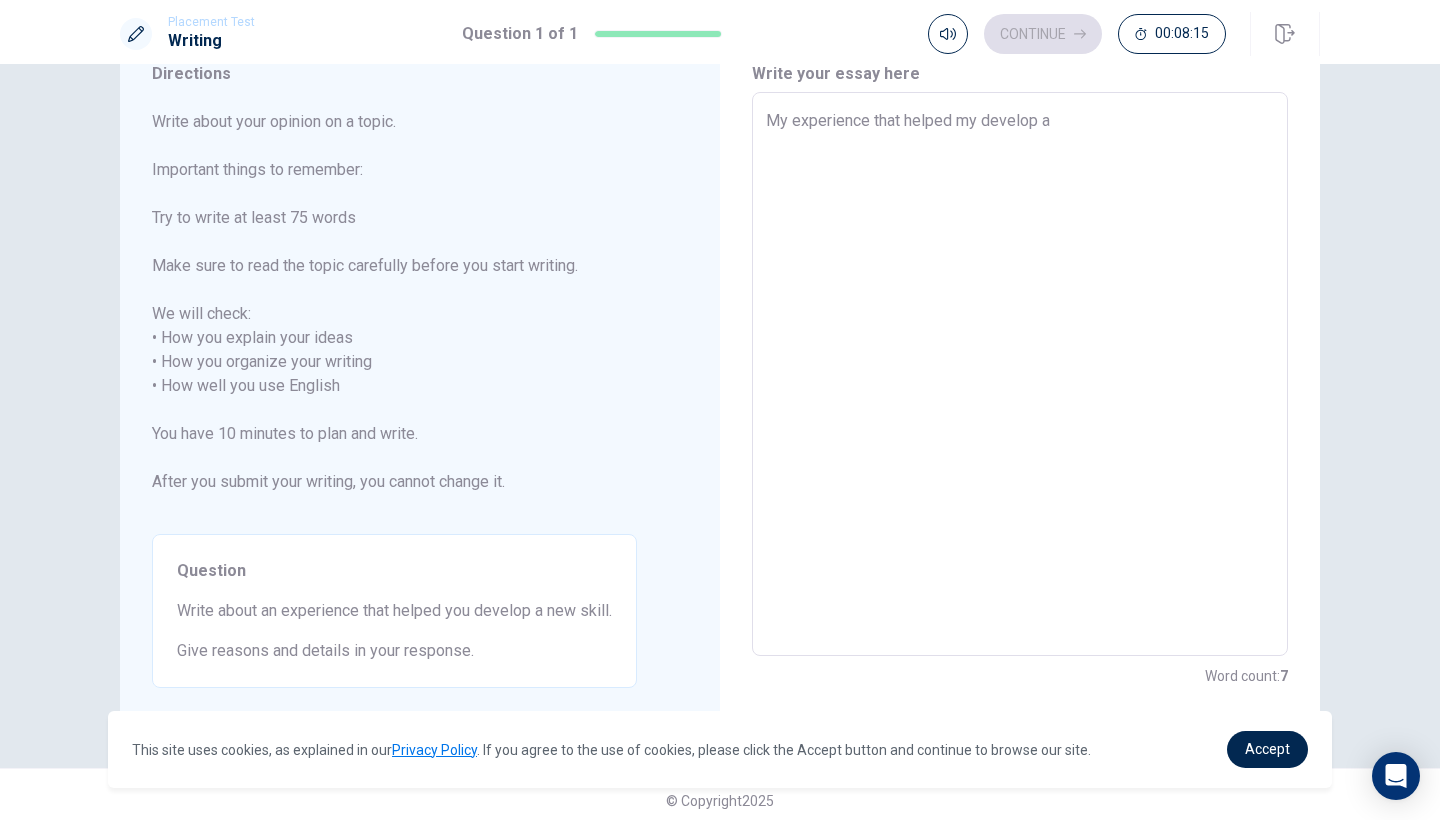 type on "x" 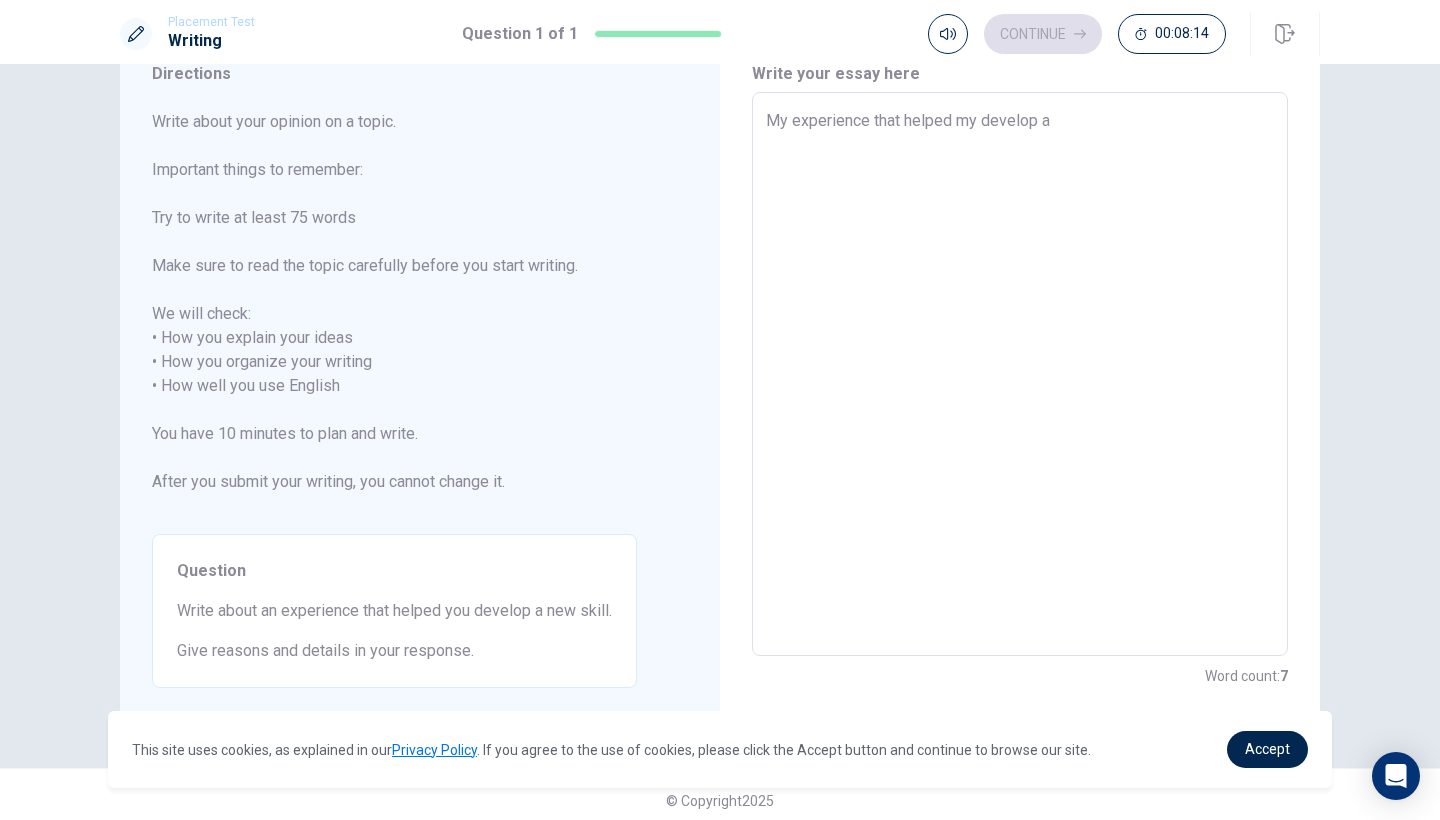 type on "x" 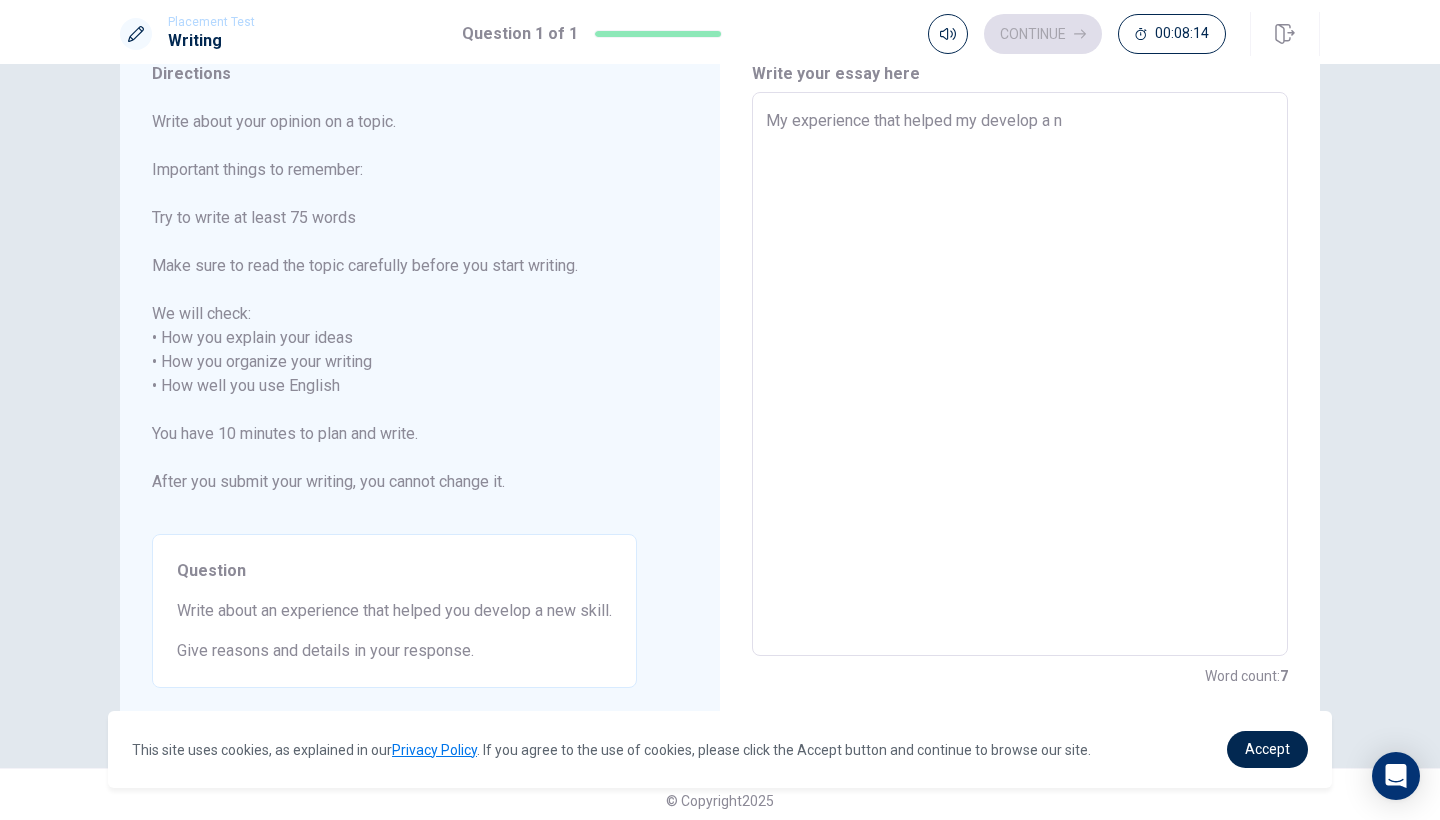 type on "x" 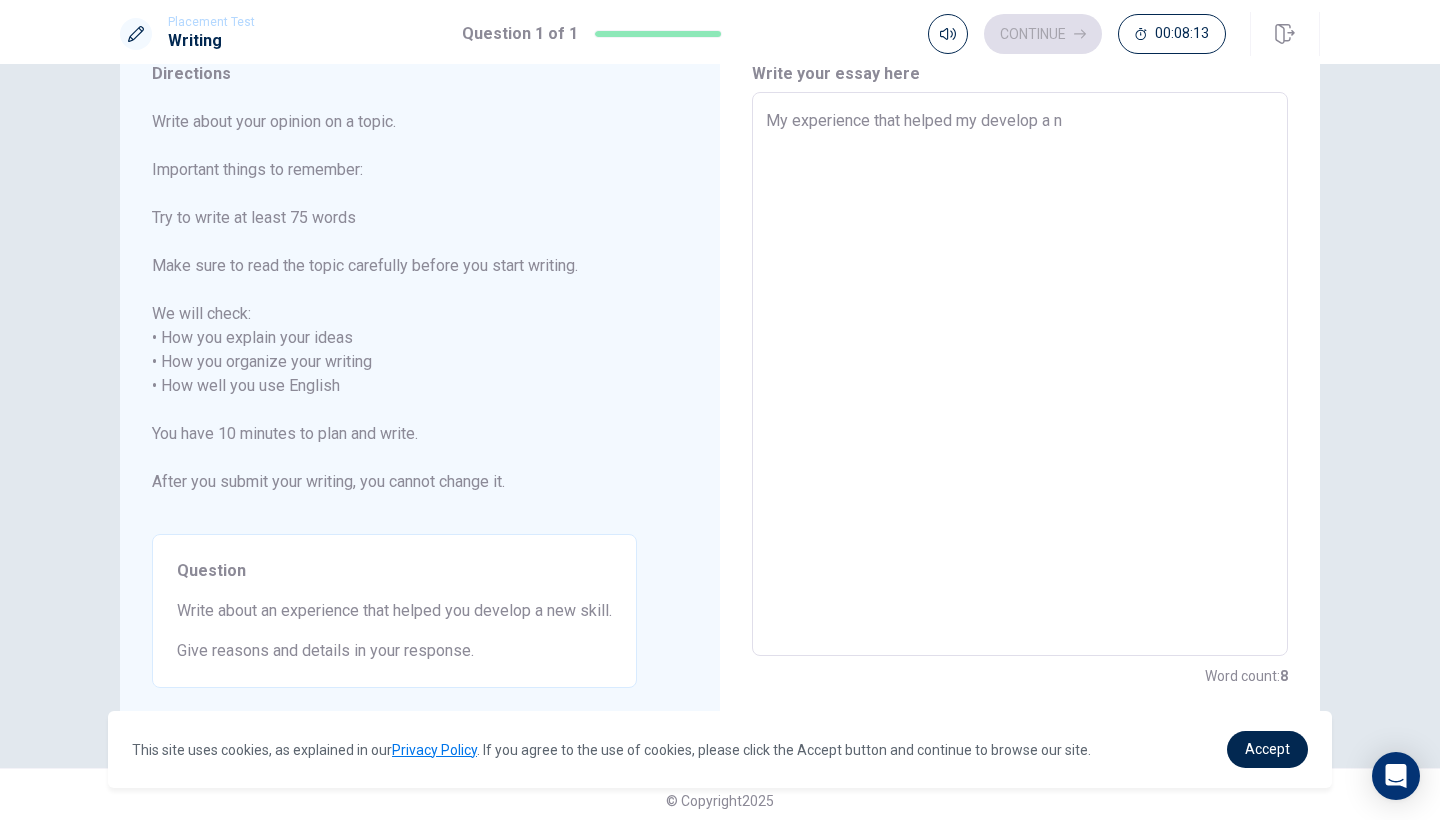 type on "My experience that helped my develop a ne" 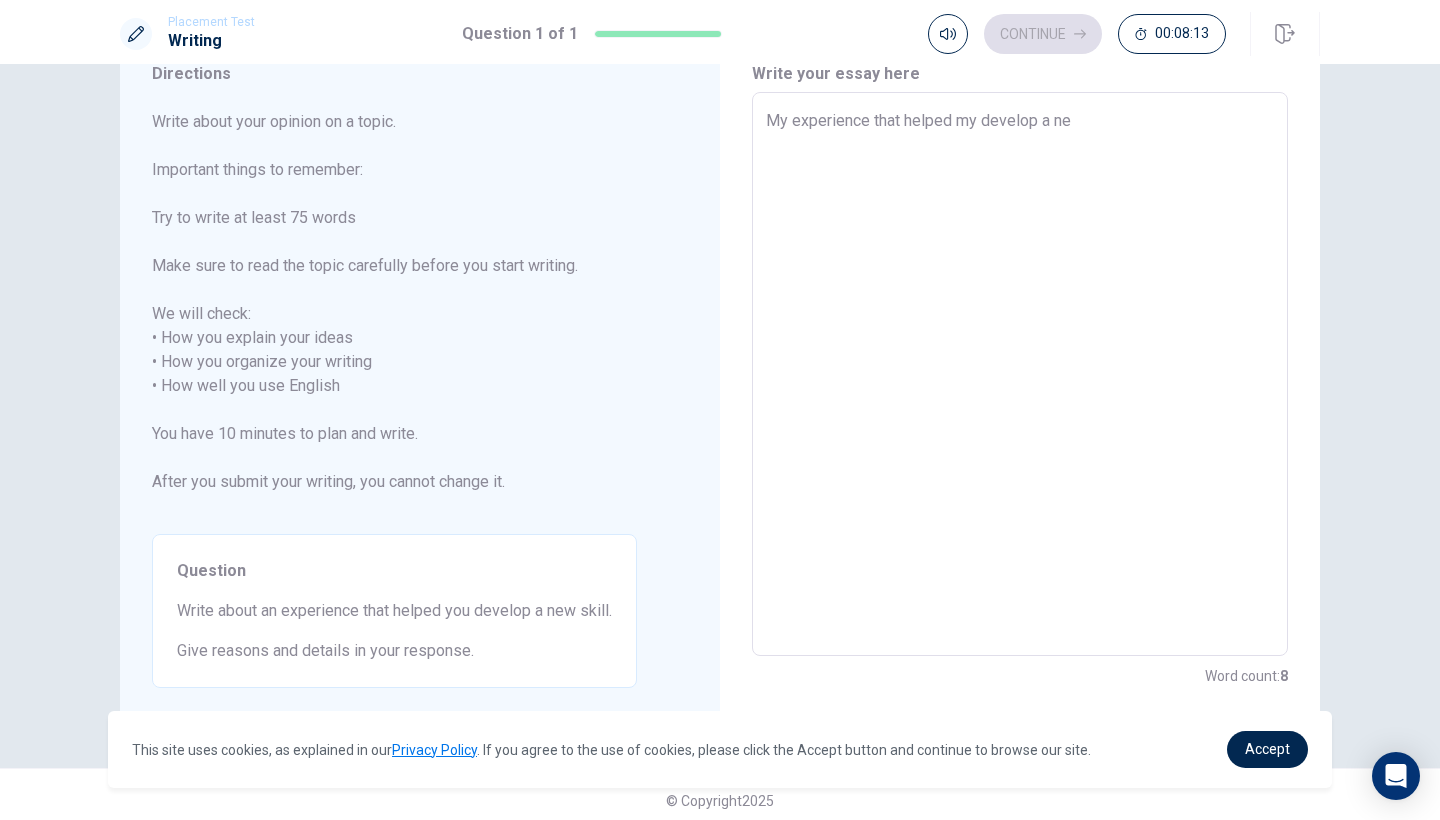 type on "x" 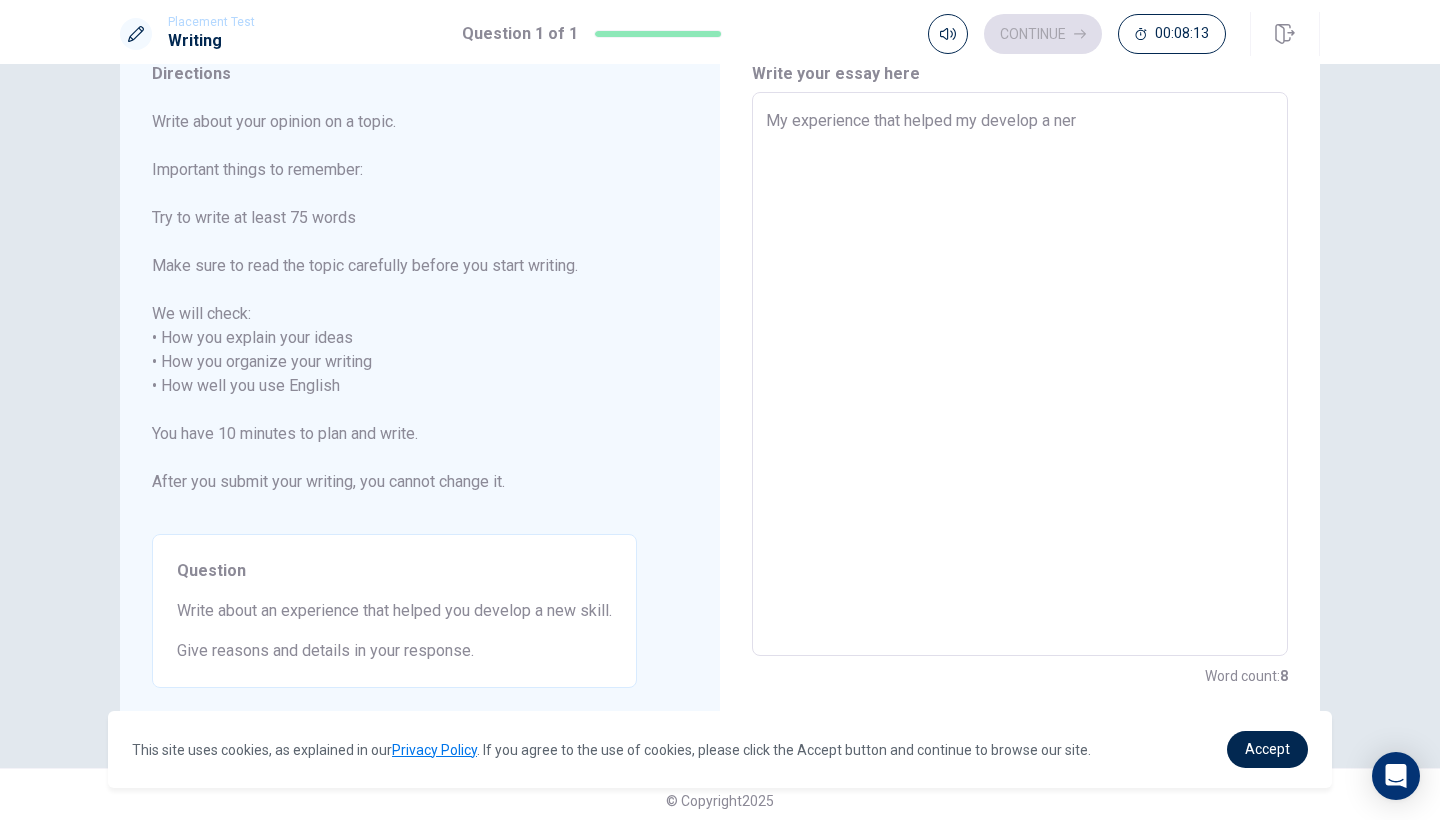type on "x" 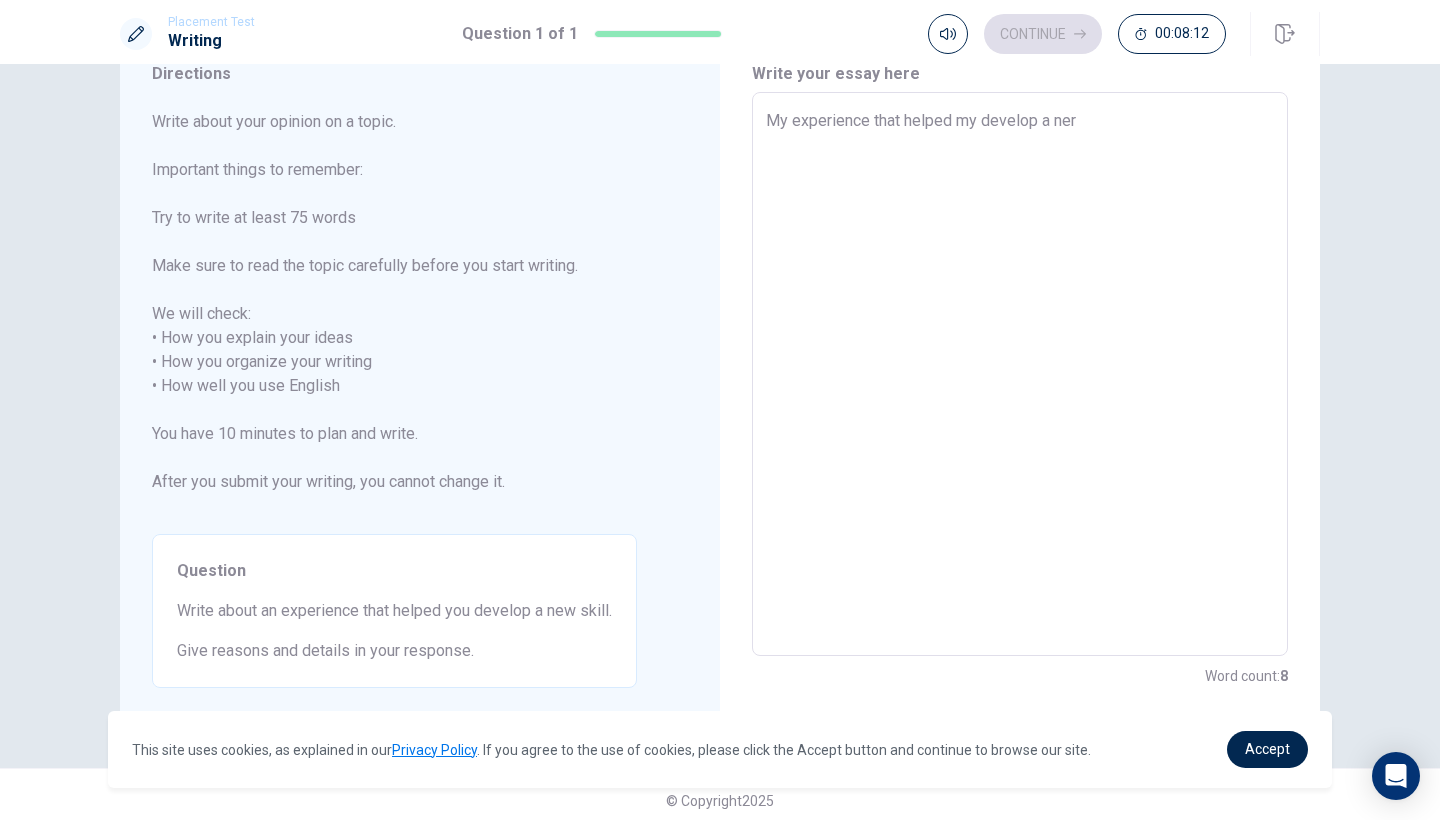 type on "My experience that helped my develop a ne" 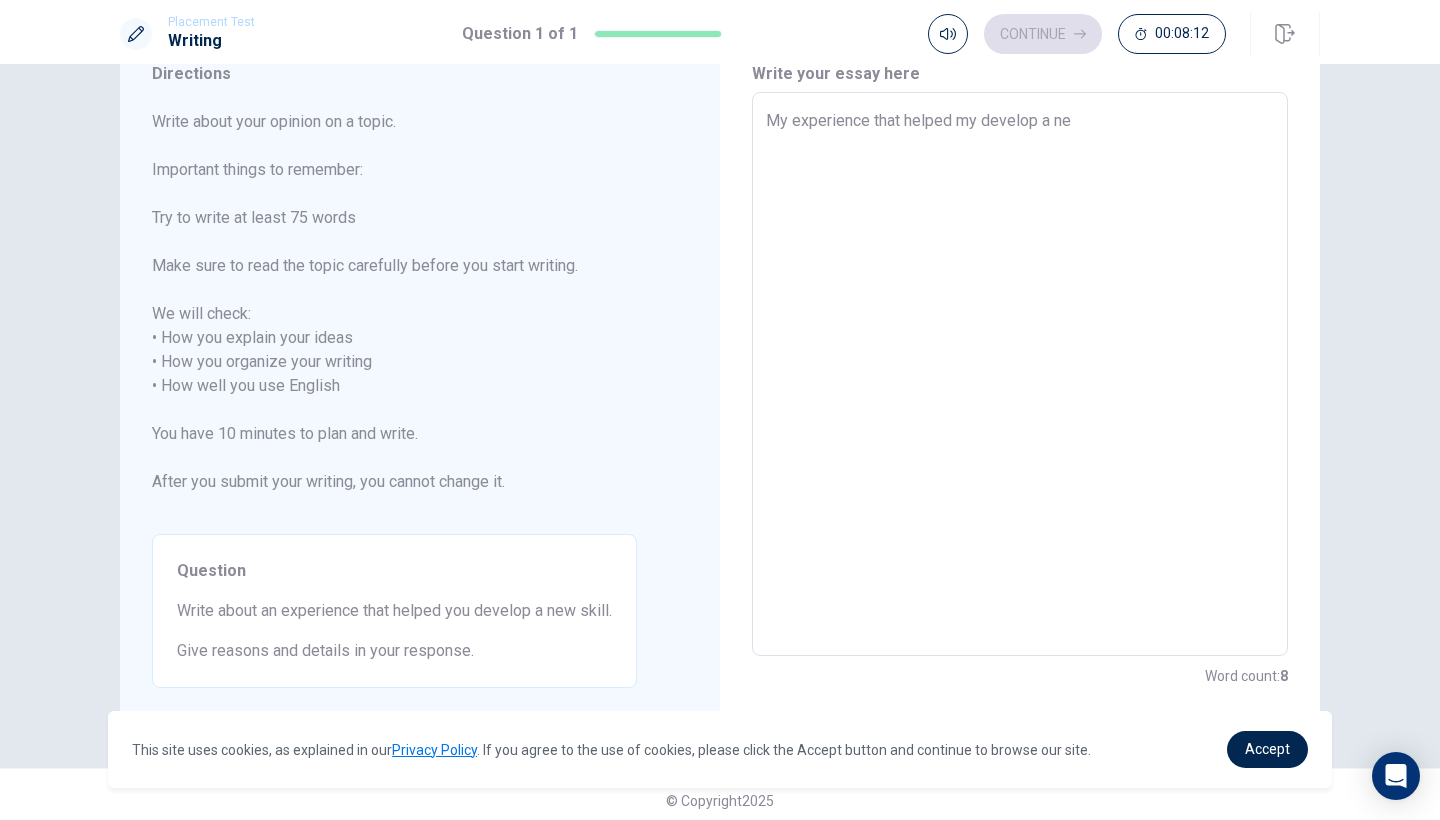 type on "x" 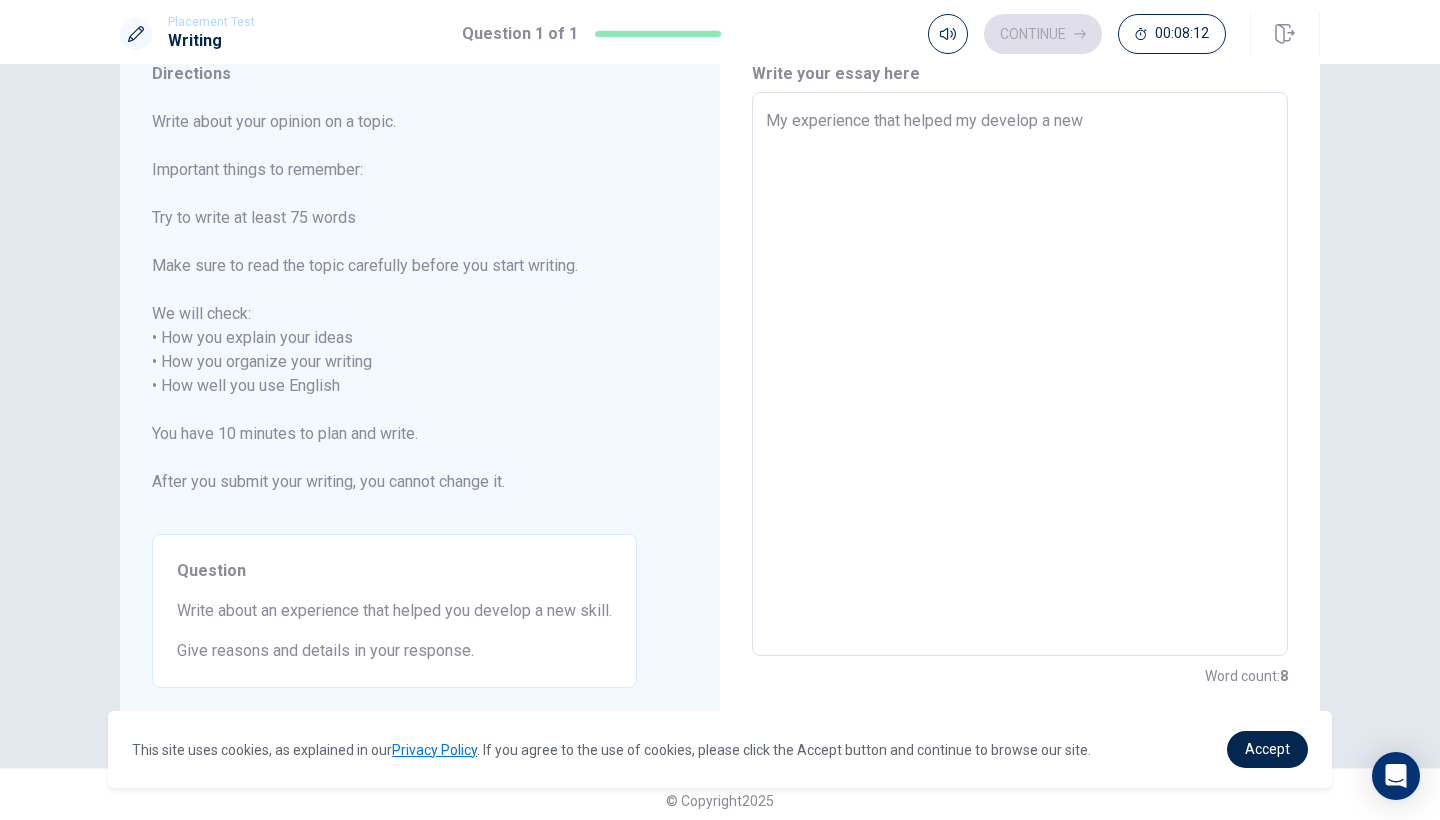 type on "x" 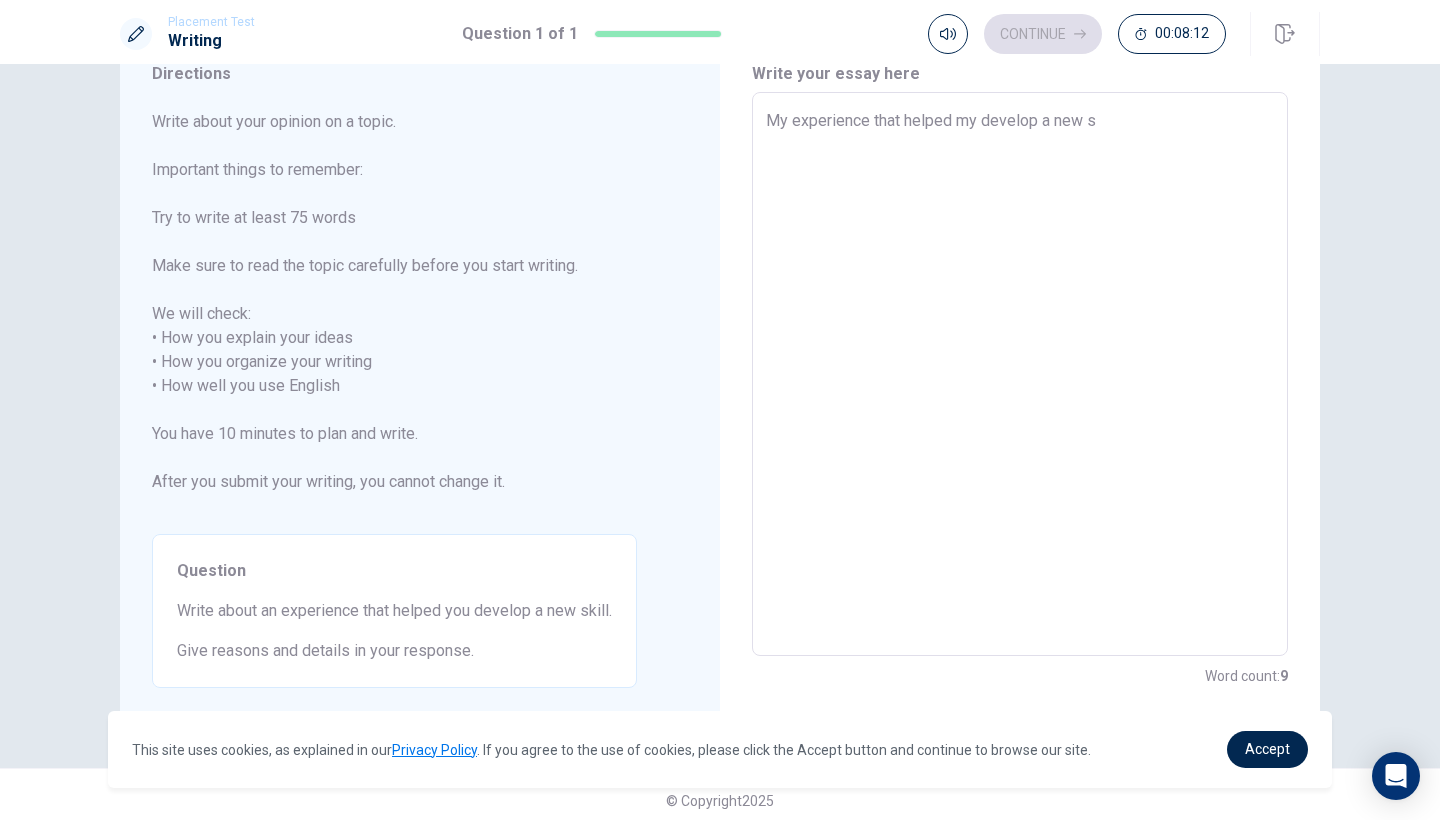 type on "x" 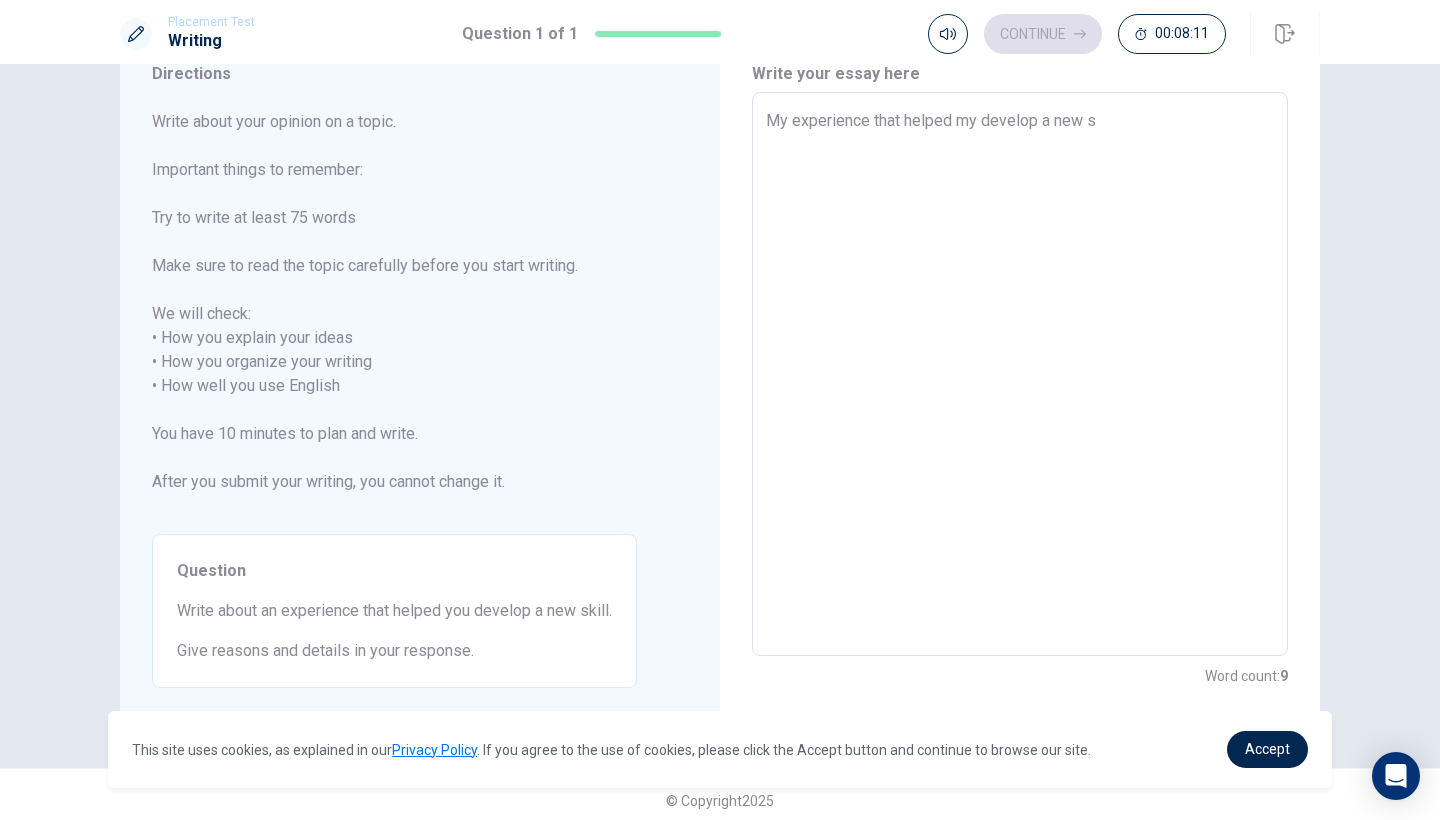 type on "My experience that helped my develop a new sk" 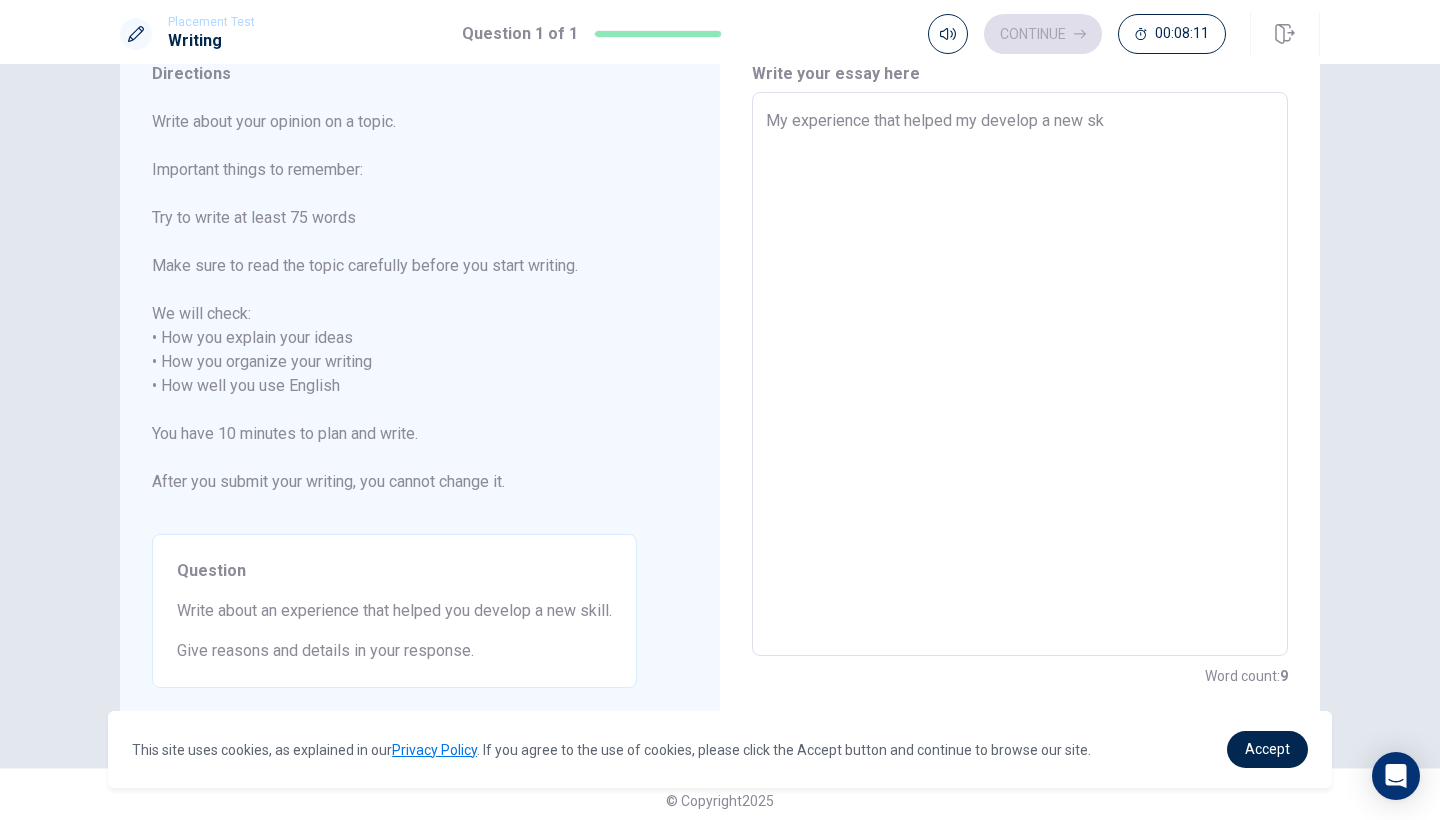 type on "x" 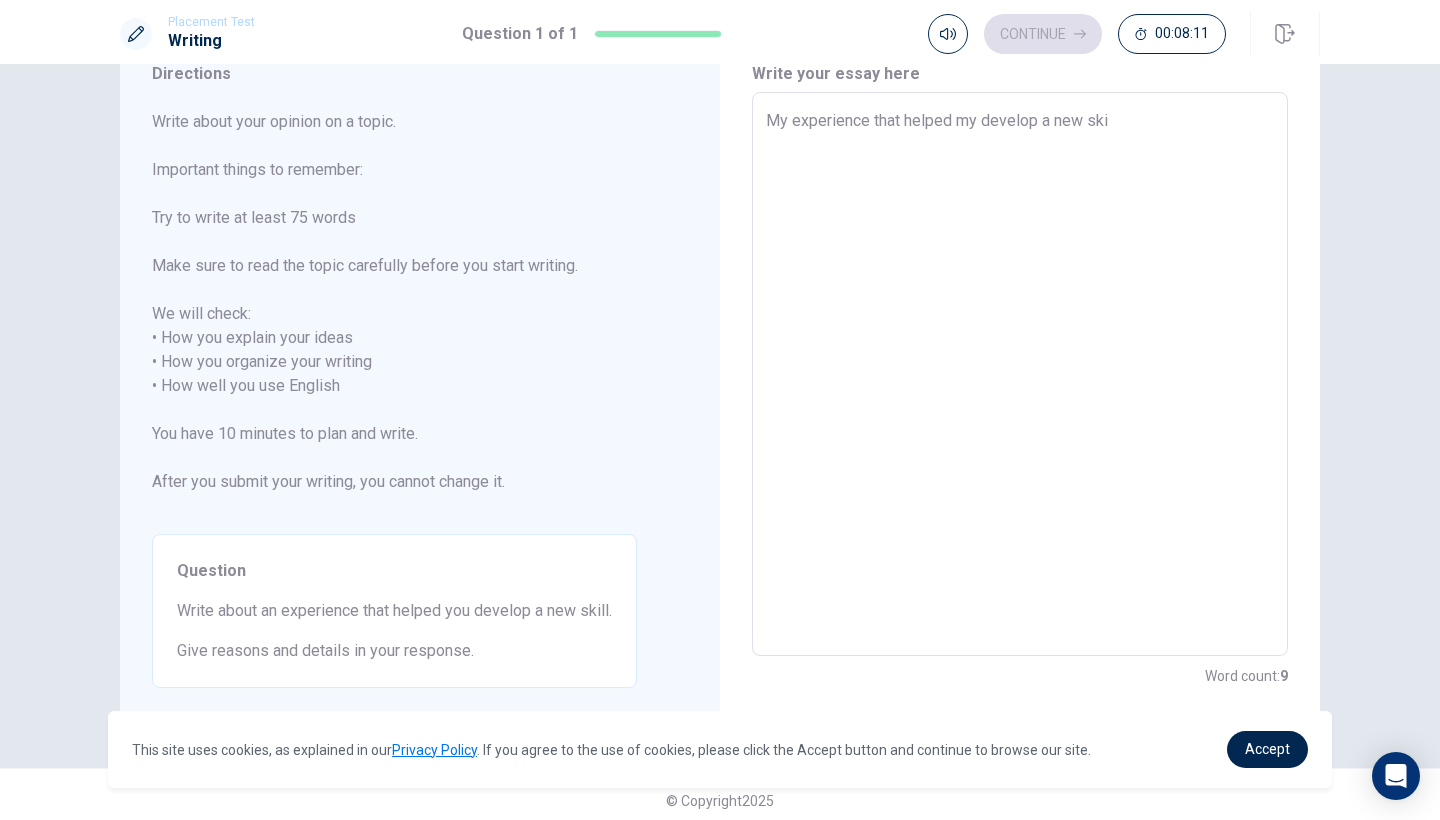 type on "x" 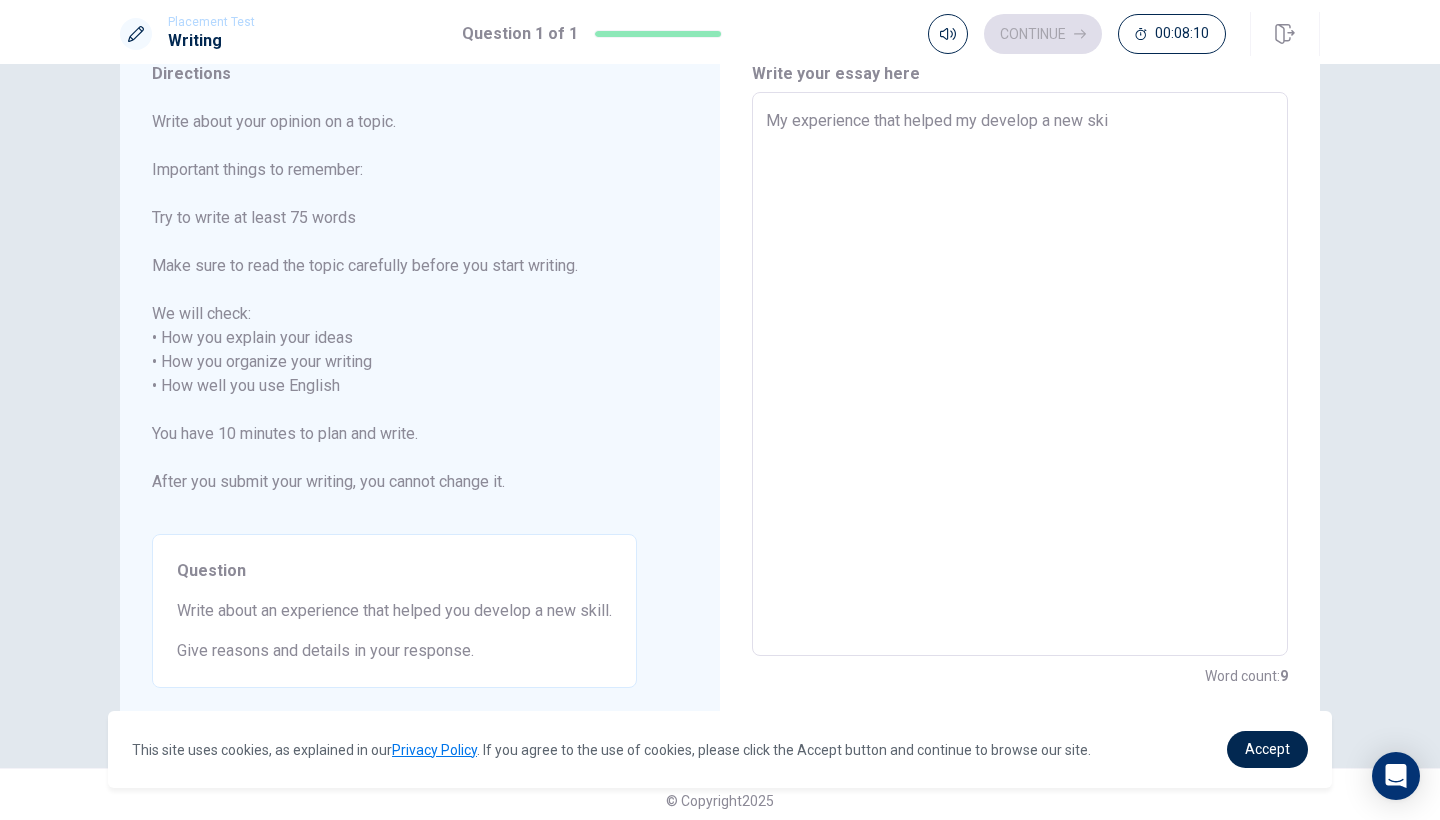 type on "My experience that helped my develop a new skil" 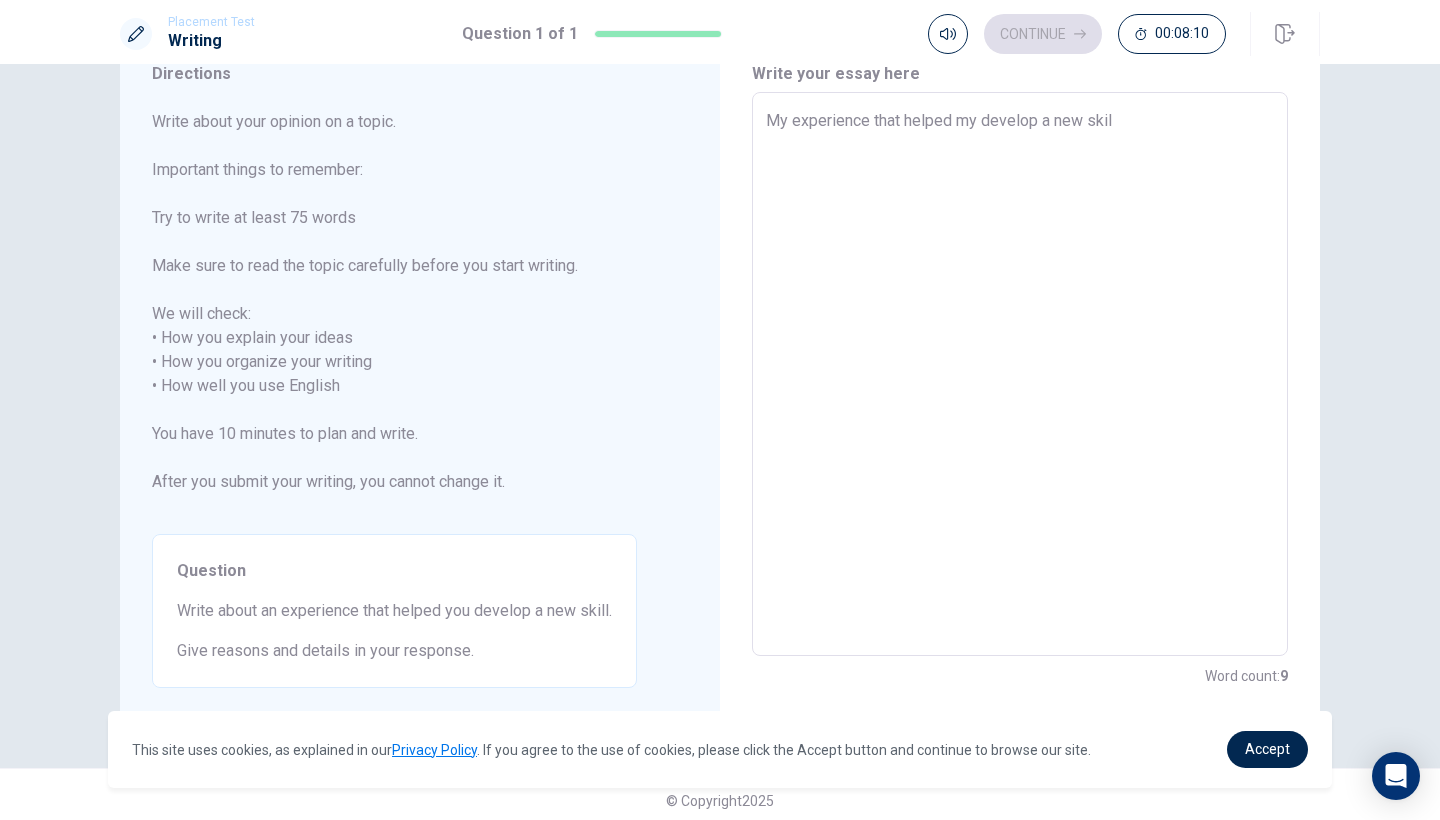 type on "x" 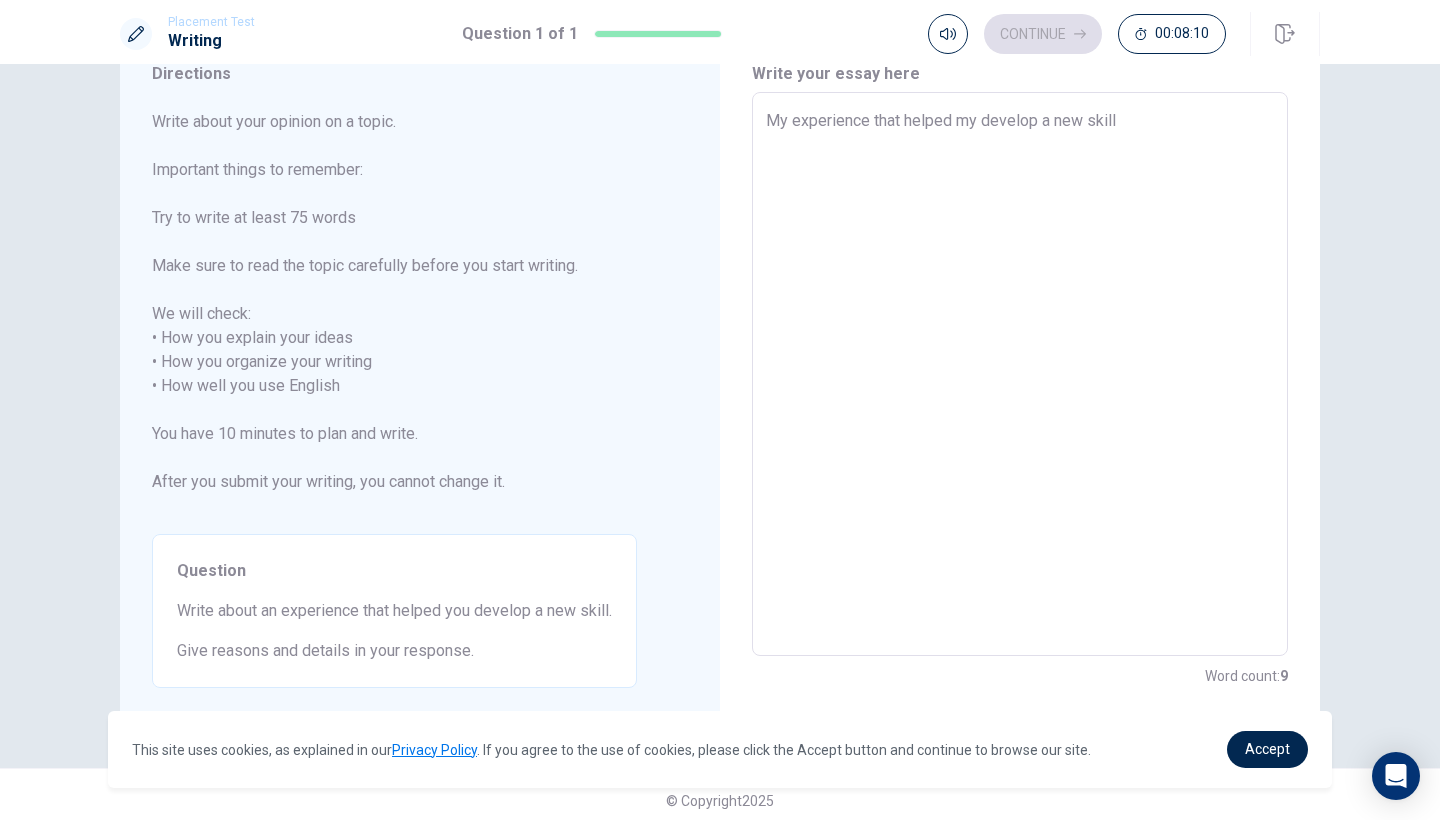 type on "x" 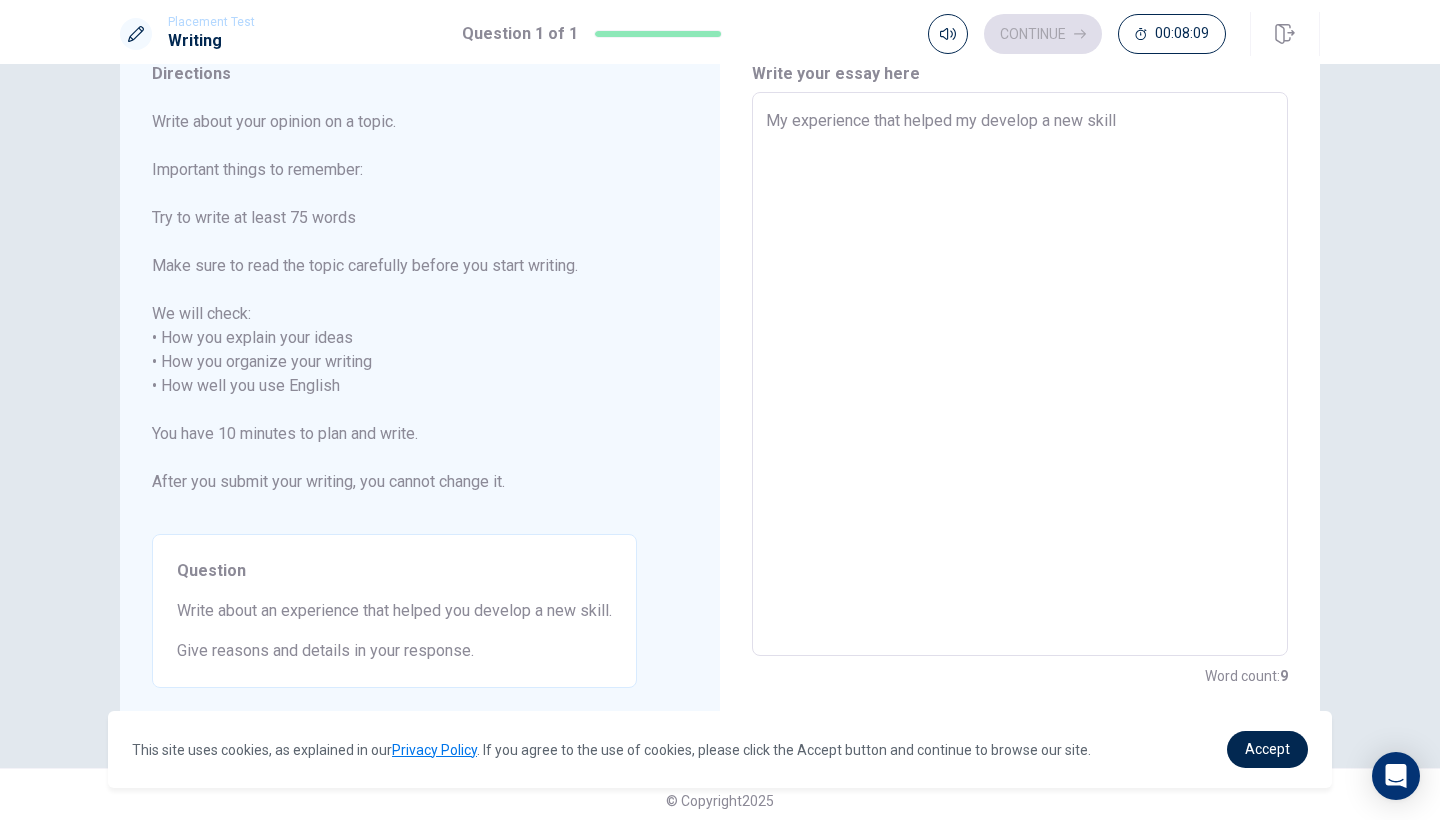 type on "My experience that helped my develop a new skill" 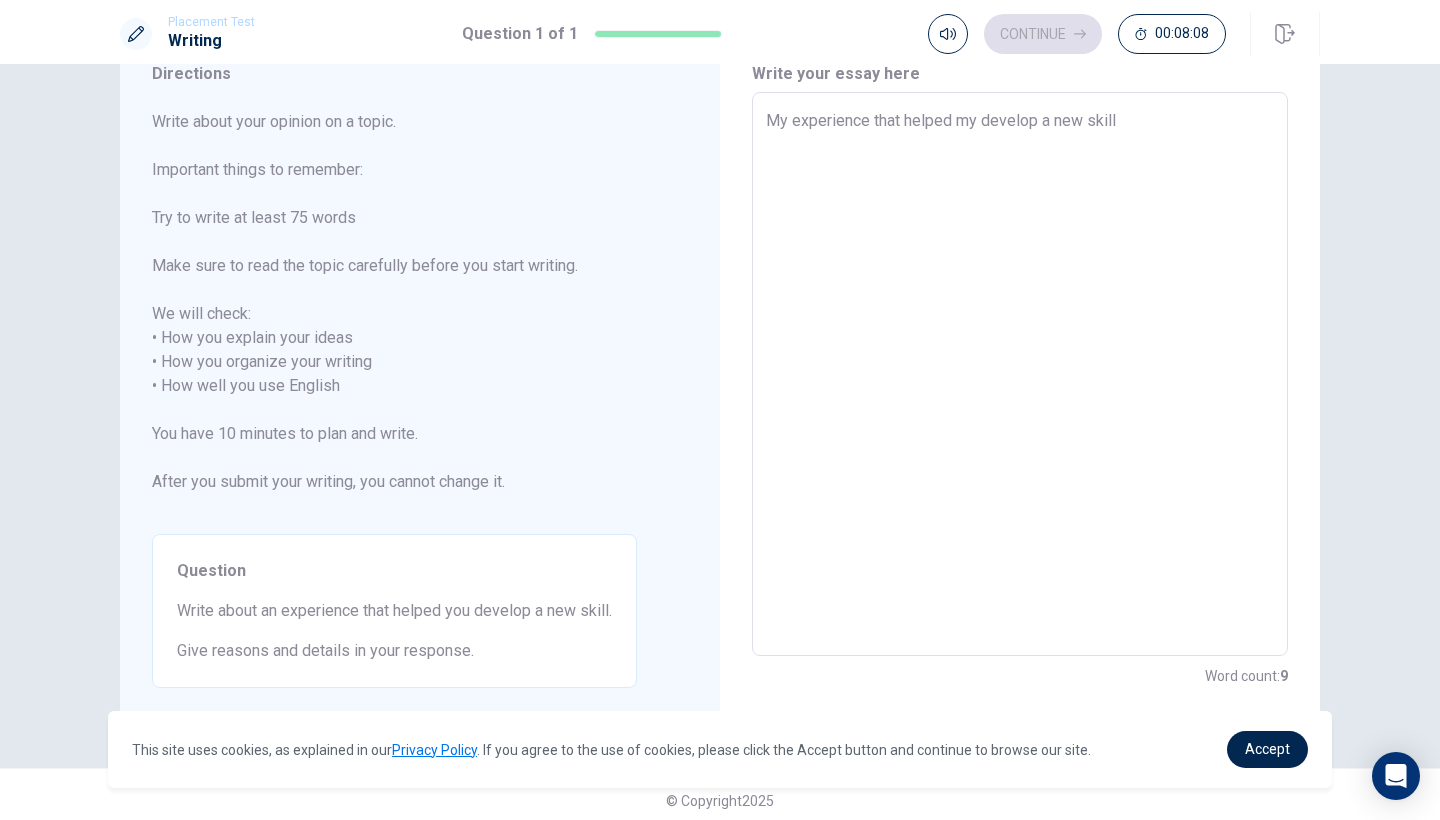 type on "My experience that helped my develop a new skill i" 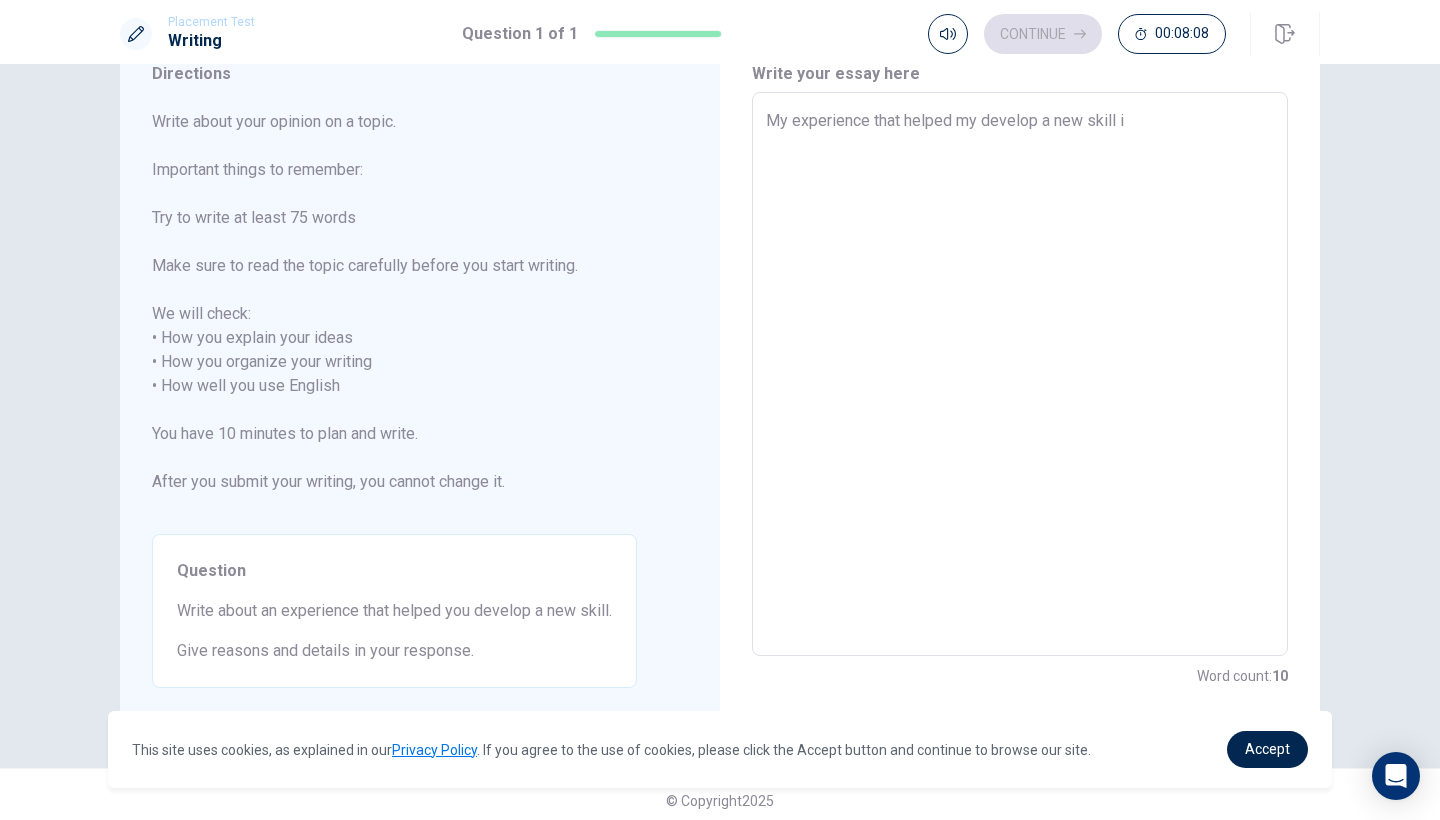 type on "x" 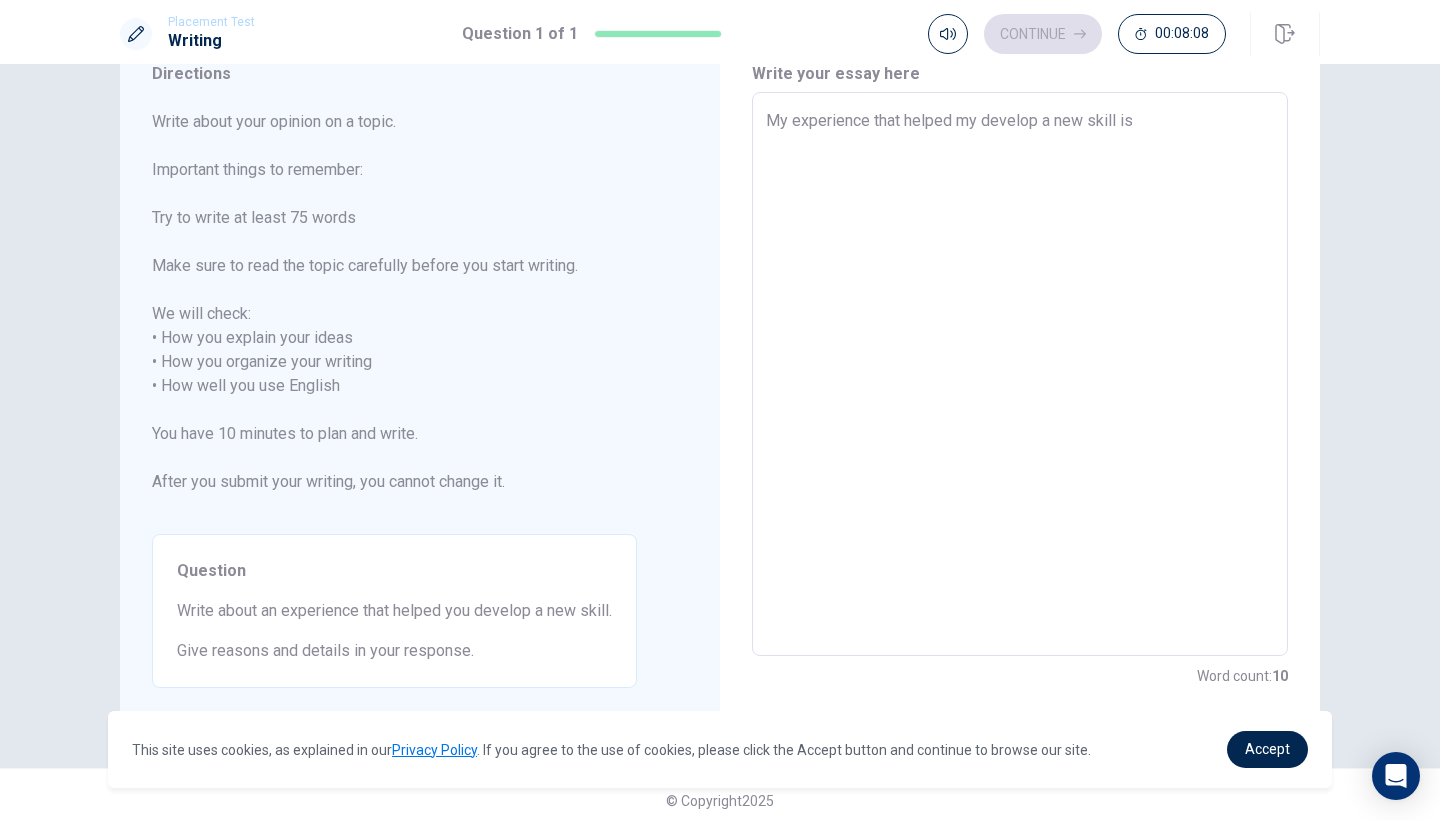 type on "x" 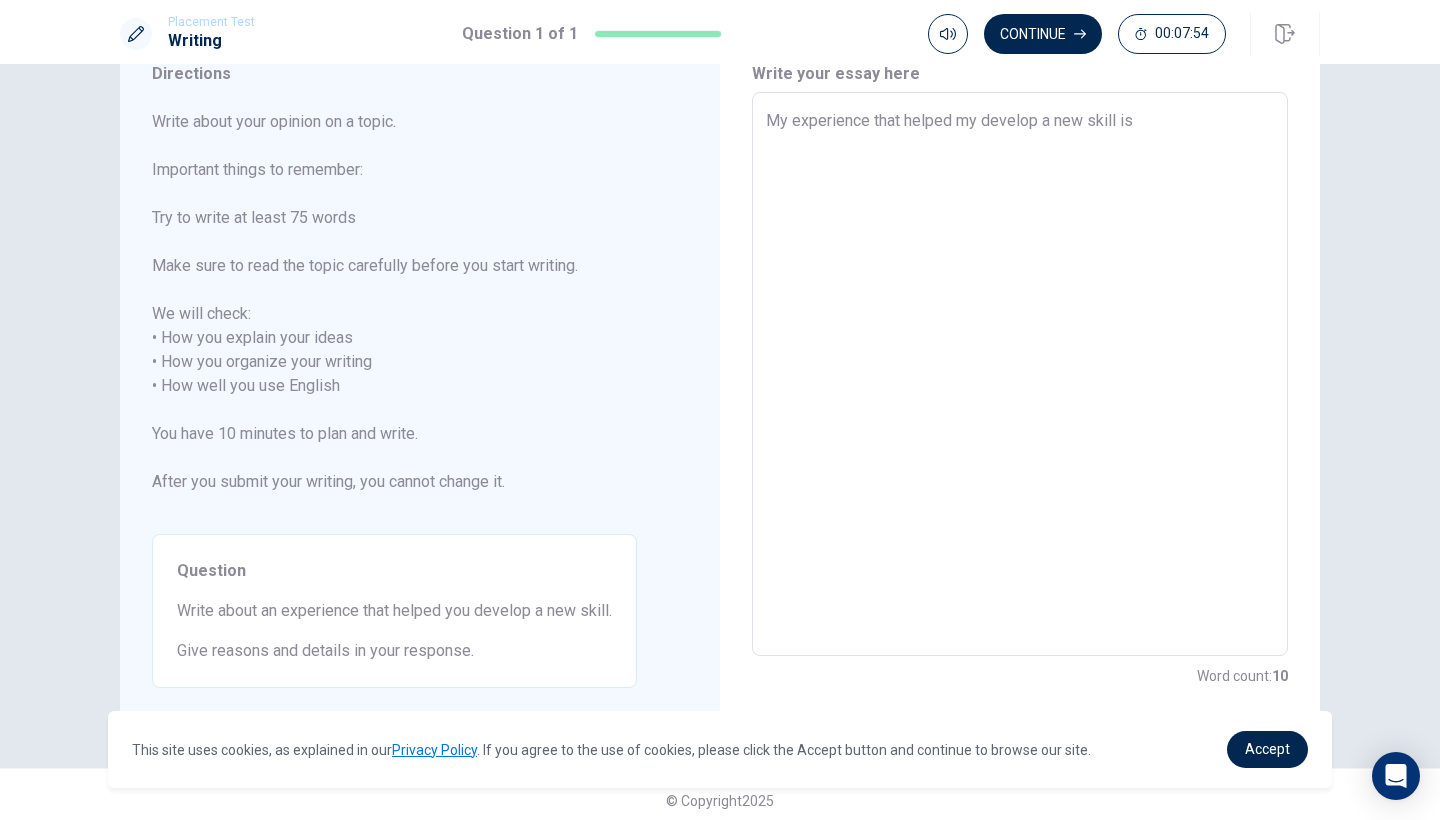 click on "My experience that helped my develop a new skill is" at bounding box center (1020, 374) 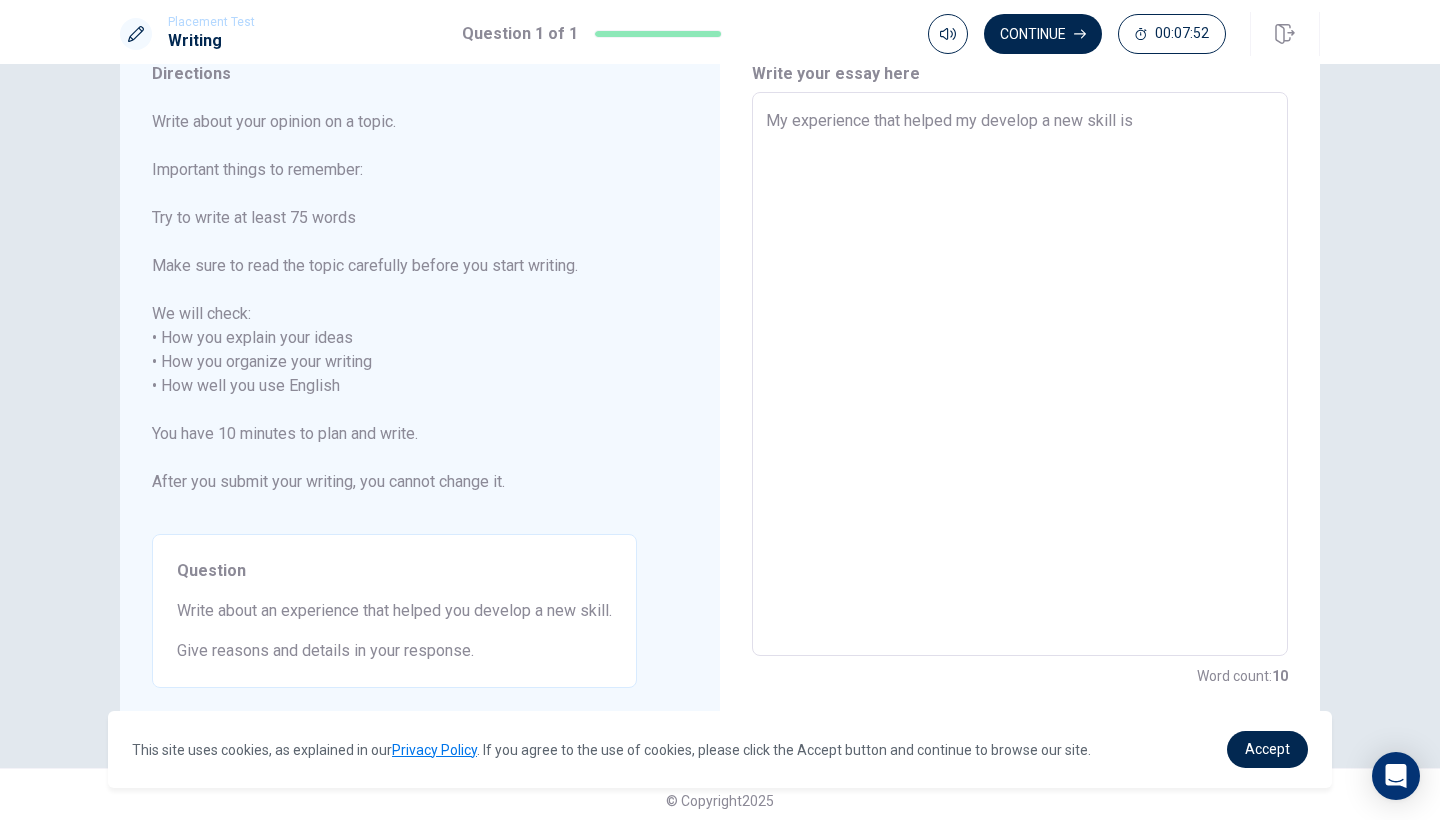type on "x" 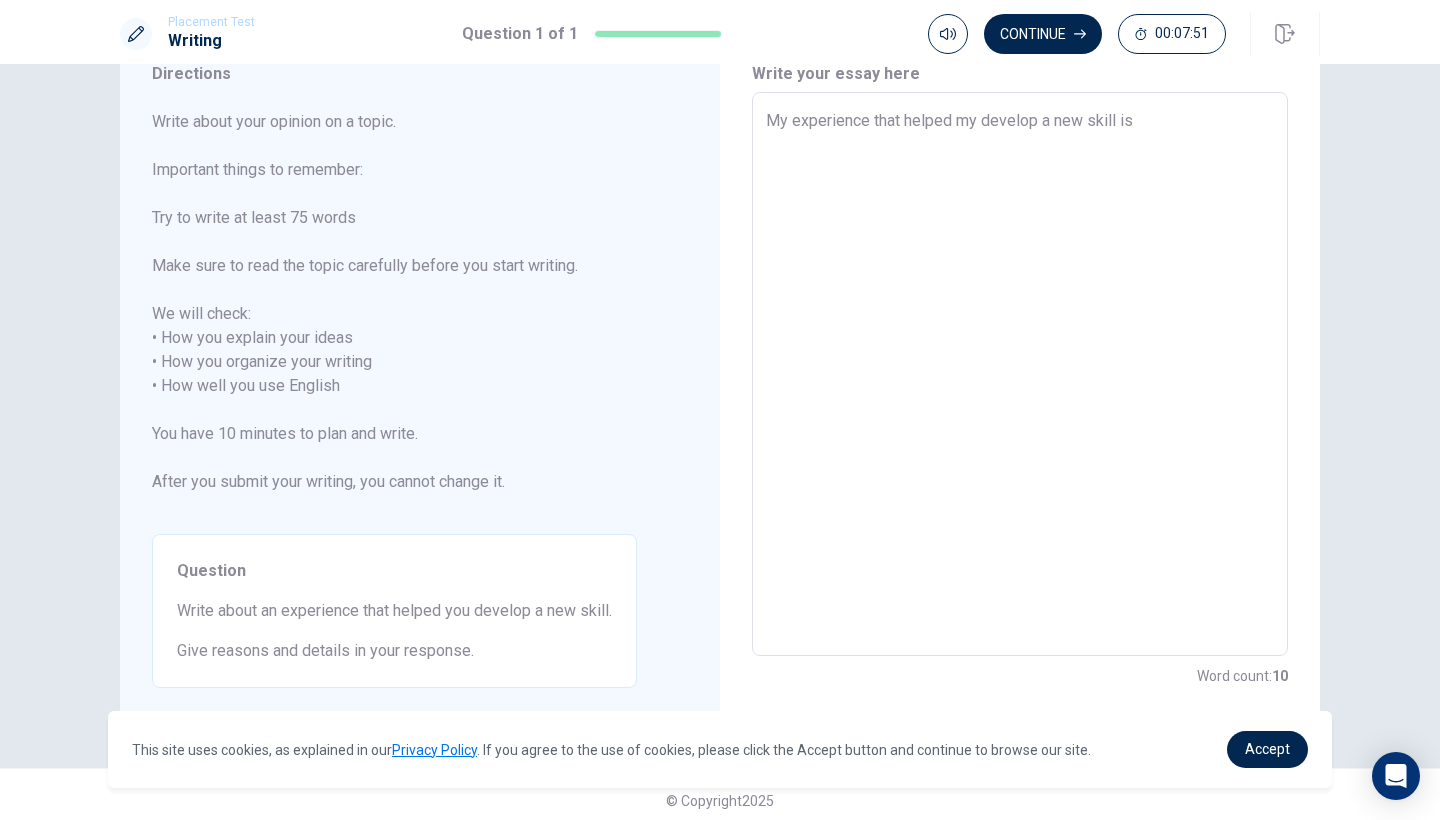 type on "My experience that helped me develop a new skill is" 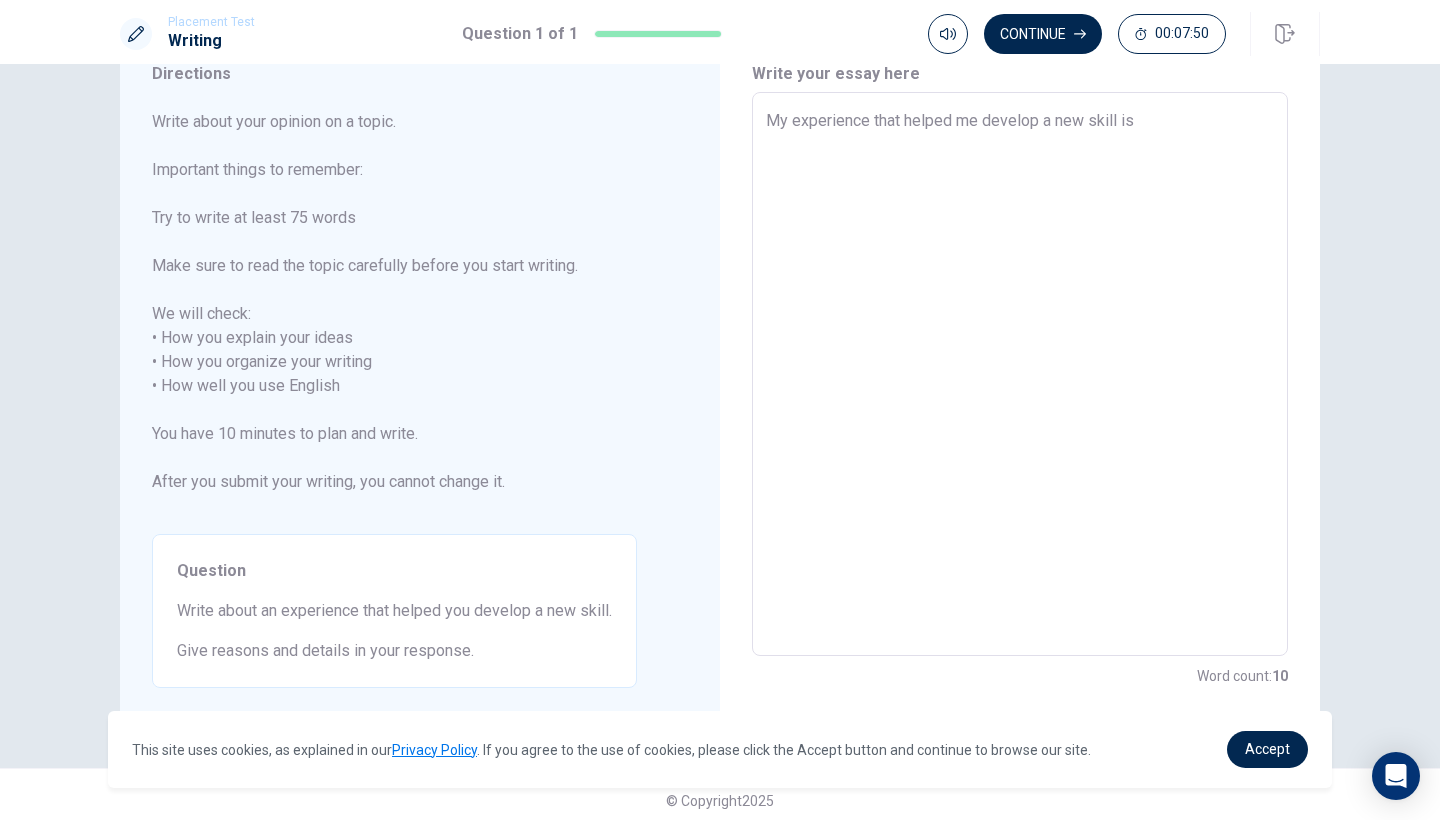 click on "My experience that helped me develop a new skill is" at bounding box center [1020, 374] 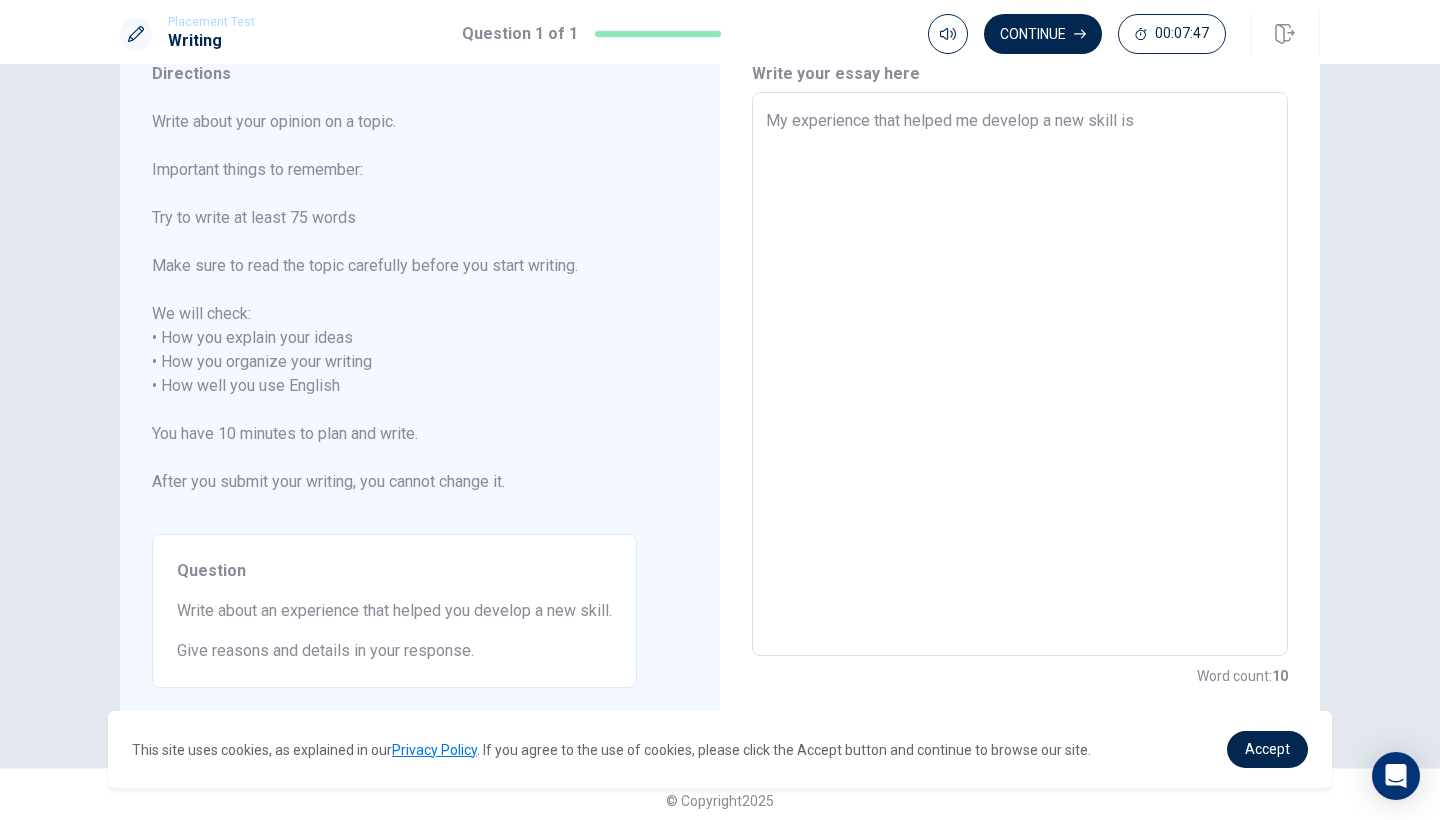 type on "x" 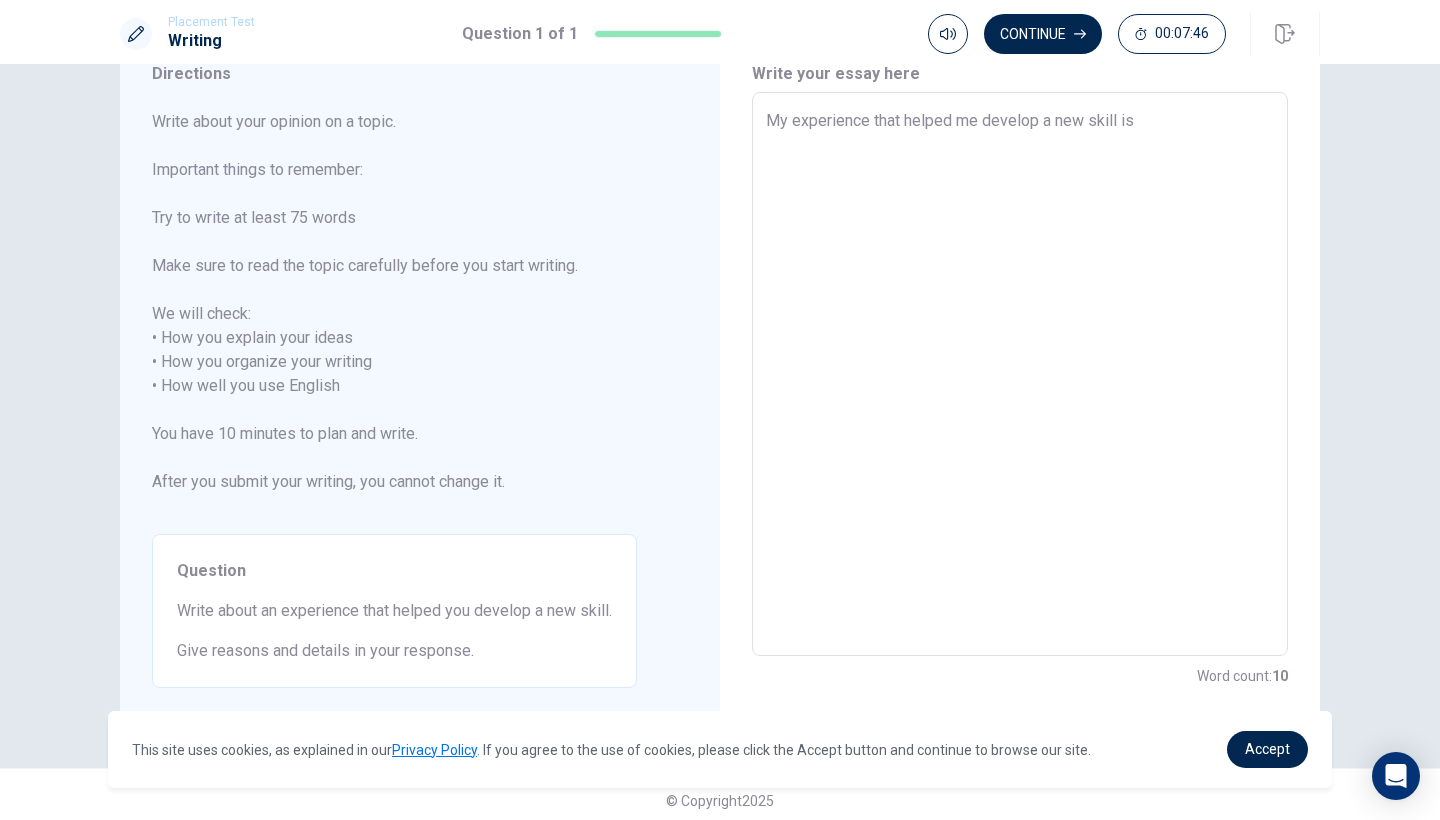 type on "My experience that helped me develop a new skill is j" 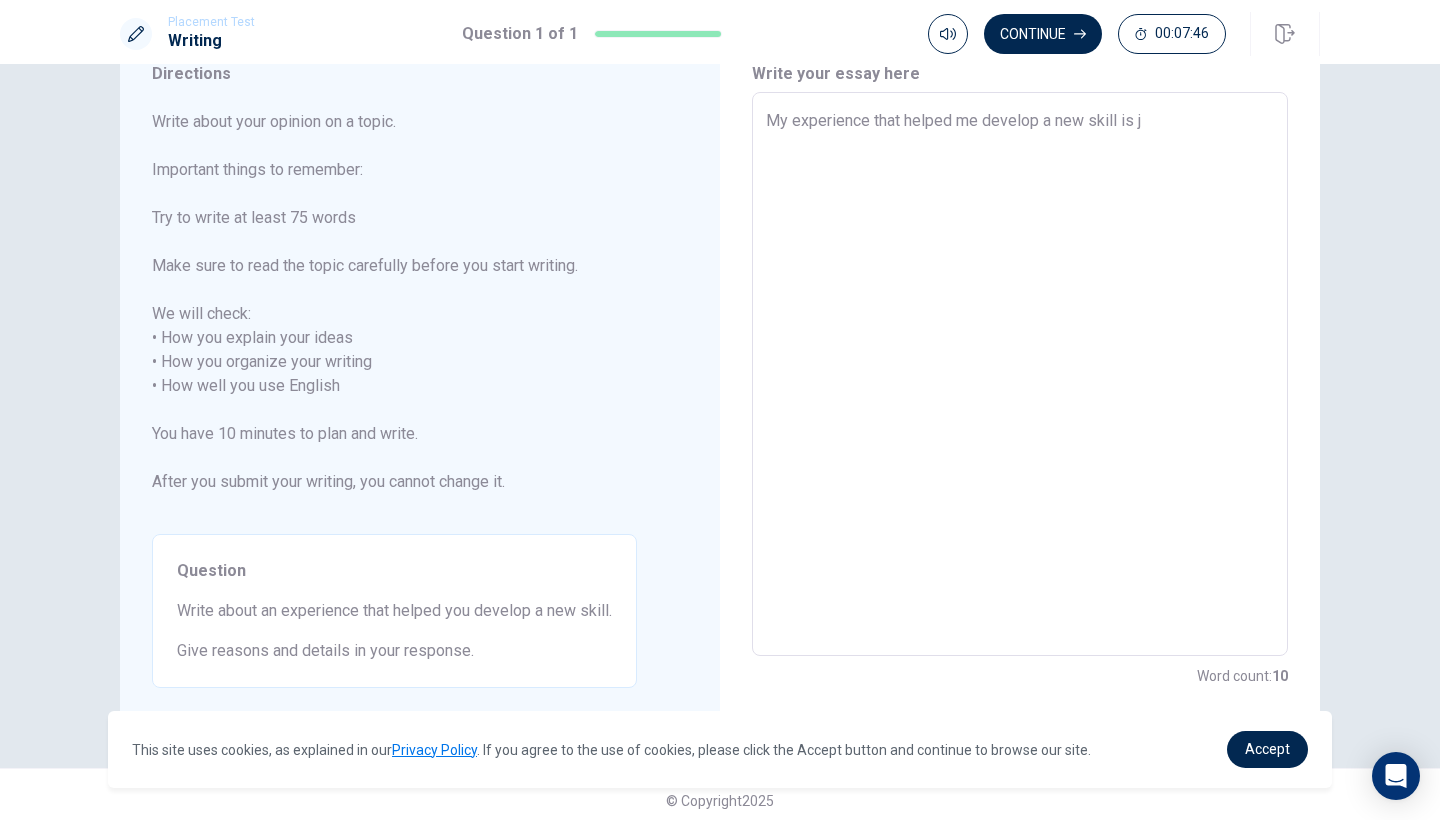 type on "x" 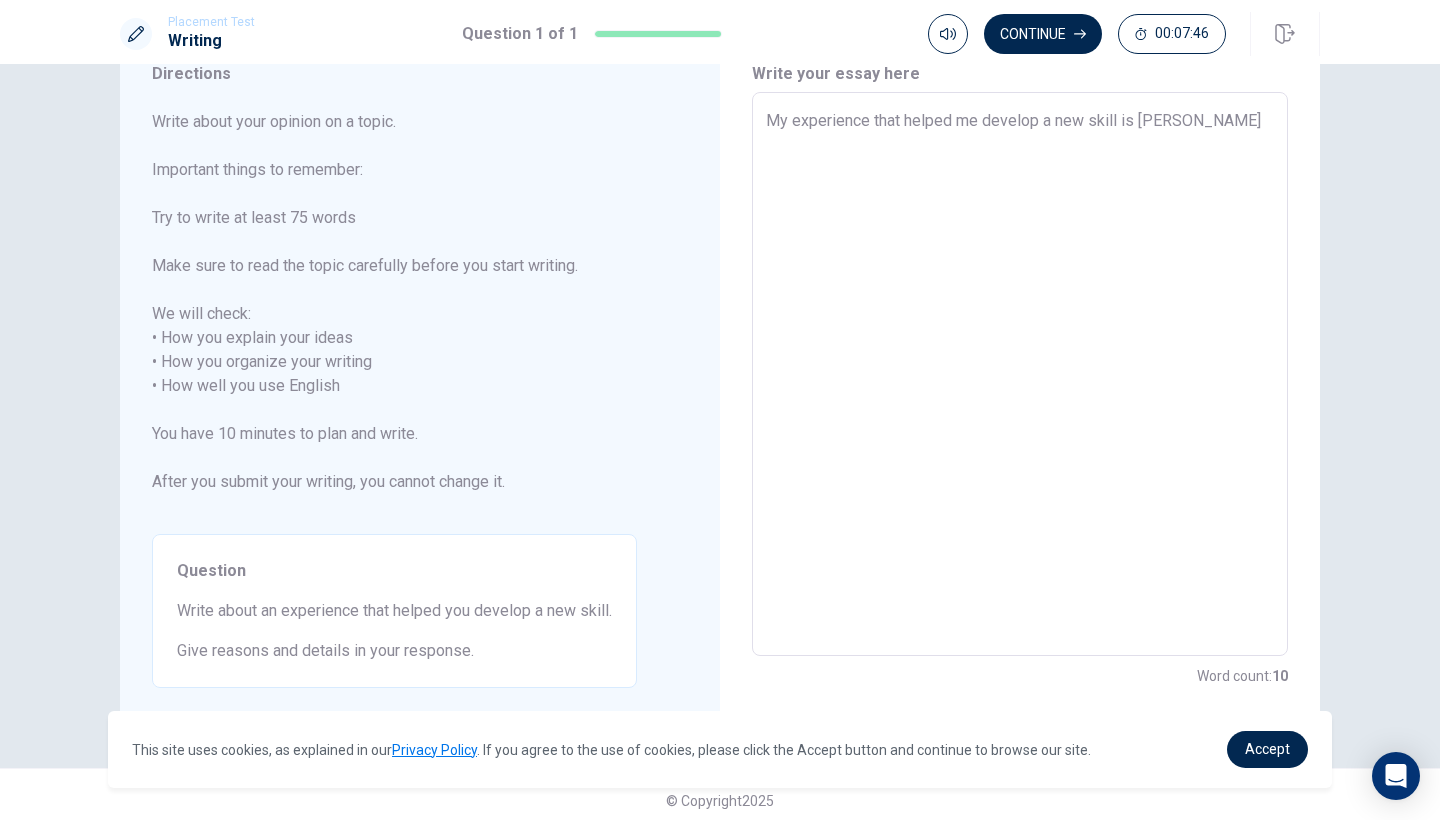 type on "x" 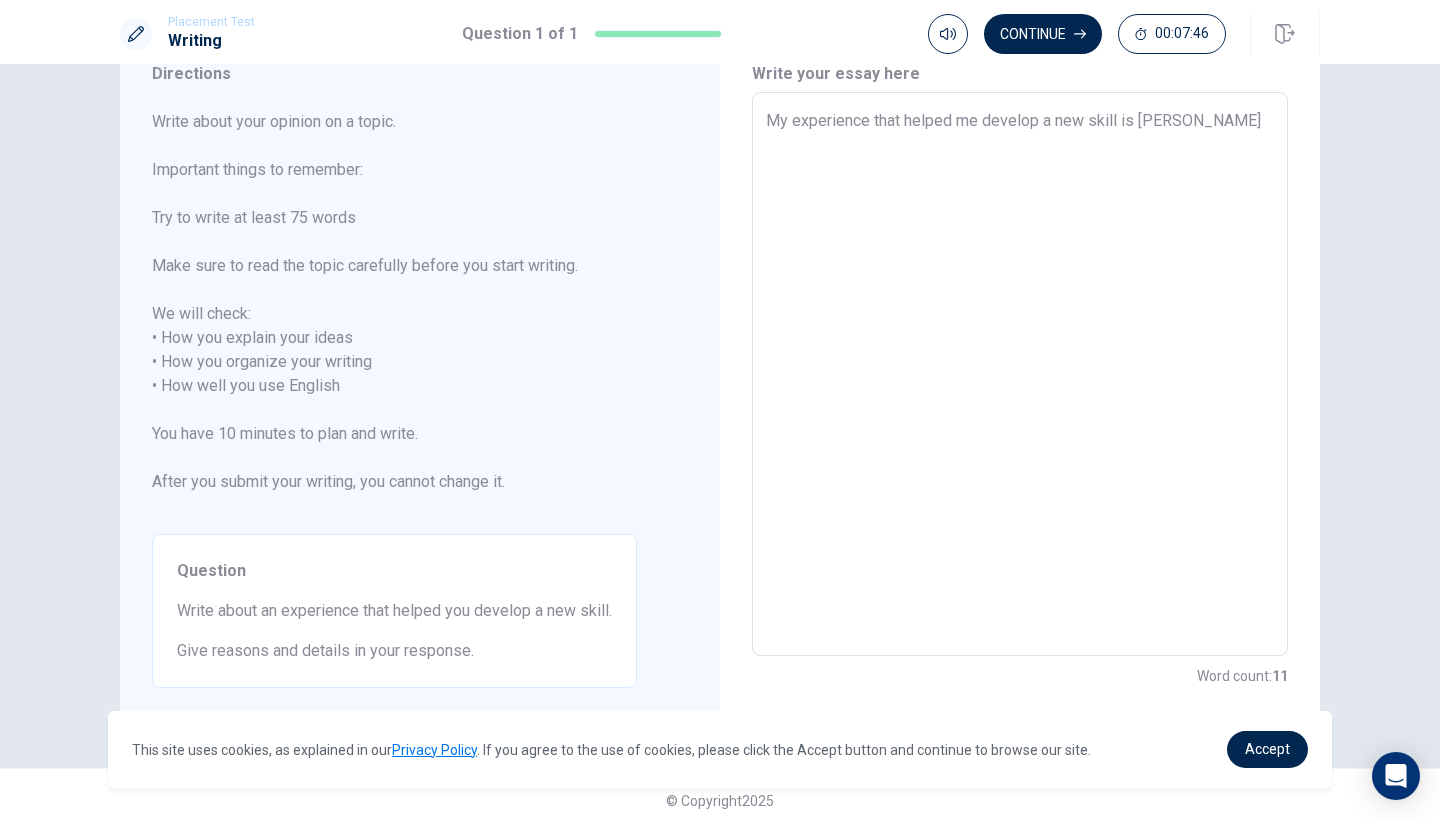 type on "My experience that helped me develop a new skill is [PERSON_NAME]" 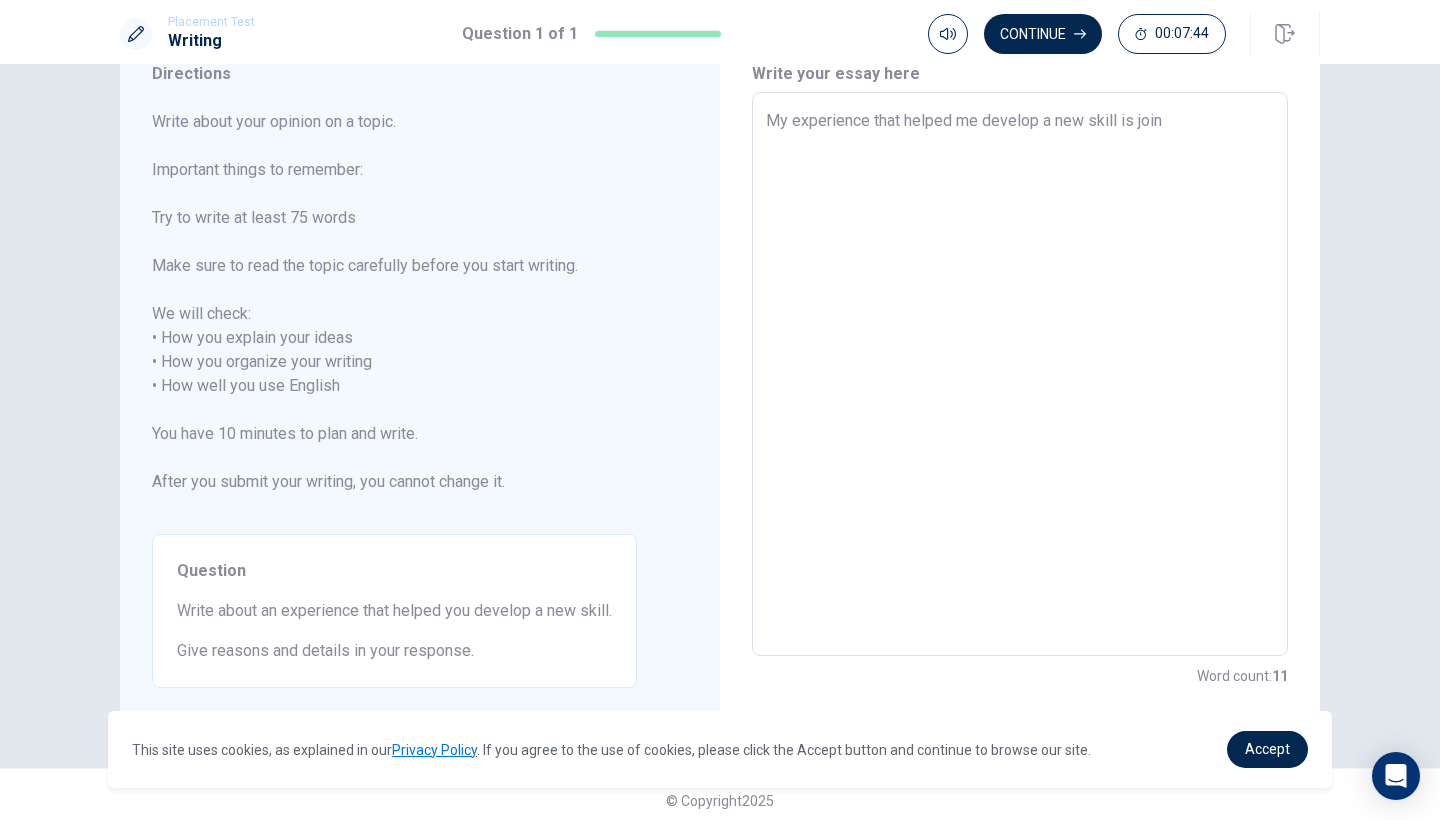 type on "x" 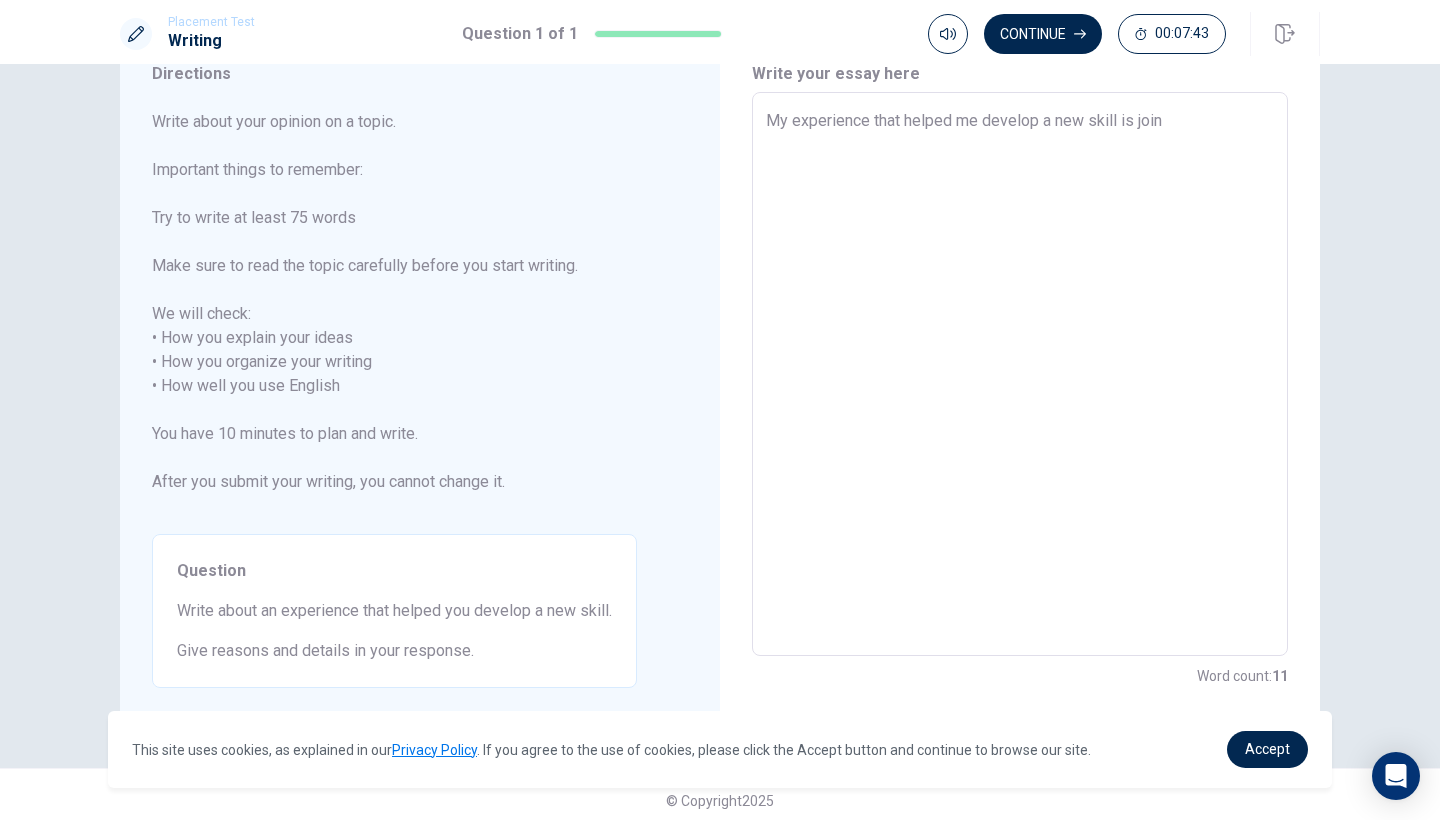 type on "My experience that helped me develop a new skill is join t" 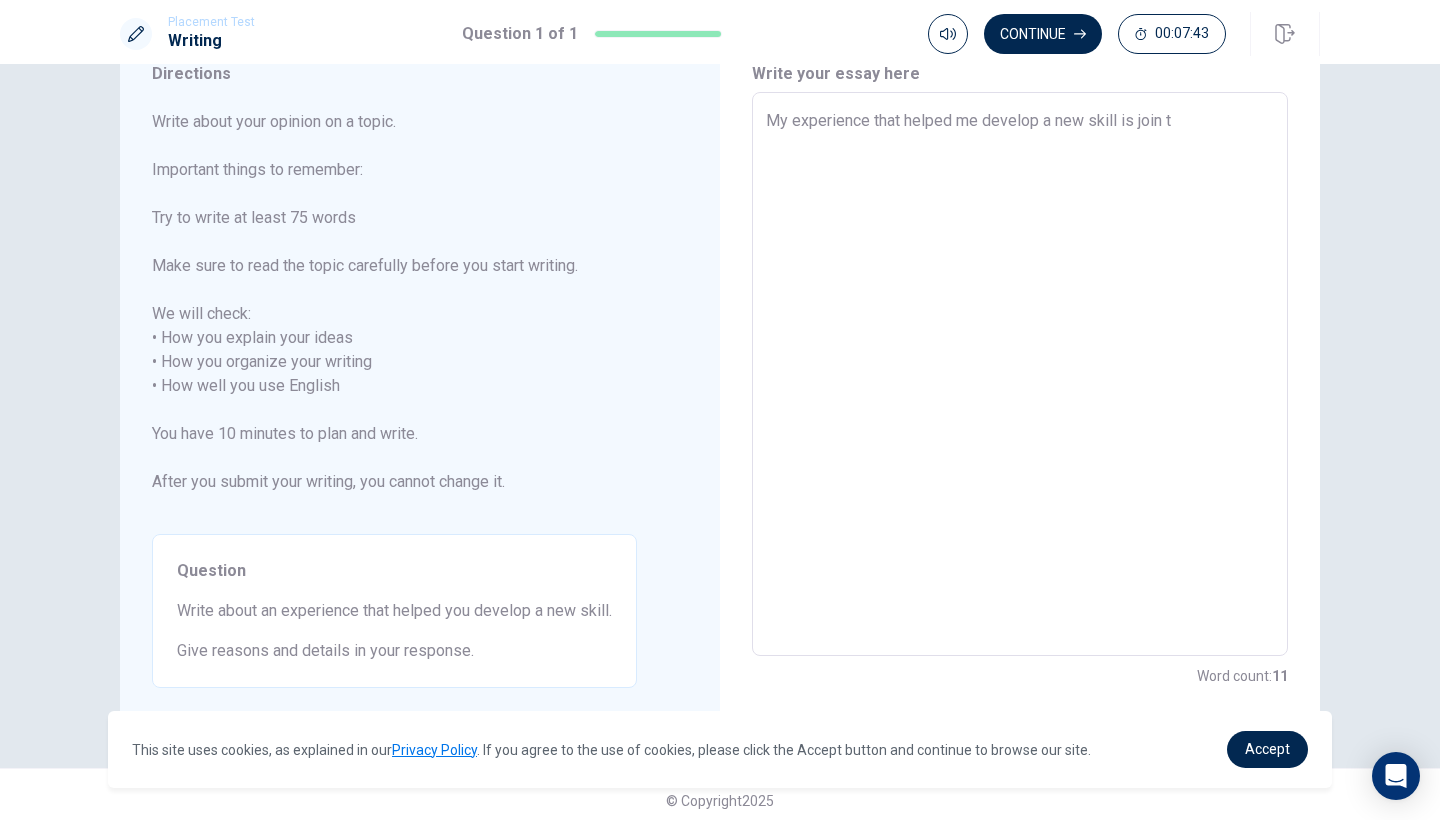 type on "x" 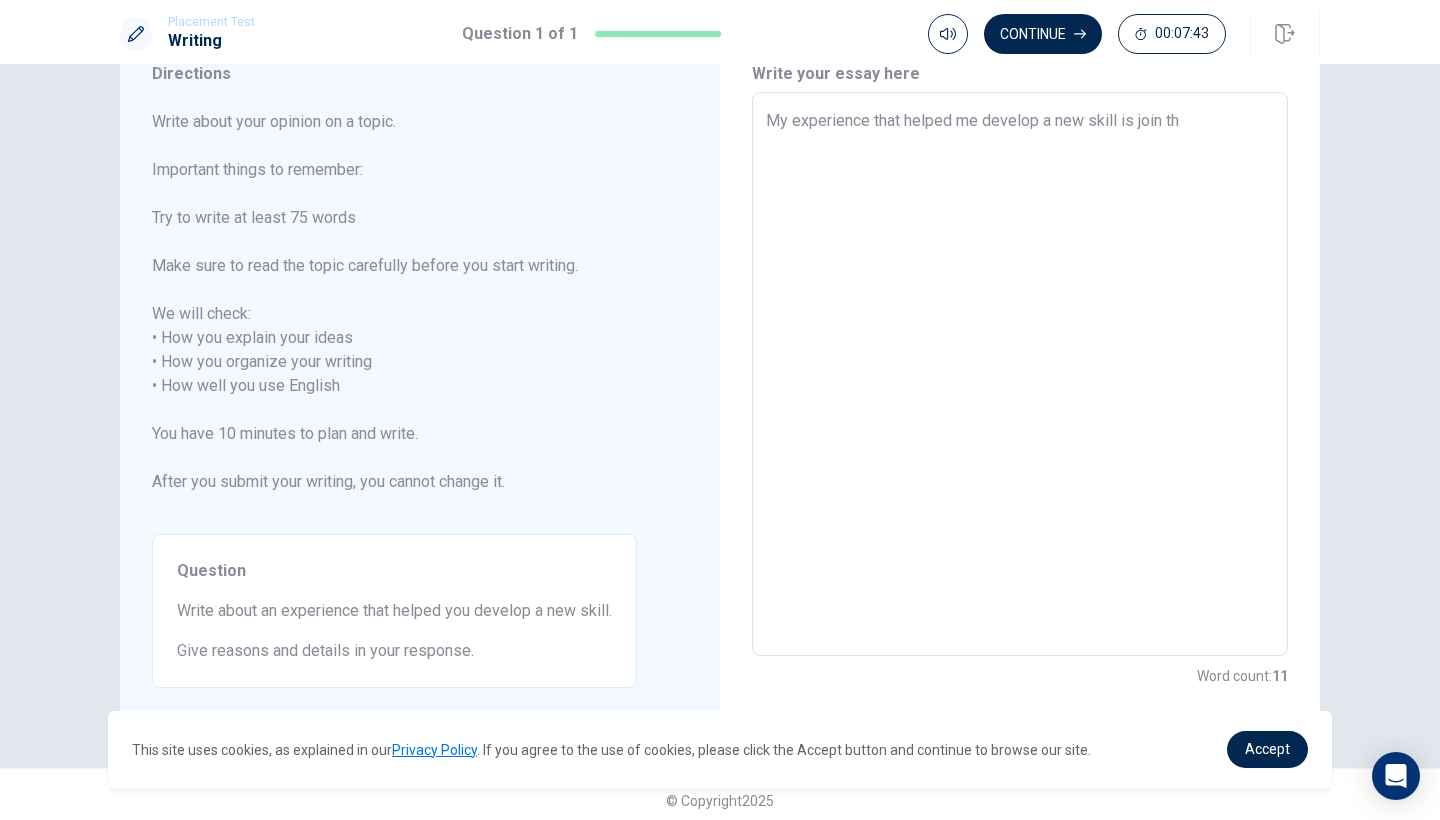 type on "x" 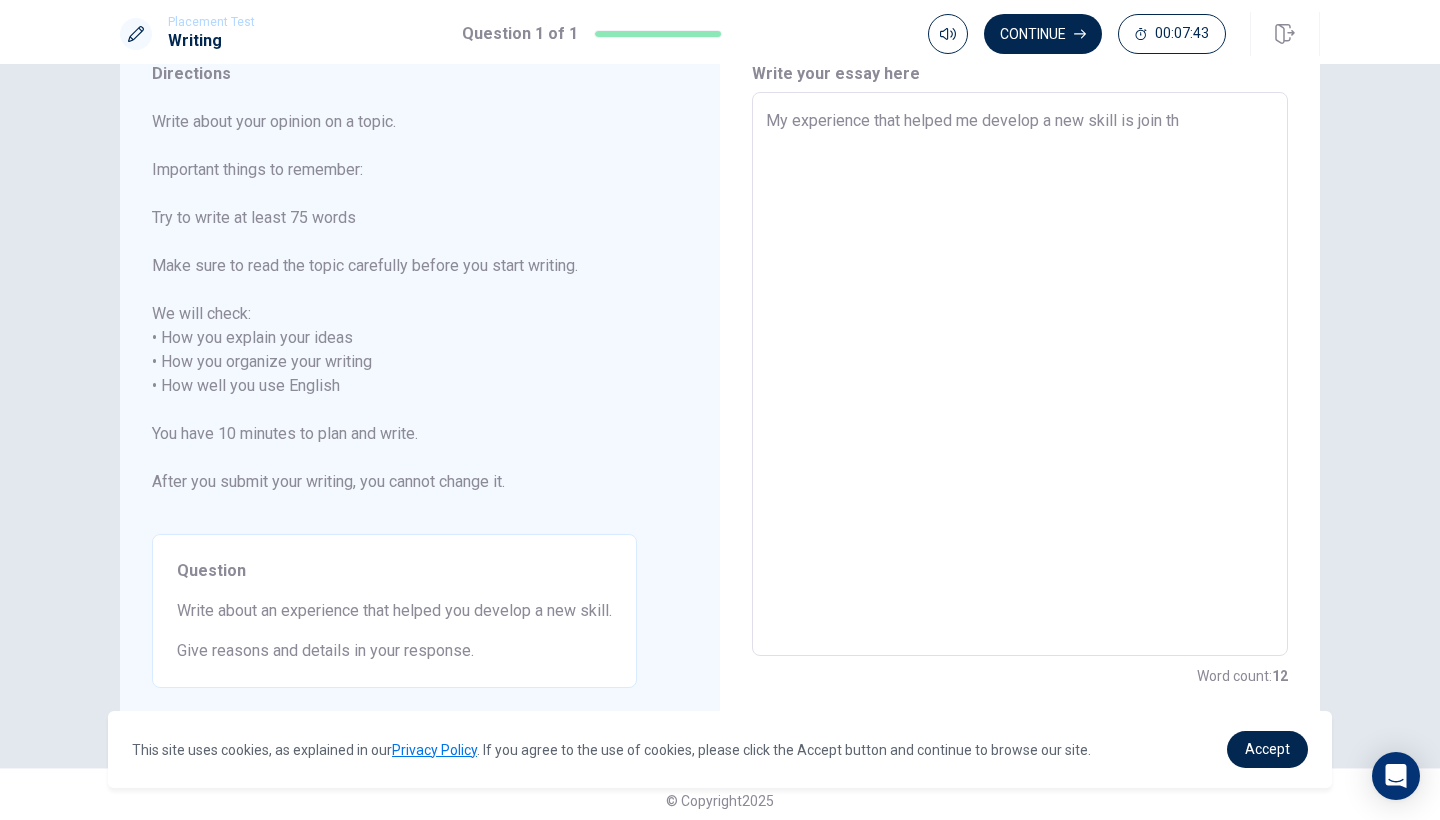 type on "My experience that helped me develop a new skill is join the" 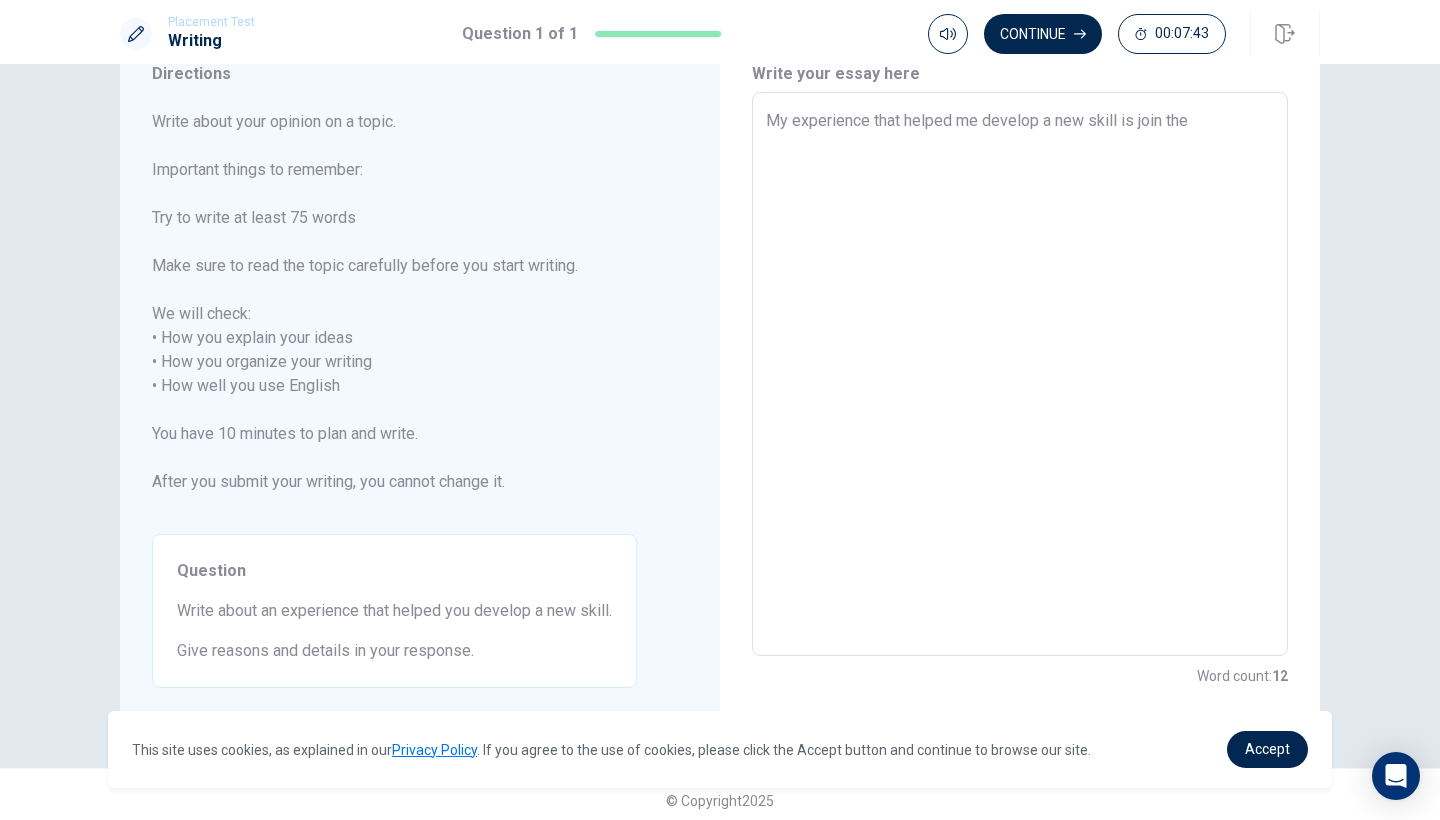 type on "My experience that helped me develop a new skill is join the" 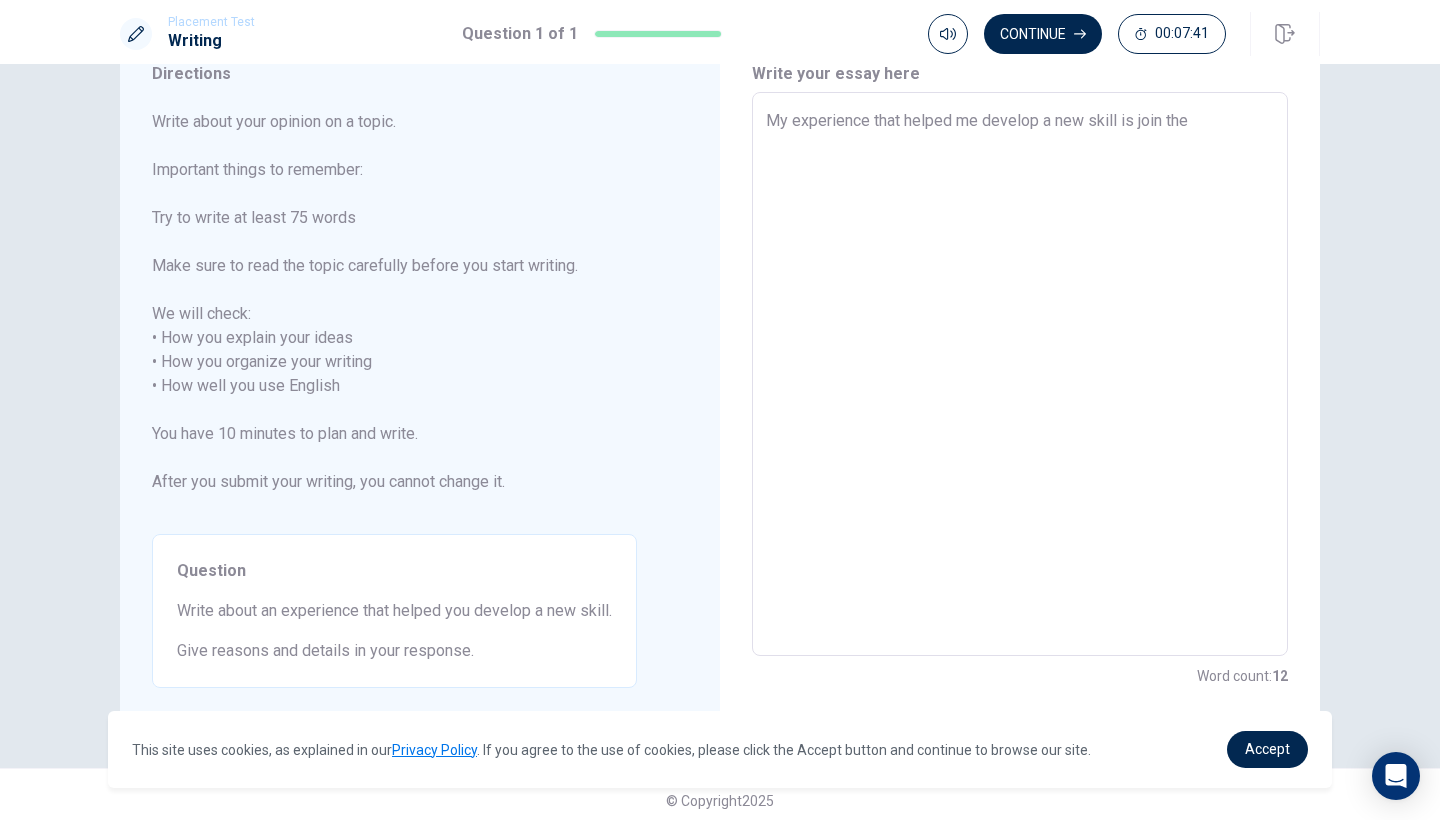 type on "x" 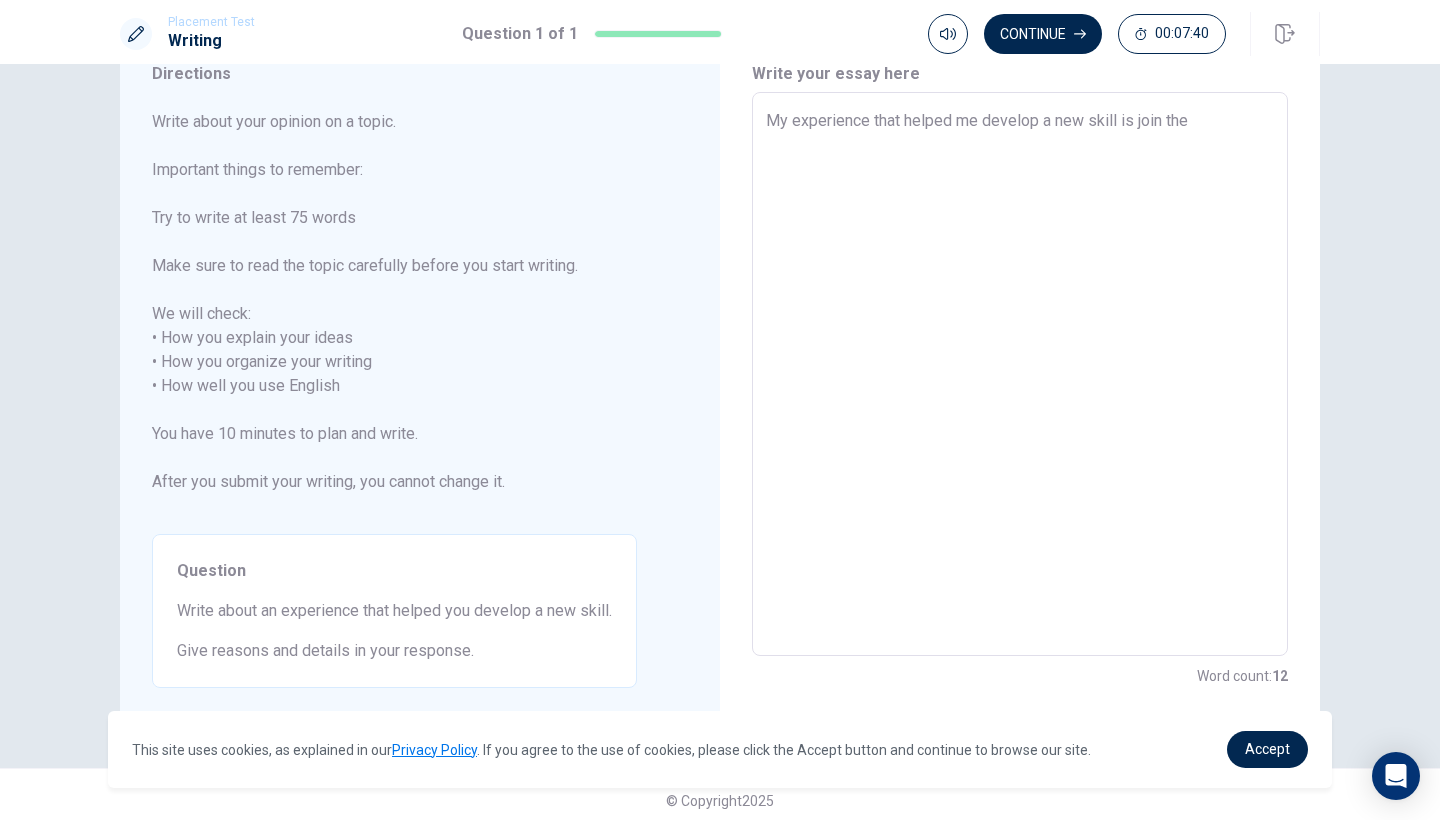 type on "My experience that helped me develop a new skill is join the O" 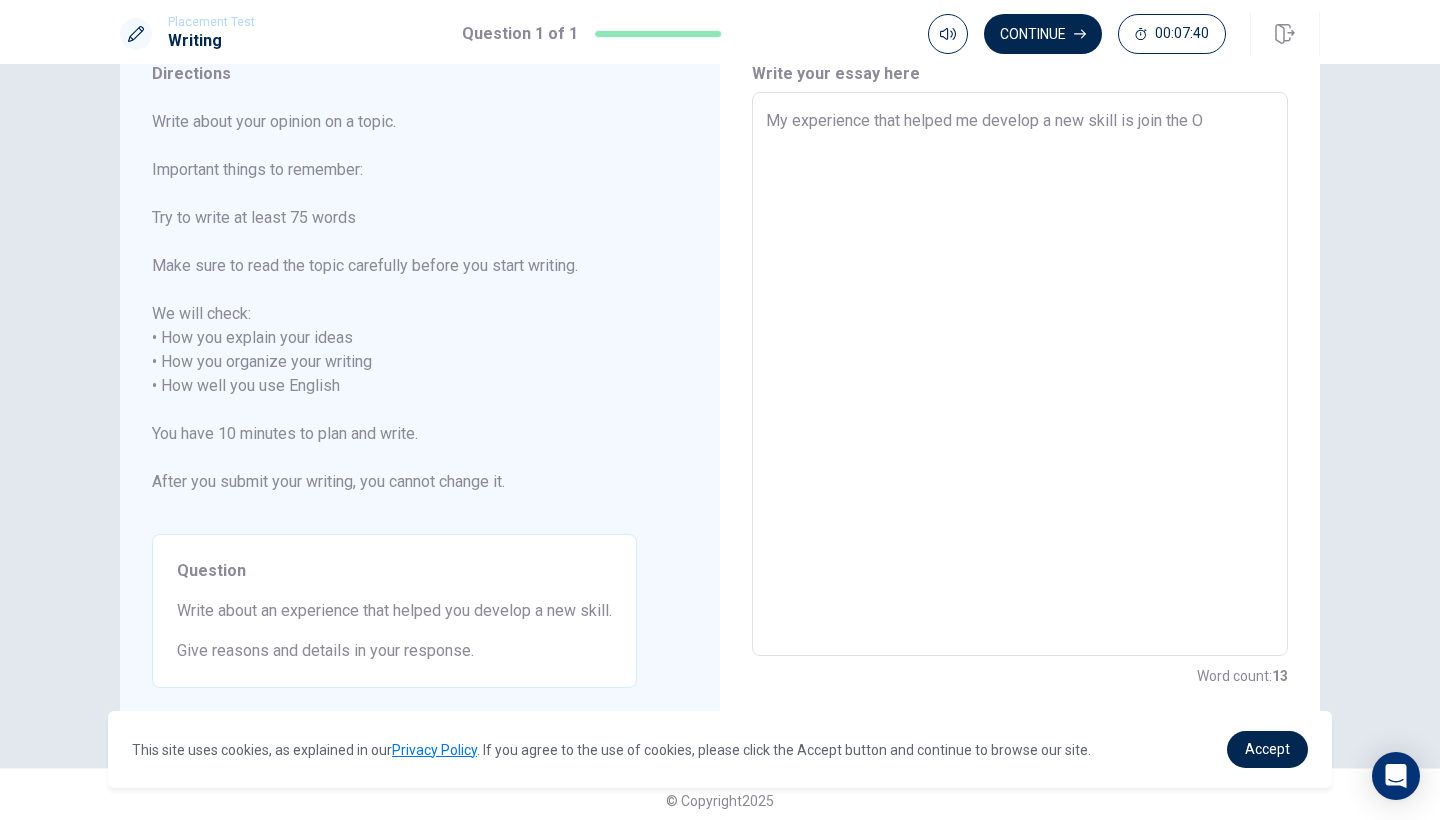 type on "x" 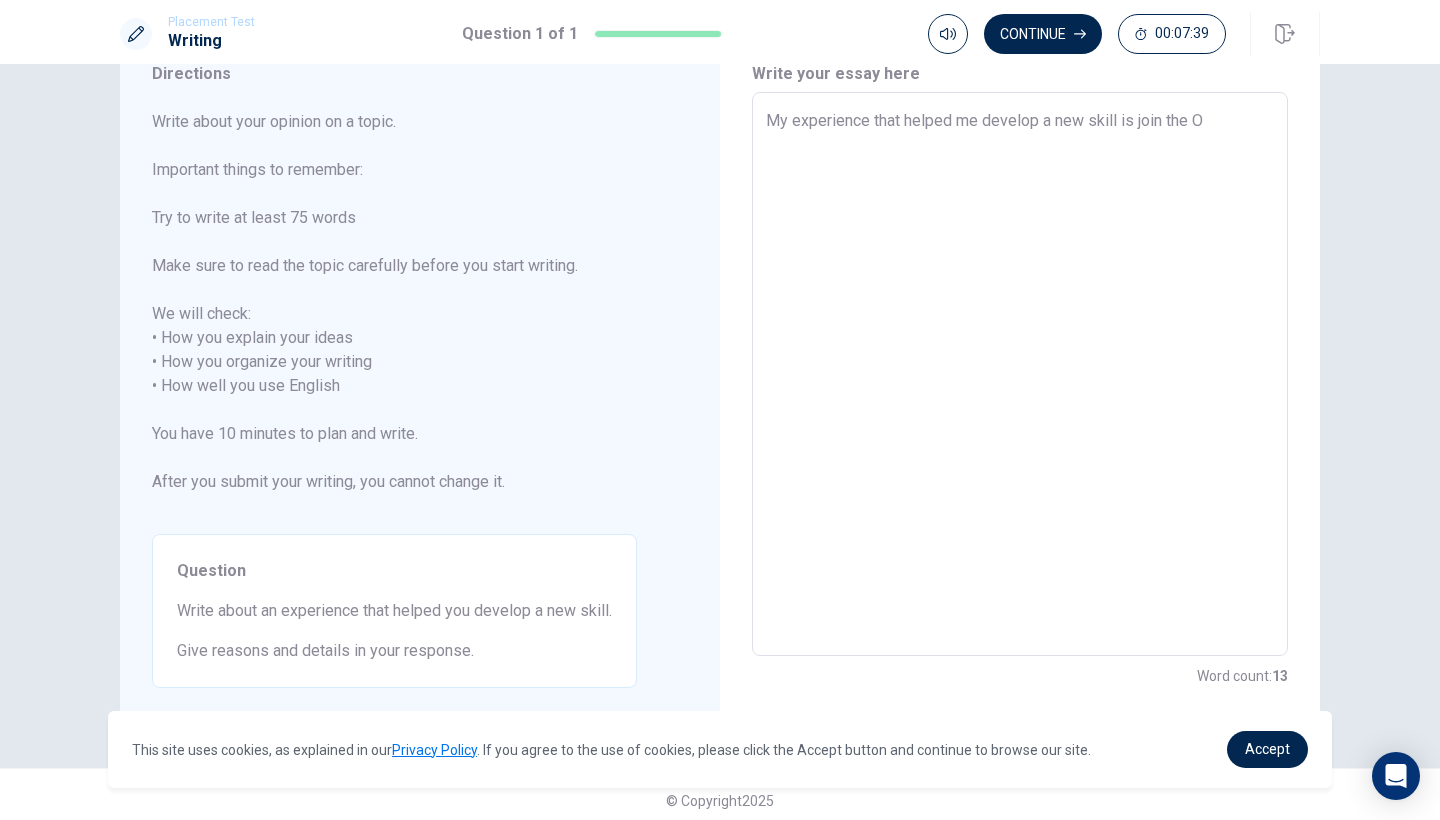 type on "My experience that helped me develop a new skill is join the" 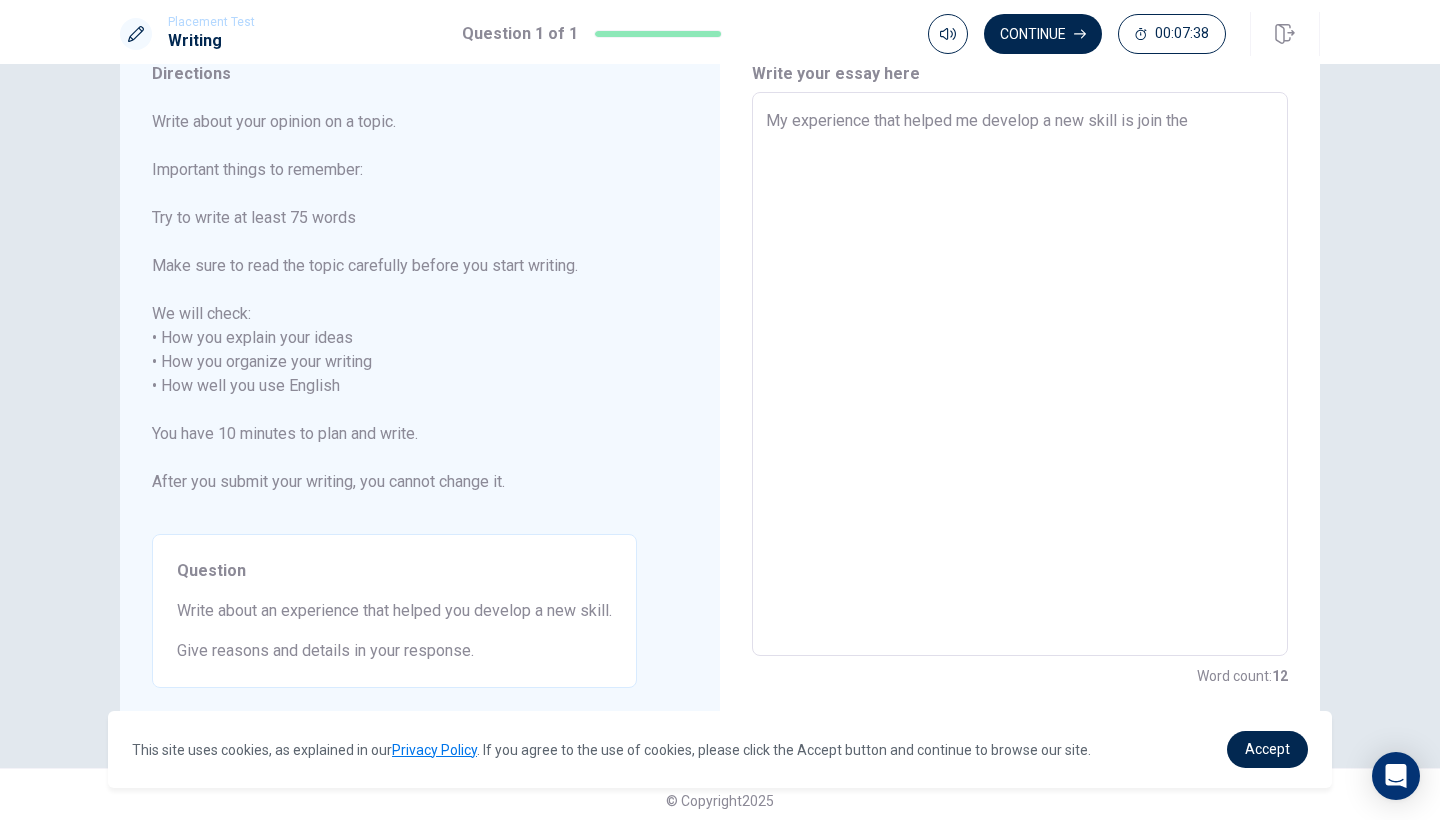 type on "x" 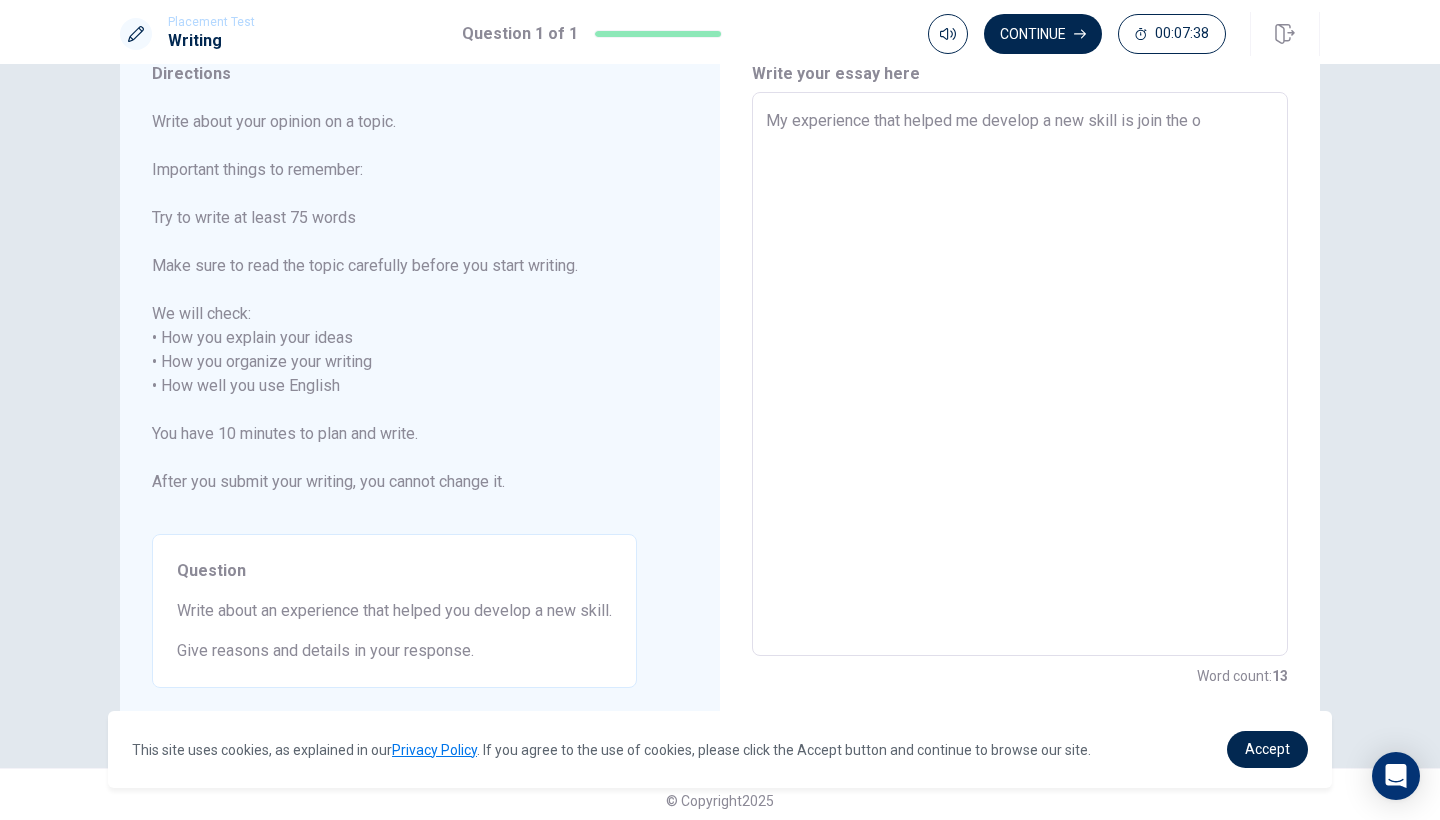 type on "x" 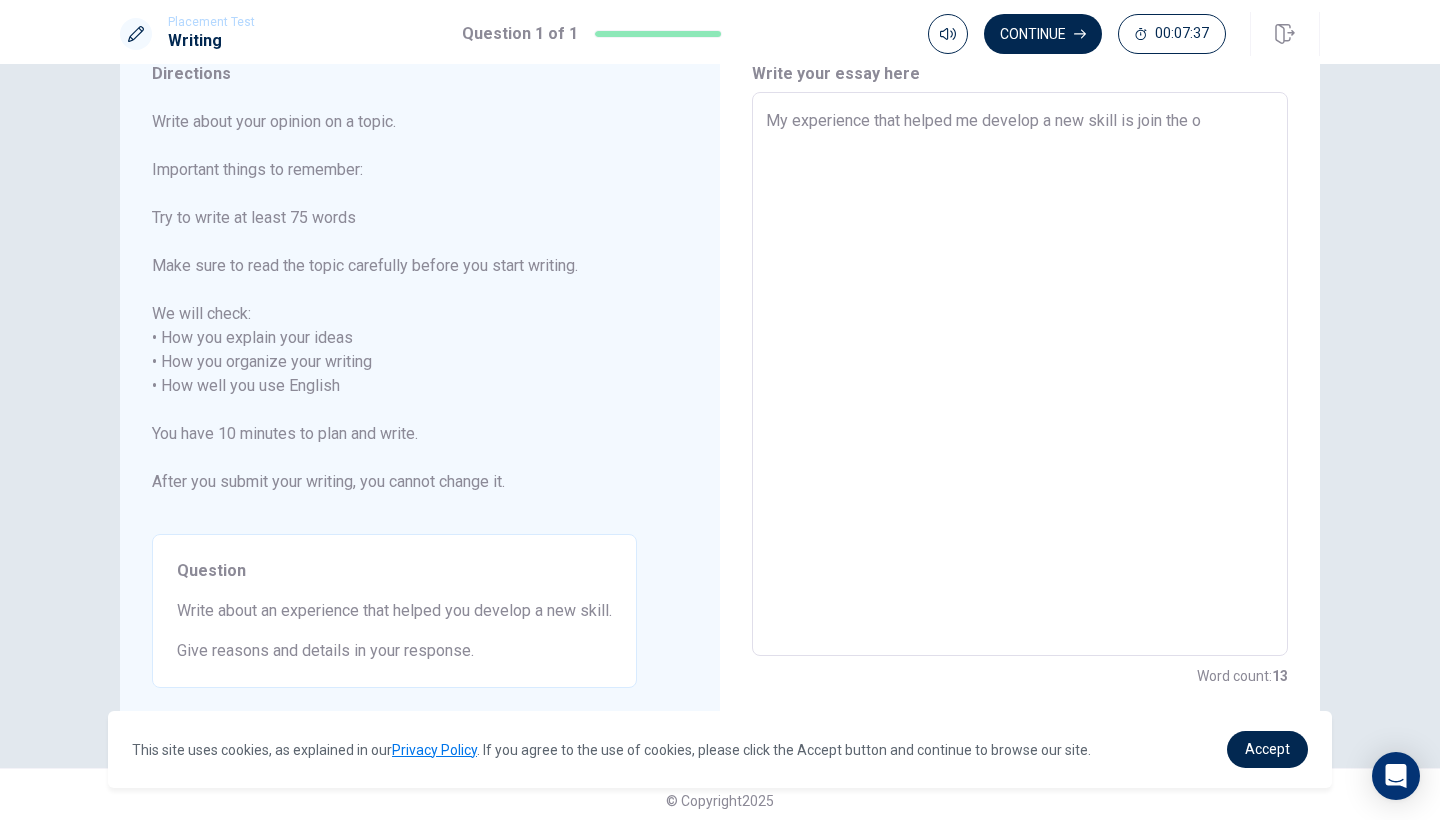 type on "My experience that helped me develop a new skill is join the or" 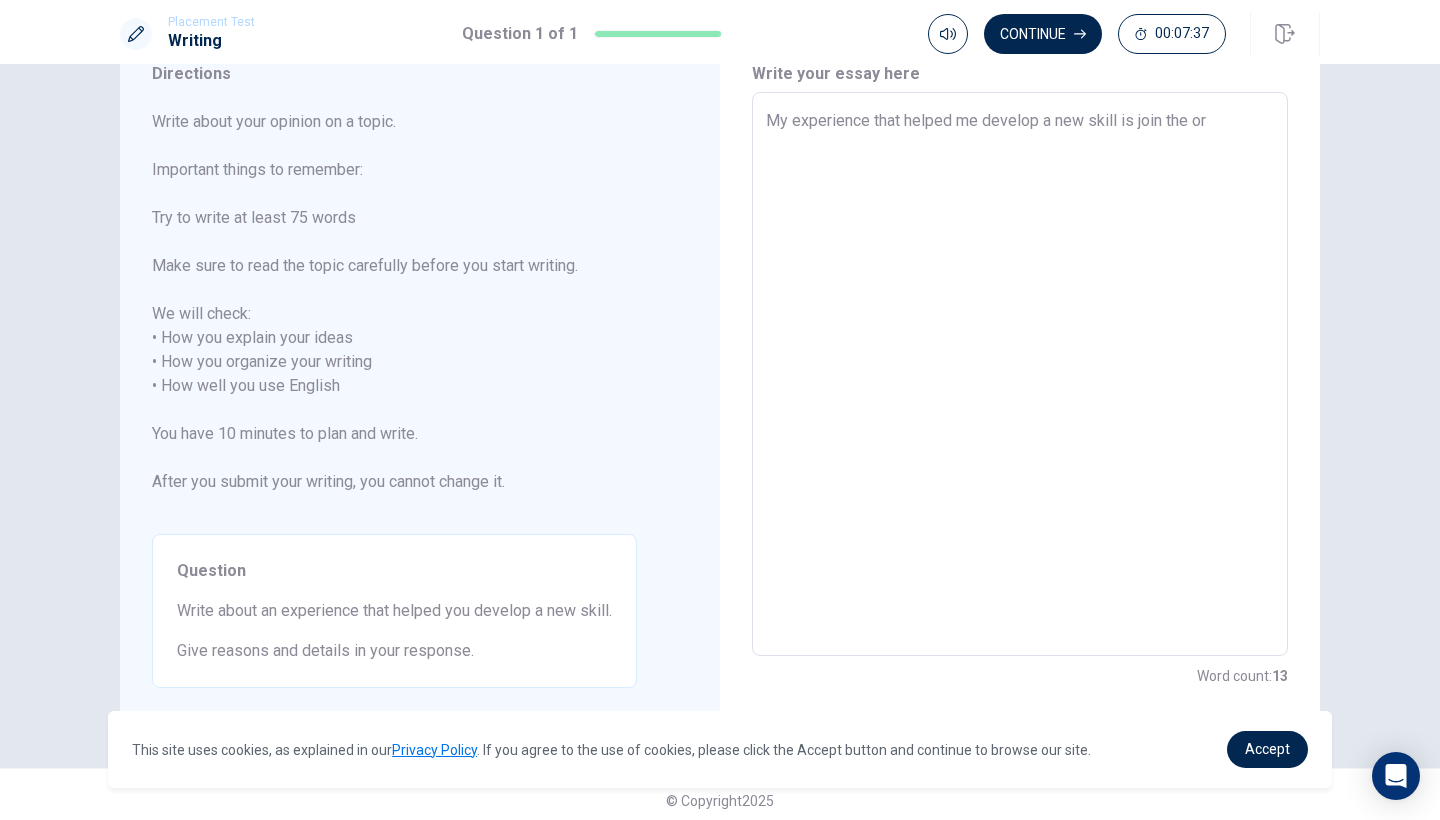 type on "x" 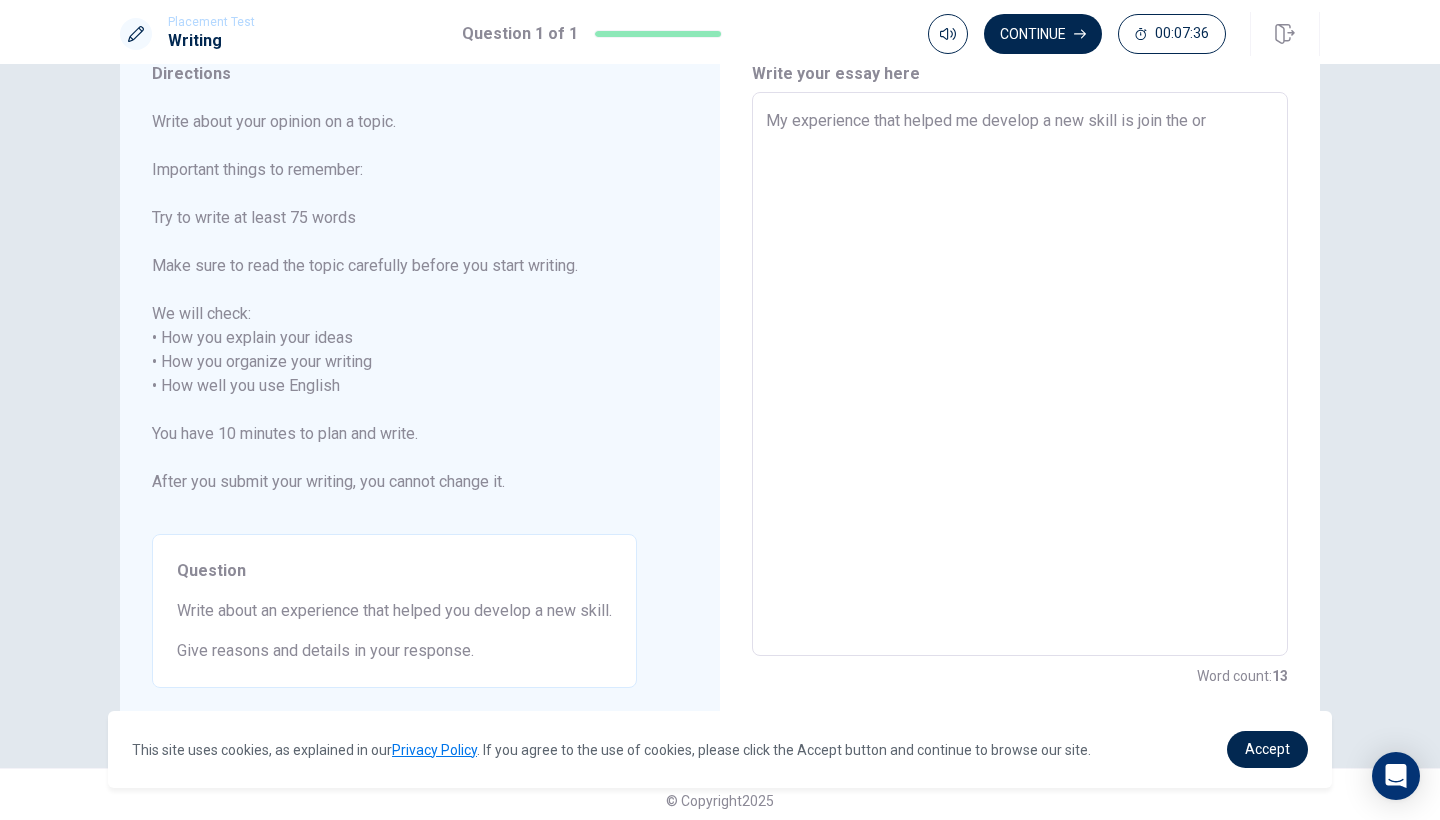 type on "My experience that helped me develop a new skill is join the orc" 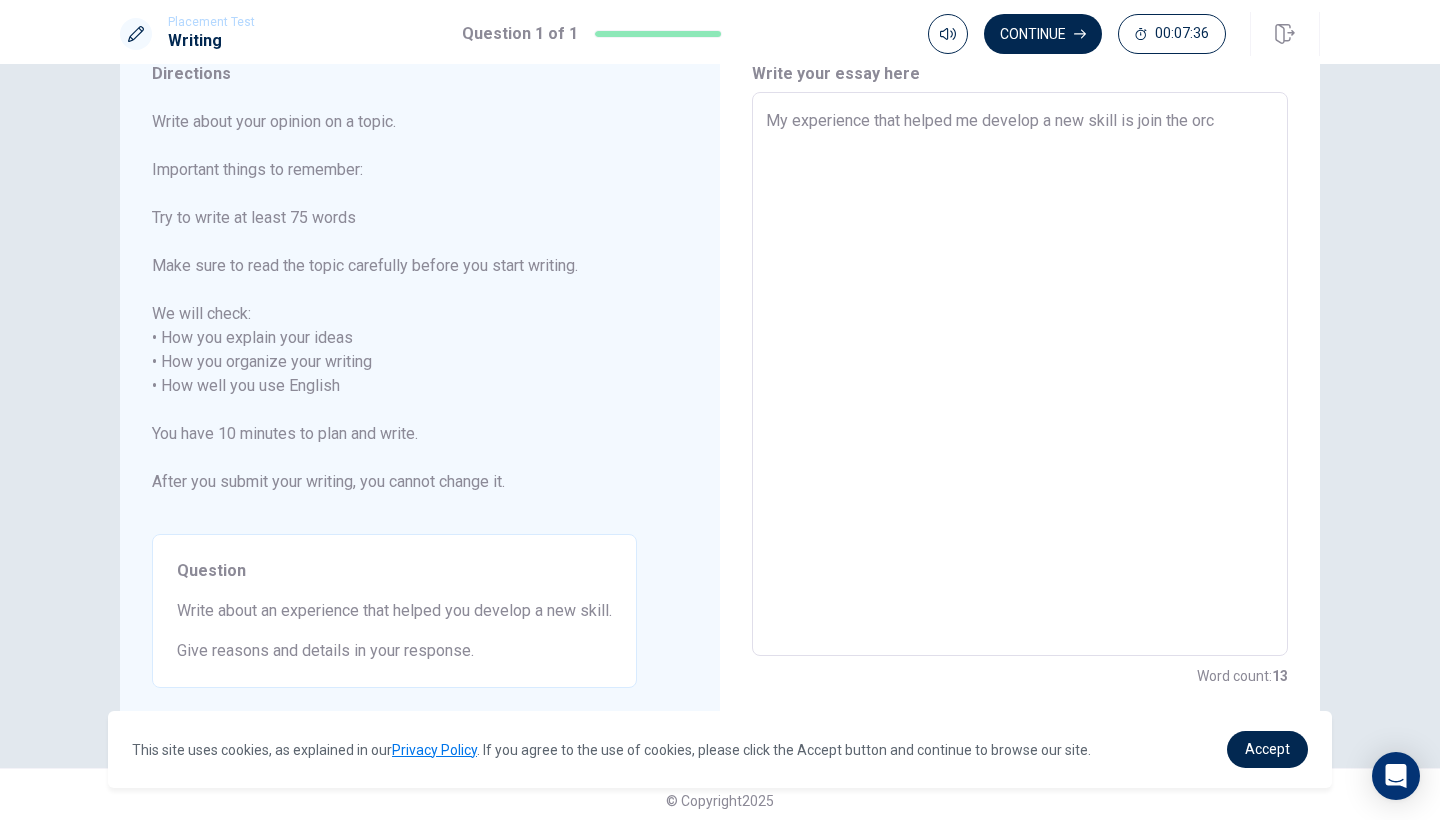 type on "x" 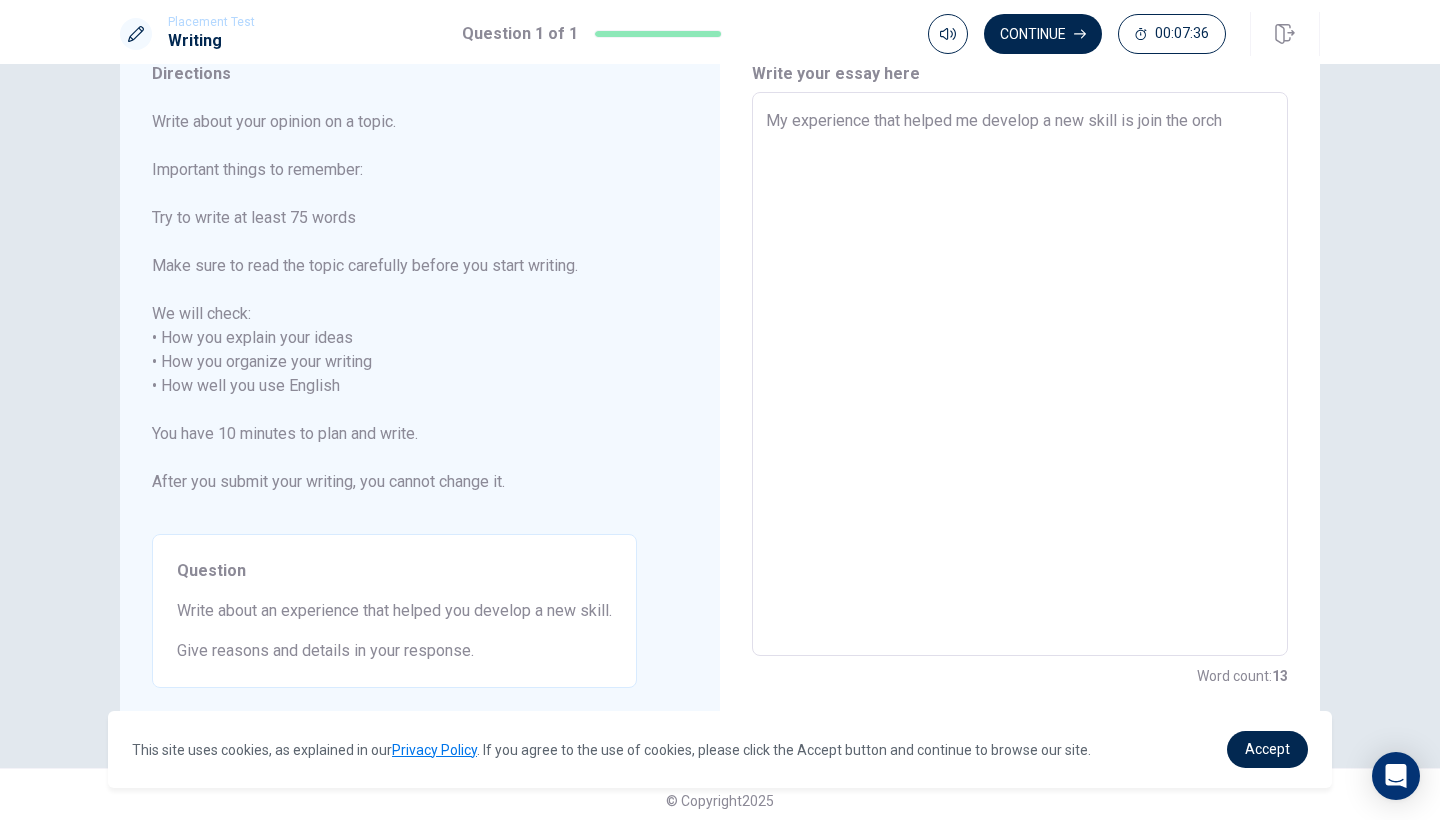type on "x" 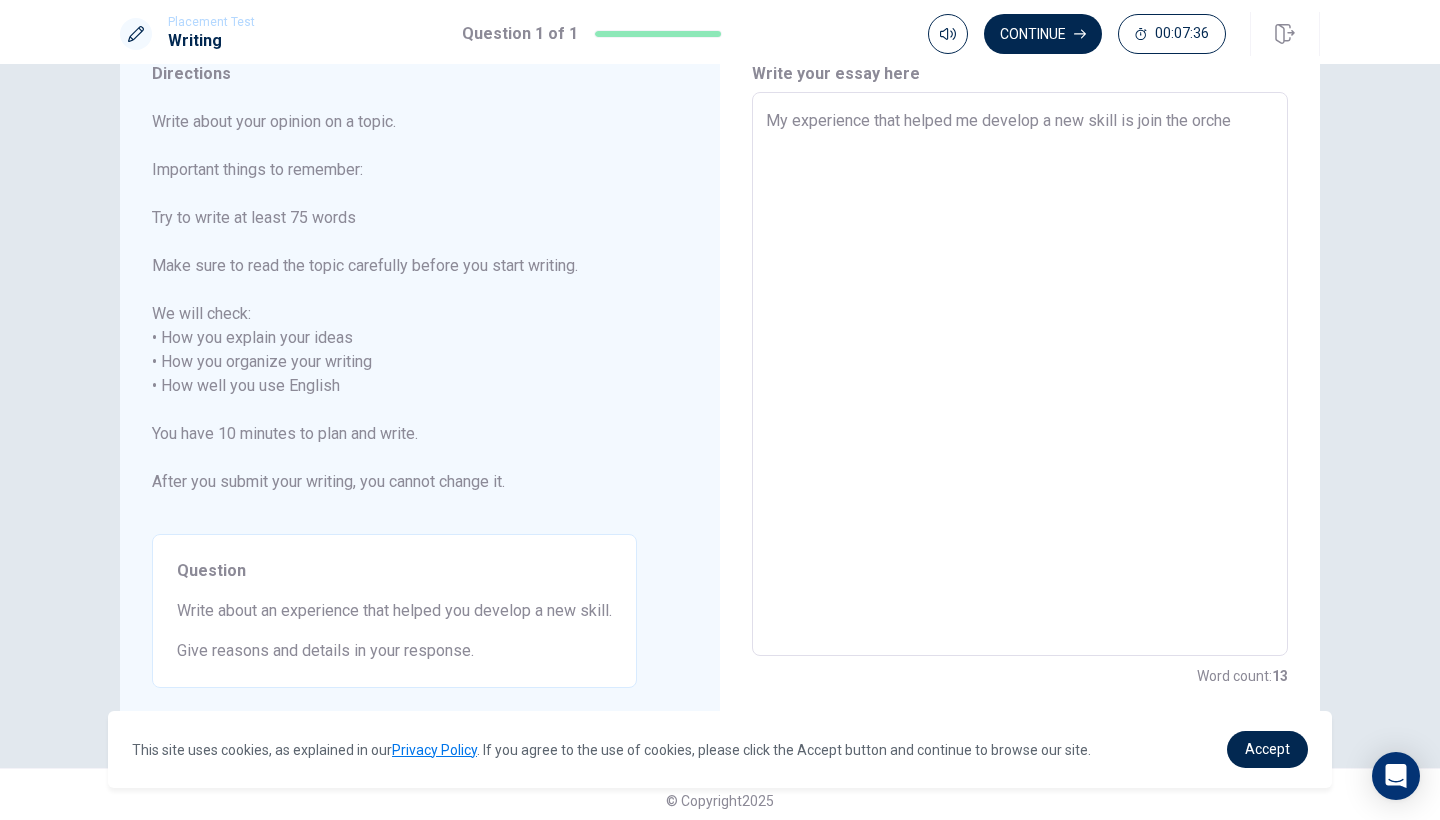 type on "x" 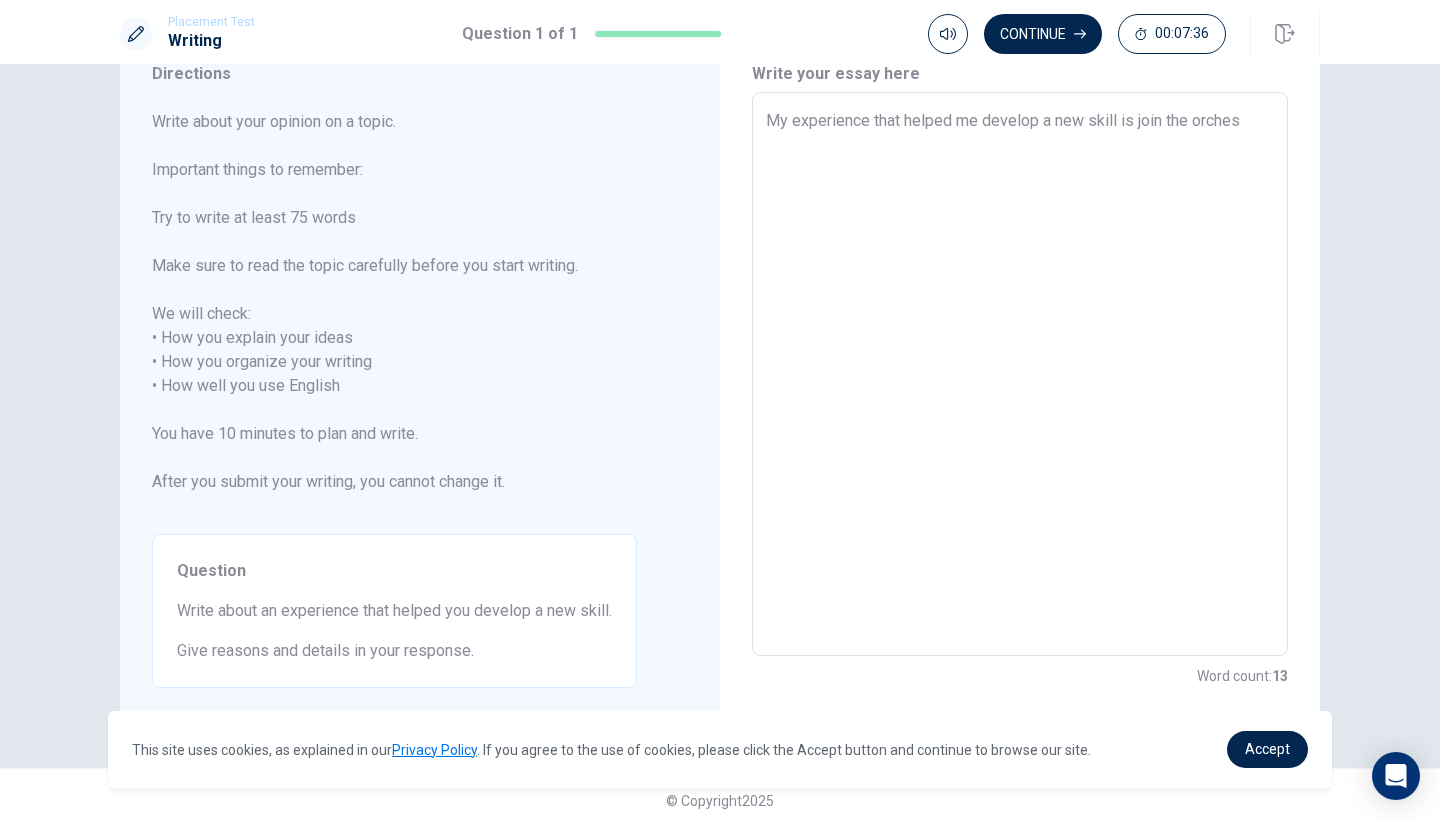 type on "x" 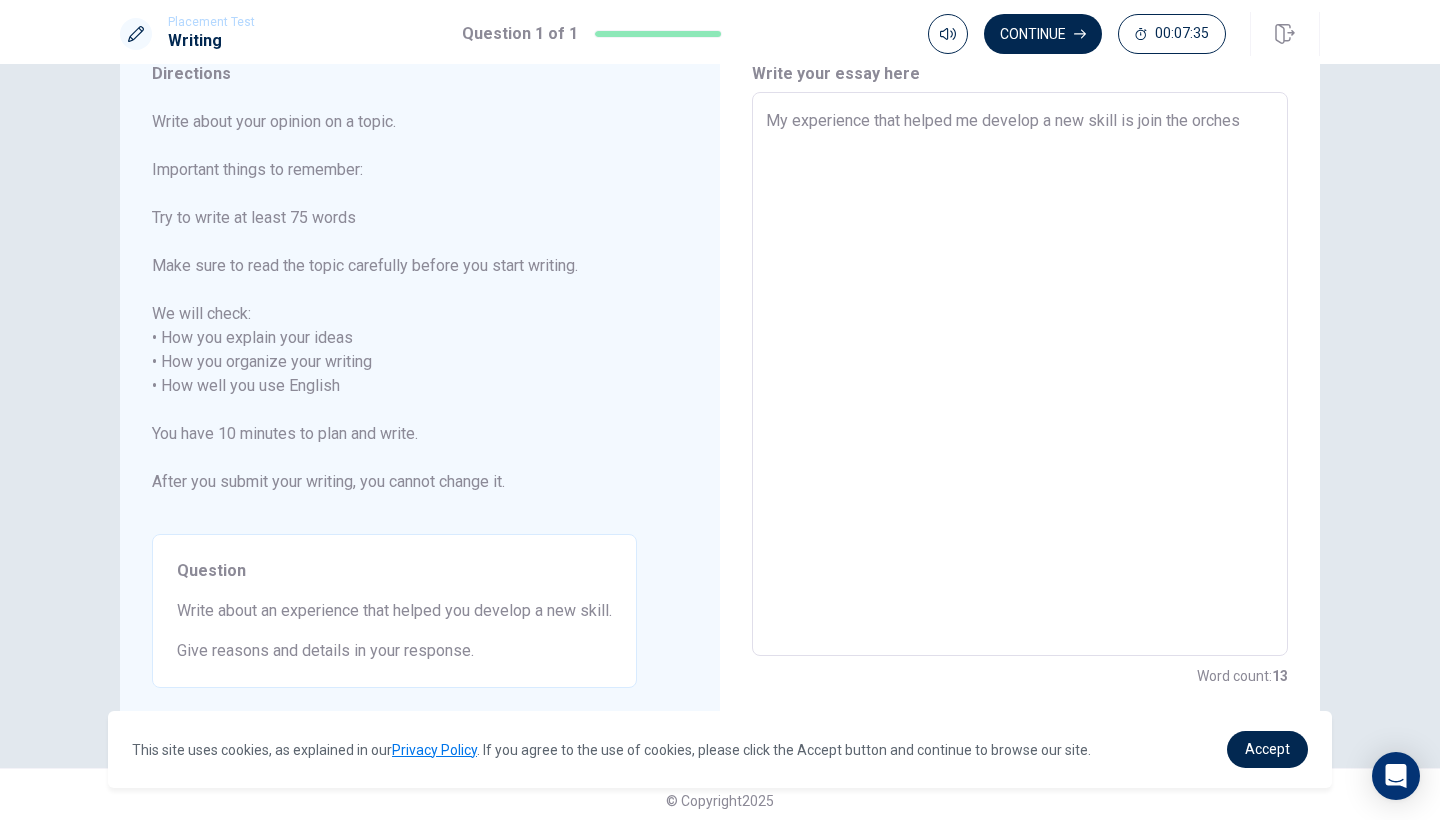 type on "My experience that helped me develop a new skill is join the orchest" 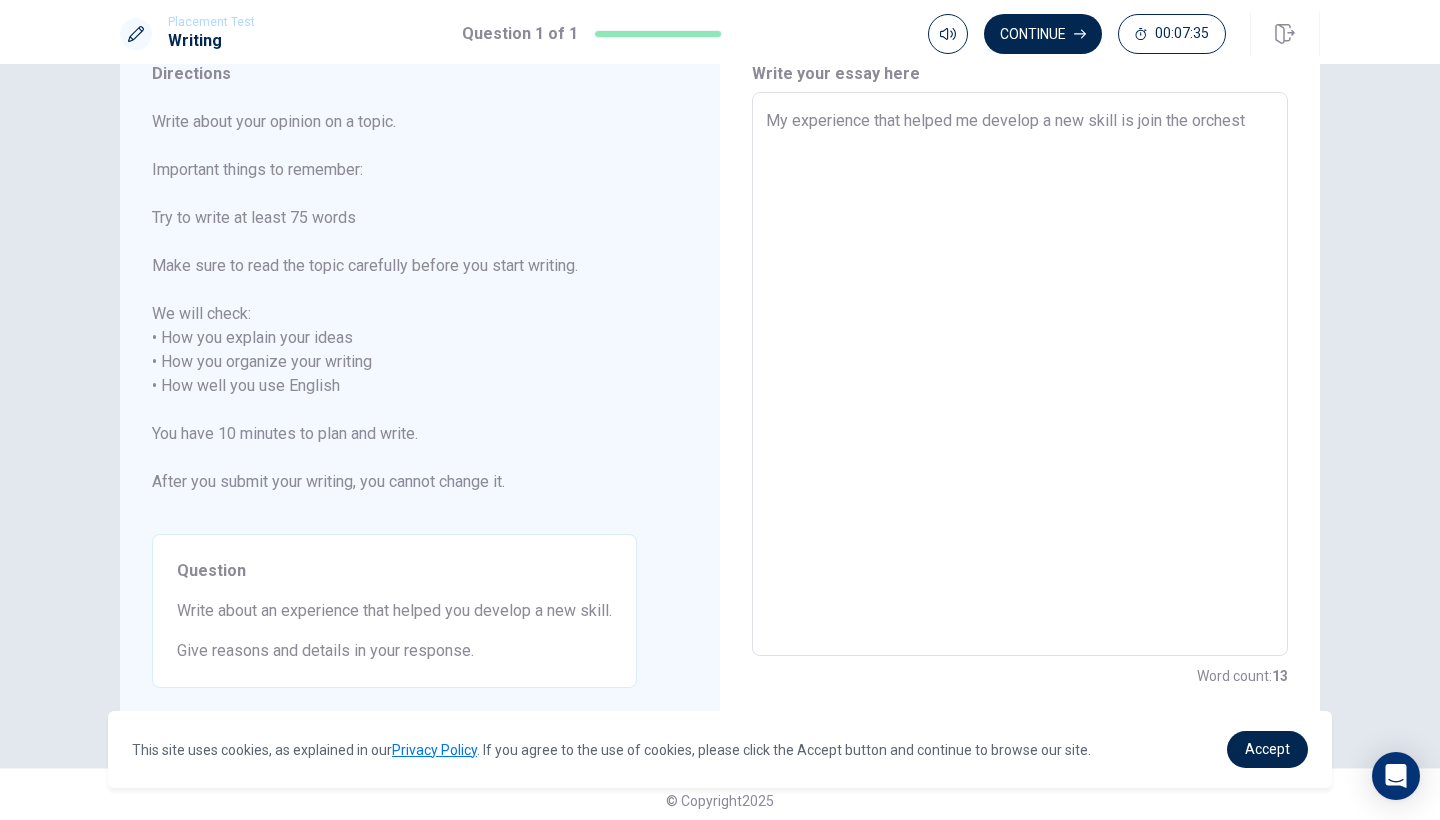 type on "x" 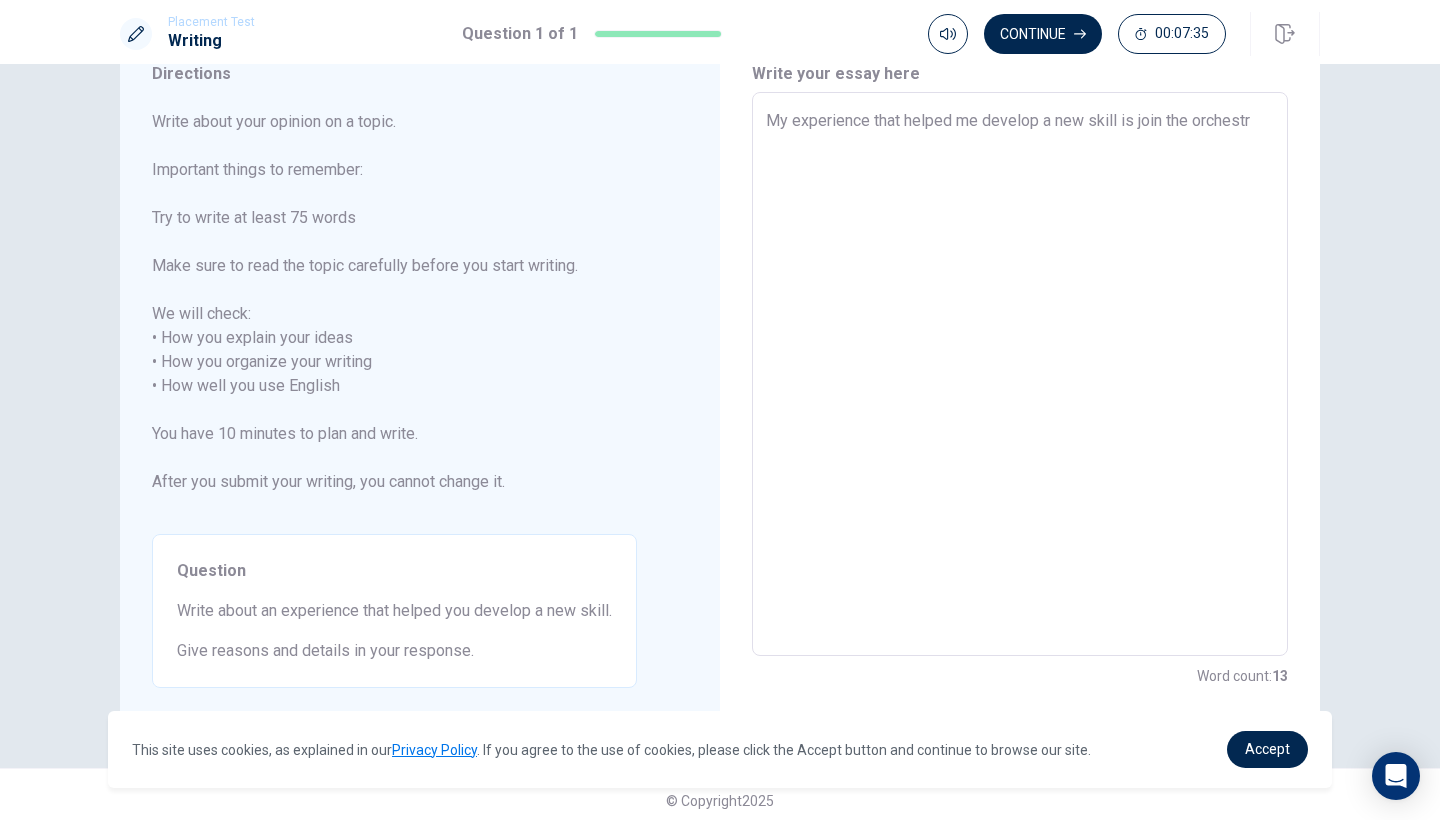 type on "x" 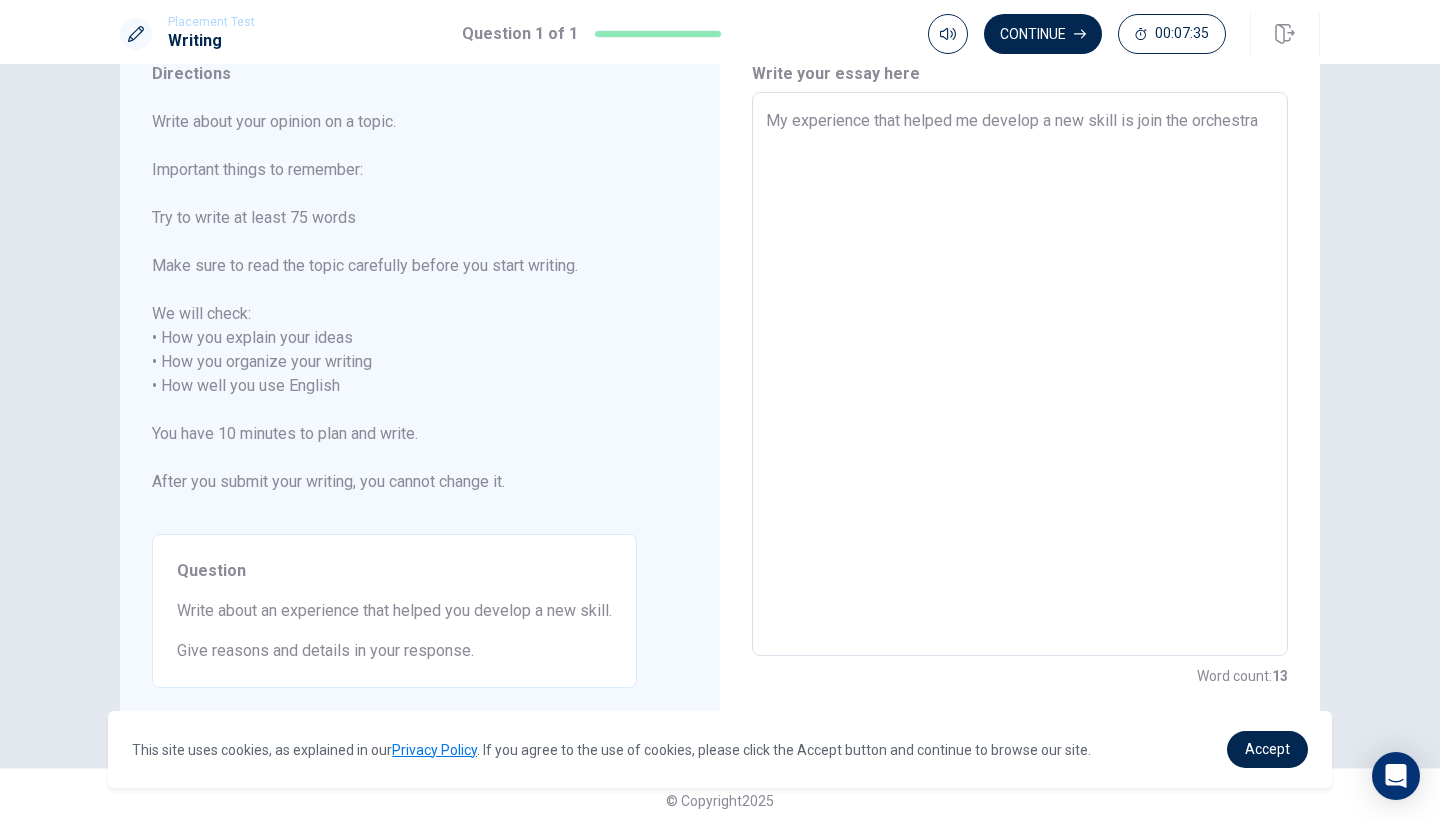 type on "x" 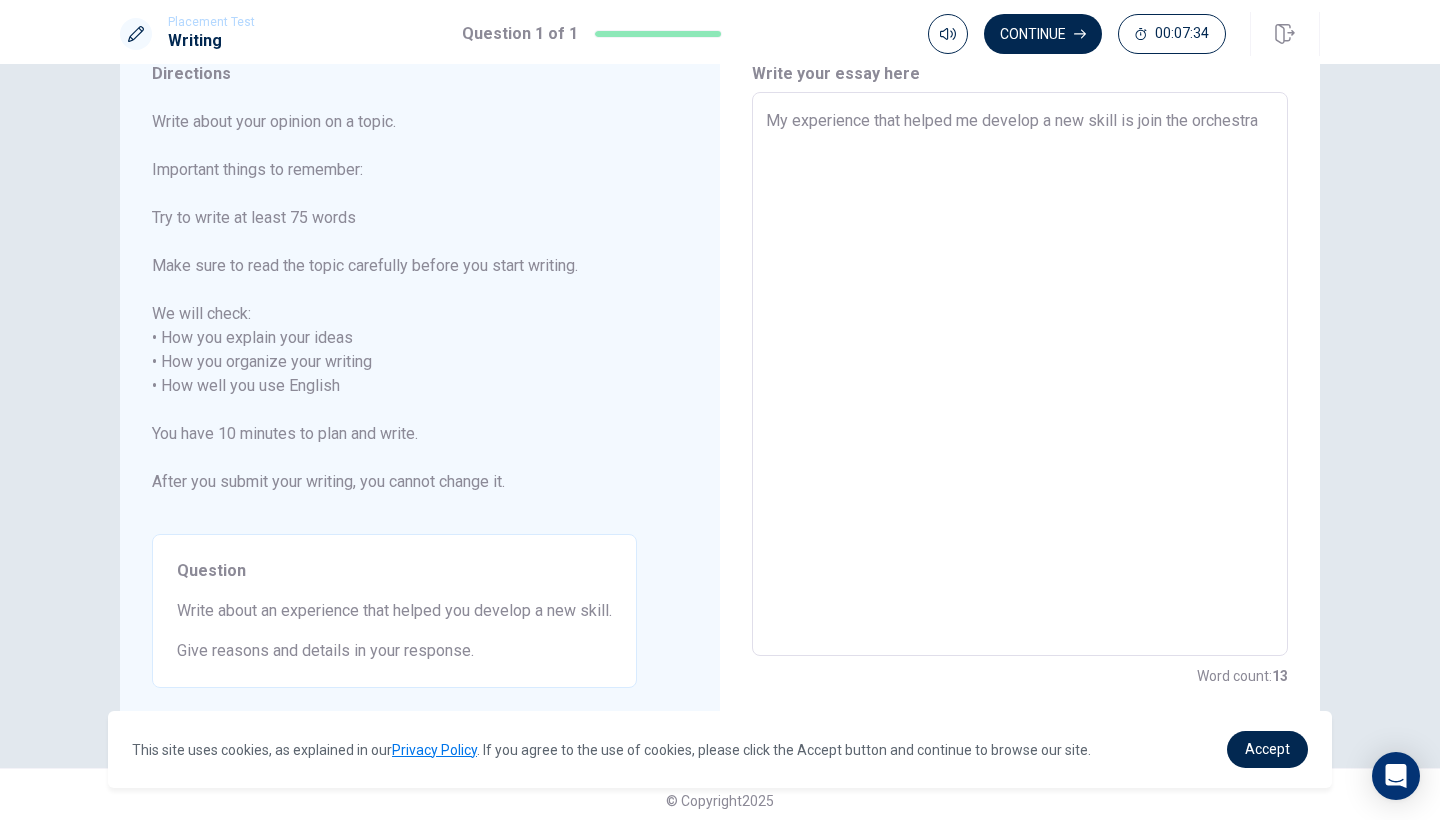 type on "My experience that helped me develop a new skill is join the orchestra" 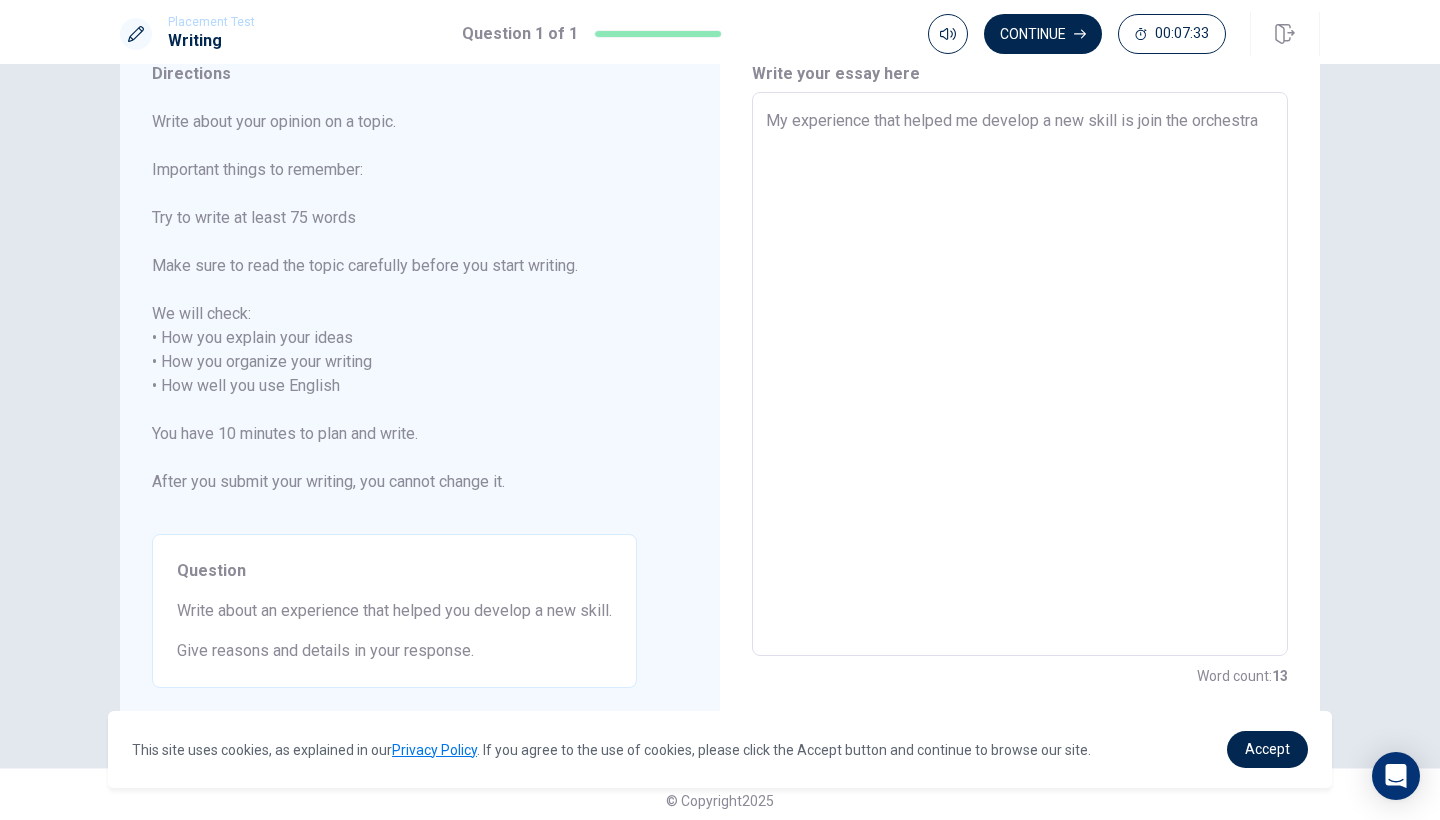 type on "My experience that helped me develop a new skill is join the orchestra c" 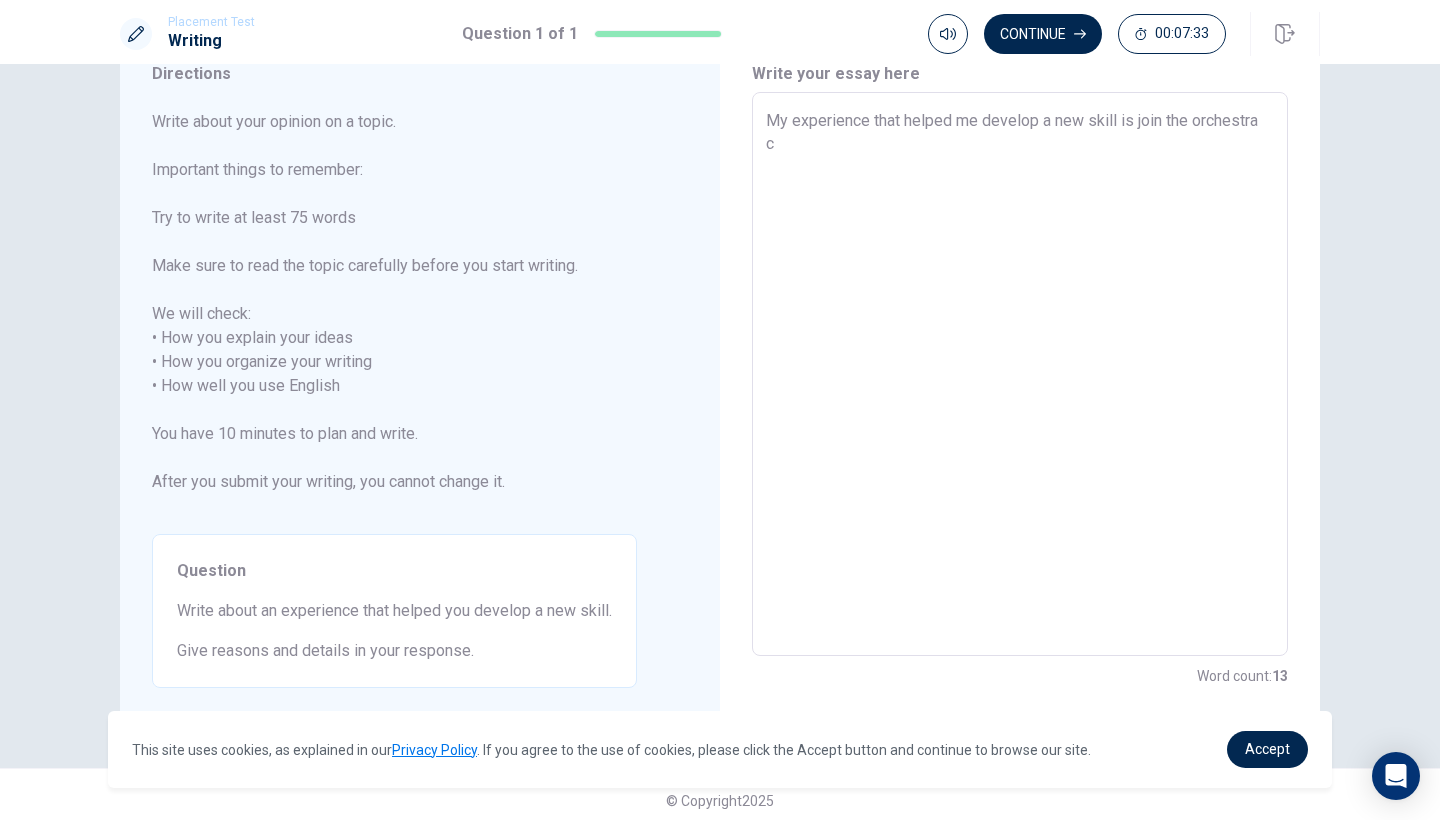 type on "x" 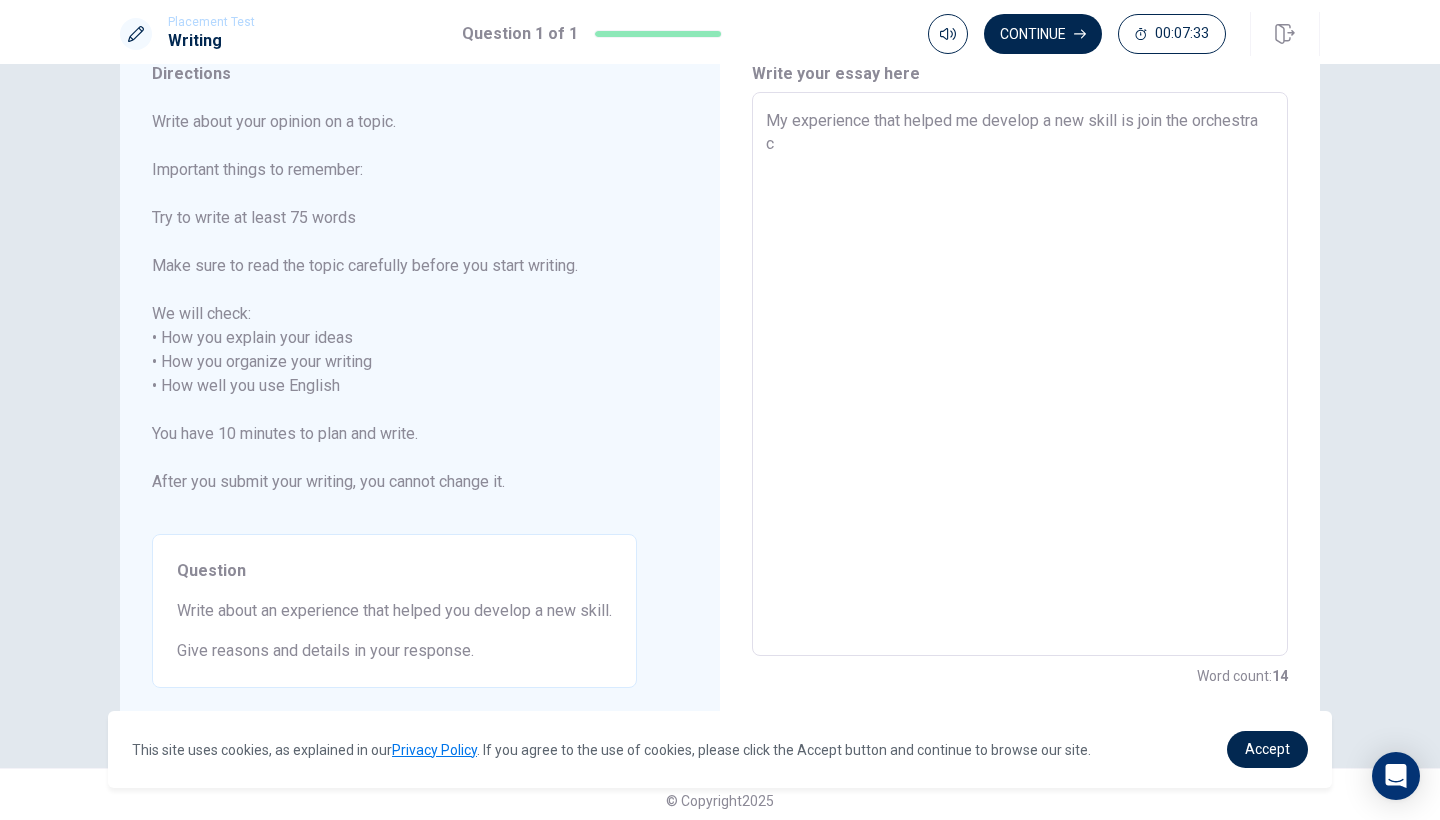 type on "My experience that helped me develop a new skill is join the orchestra cl" 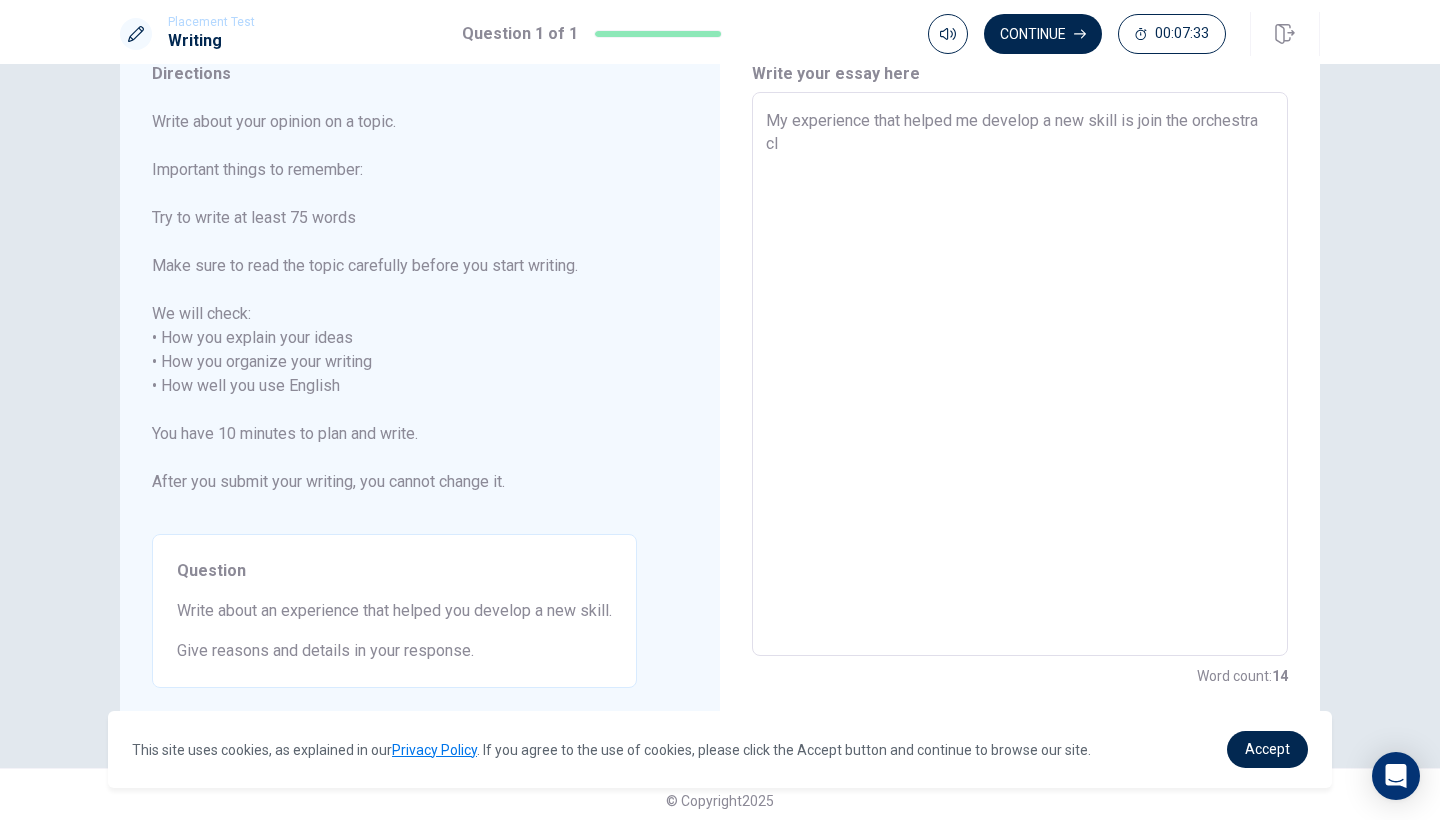 type on "x" 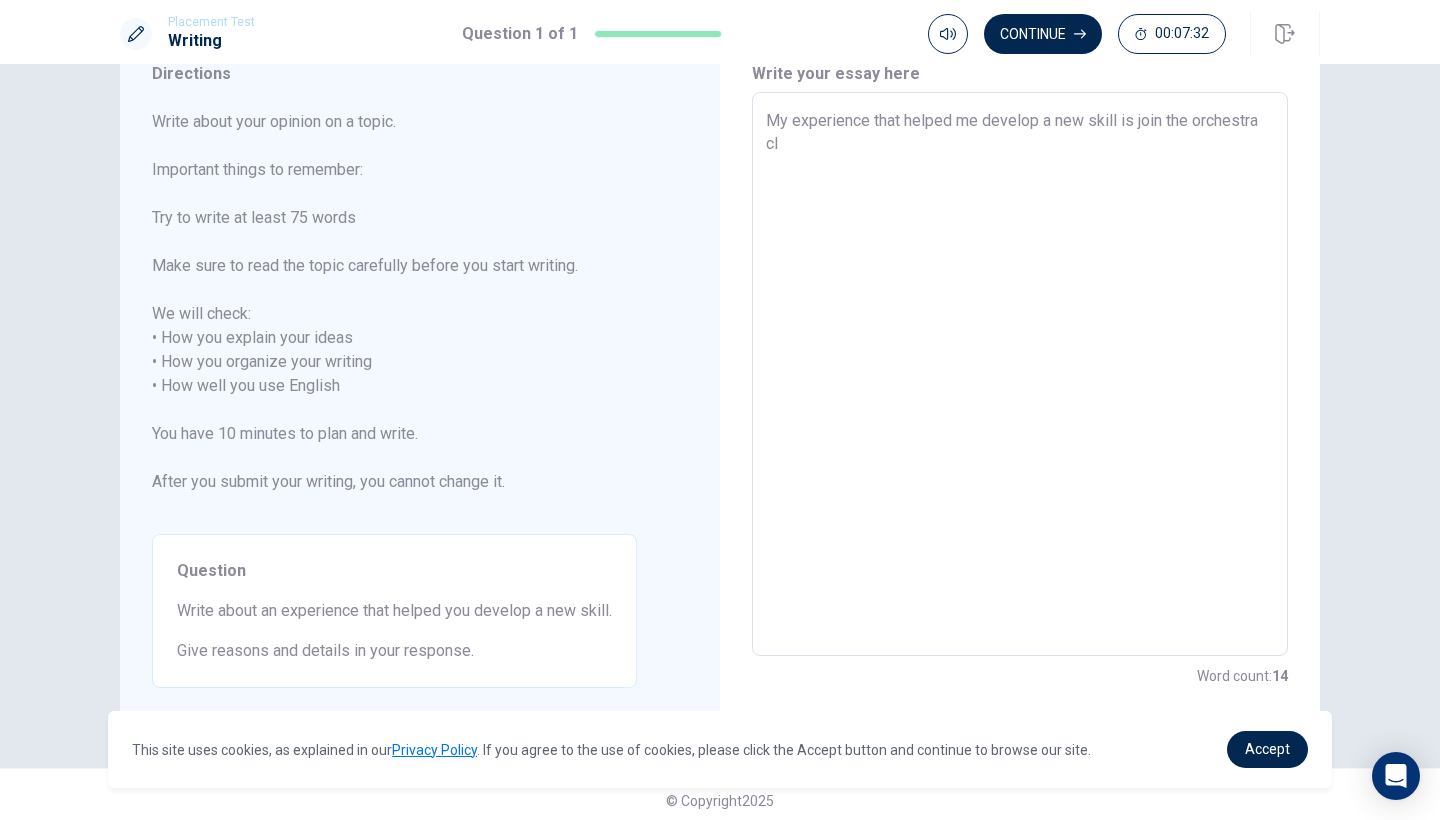 type on "My experience that helped me develop a new skill is join the orchestra clu" 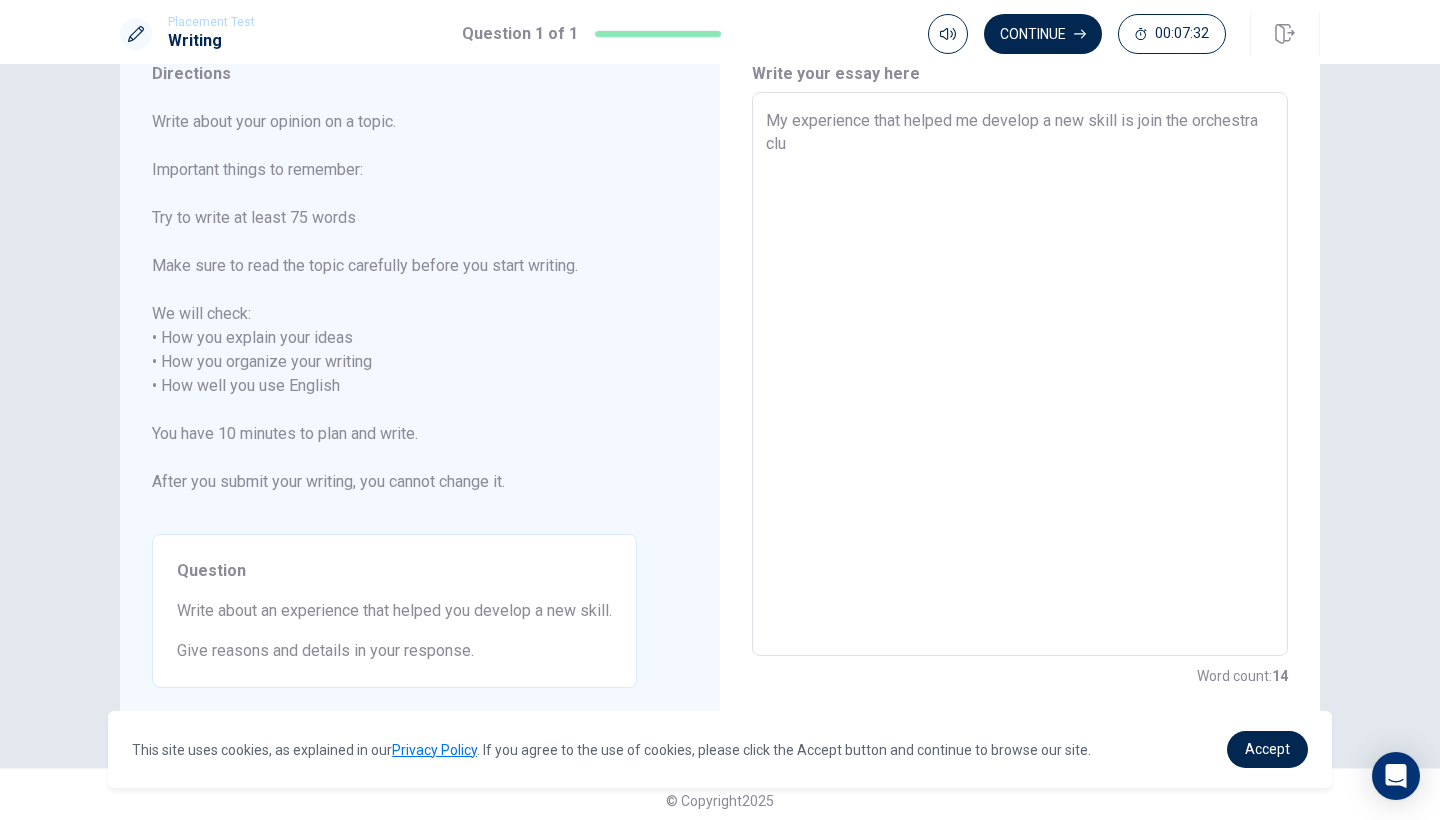 type on "x" 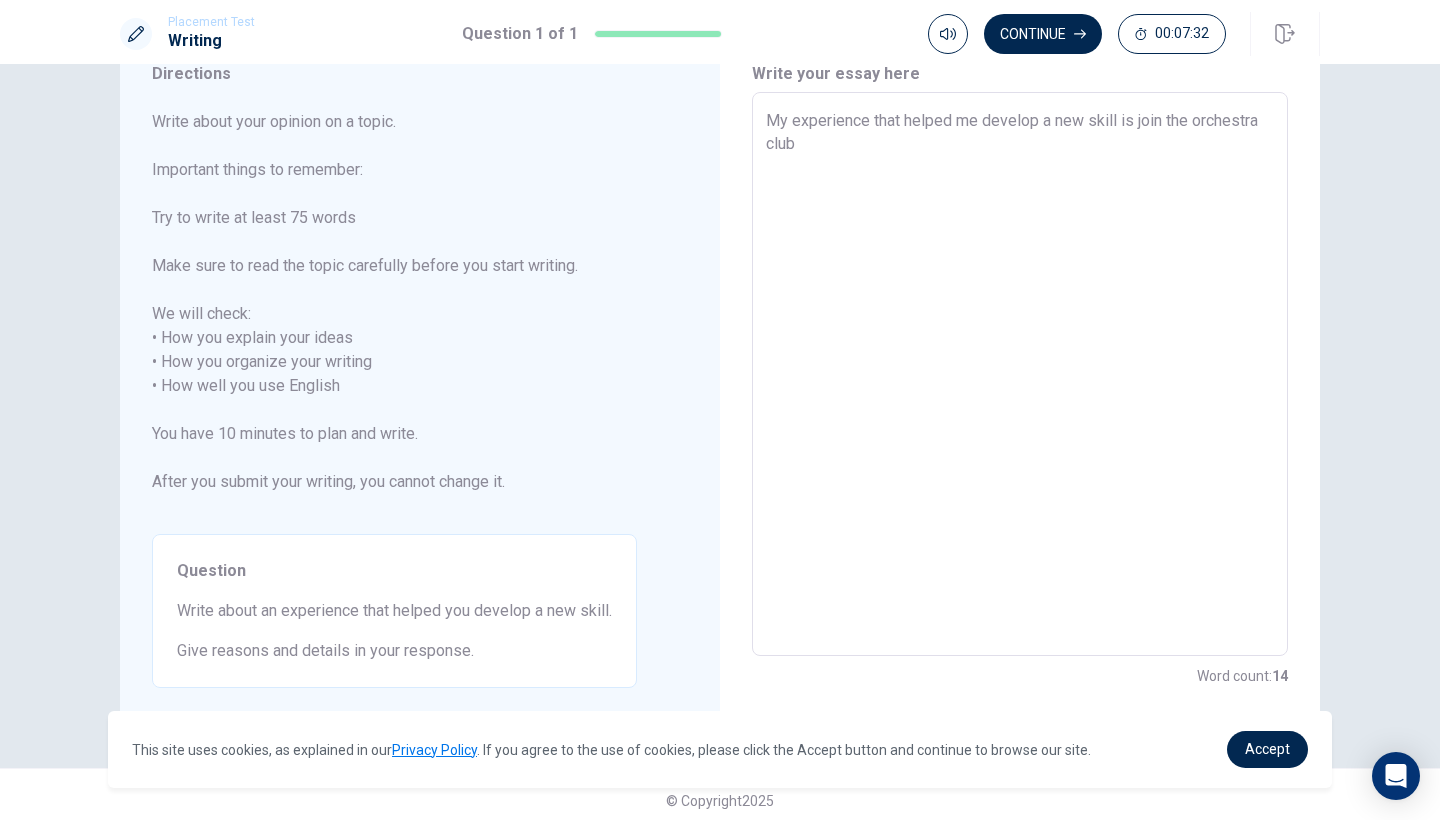 type on "x" 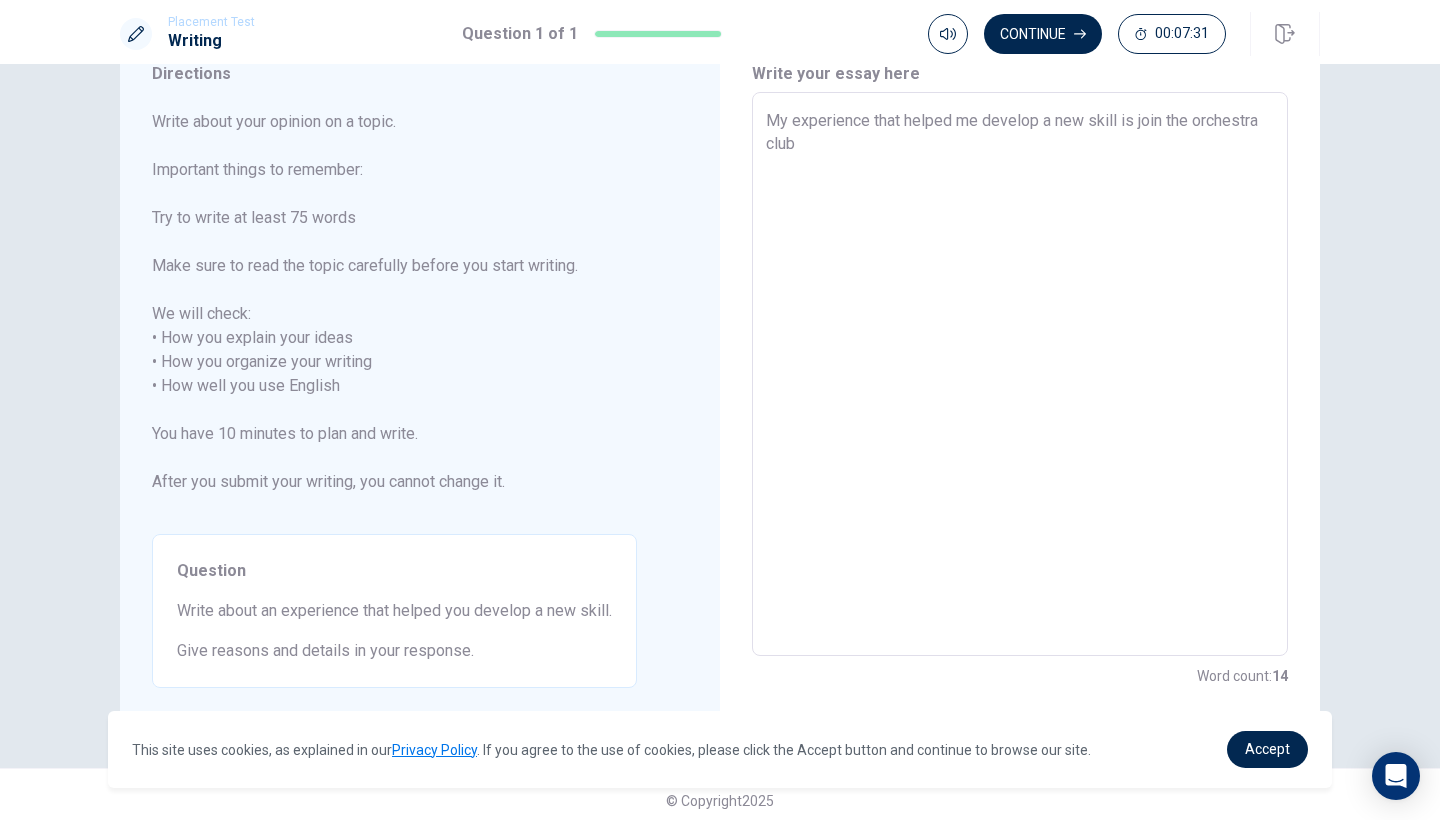 type on "My experience that helped me develop a new skill is join the orchestra club" 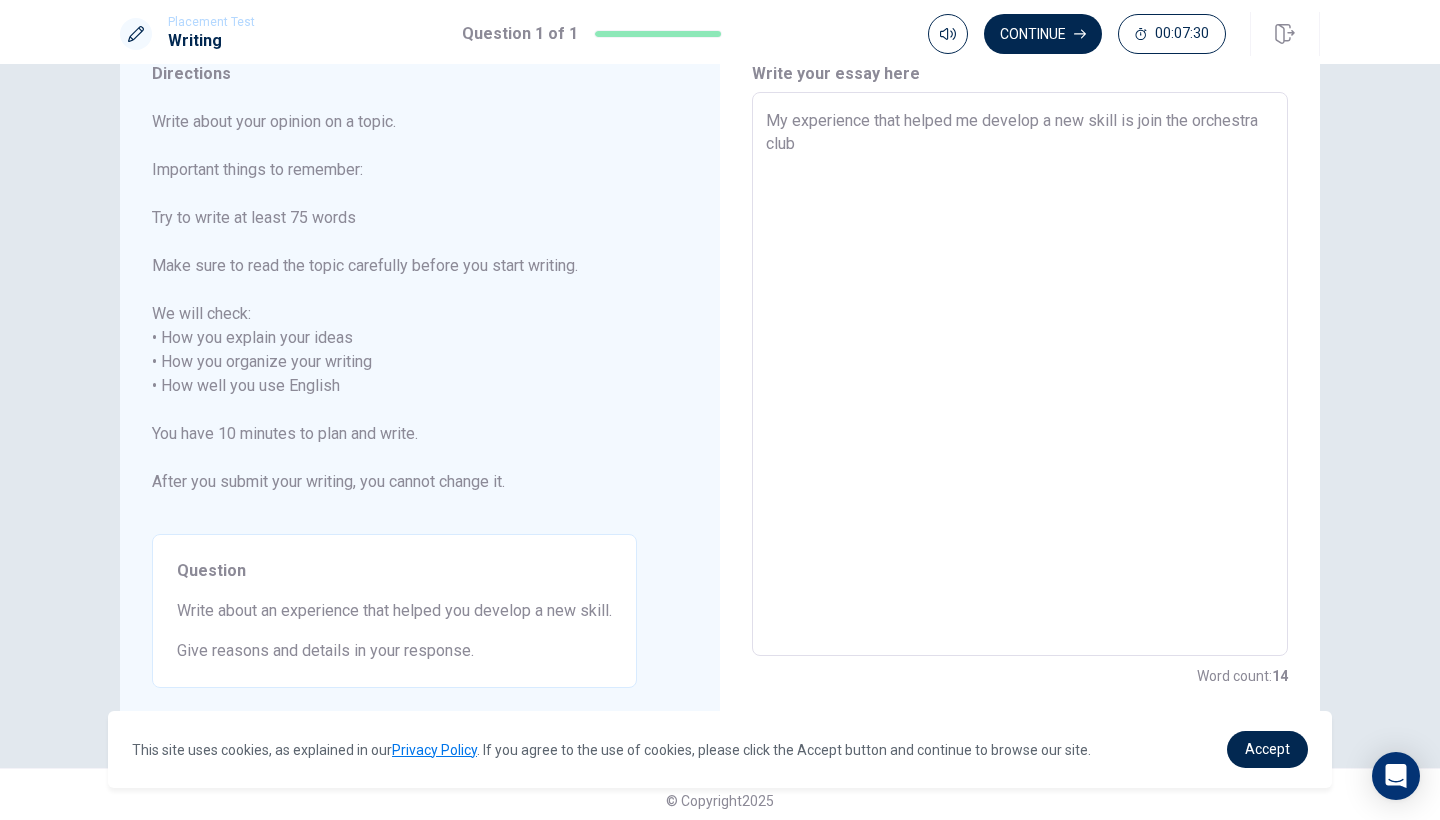 type on "My experience that helped me develop a new skill is join the orchestra club i" 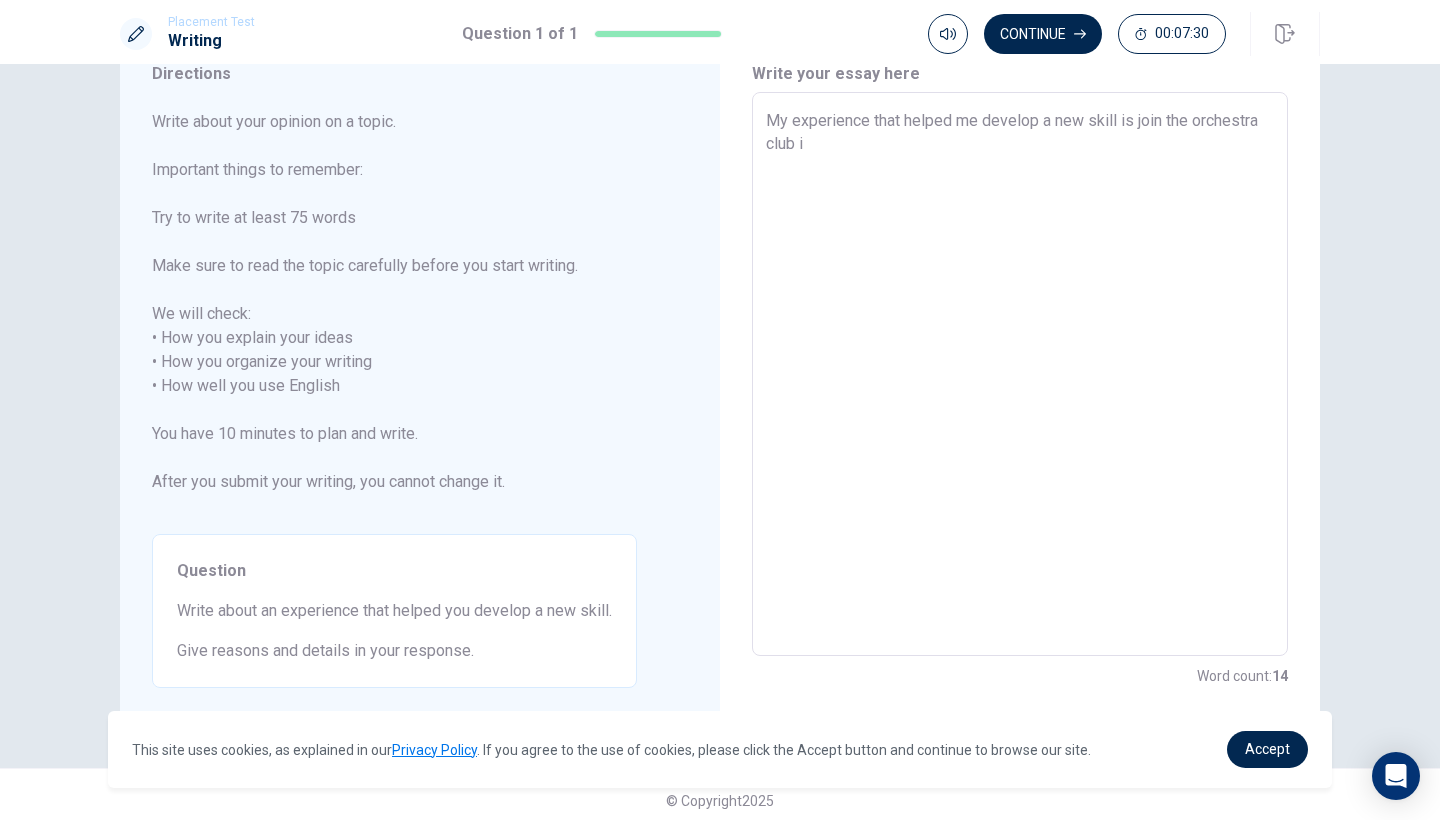 type on "x" 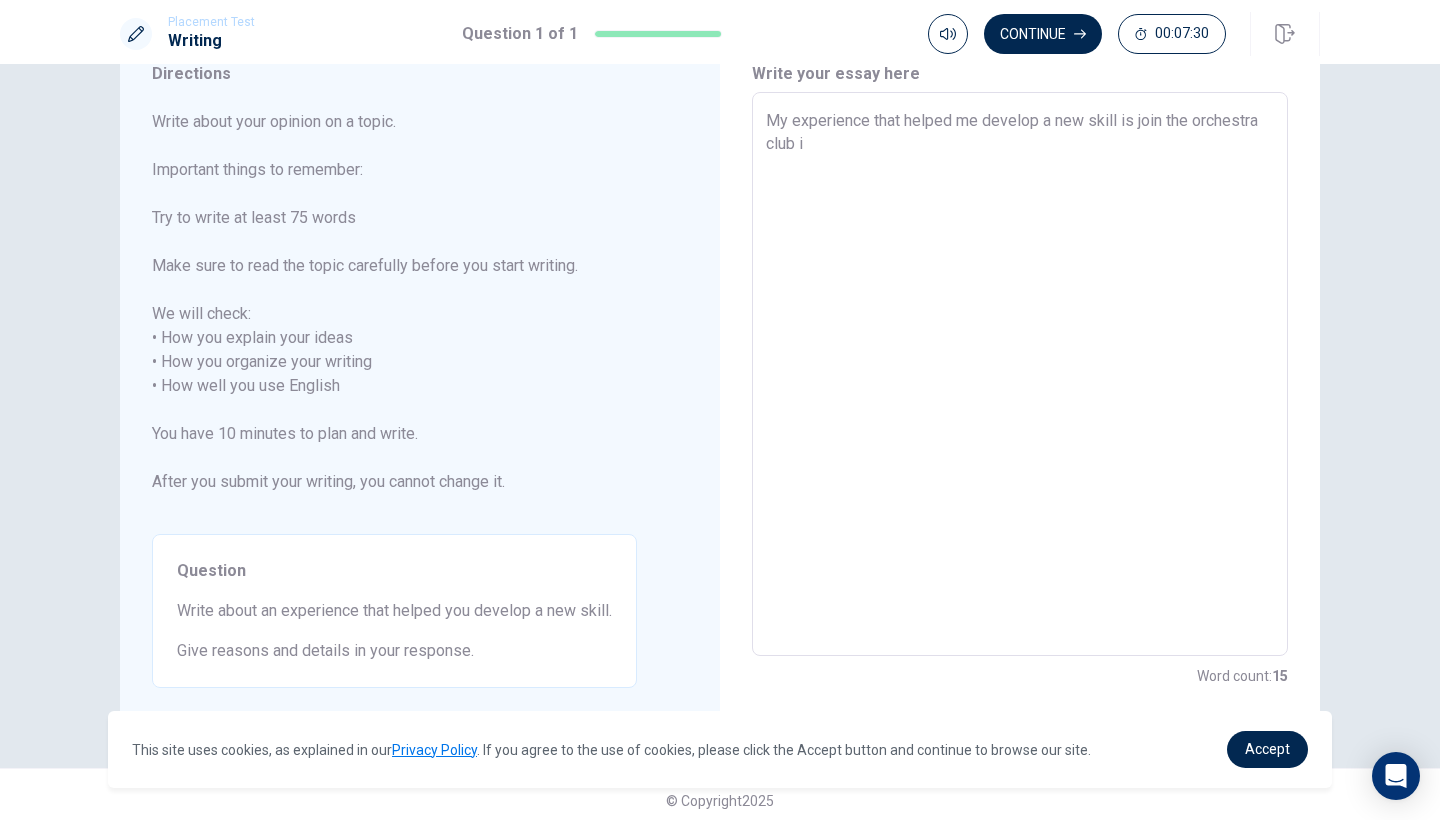 type on "My experience that helped me develop a new skill is join the orchestra club in" 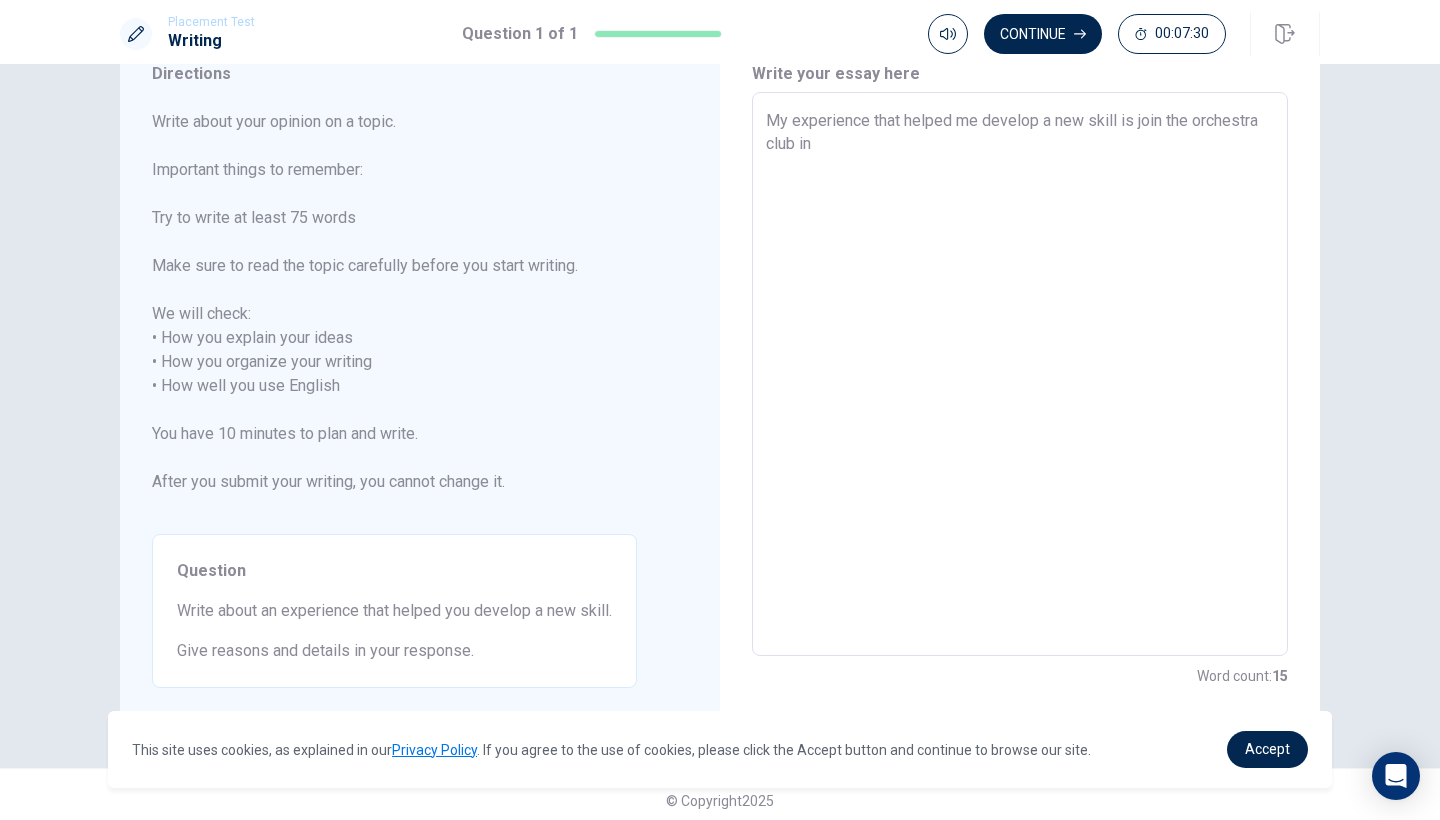 type on "x" 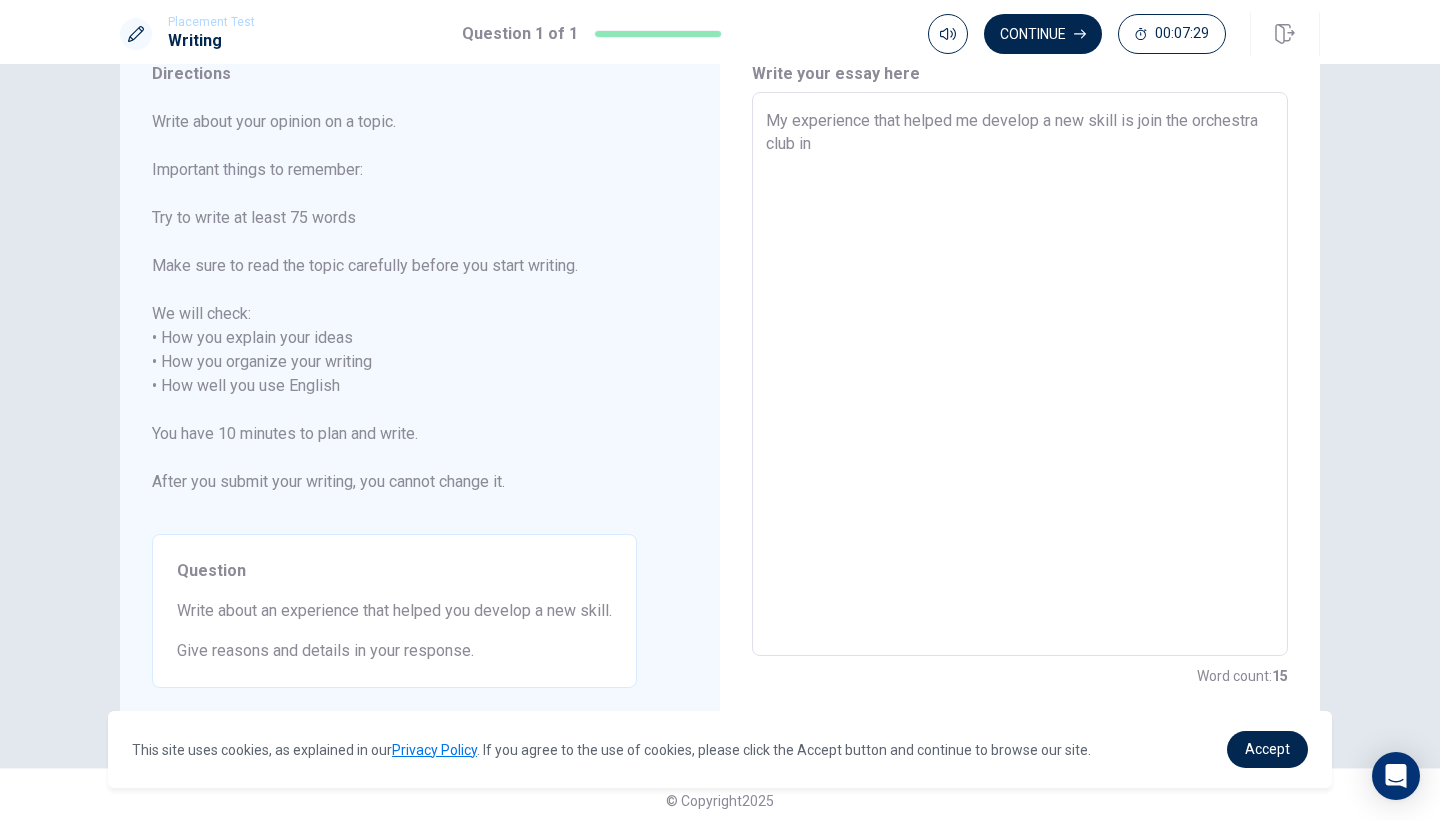 type on "My experience that helped me develop a new skill is join the orchestra club in" 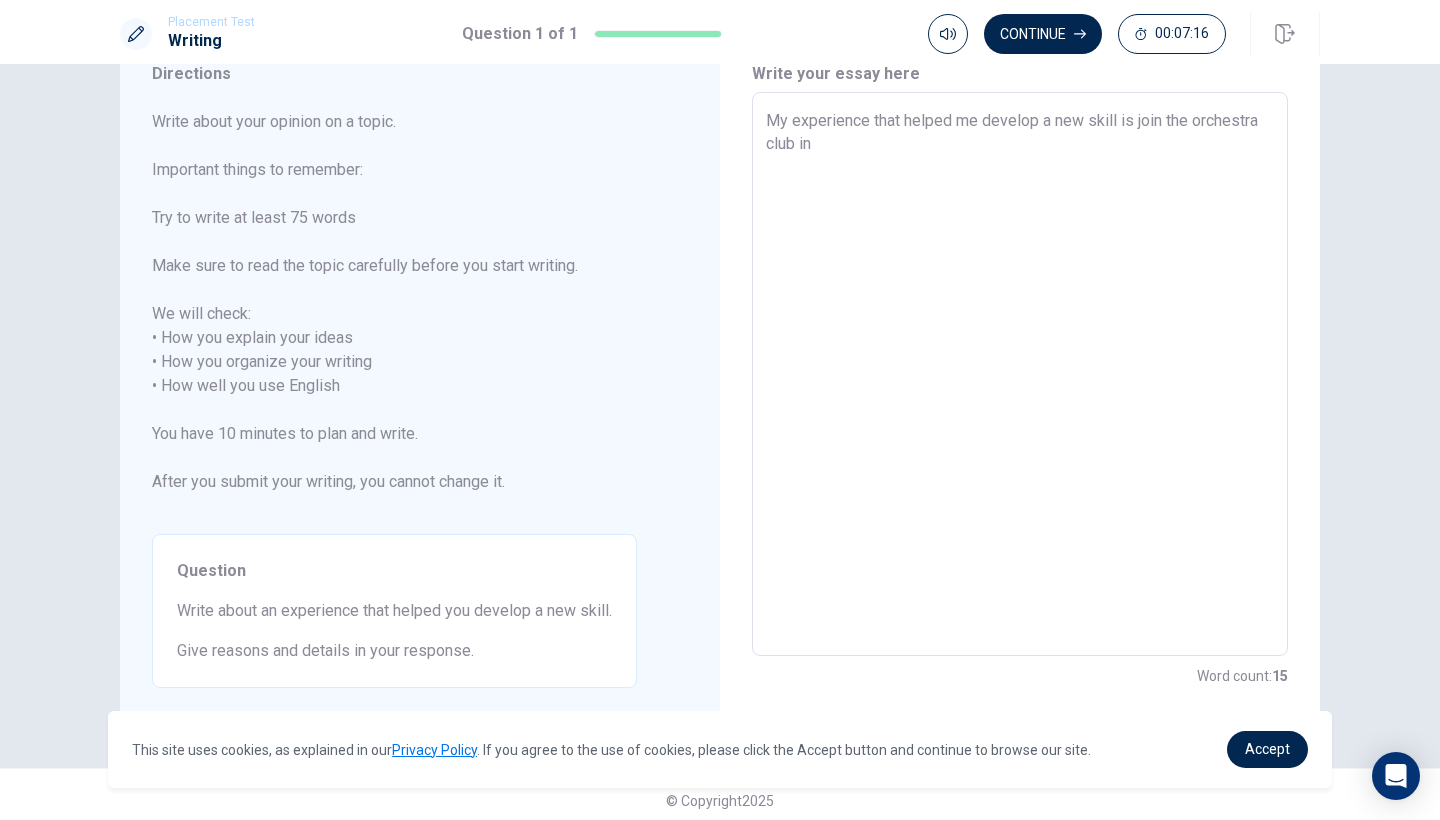 type on "x" 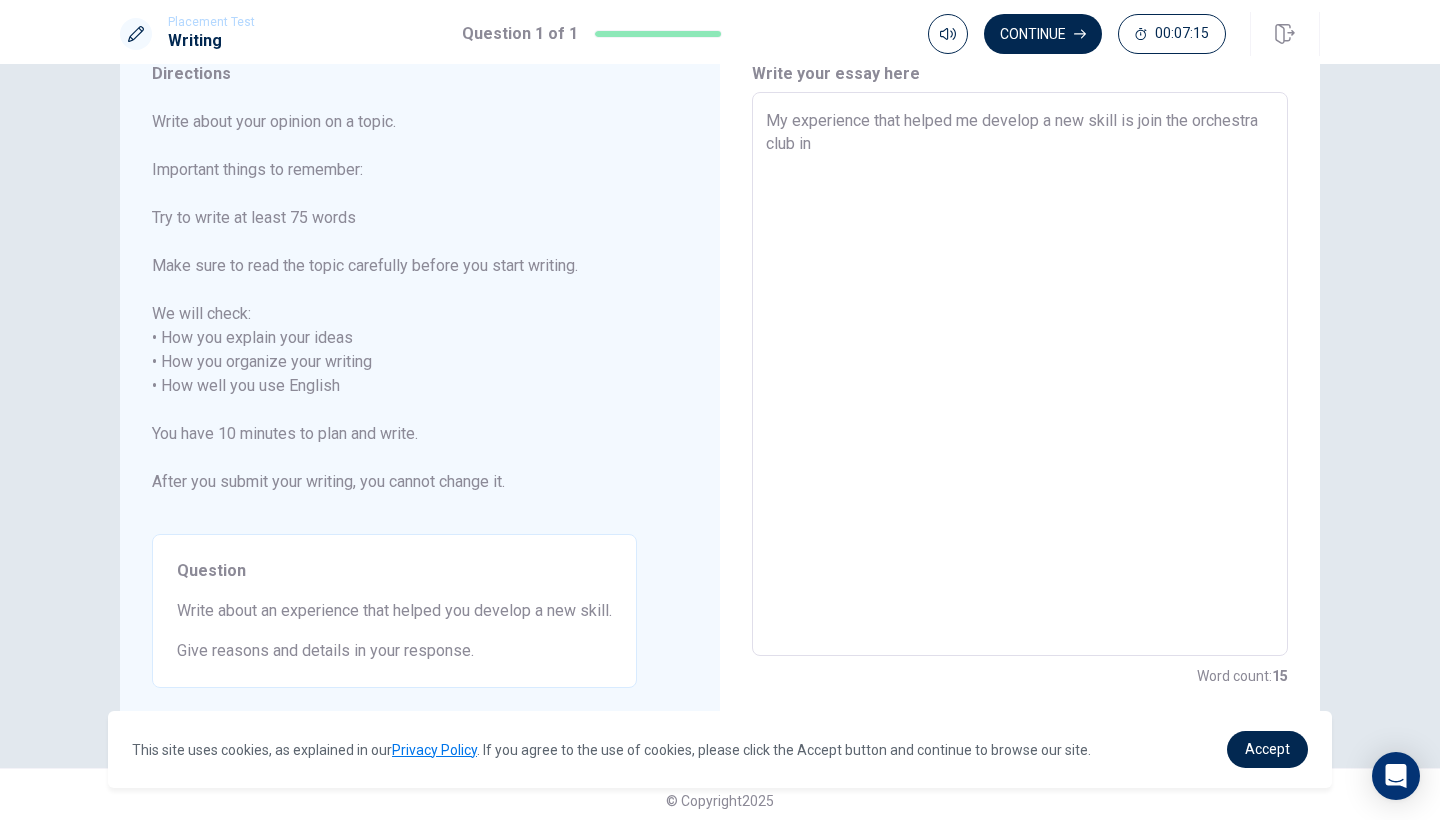 type on "My experience that helped me develop a new skill is join the orchestra club in W" 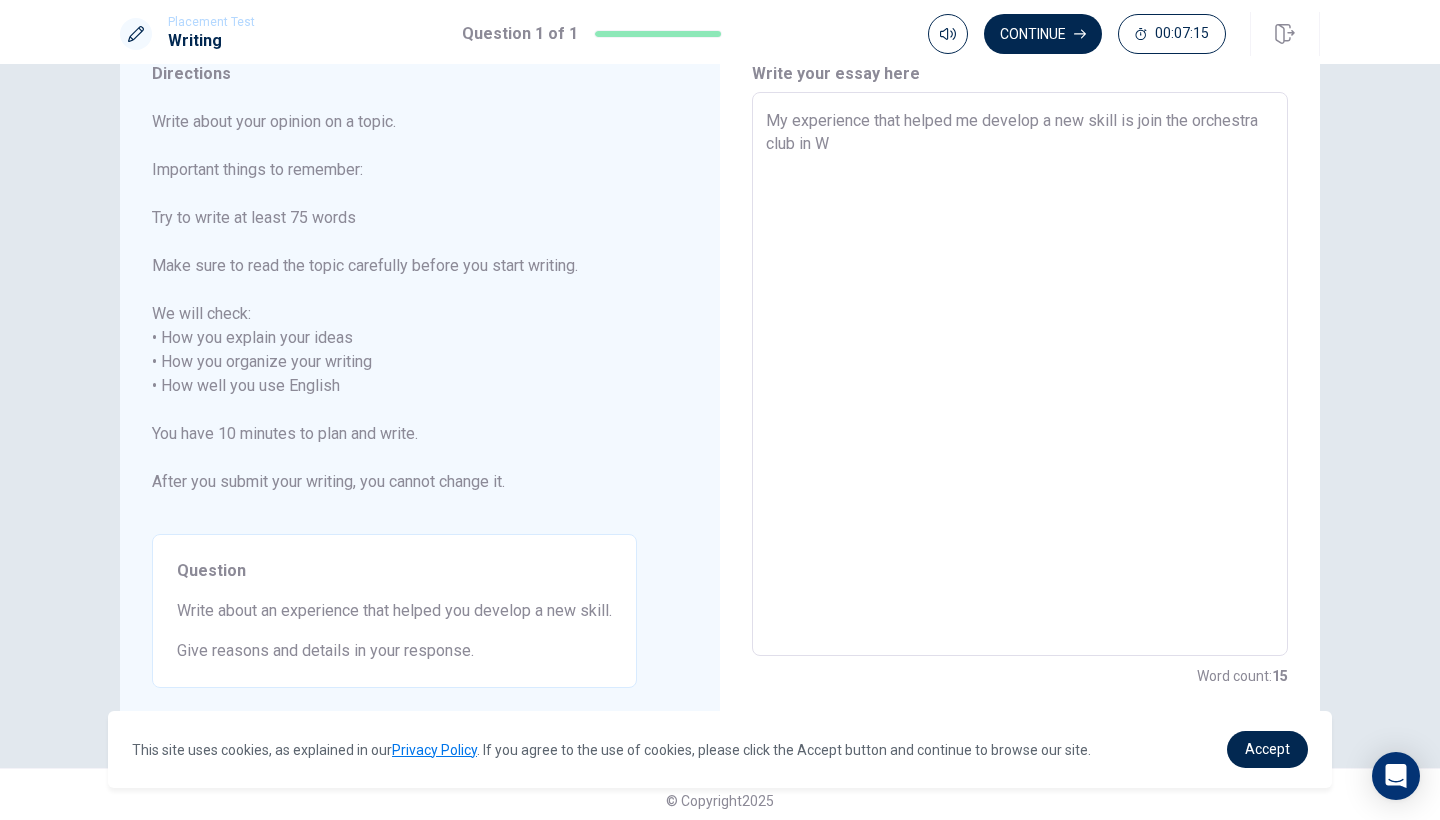 type on "x" 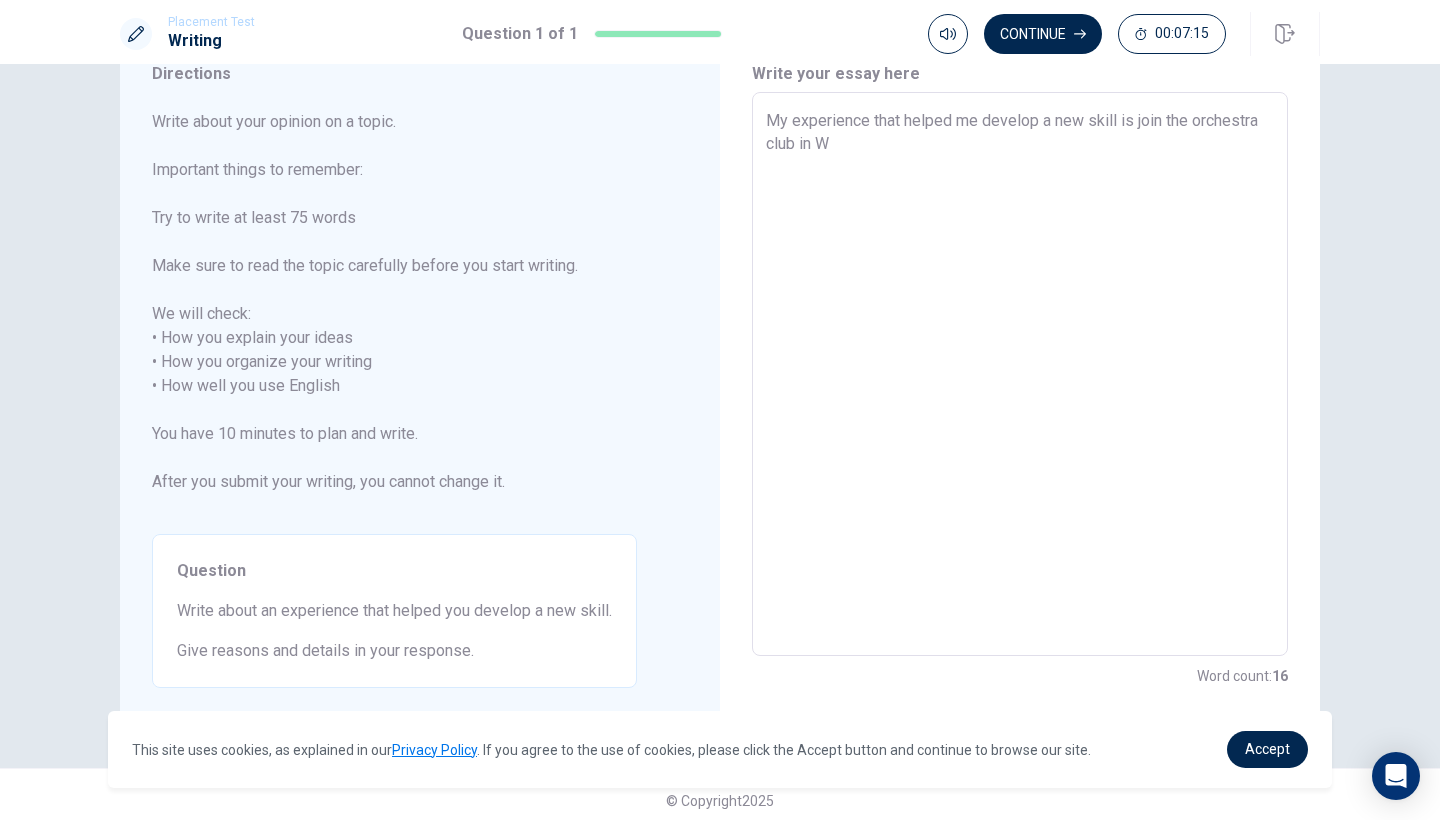 type on "My experience that helped me develop a new skill is join the orchestra club in [GEOGRAPHIC_DATA]" 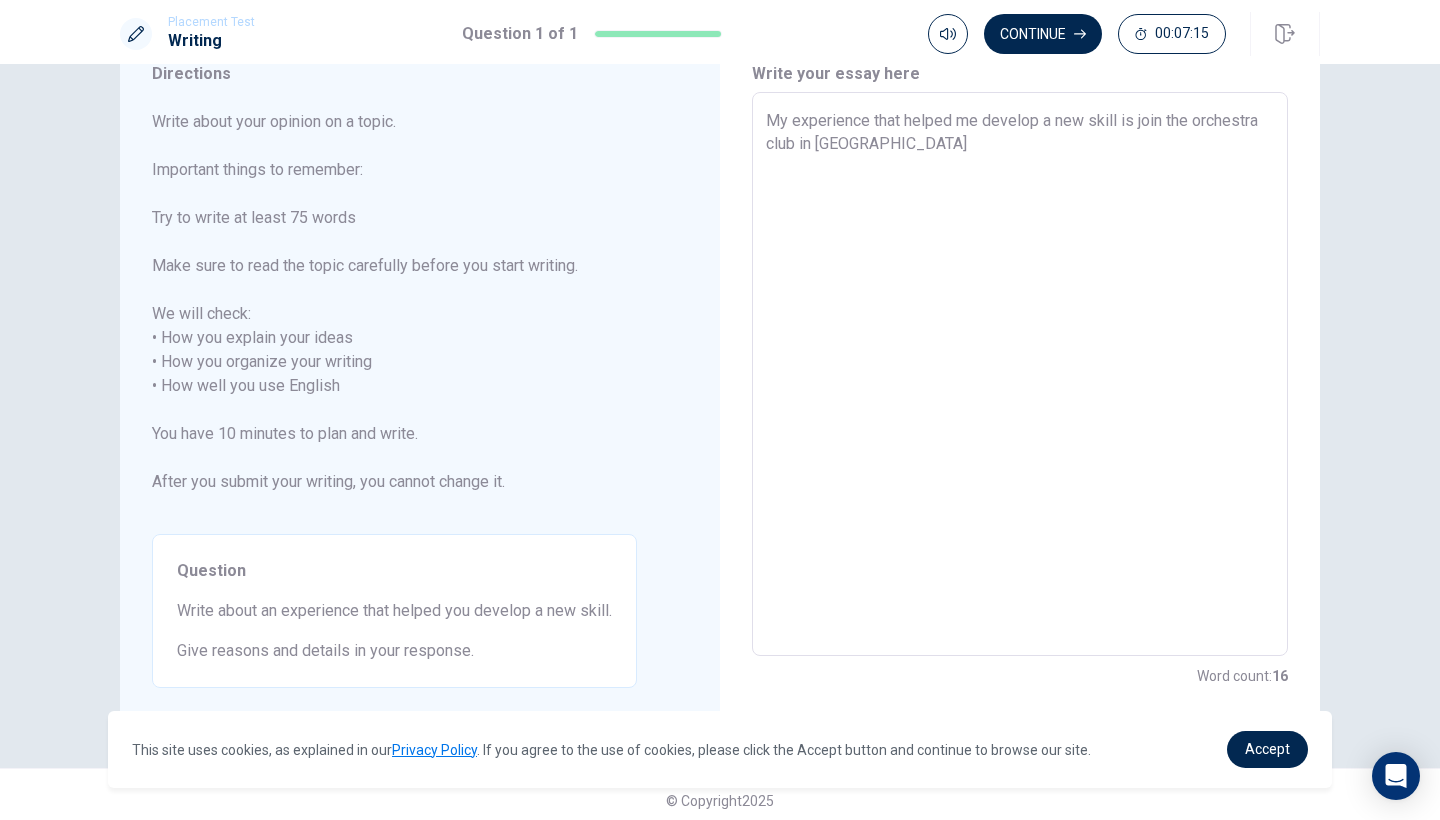 type on "x" 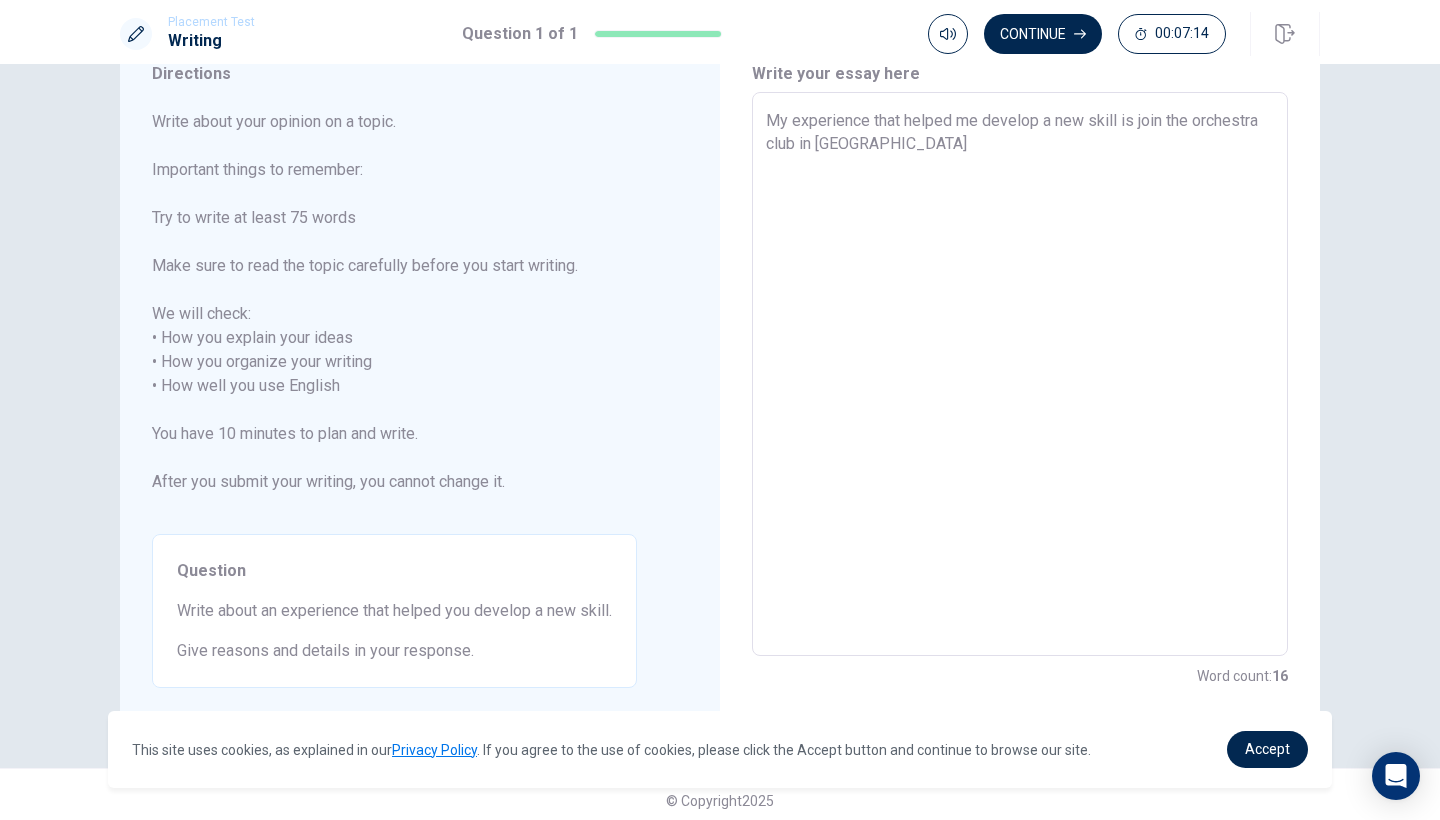 type on "My experience that helped me develop a new skill is join the orchestra club in Was" 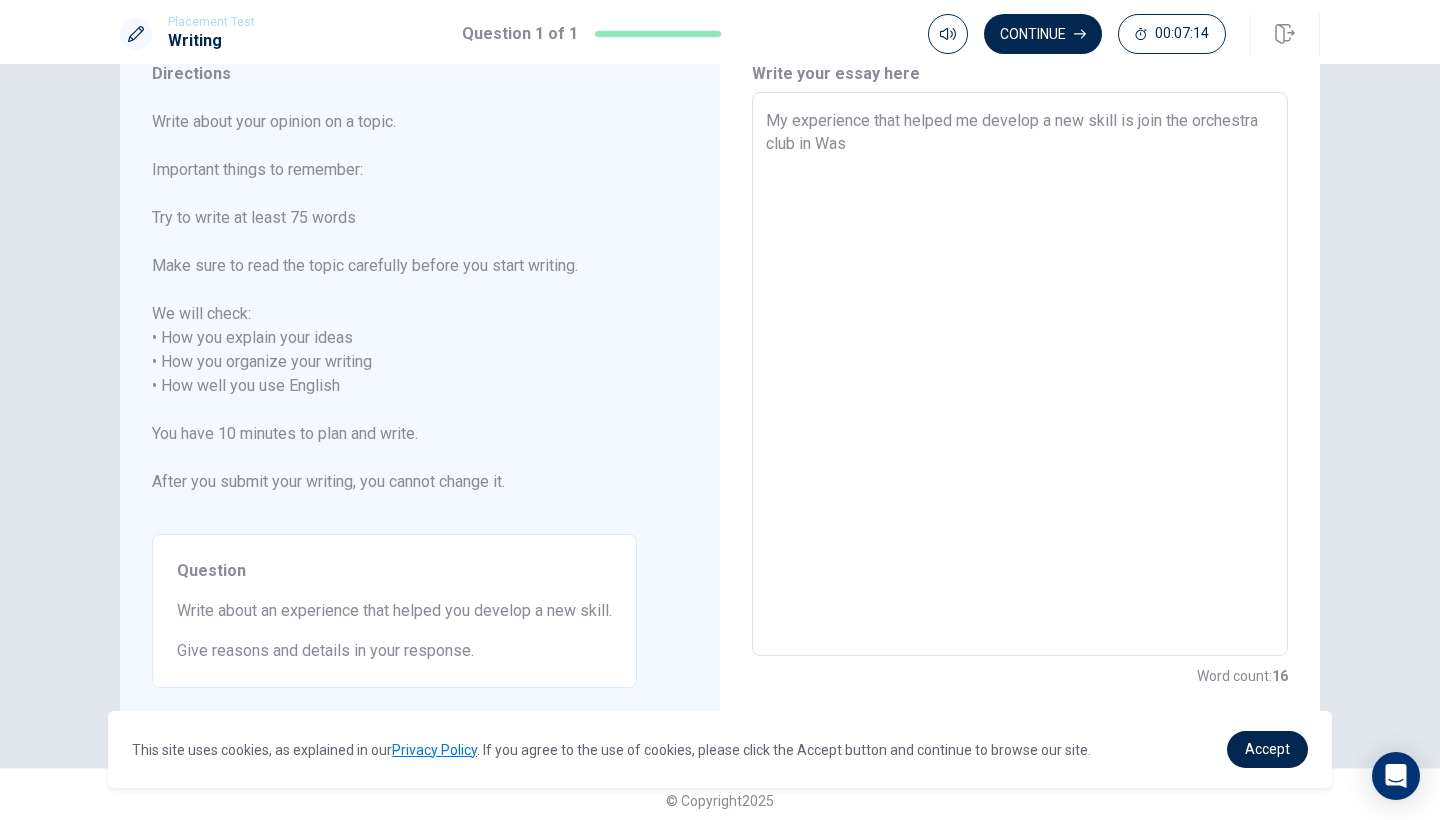 type on "x" 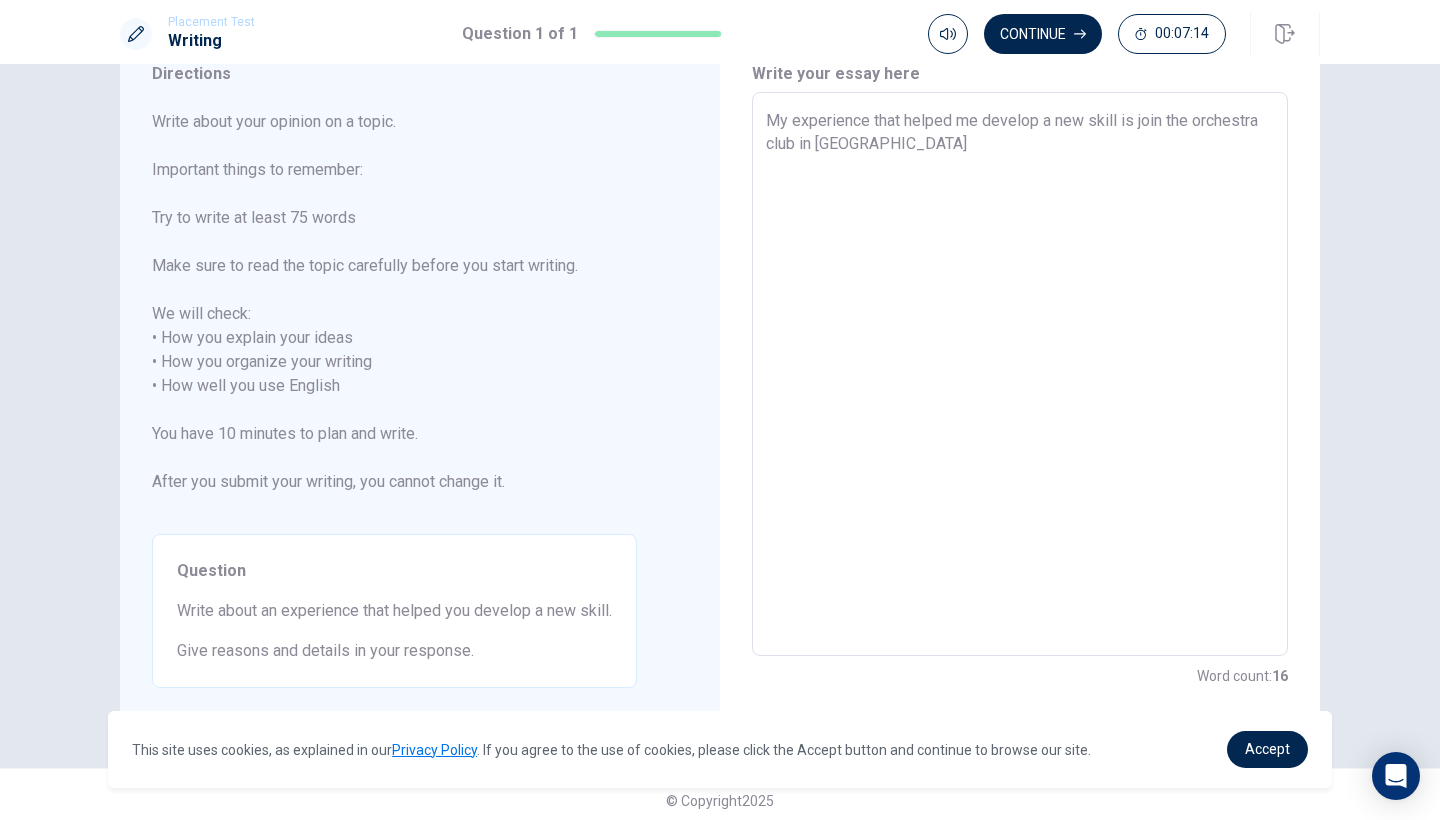 type on "x" 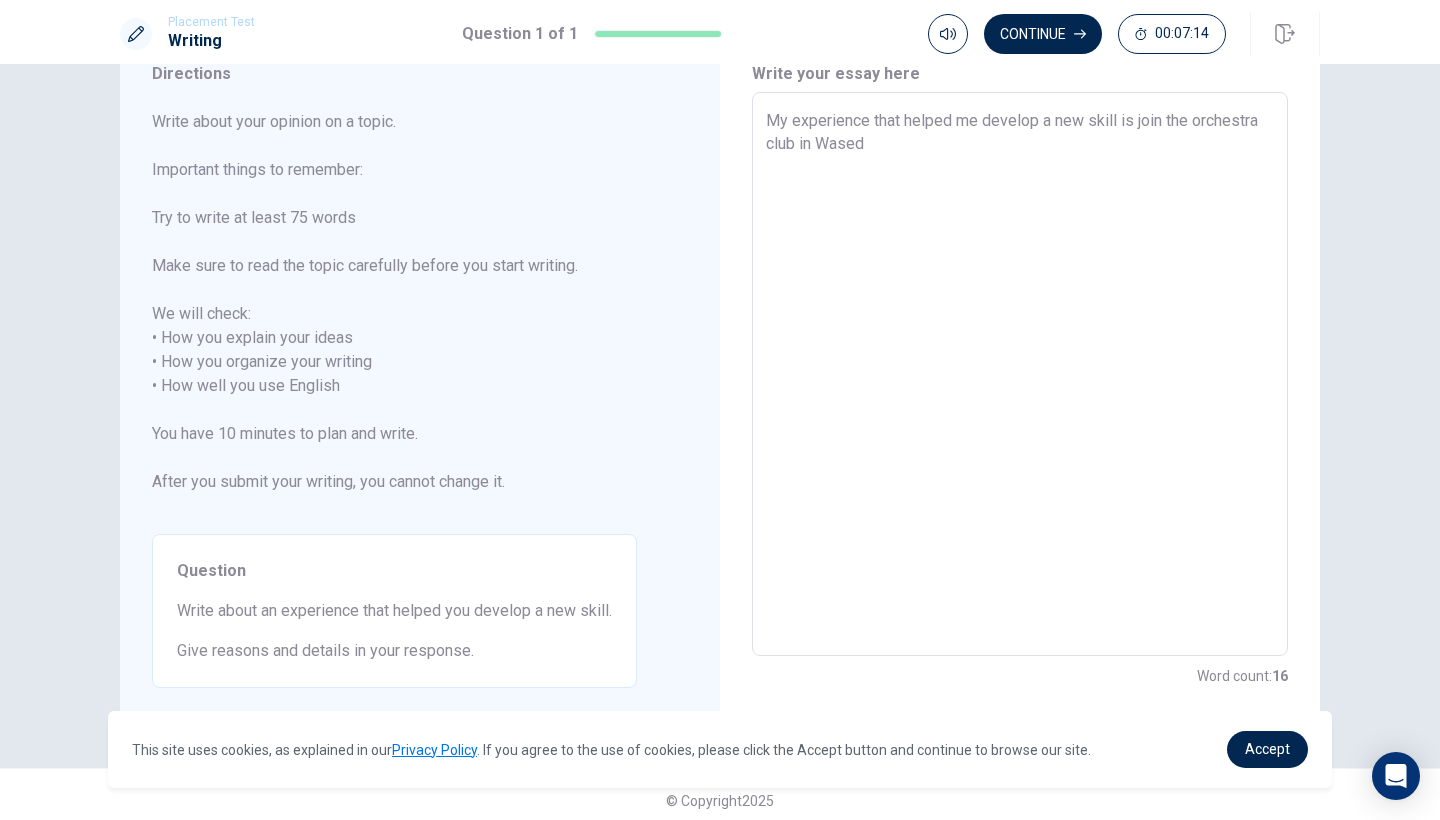 type on "x" 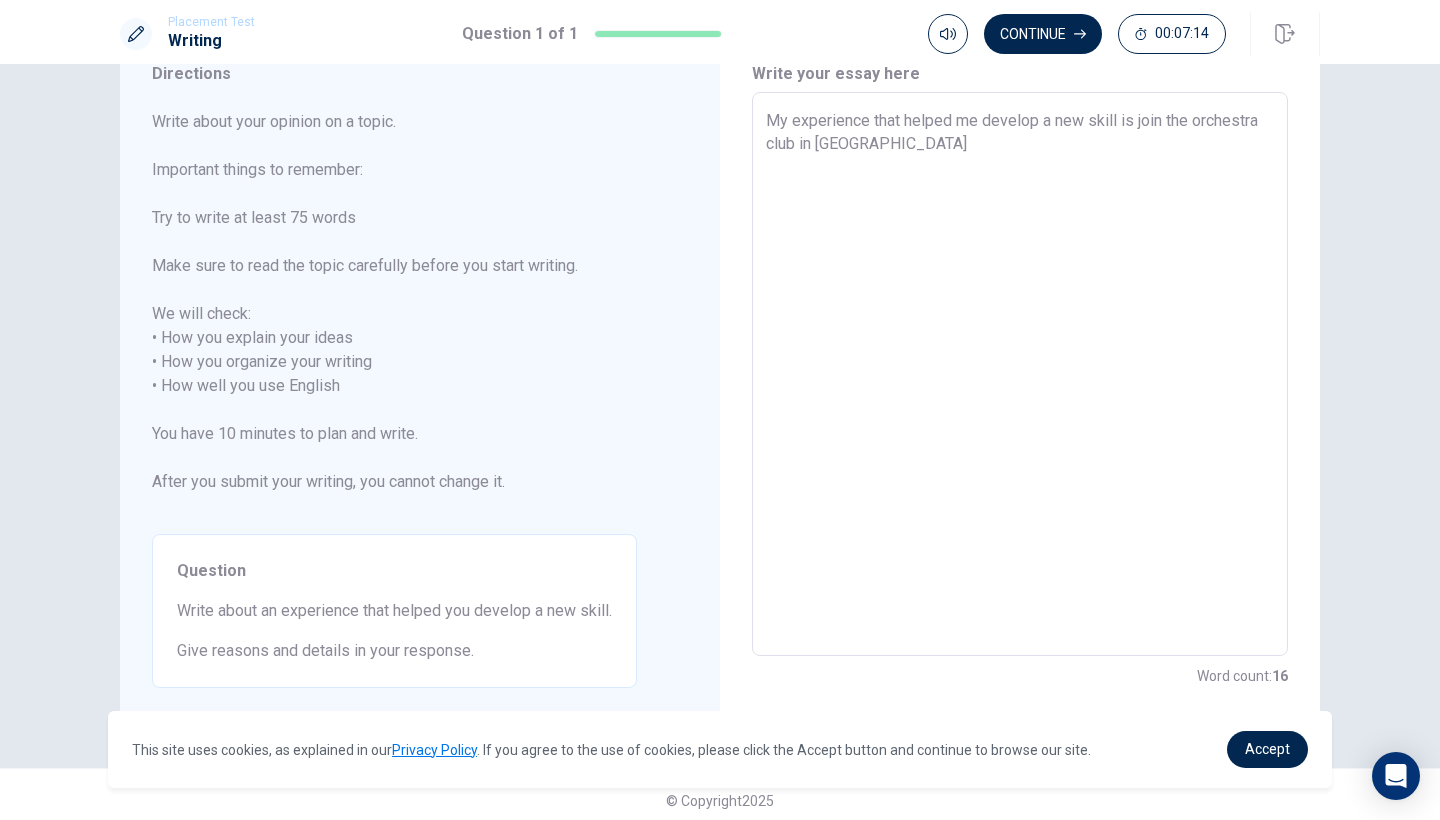 type on "x" 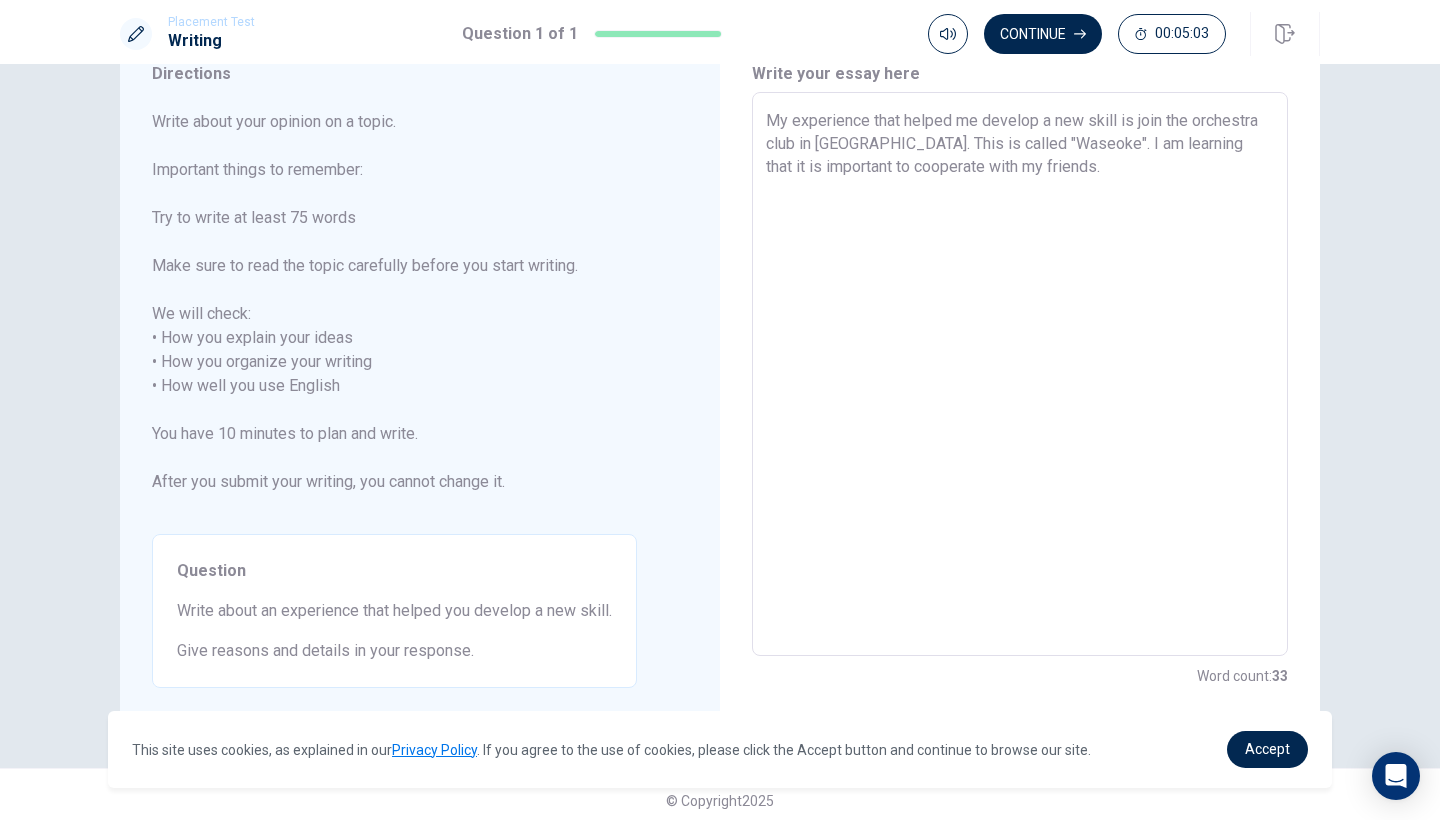 click on "My experience that helped me develop a new skill is join the orchestra club in [GEOGRAPHIC_DATA]. This is called "Waseoke". I am learning that it is important to cooperate with my friends." at bounding box center (1020, 374) 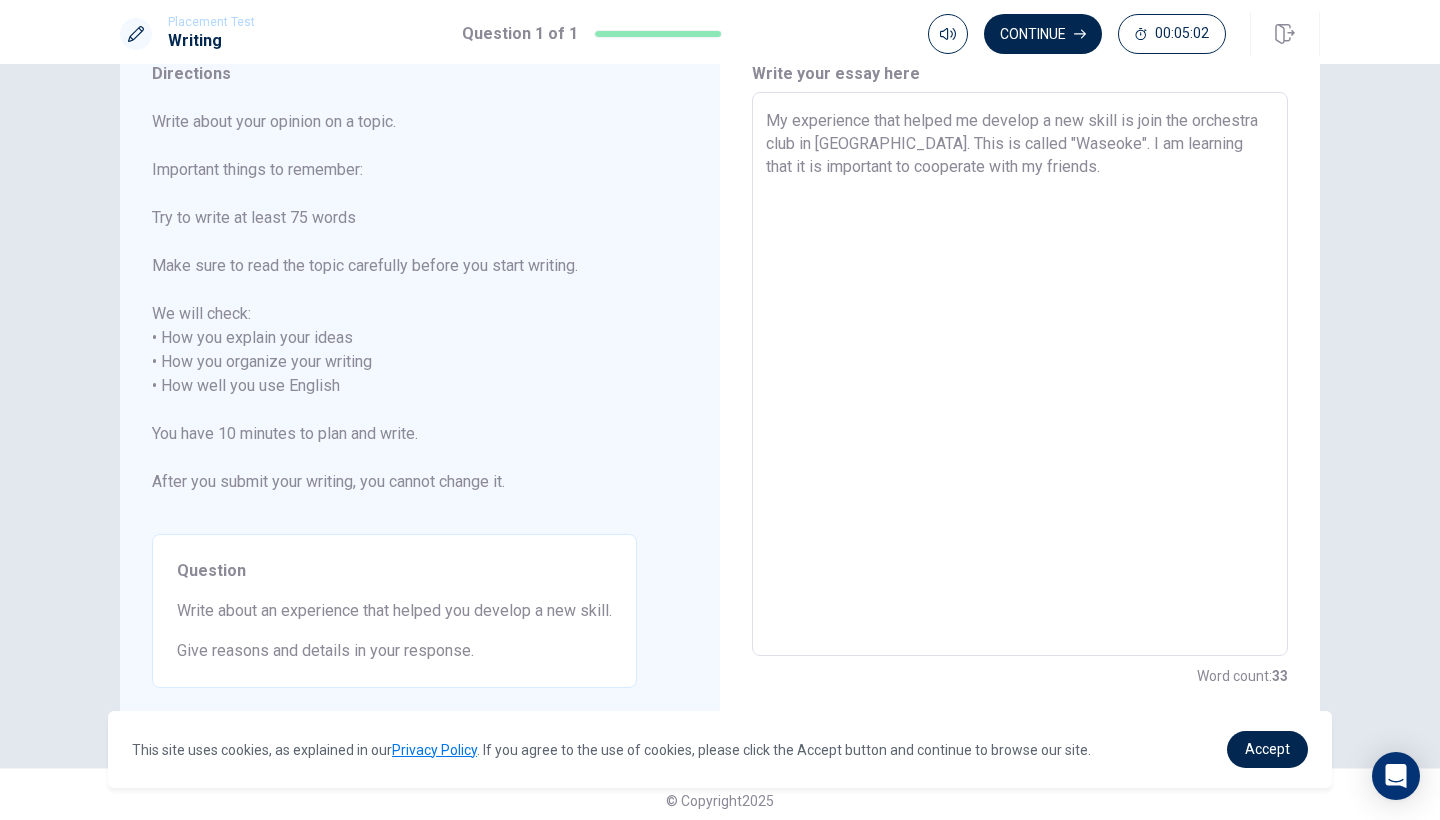 click on "My experience that helped me develop a new skill is join the orchestra club in [GEOGRAPHIC_DATA]. This is called "Waseoke". I am learning that it is important to cooperate with my friends." at bounding box center [1020, 374] 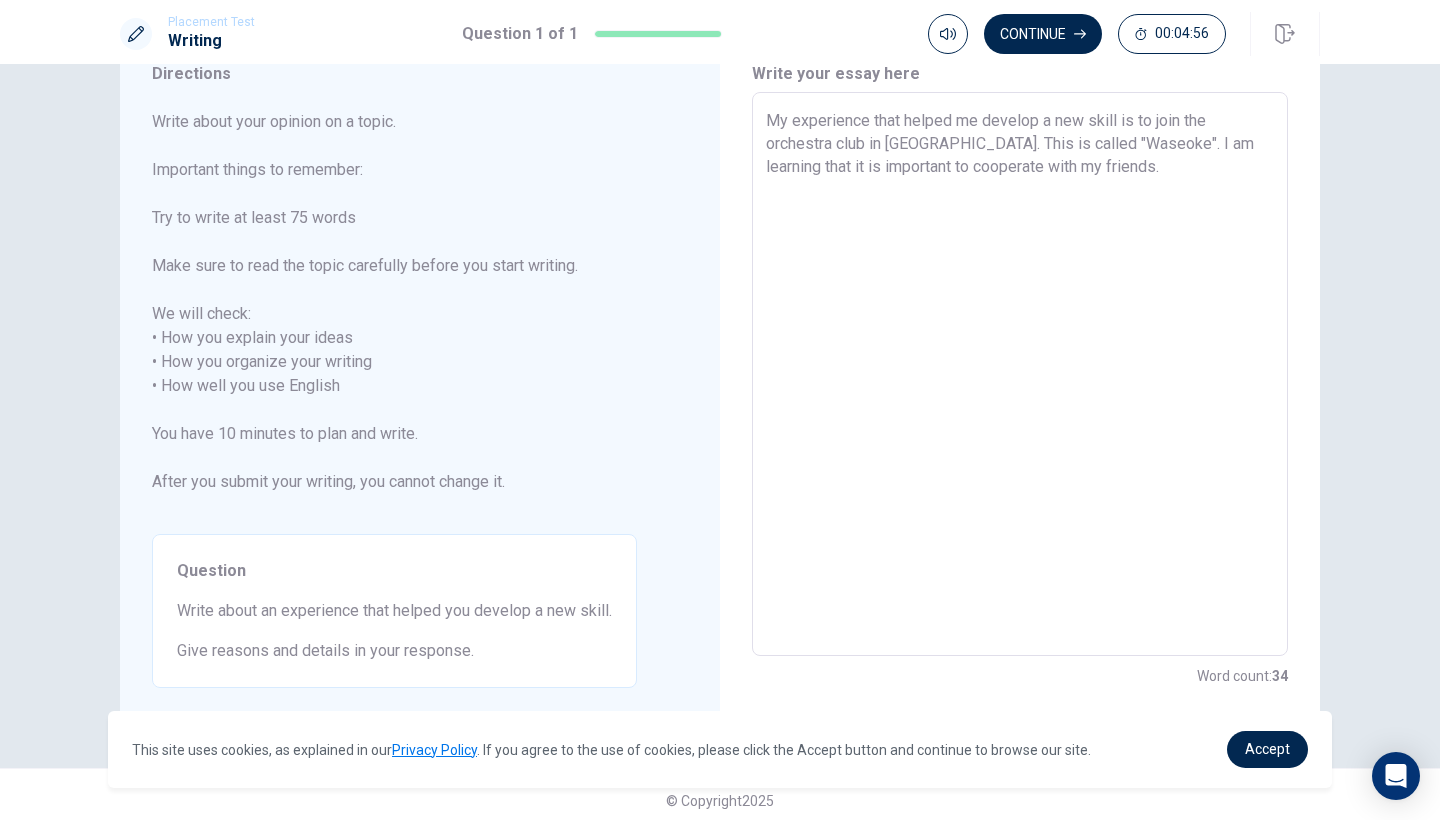 click on "My experience that helped me develop a new skill is to join the orchestra club in [GEOGRAPHIC_DATA]. This is called "Waseoke". I am learning that it is important to cooperate with my friends." at bounding box center [1020, 374] 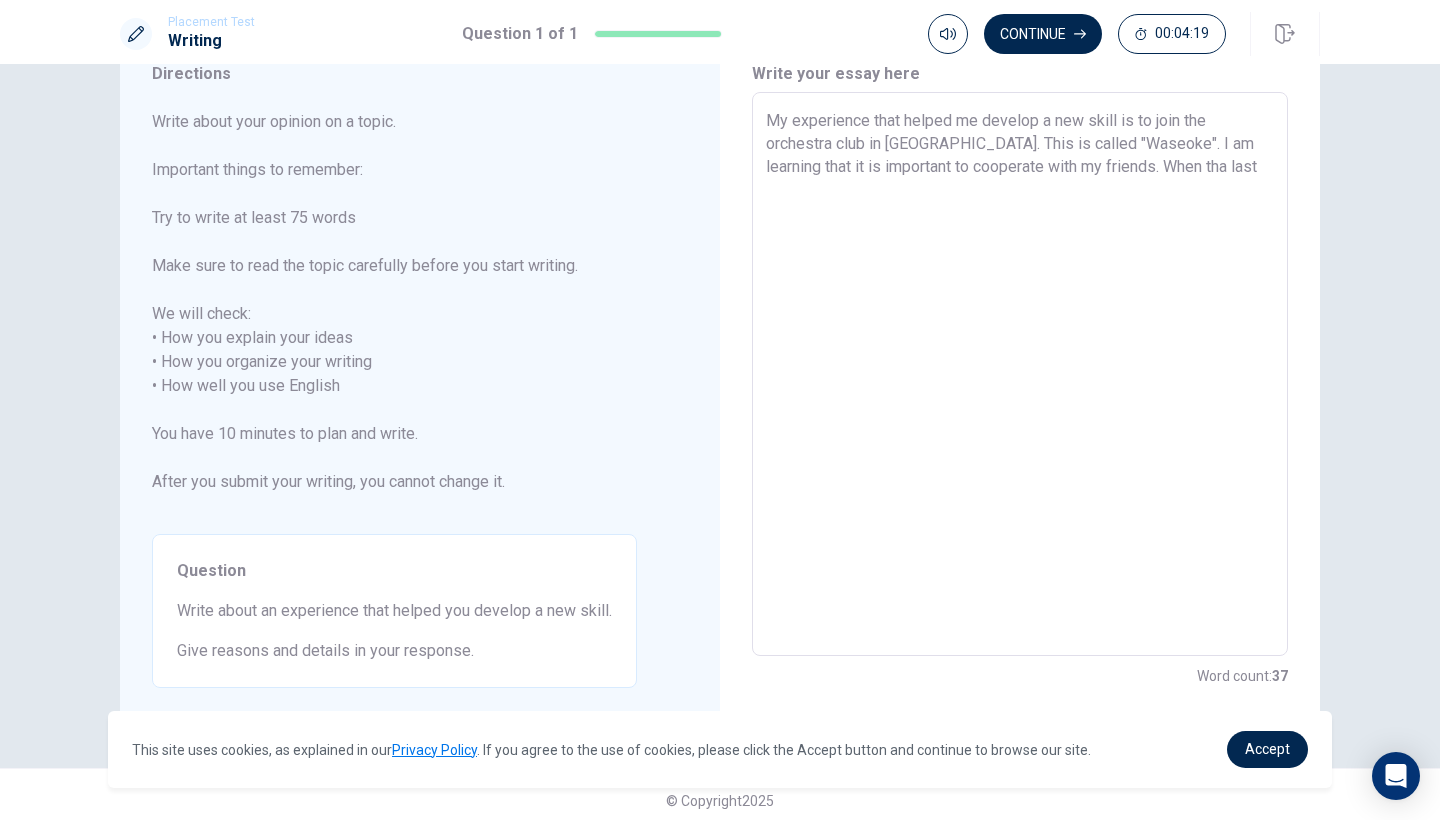 click on "My experience that helped me develop a new skill is to join the orchestra club in [GEOGRAPHIC_DATA]. This is called "Waseoke". I am learning that it is important to cooperate with my friends. When tha last" at bounding box center (1020, 374) 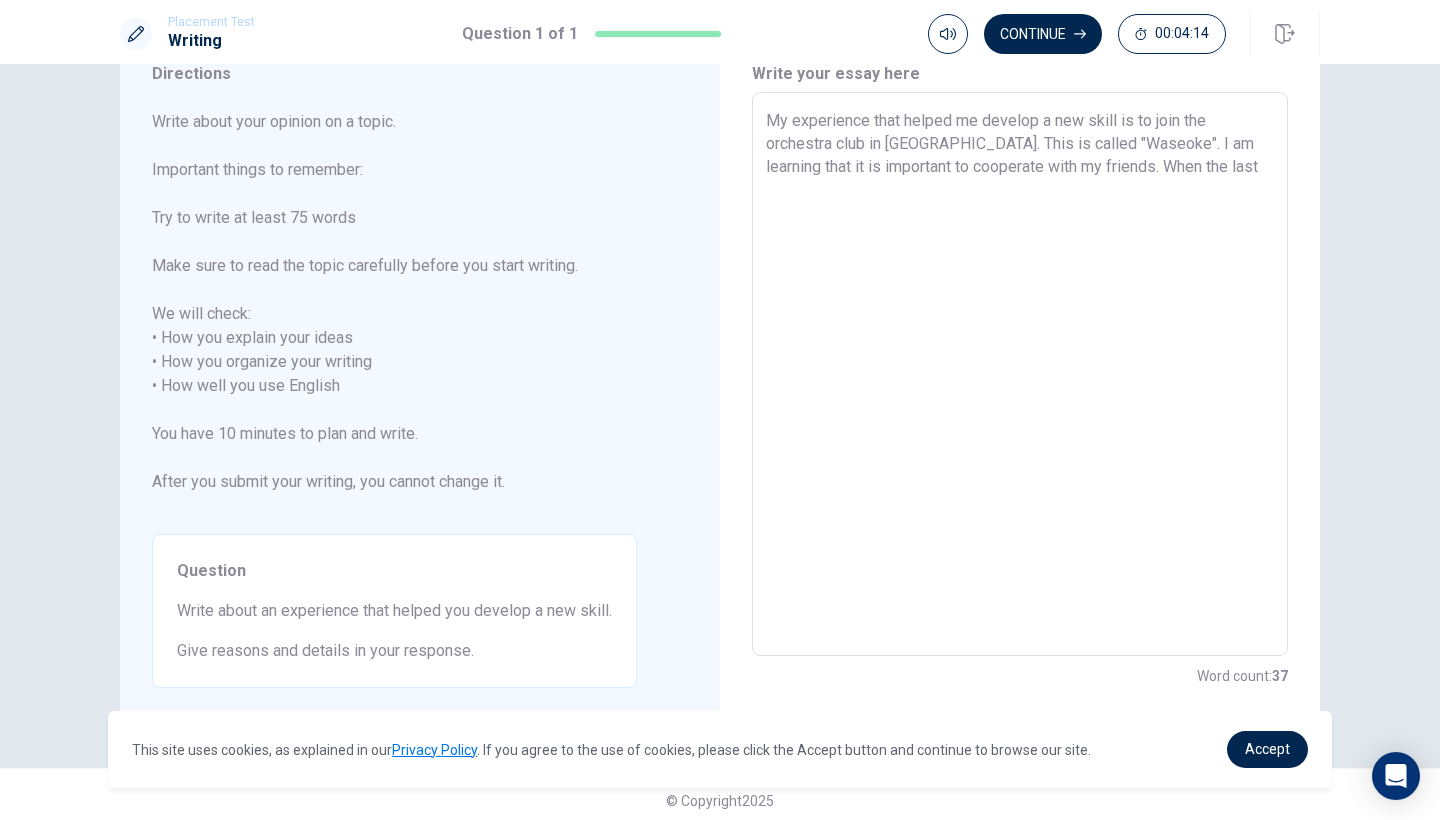 click on "My experience that helped me develop a new skill is to join the orchestra club in [GEOGRAPHIC_DATA]. This is called "Waseoke". I am learning that it is important to cooperate with my friends. When the last" at bounding box center [1020, 374] 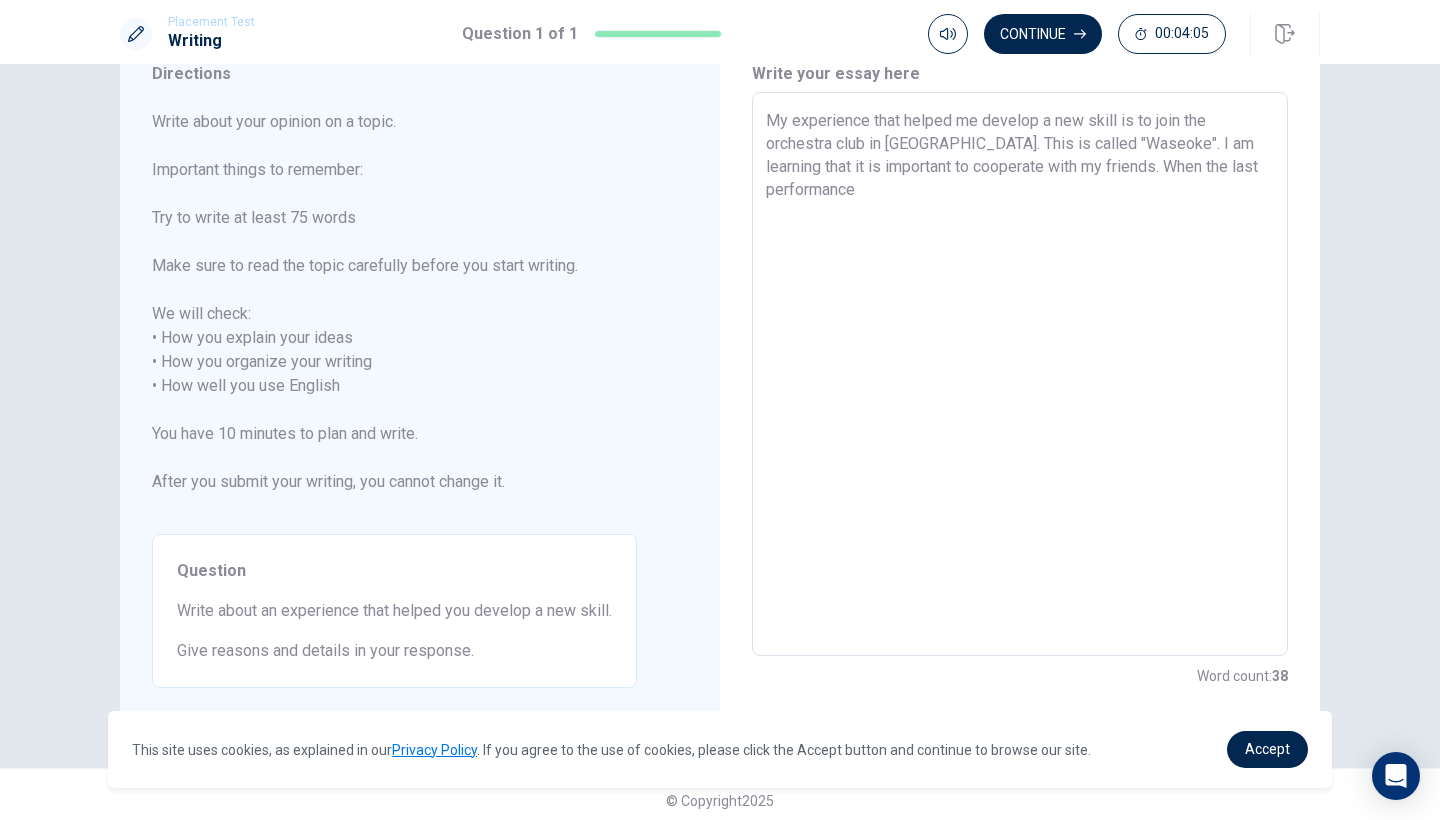 click on "My experience that helped me develop a new skill is to join the orchestra club in [GEOGRAPHIC_DATA]. This is called "Waseoke". I am learning that it is important to cooperate with my friends. When the last performance" at bounding box center [1020, 374] 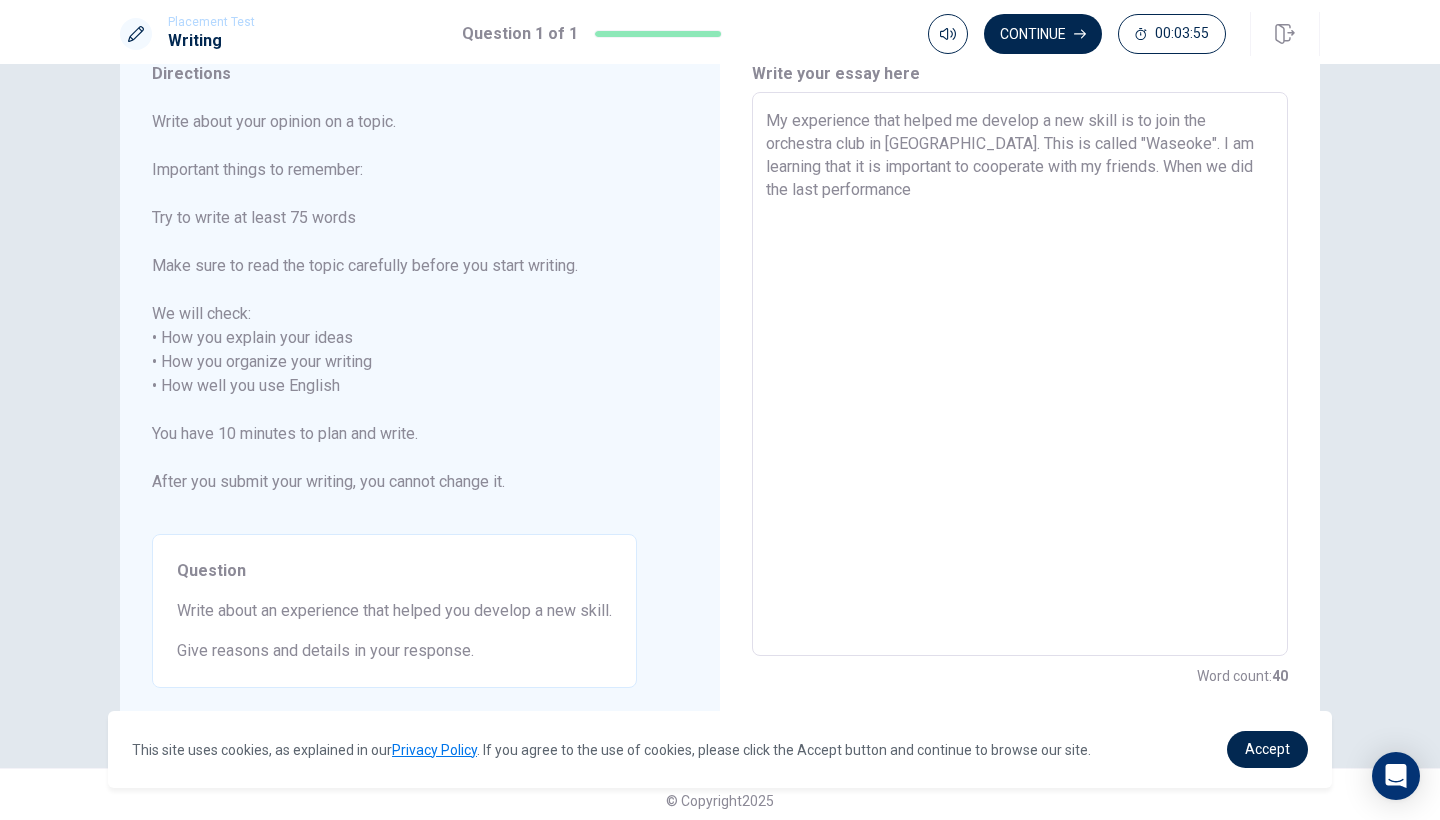 click on "My experience that helped me develop a new skill is to join the orchestra club in [GEOGRAPHIC_DATA]. This is called "Waseoke". I am learning that it is important to cooperate with my friends. When we did the last performance" at bounding box center [1020, 374] 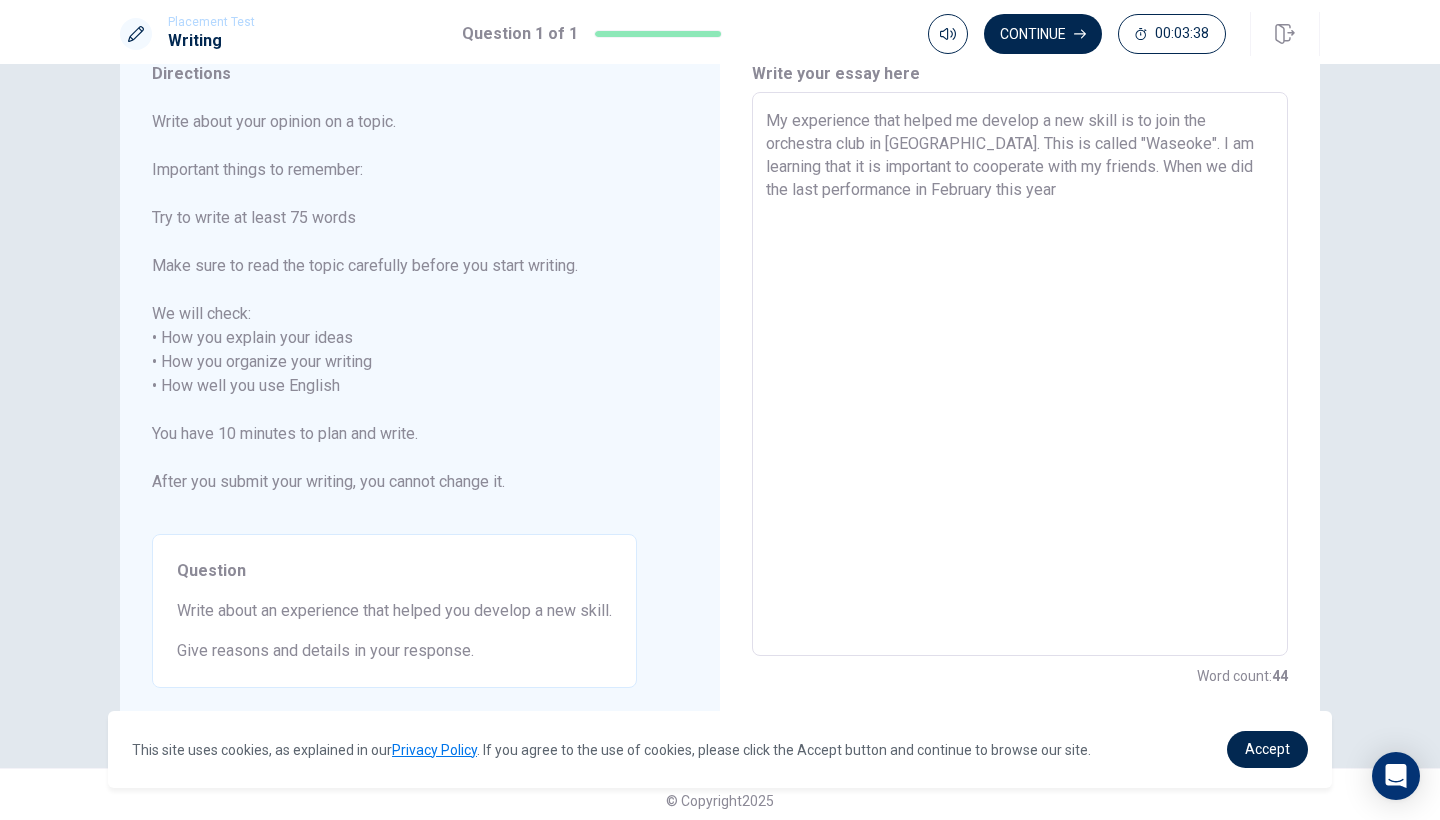 click on "My experience that helped me develop a new skill is to join the orchestra club in [GEOGRAPHIC_DATA]. This is called "Waseoke". I am learning that it is important to cooperate with my friends. When we did the last performance in February this year" at bounding box center (1020, 374) 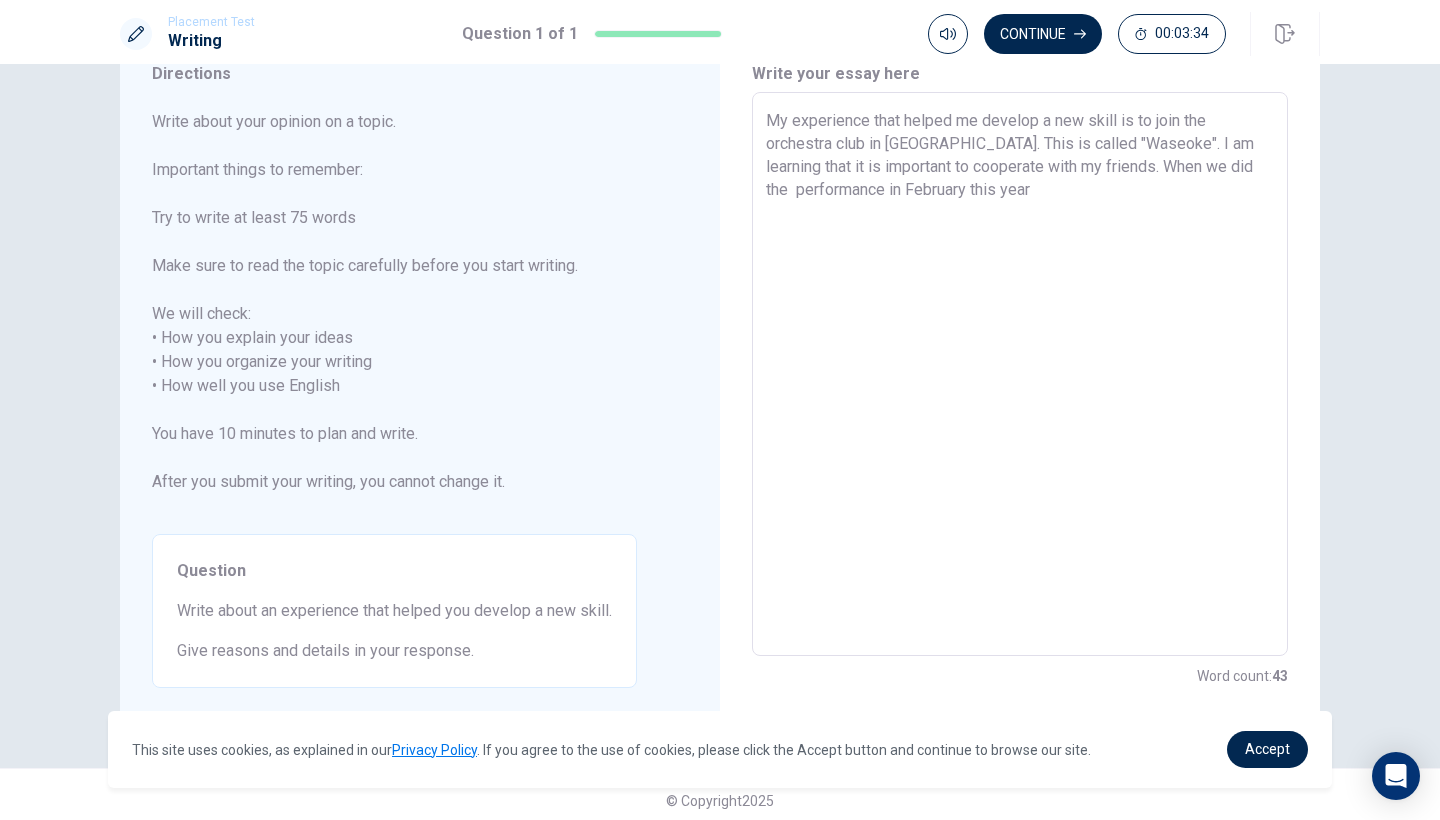 click on "My experience that helped me develop a new skill is to join the orchestra club in [GEOGRAPHIC_DATA]. This is called "Waseoke". I am learning that it is important to cooperate with my friends. When we did the  performance in February this year" at bounding box center (1020, 374) 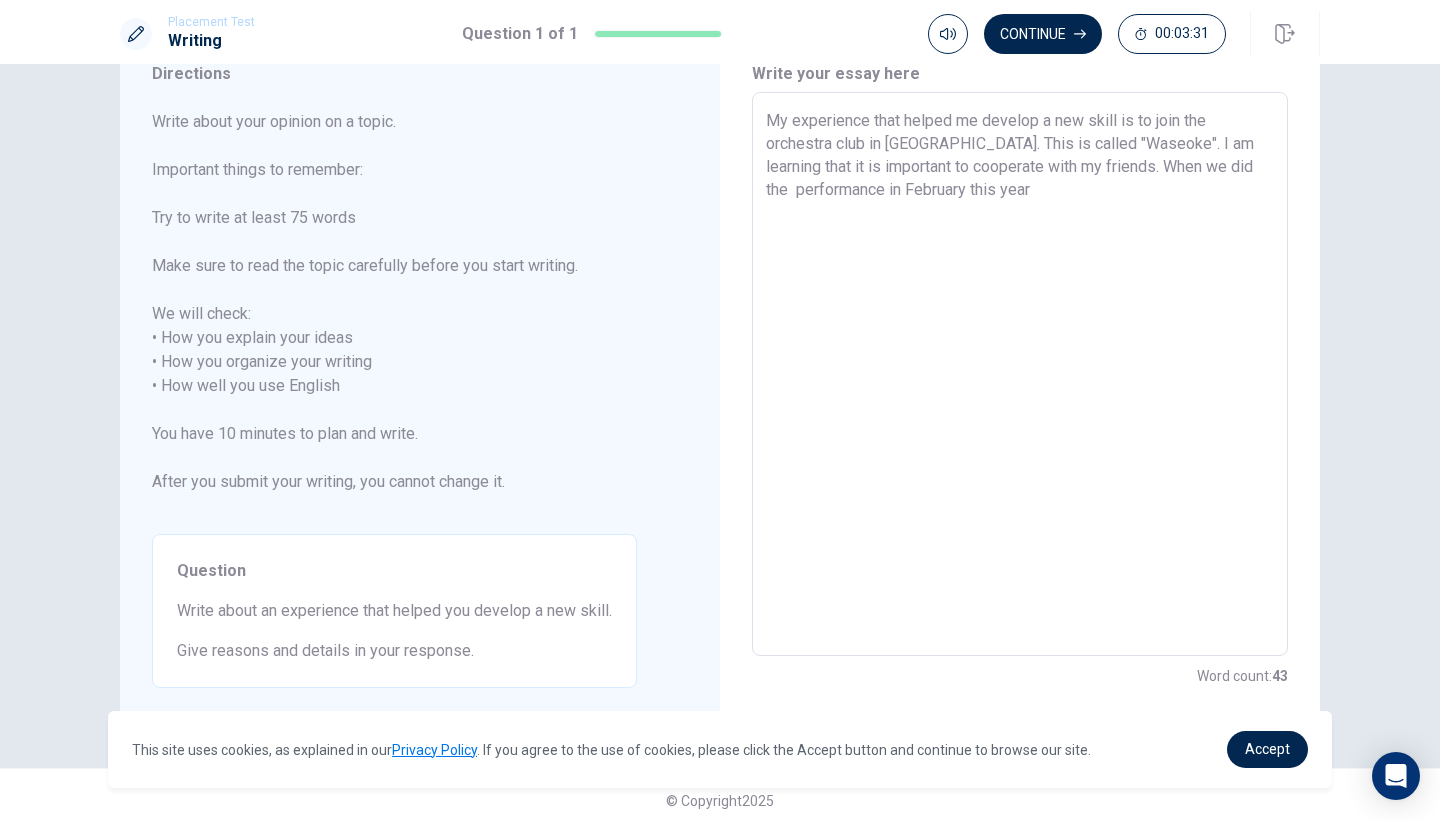 click on "My experience that helped me develop a new skill is to join the orchestra club in [GEOGRAPHIC_DATA]. This is called "Waseoke". I am learning that it is important to cooperate with my friends. When we did the  performance in February this year" at bounding box center (1020, 374) 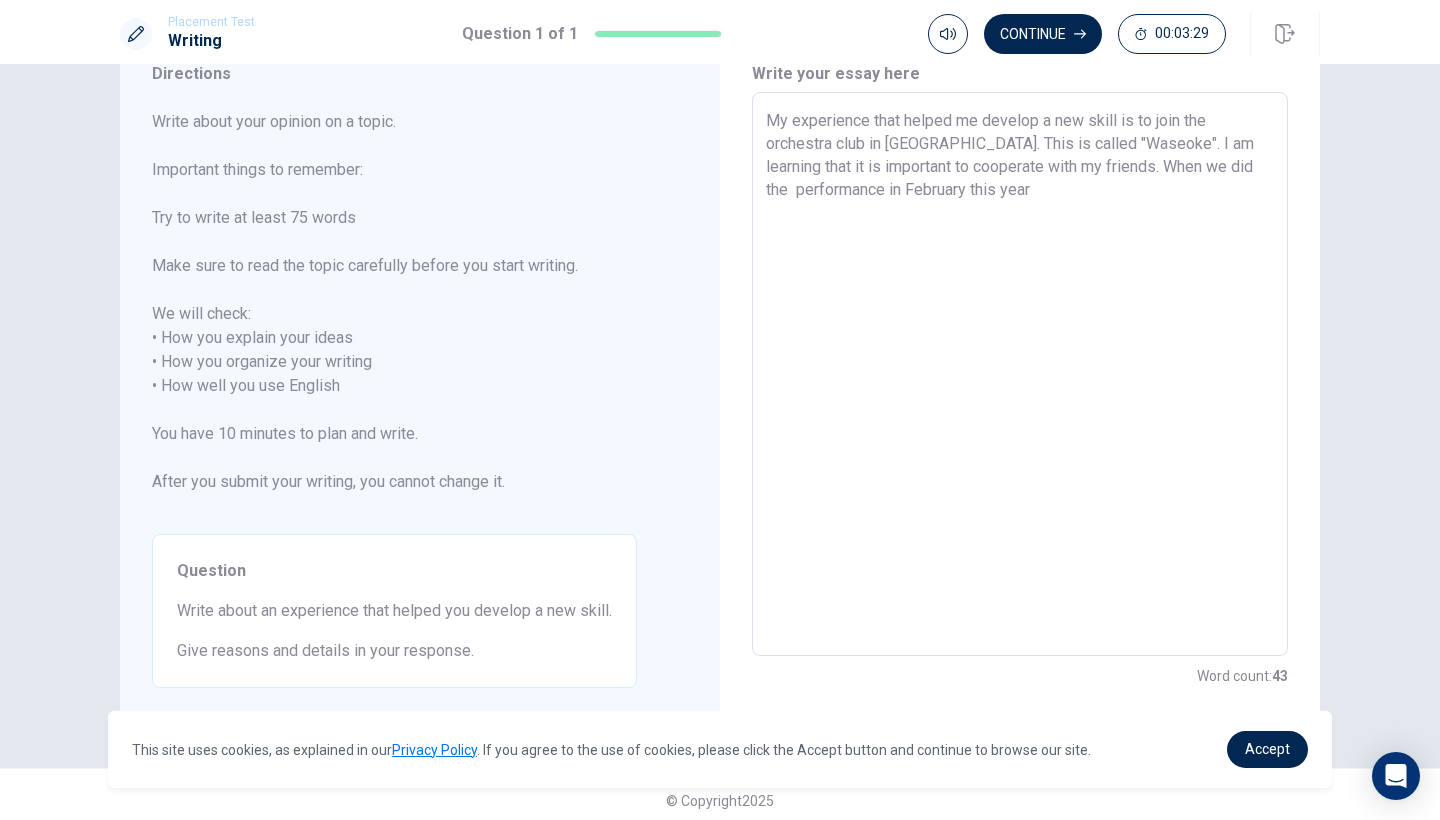click on "My experience that helped me develop a new skill is to join the orchestra club in [GEOGRAPHIC_DATA]. This is called "Waseoke". I am learning that it is important to cooperate with my friends. When we did the  performance in February this year" at bounding box center (1020, 374) 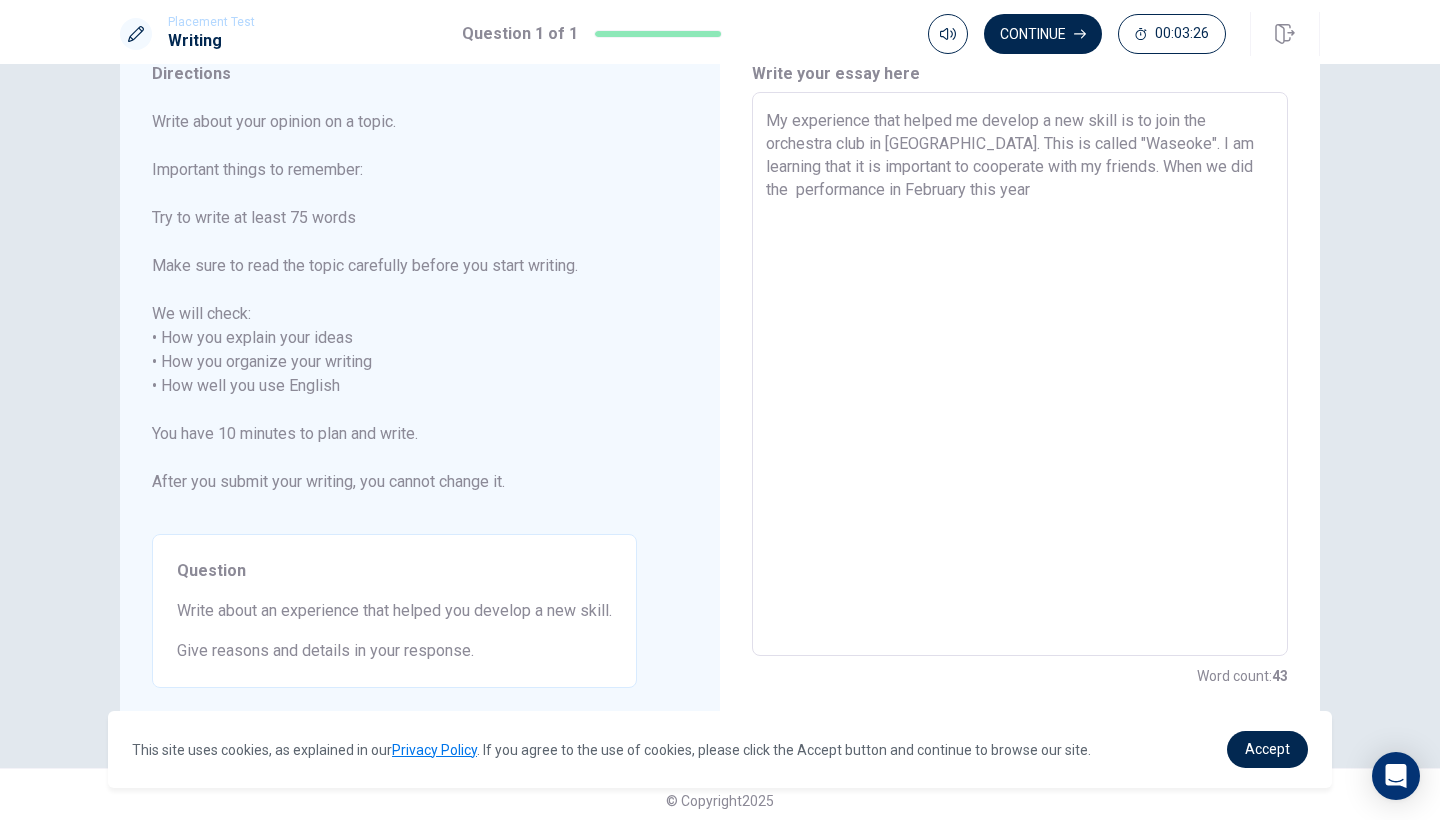 click on "My experience that helped me develop a new skill is to join the orchestra club in [GEOGRAPHIC_DATA]. This is called "Waseoke". I am learning that it is important to cooperate with my friends. When we did the  performance in February this year" at bounding box center (1020, 374) 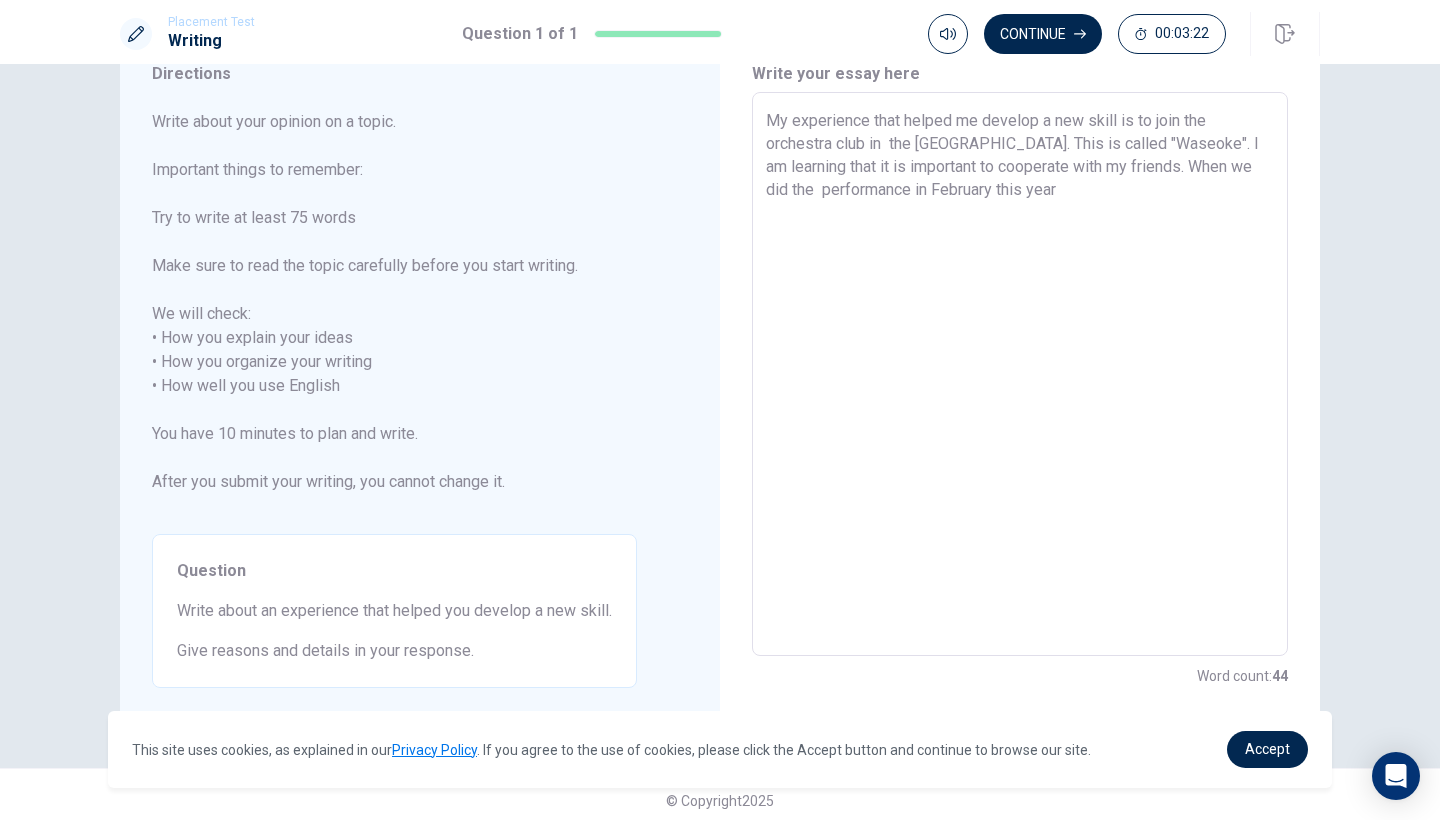 click on "My experience that helped me develop a new skill is to join the orchestra club in  the [GEOGRAPHIC_DATA]. This is called "Waseoke". I am learning that it is important to cooperate with my friends. When we did the  performance in February this year" at bounding box center [1020, 374] 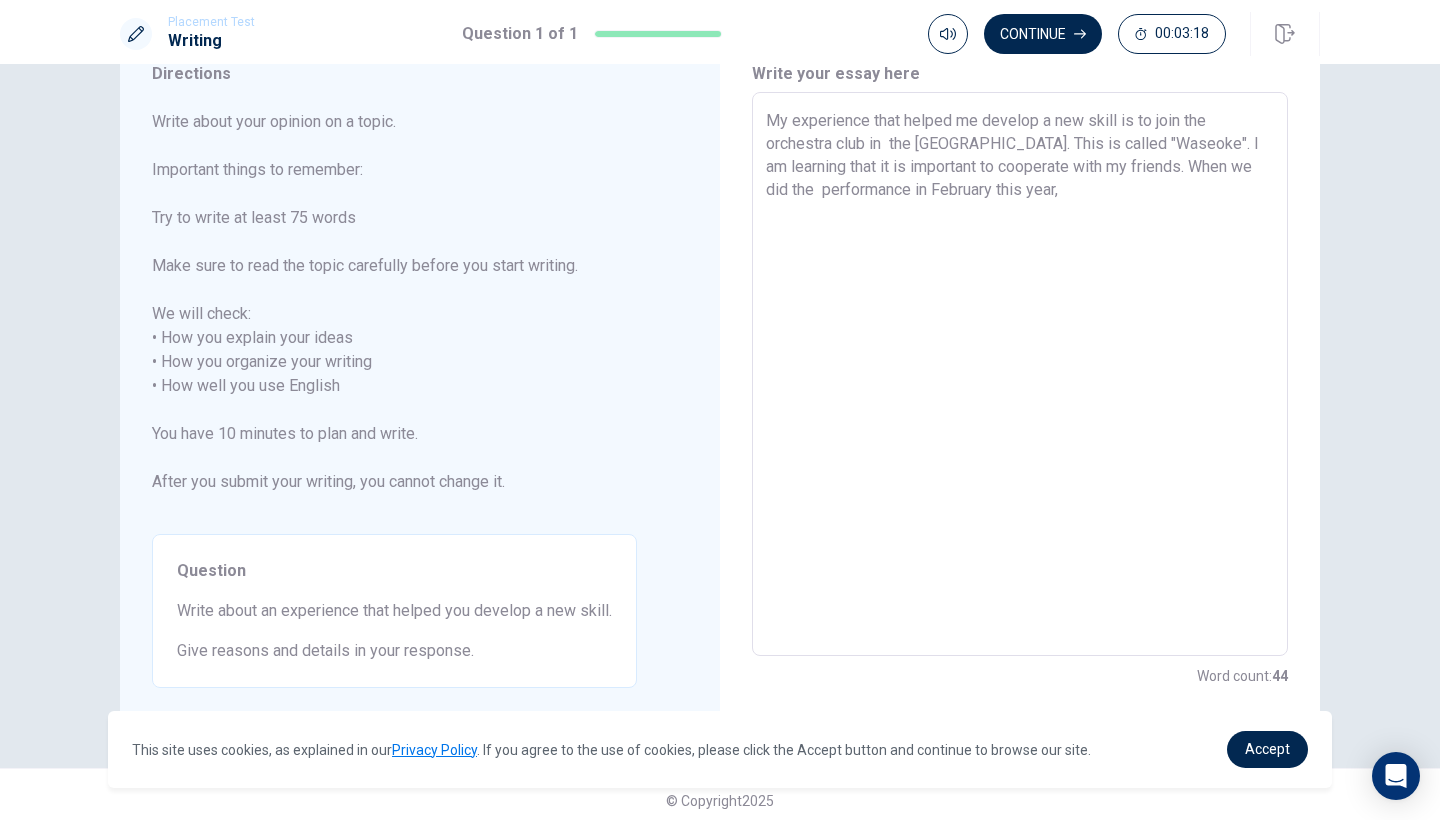 click on "My experience that helped me develop a new skill is to join the orchestra club in  the [GEOGRAPHIC_DATA]. This is called "Waseoke". I am learning that it is important to cooperate with my friends. When we did the  performance in February this year," at bounding box center (1020, 374) 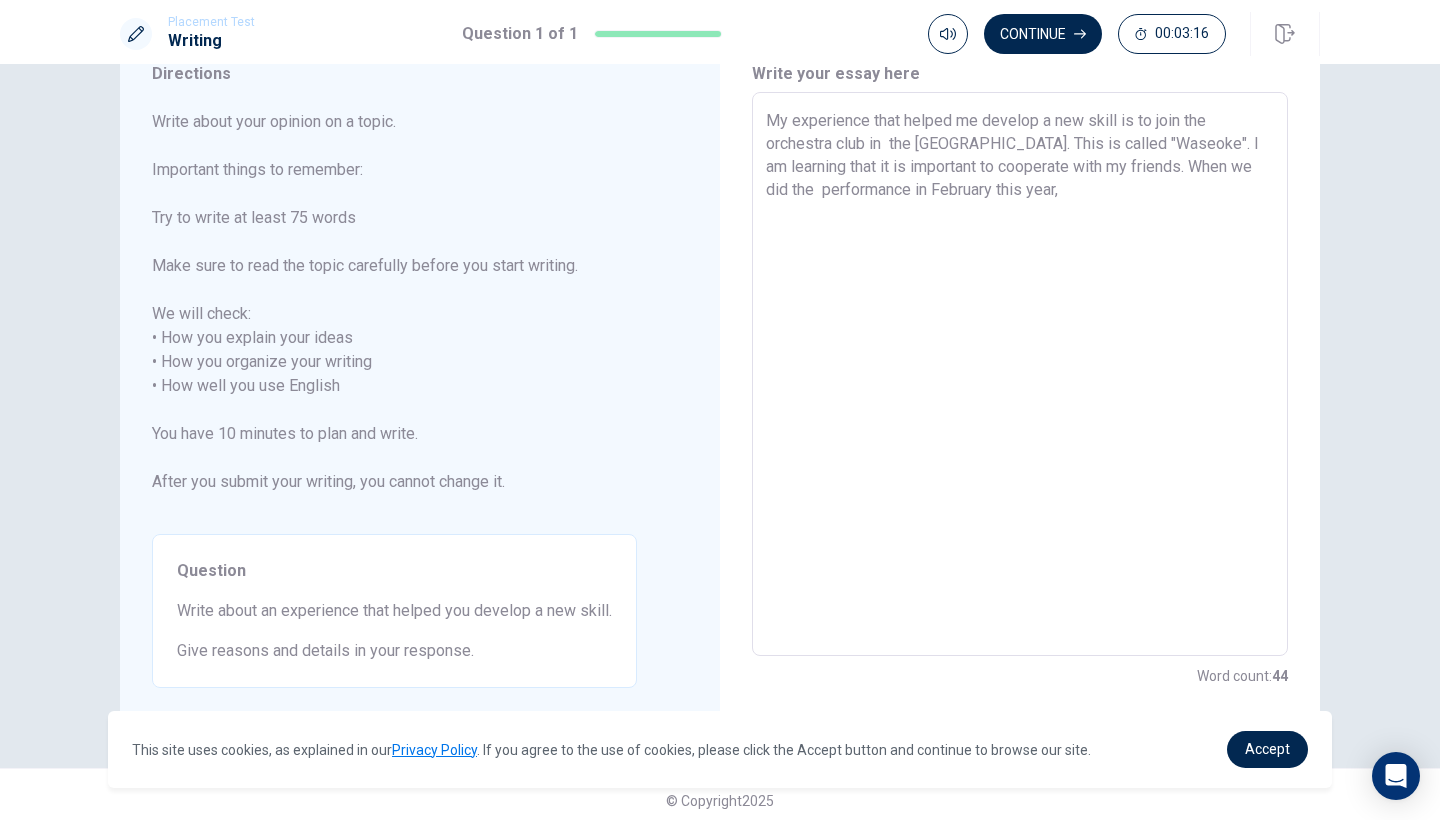 click on "My experience that helped me develop a new skill is to join the orchestra club in  the [GEOGRAPHIC_DATA]. This is called "Waseoke". I am learning that it is important to cooperate with my friends. When we did the  performance in February this year," at bounding box center [1020, 374] 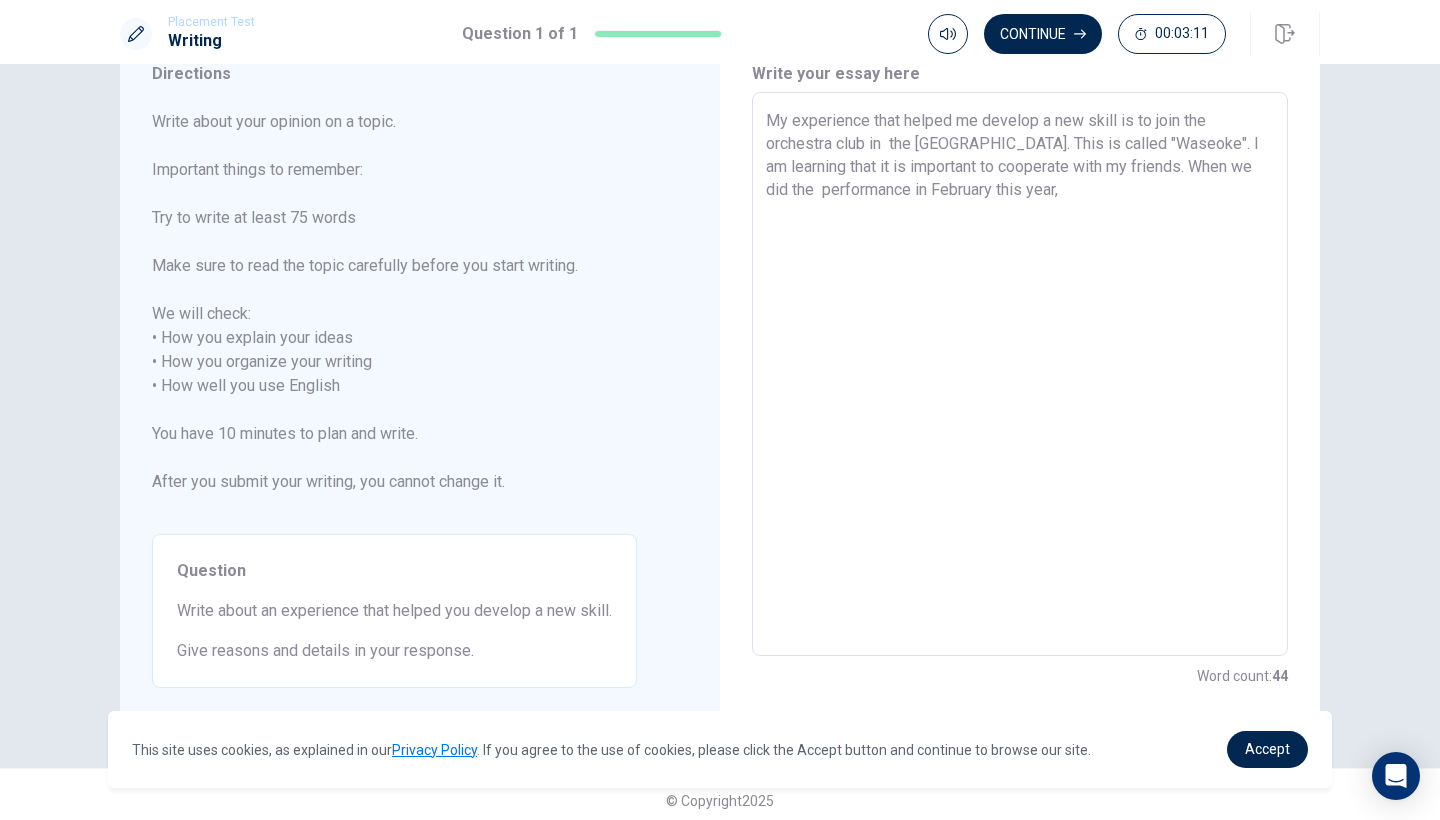click on "My experience that helped me develop a new skill is to join the orchestra club in  the [GEOGRAPHIC_DATA]. This is called "Waseoke". I am learning that it is important to cooperate with my friends. When we did the  performance in February this year," at bounding box center (1020, 374) 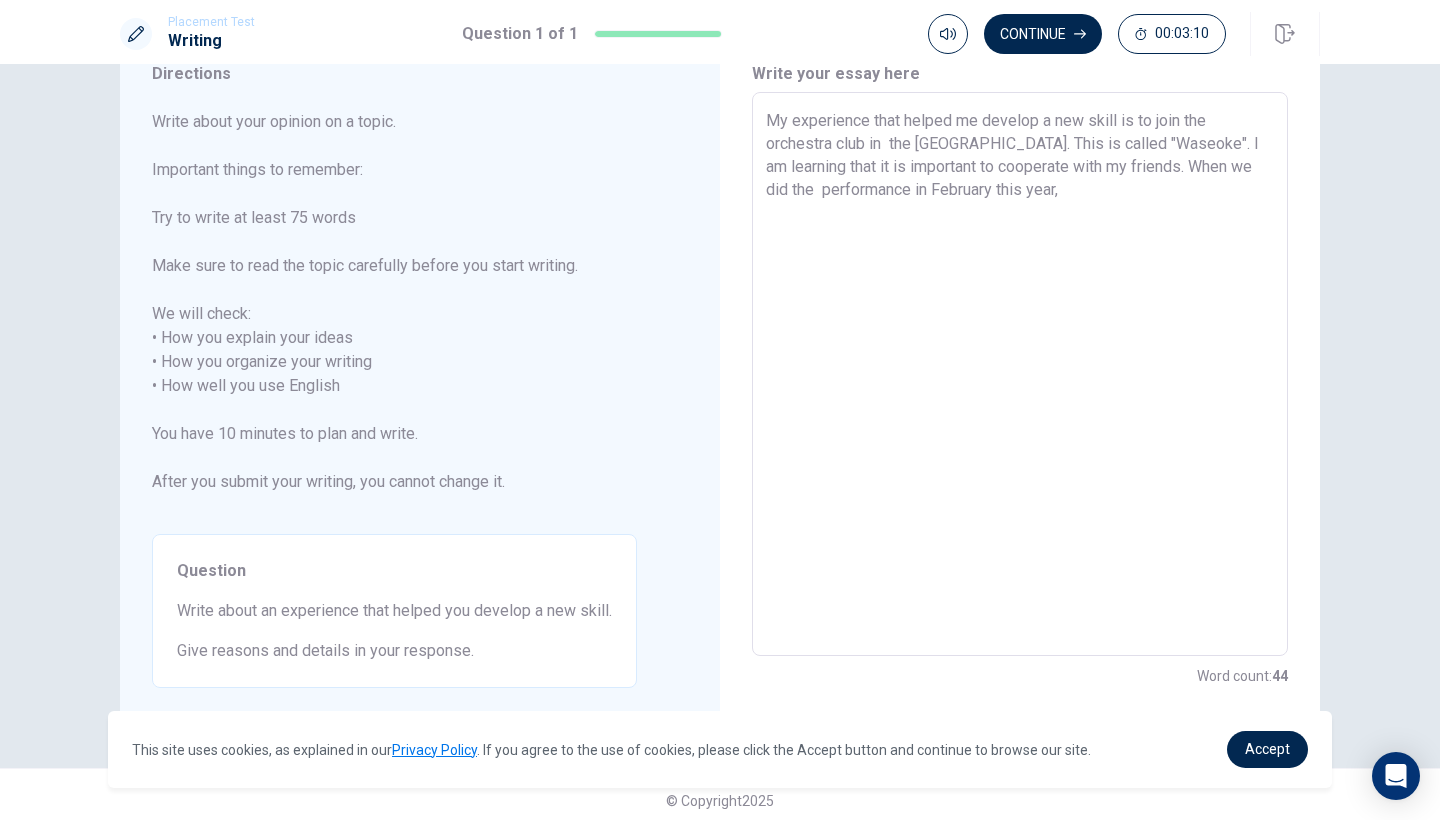 click on "My experience that helped me develop a new skill is to join the orchestra club in  the [GEOGRAPHIC_DATA]. This is called "Waseoke". I am learning that it is important to cooperate with my friends. When we did the  performance in February this year," at bounding box center (1020, 374) 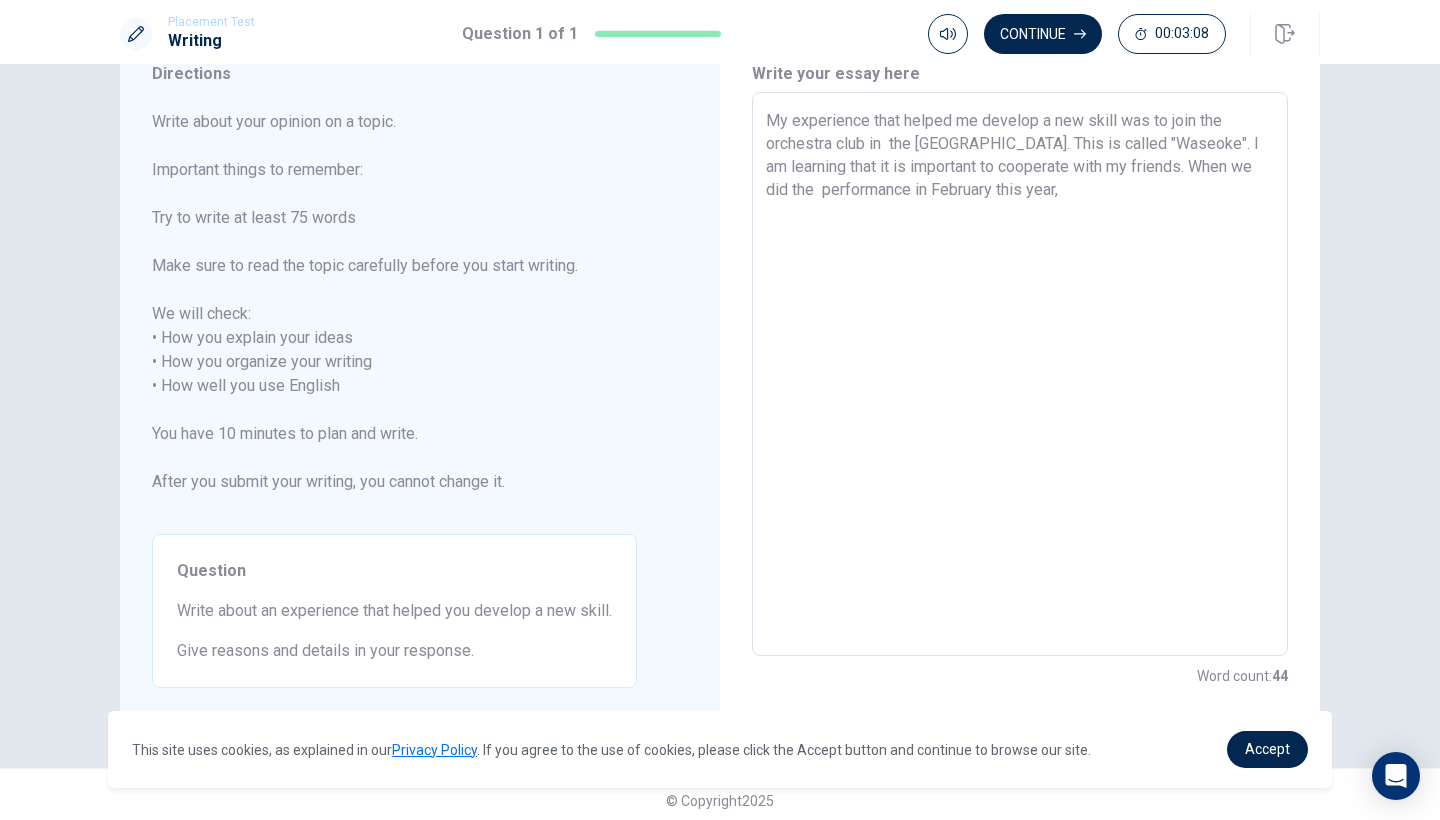 click on "My experience that helped me develop a new skill was to join the orchestra club in  the [GEOGRAPHIC_DATA]. This is called "Waseoke". I am learning that it is important to cooperate with my friends. When we did the  performance in February this year," at bounding box center [1020, 374] 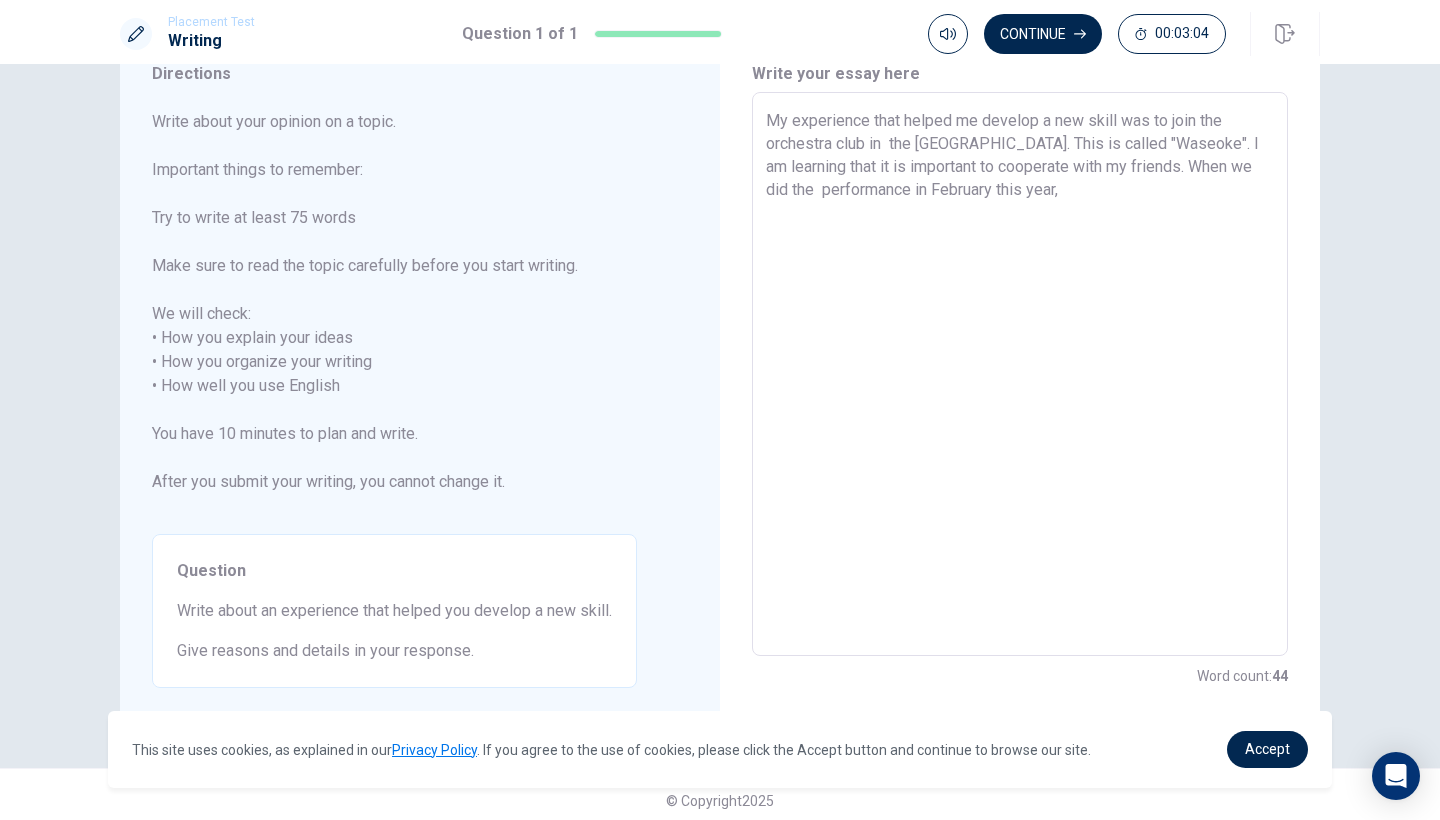 click on "My experience that helped me develop a new skill was to join the orchestra club in  the [GEOGRAPHIC_DATA]. This is called "Waseoke". I am learning that it is important to cooperate with my friends. When we did the  performance in February this year," at bounding box center [1020, 374] 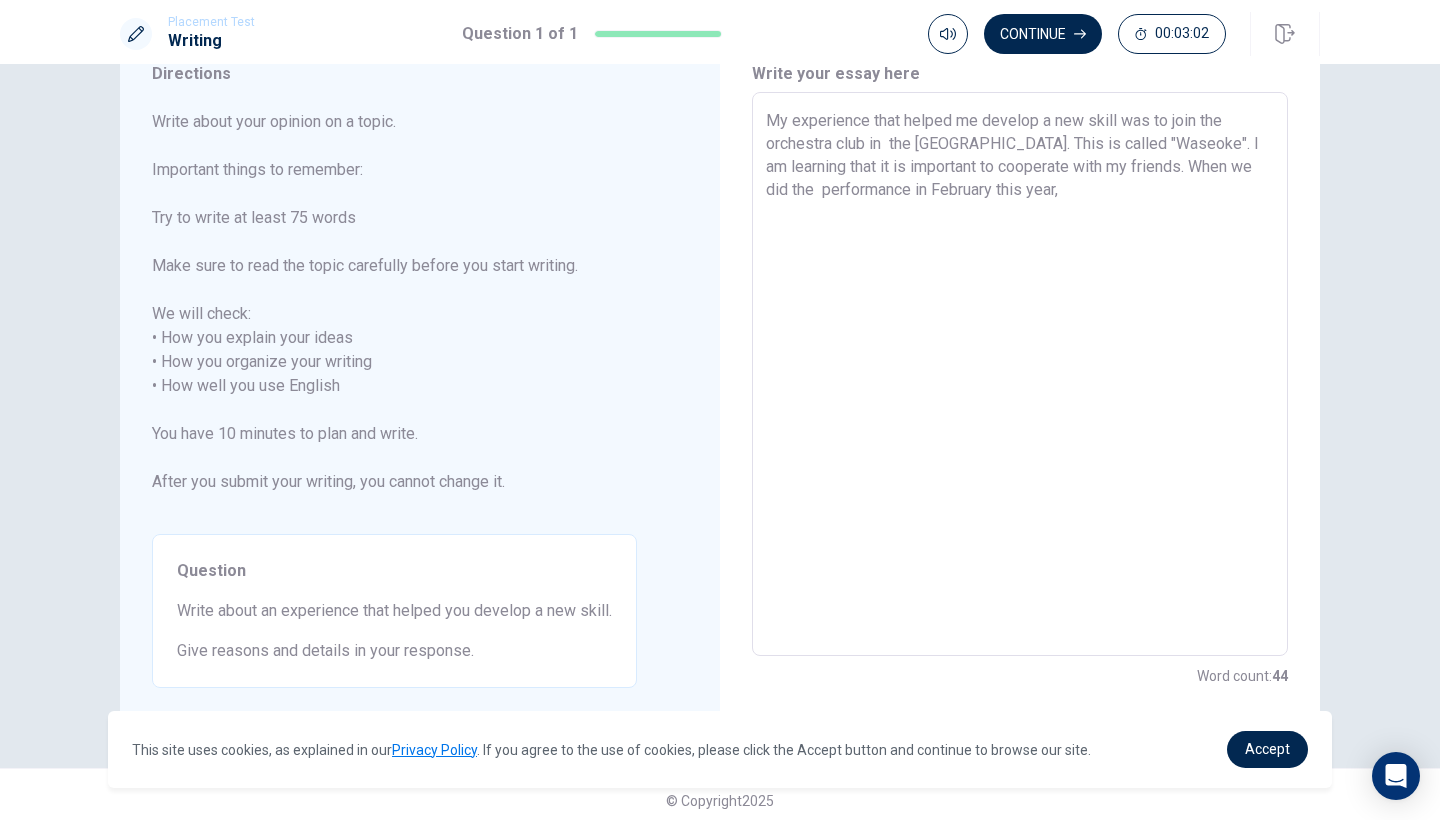 click on "My experience that helped me develop a new skill was to join the orchestra club in  the [GEOGRAPHIC_DATA]. This is called "Waseoke". I am learning that it is important to cooperate with my friends. When we did the  performance in February this year," at bounding box center (1020, 374) 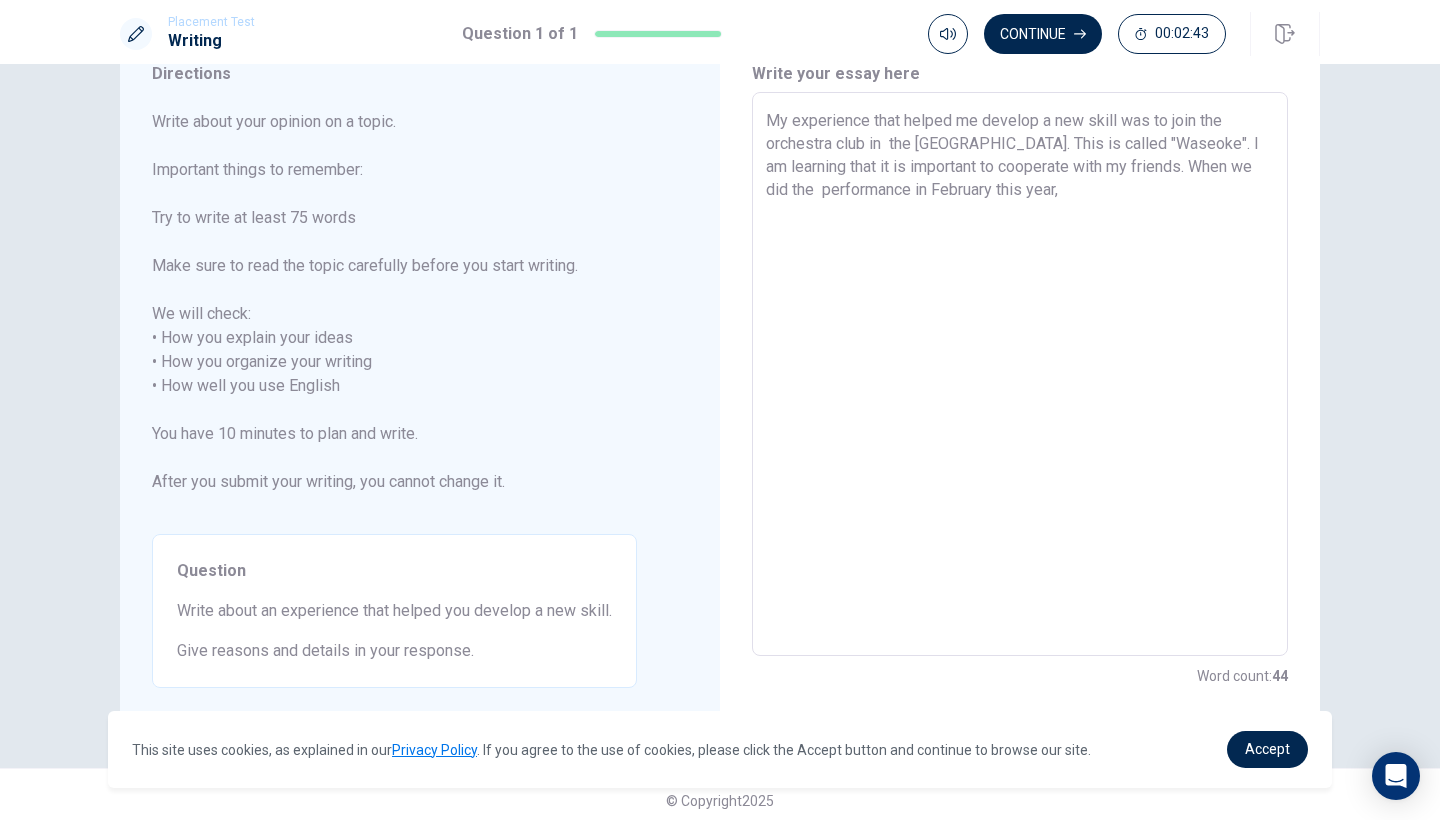 click on "My experience that helped me develop a new skill was to join the orchestra club in  the [GEOGRAPHIC_DATA]. This is called "Waseoke". I am learning that it is important to cooperate with my friends. When we did the  performance in February this year," at bounding box center [1020, 374] 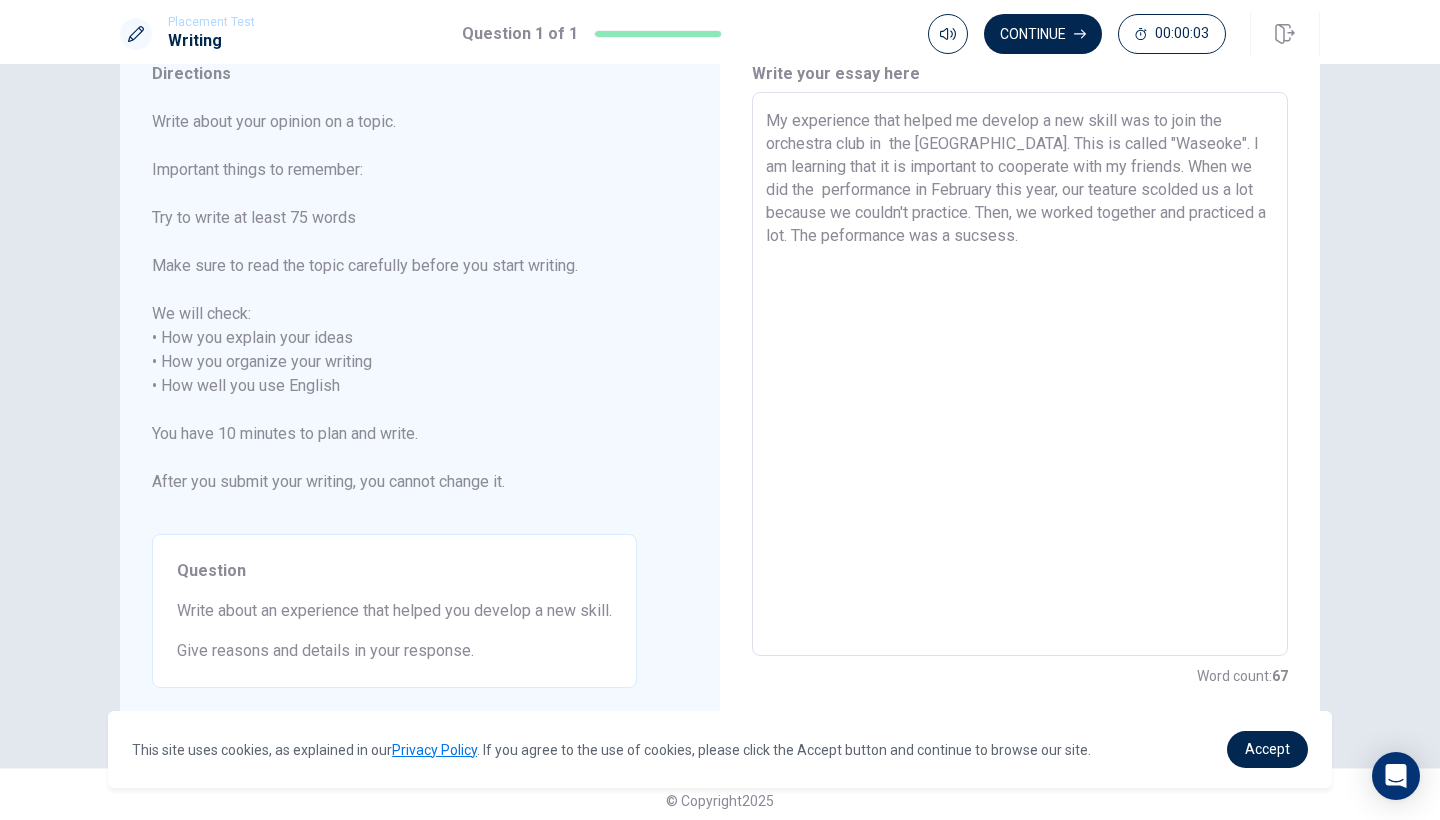 click on "My experience that helped me develop a new skill was to join the orchestra club in  the [GEOGRAPHIC_DATA]. This is called "Waseoke". I am learning that it is important to cooperate with my friends. When we did the  performance in February this year, our teature scolded us a lot because we couldn't practice. Then, we worked together and practiced a lot. The peformance was a sucsess." at bounding box center (1020, 374) 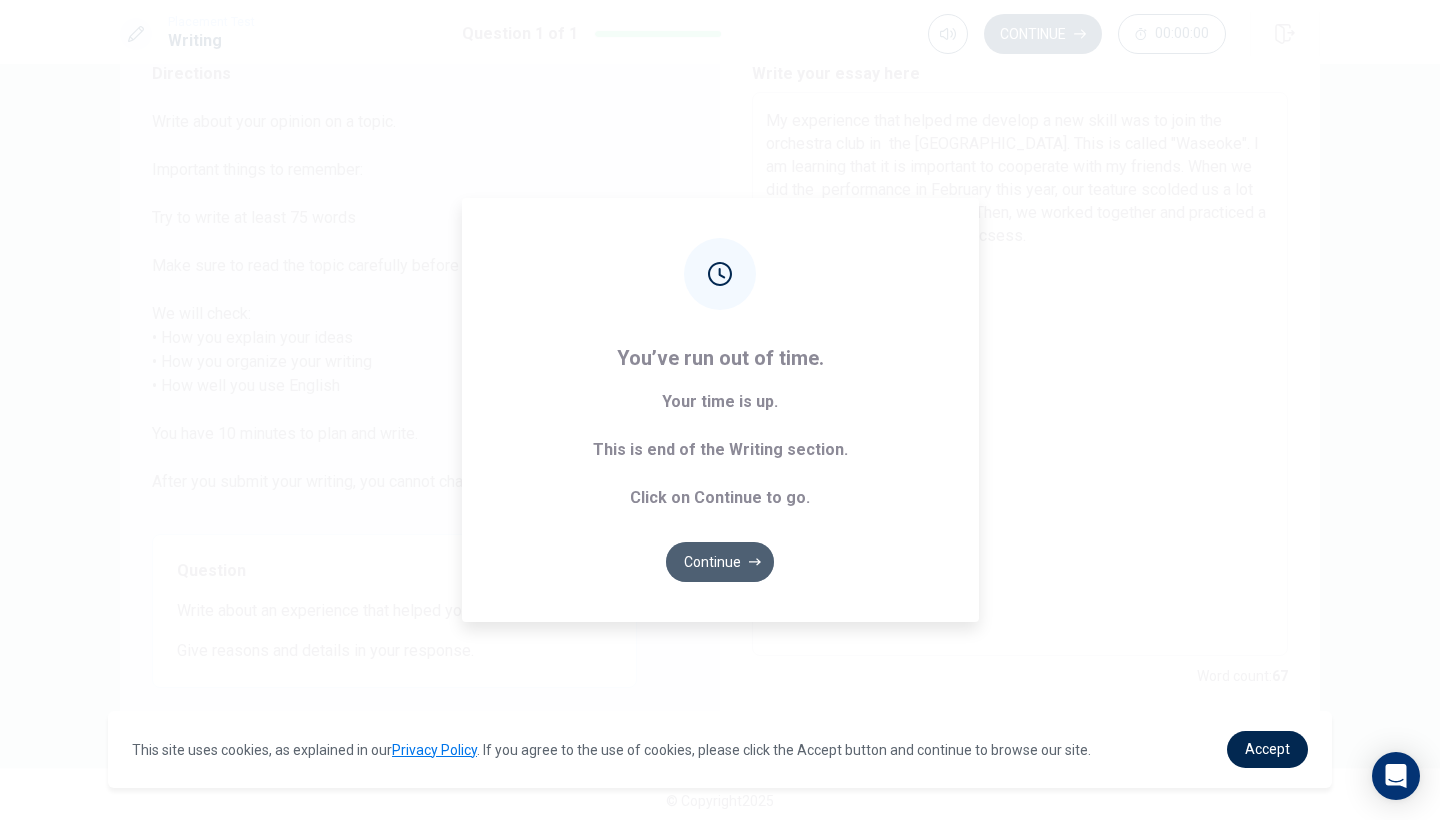 click on "Continue" at bounding box center (720, 562) 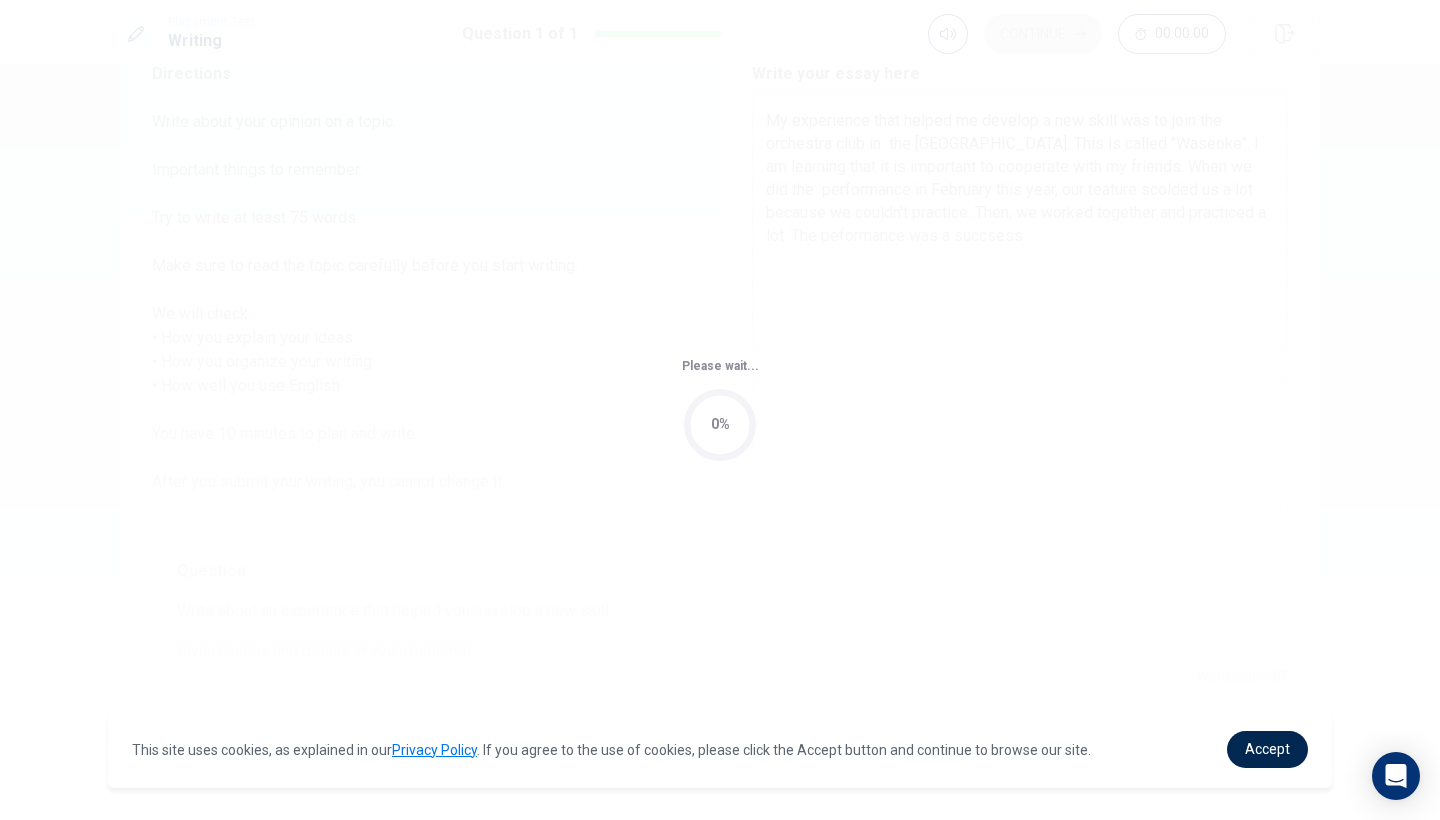 scroll, scrollTop: 0, scrollLeft: 0, axis: both 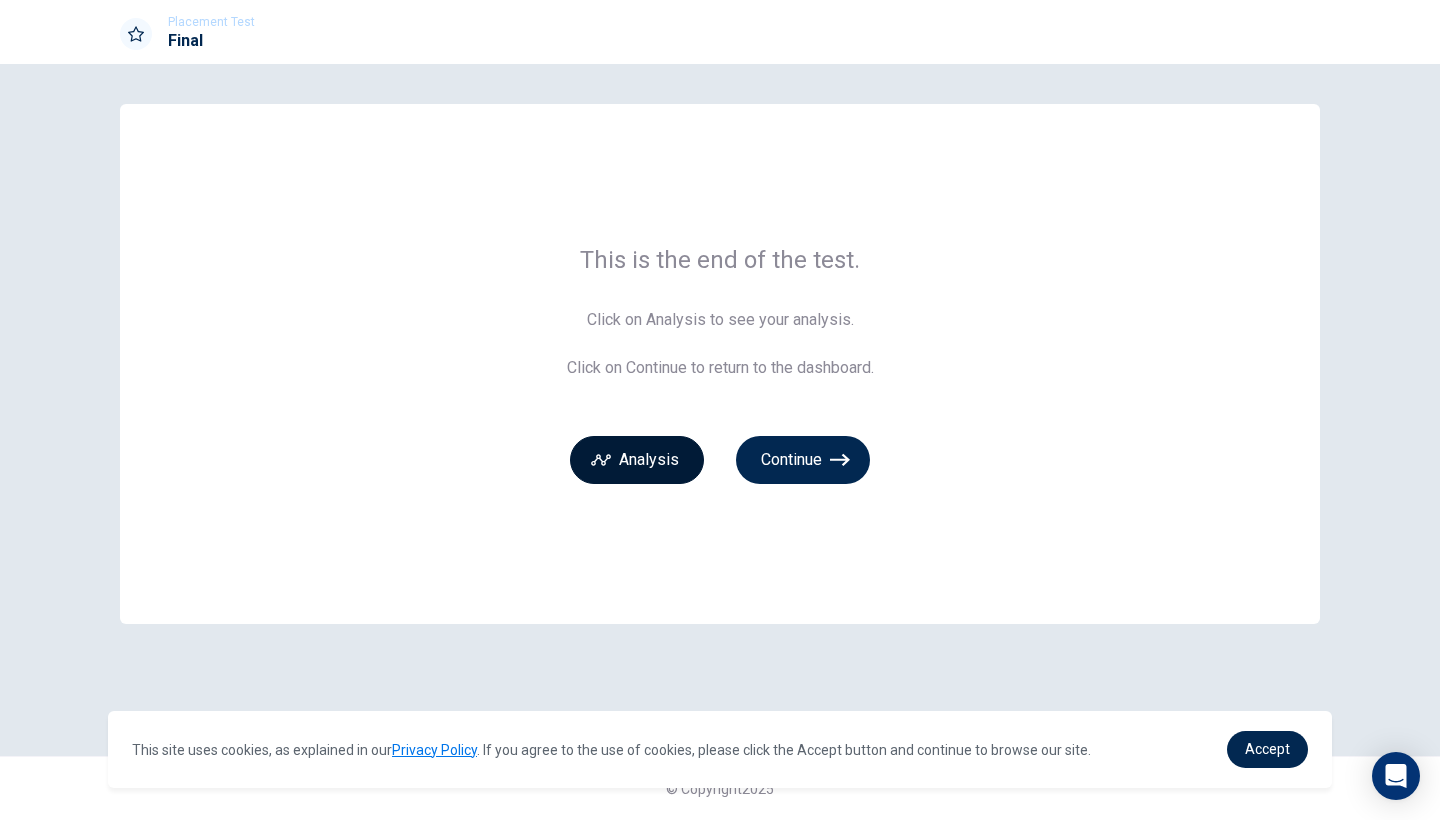 click on "Analysis" at bounding box center (637, 460) 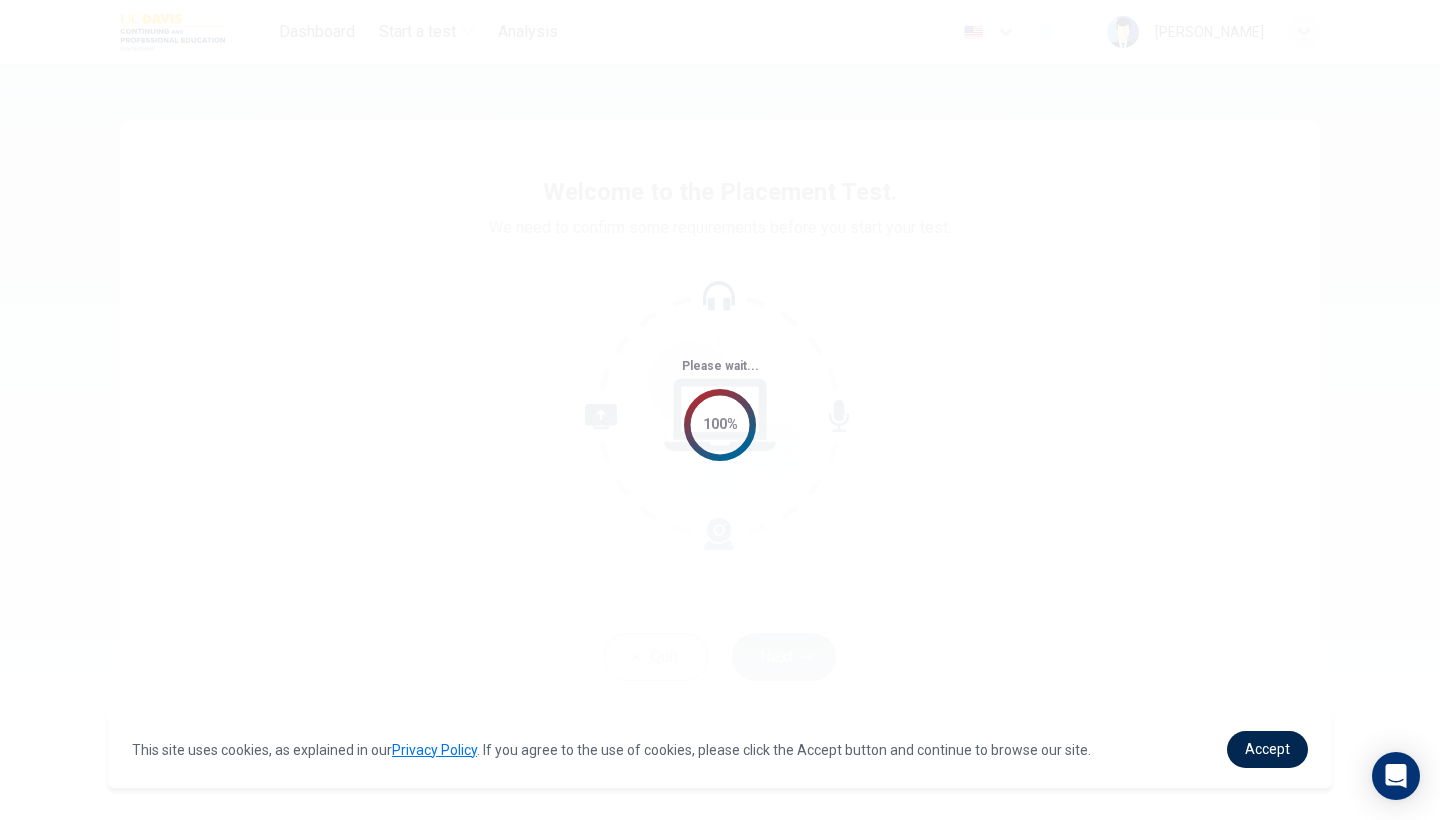 scroll, scrollTop: 0, scrollLeft: 0, axis: both 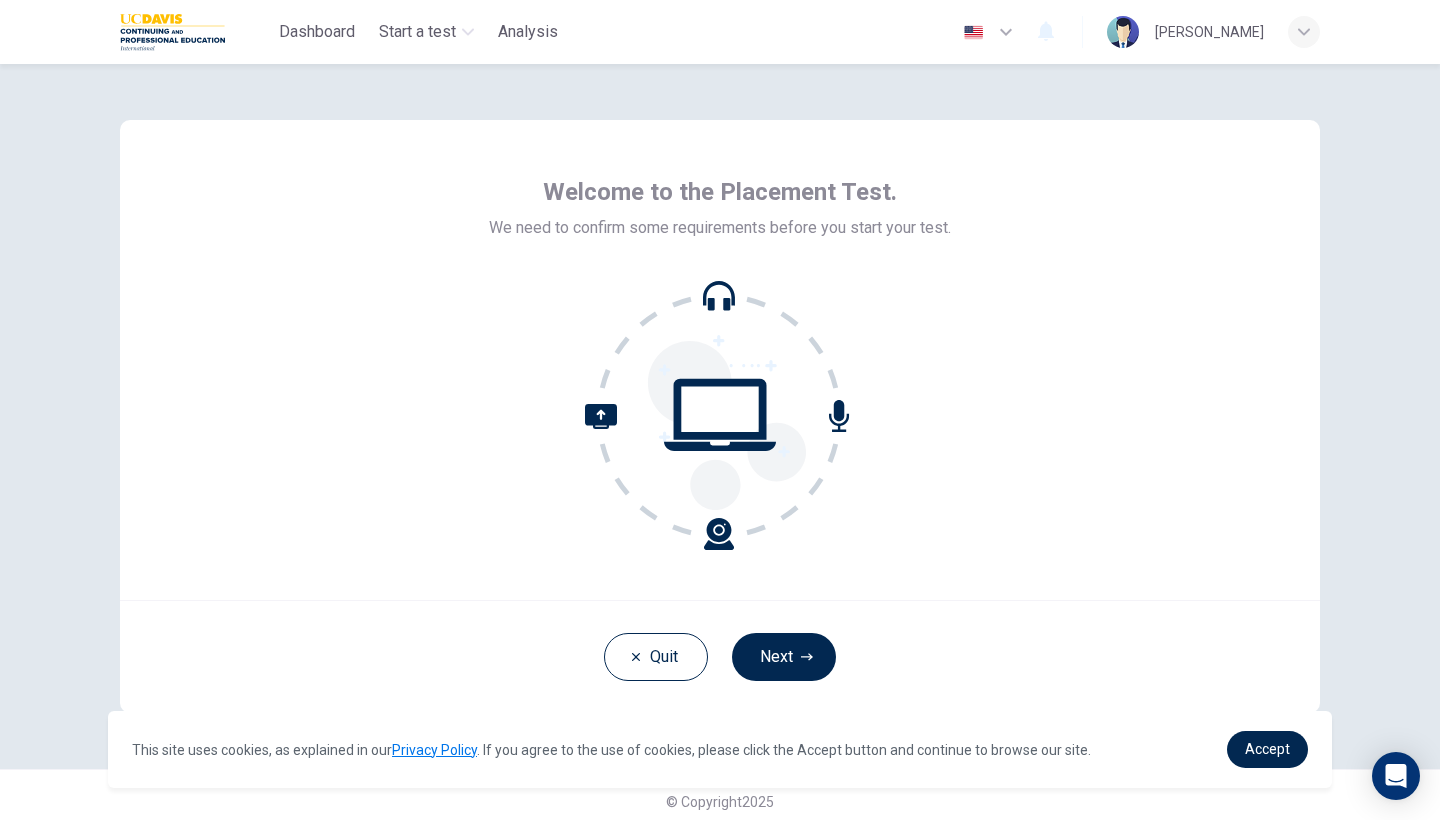 click at bounding box center (1123, 32) 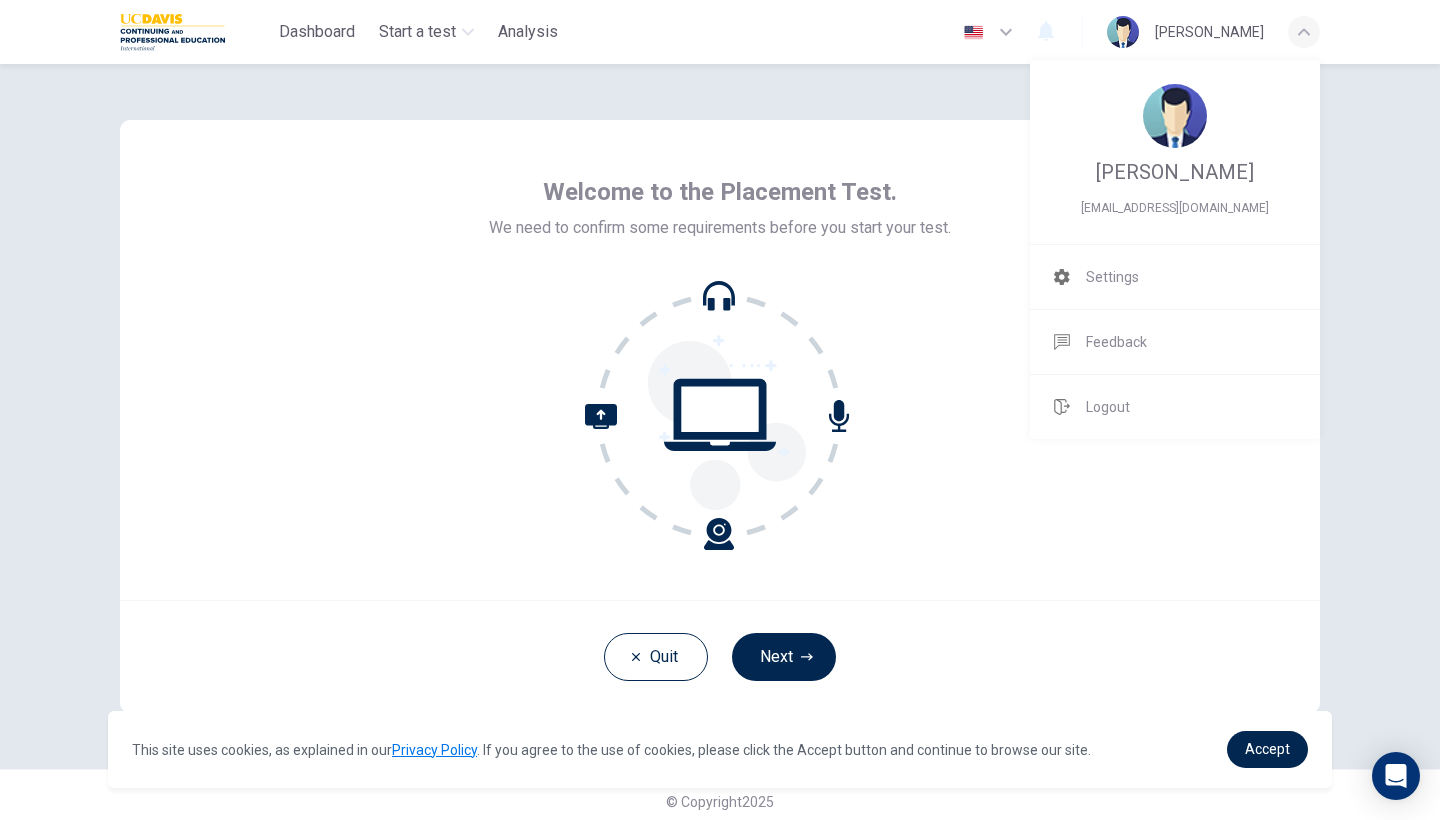 click at bounding box center [720, 410] 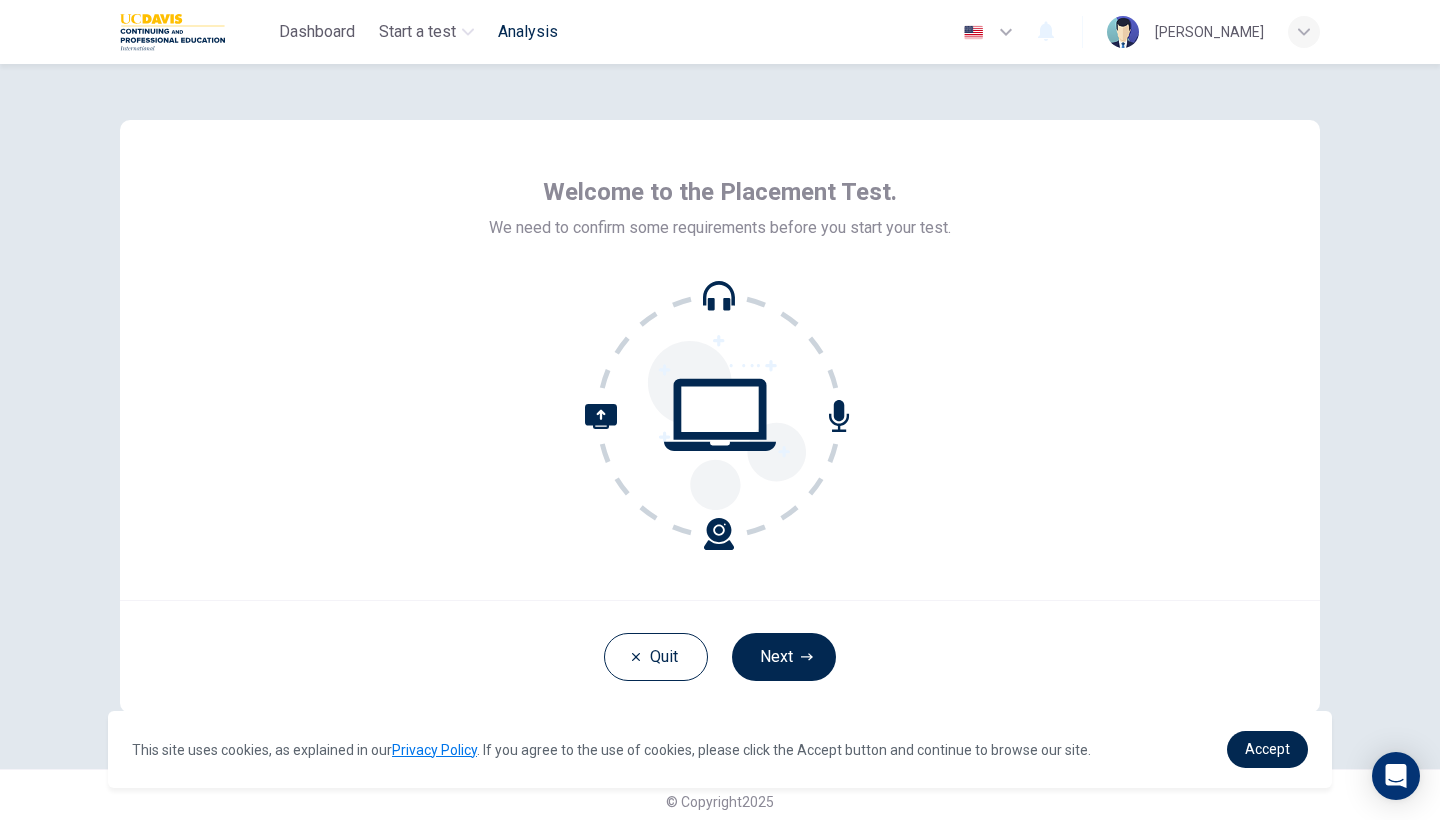 click on "Analysis" at bounding box center [528, 32] 